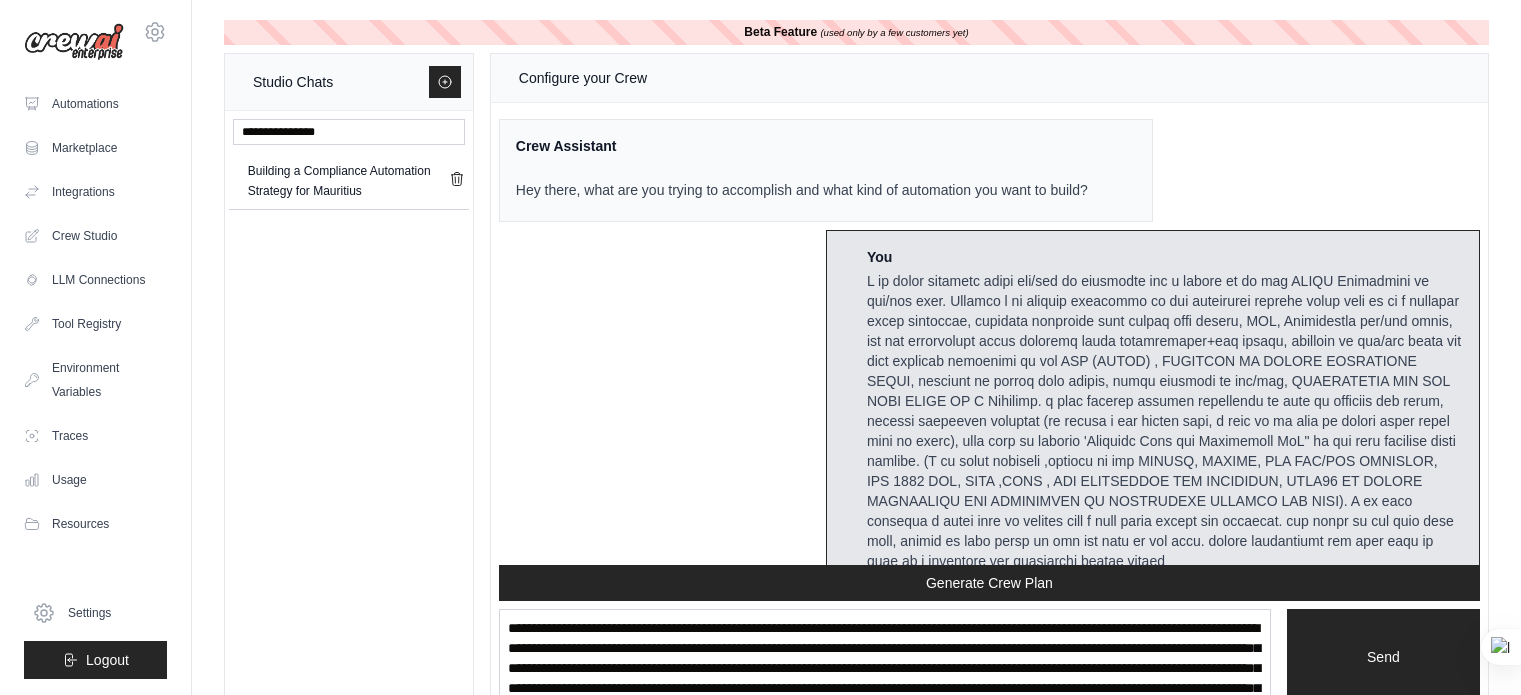 scroll, scrollTop: 40, scrollLeft: 0, axis: vertical 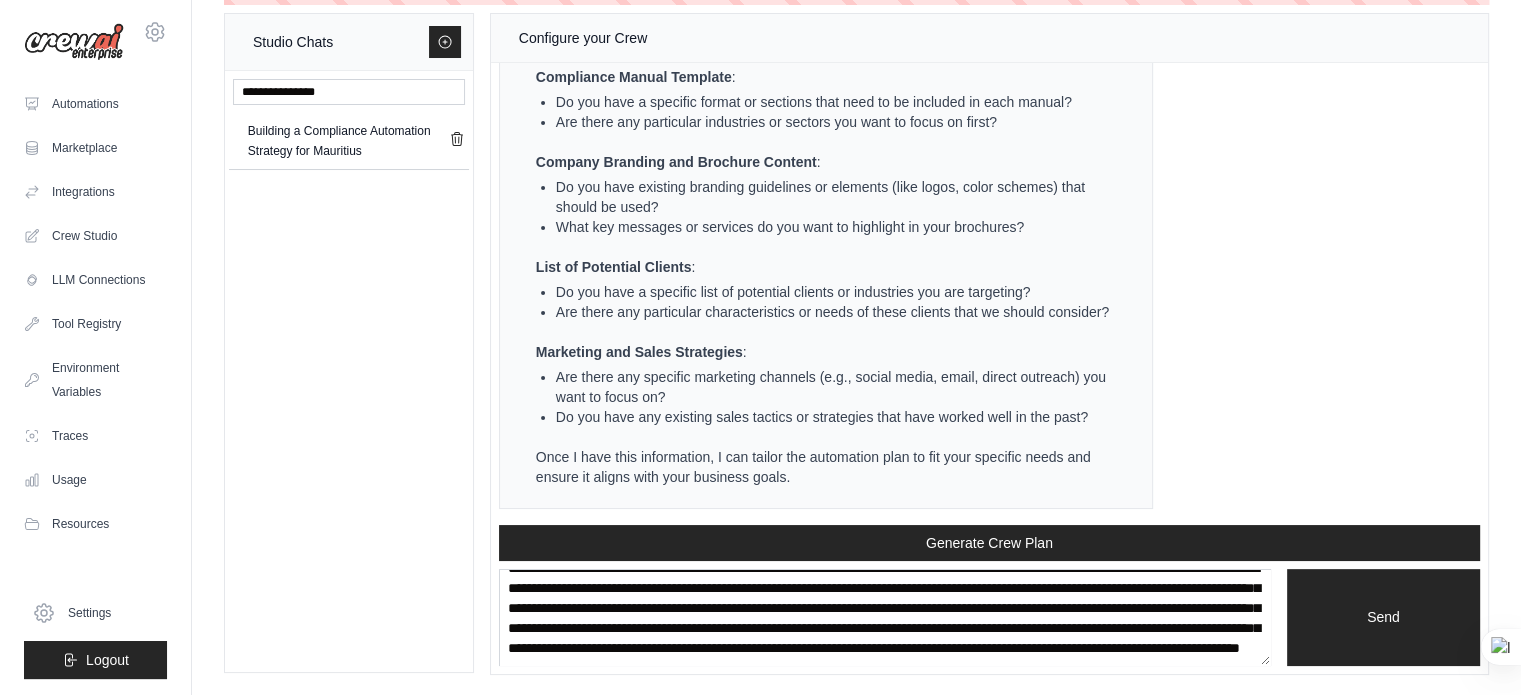 click on "**********" at bounding box center (885, 618) 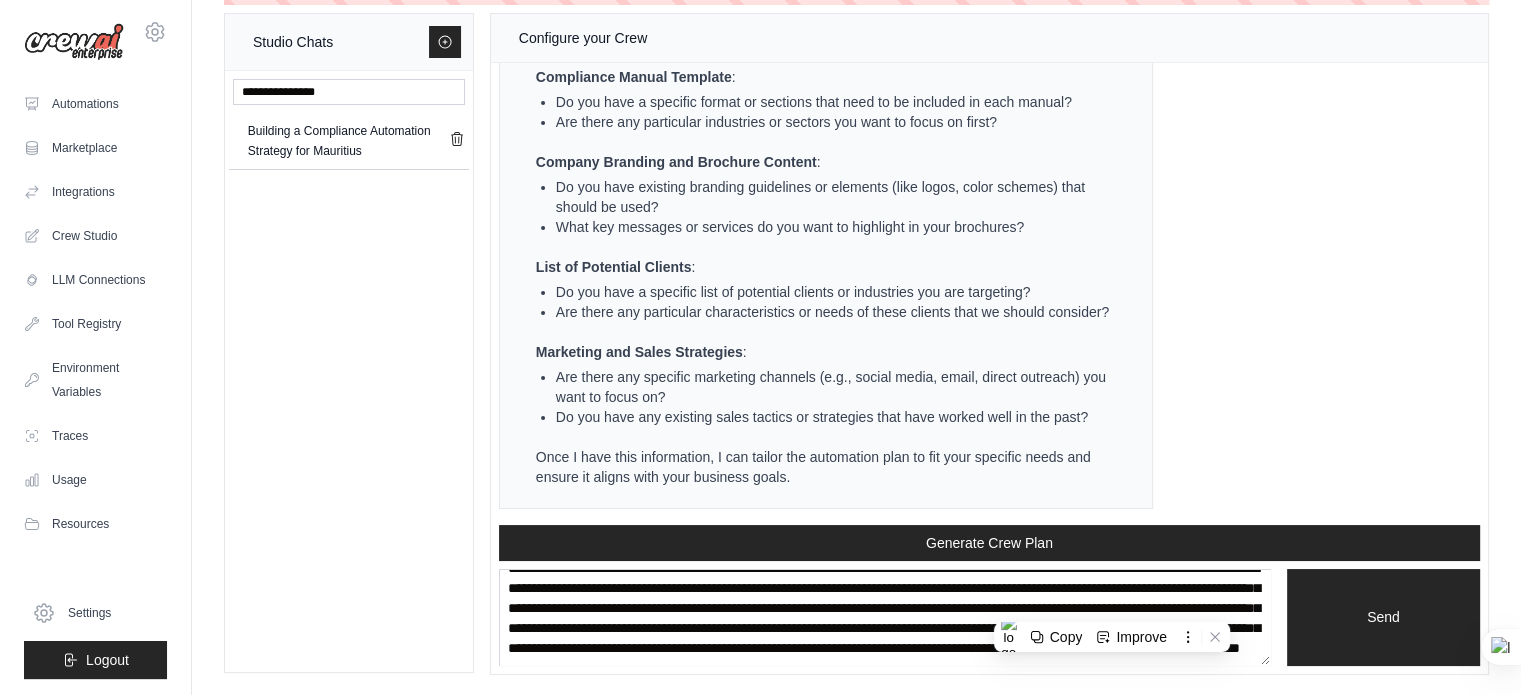 click on "**********" at bounding box center [885, 618] 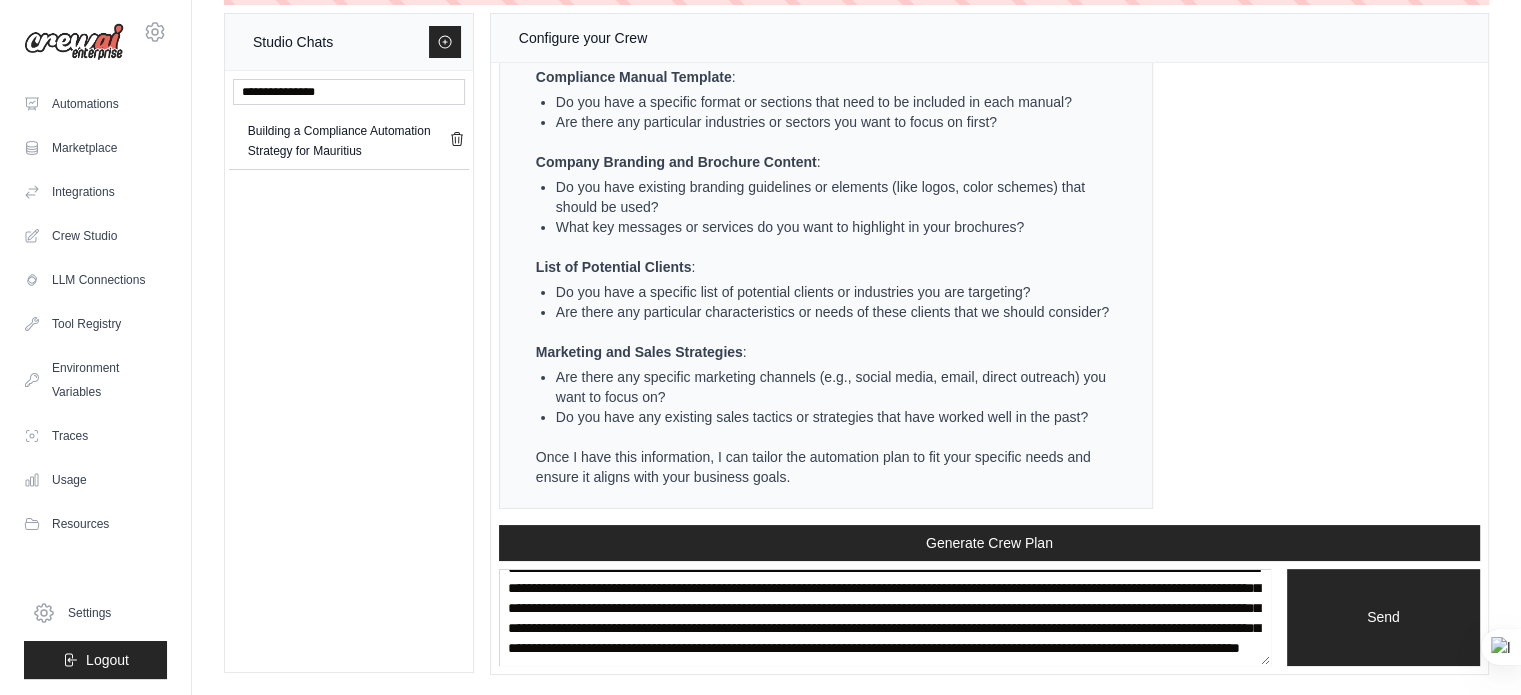 click on "**********" at bounding box center (885, 618) 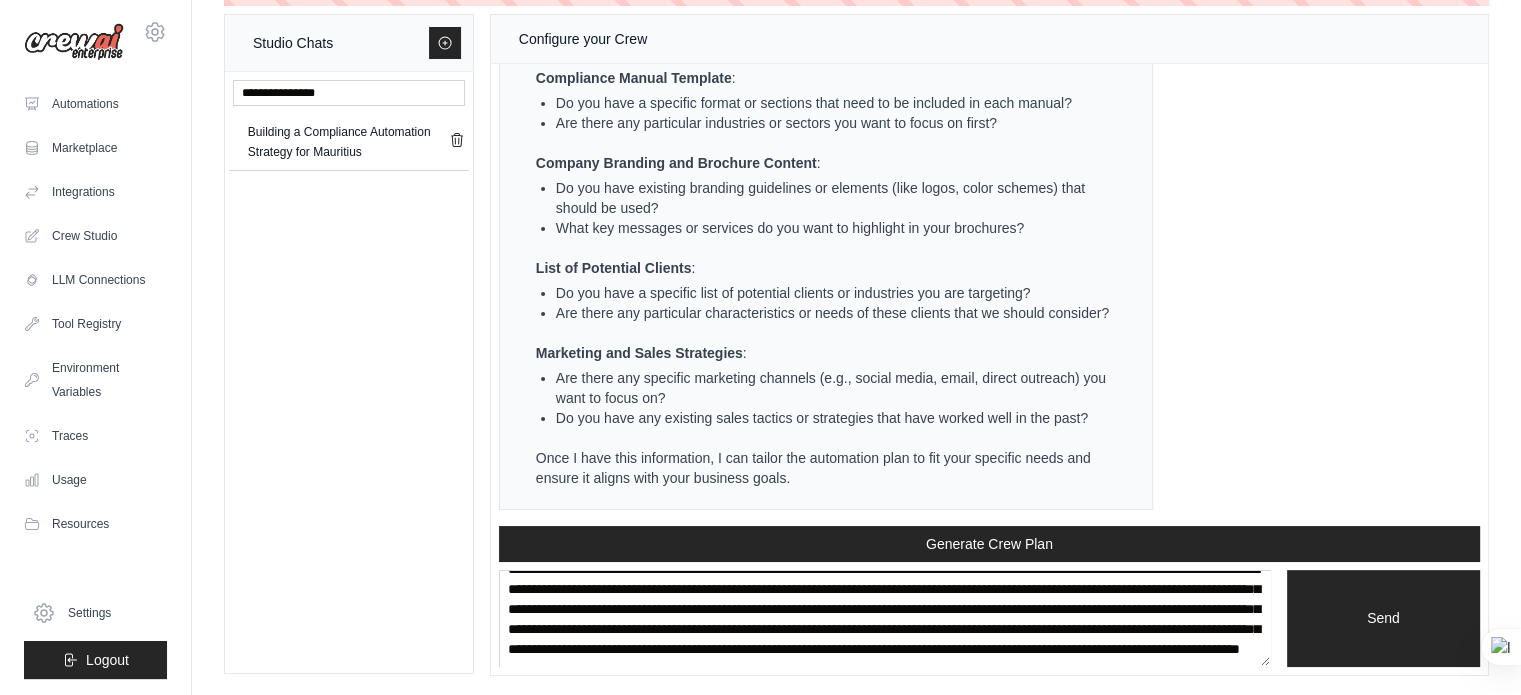 scroll, scrollTop: 40, scrollLeft: 0, axis: vertical 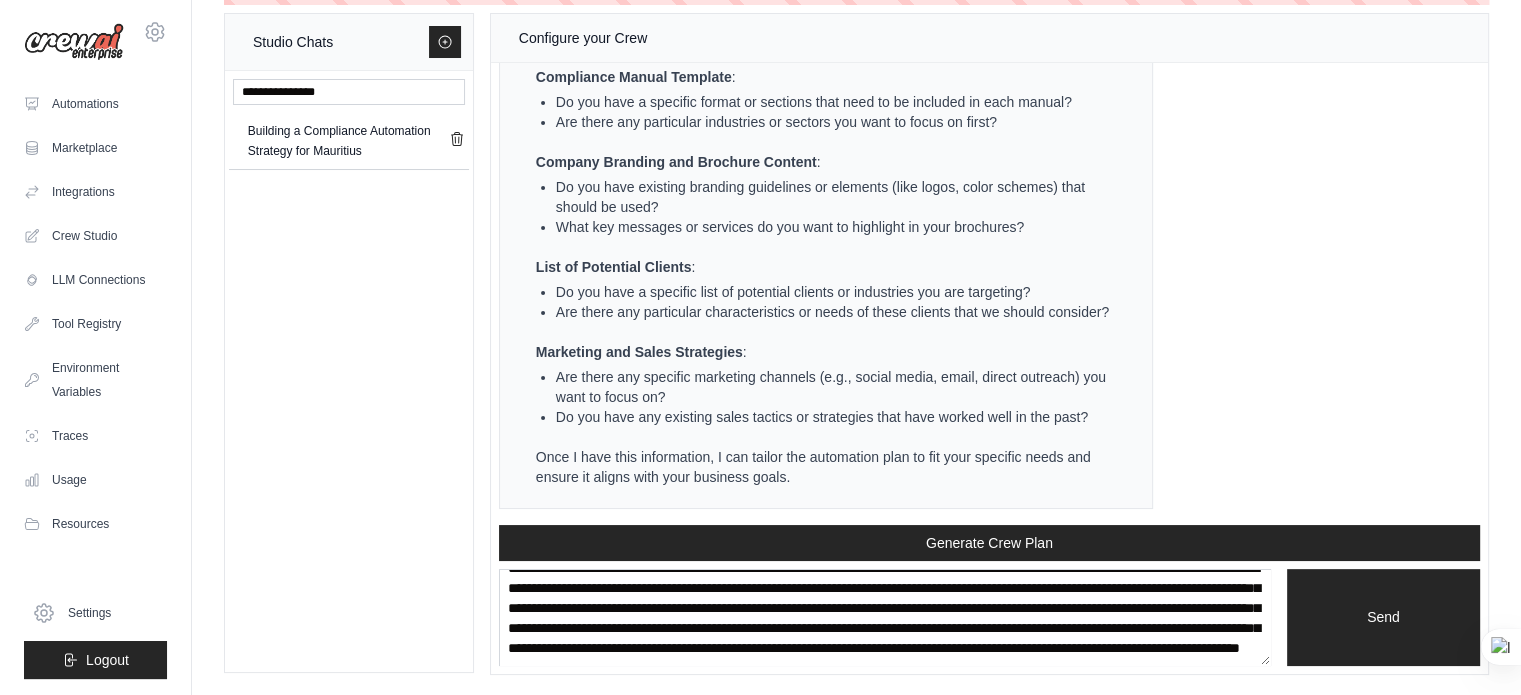 drag, startPoint x: 539, startPoint y: 609, endPoint x: 736, endPoint y: 607, distance: 197.01015 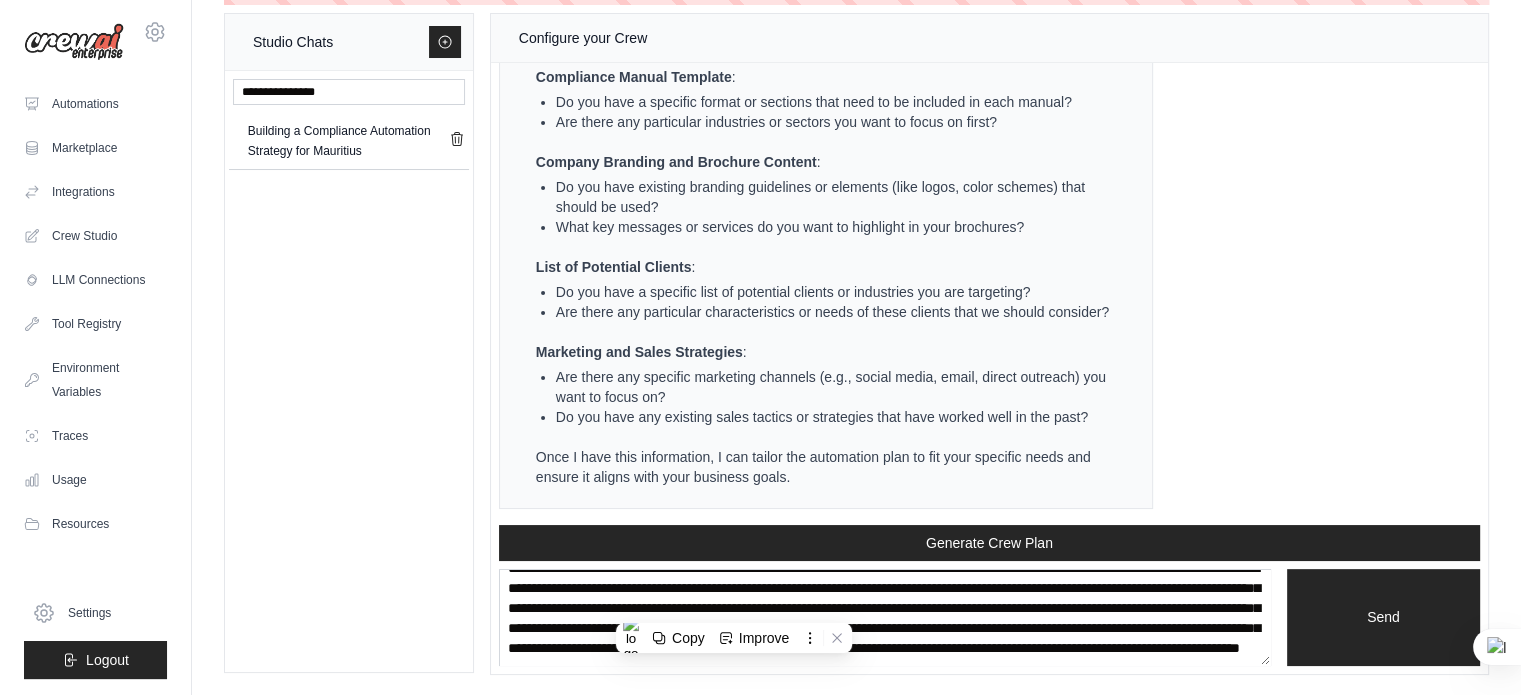 click on "**********" at bounding box center (885, 618) 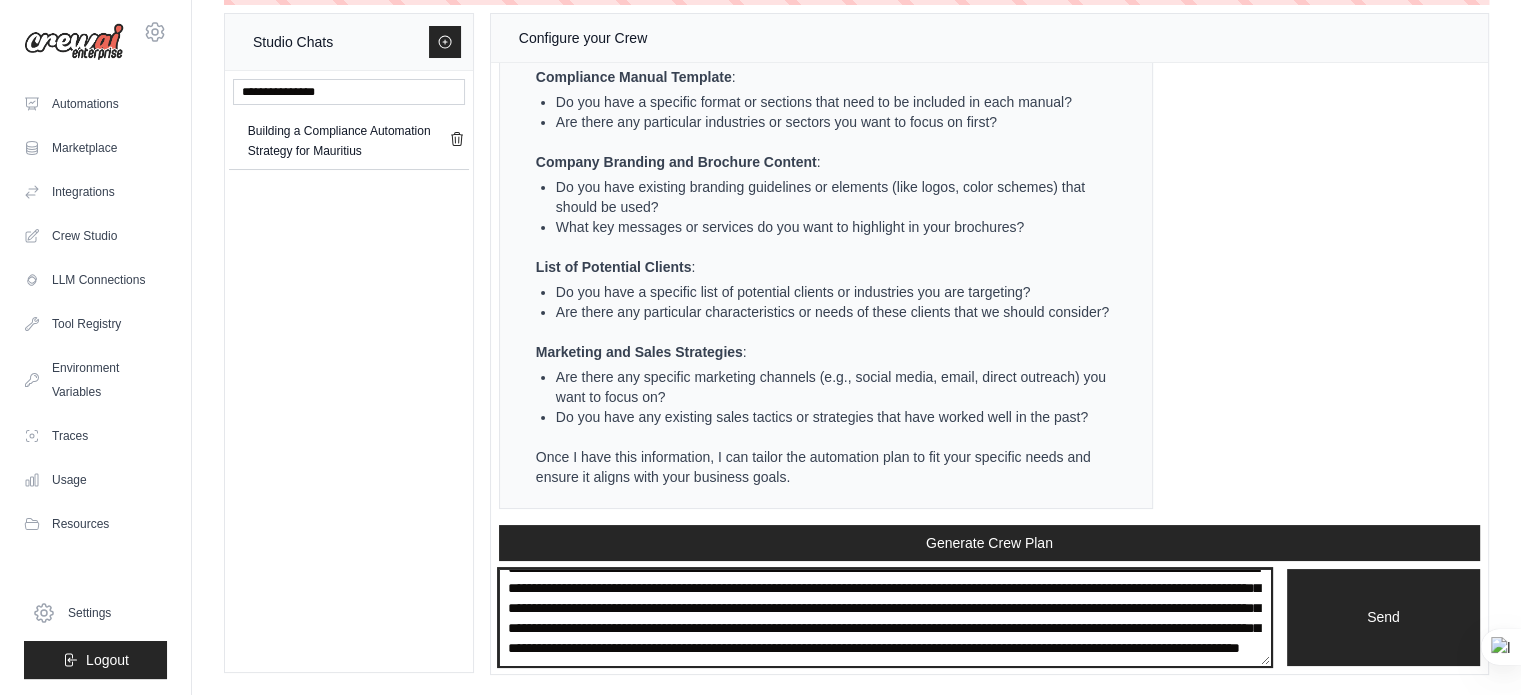 scroll, scrollTop: 59, scrollLeft: 0, axis: vertical 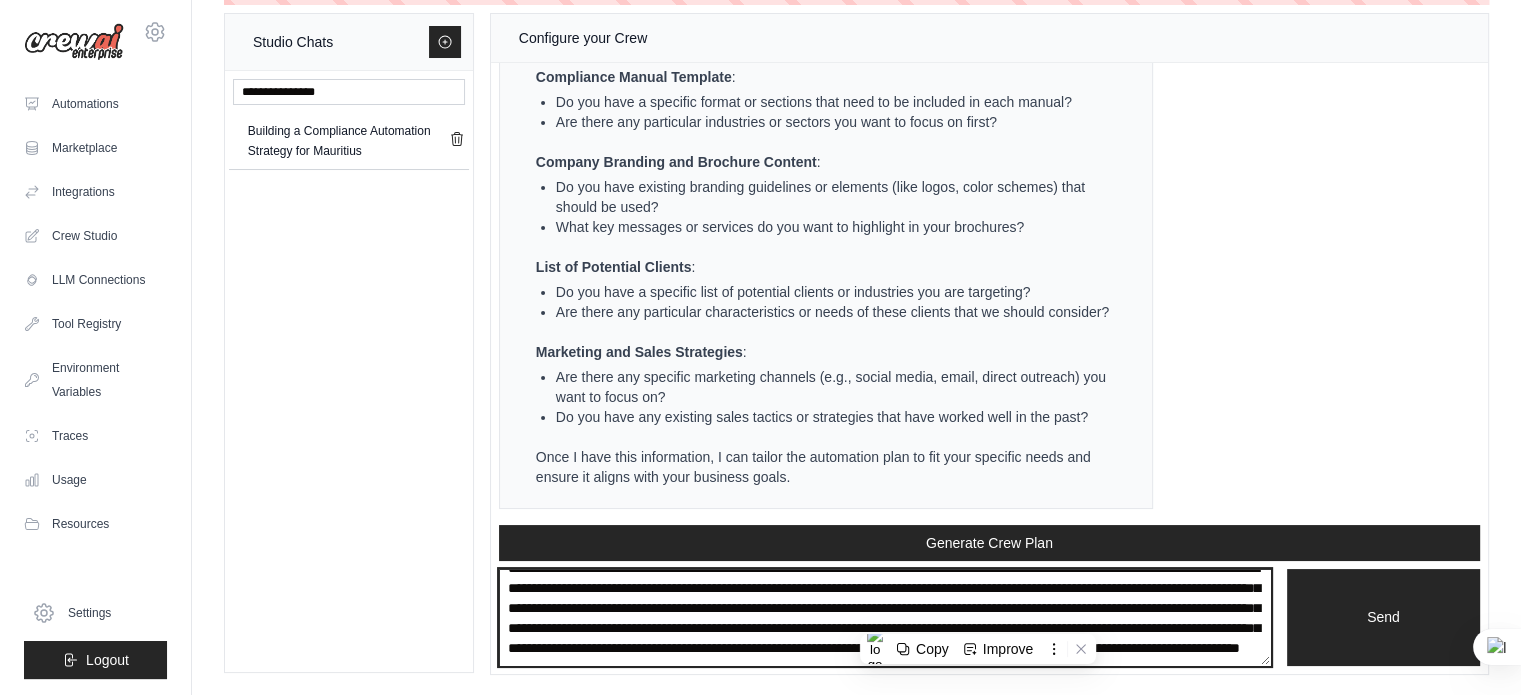 click on "**********" at bounding box center [885, 618] 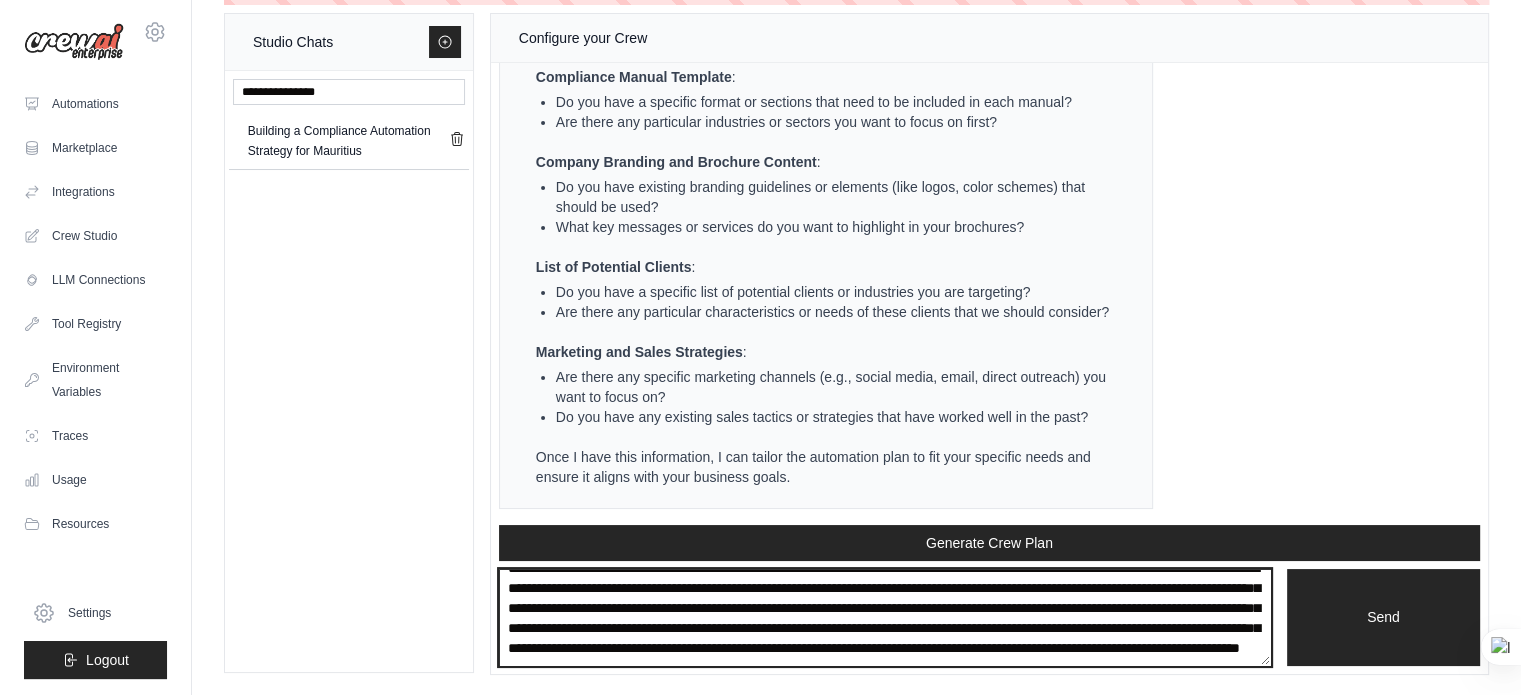 scroll, scrollTop: 60, scrollLeft: 0, axis: vertical 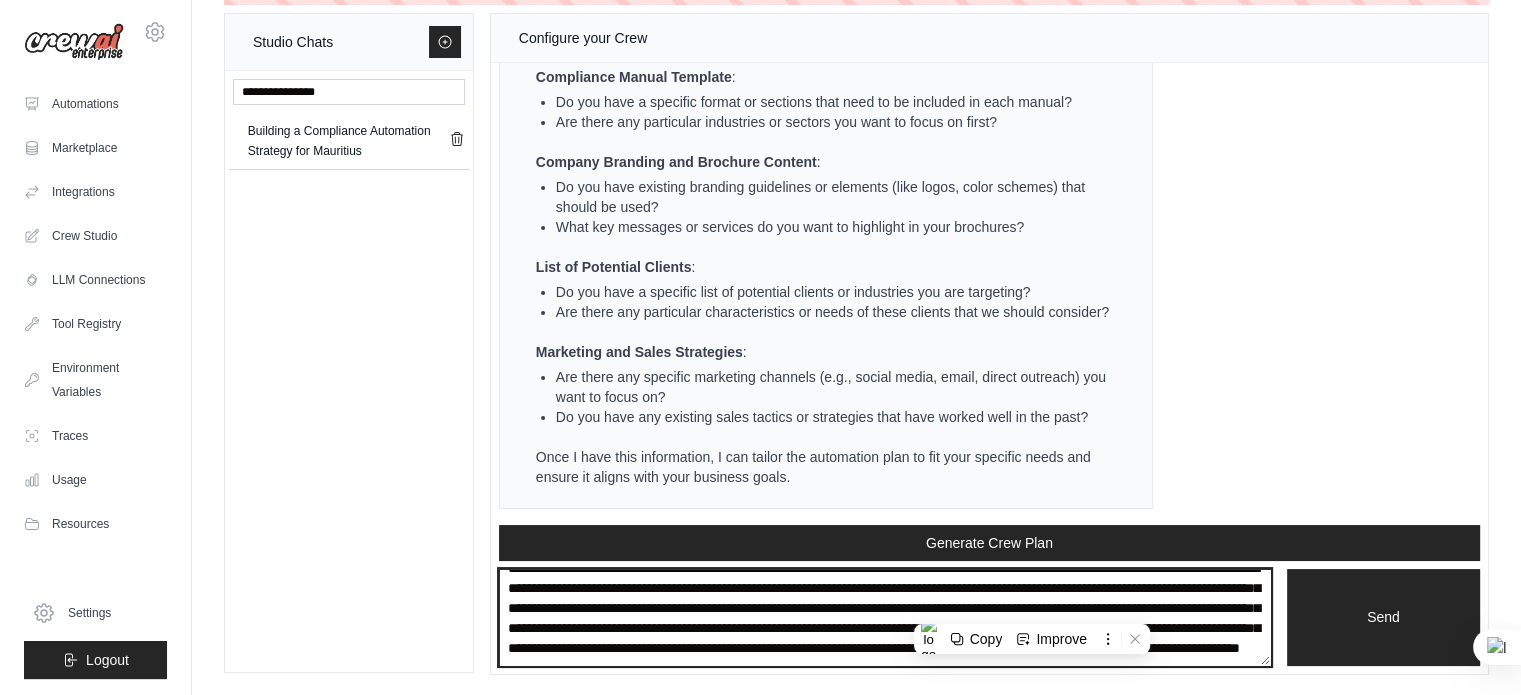 click on "**********" at bounding box center [885, 618] 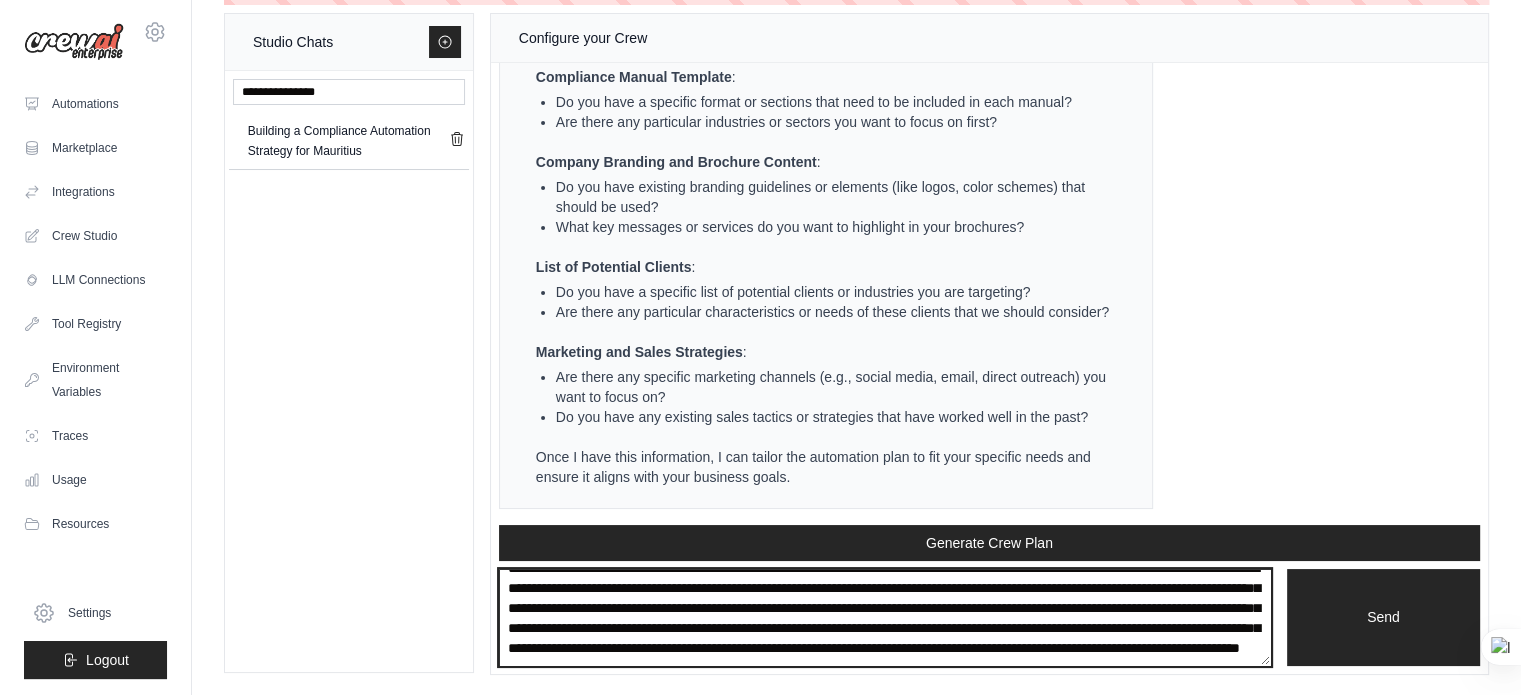 drag, startPoint x: 924, startPoint y: 603, endPoint x: 1162, endPoint y: 611, distance: 238.13441 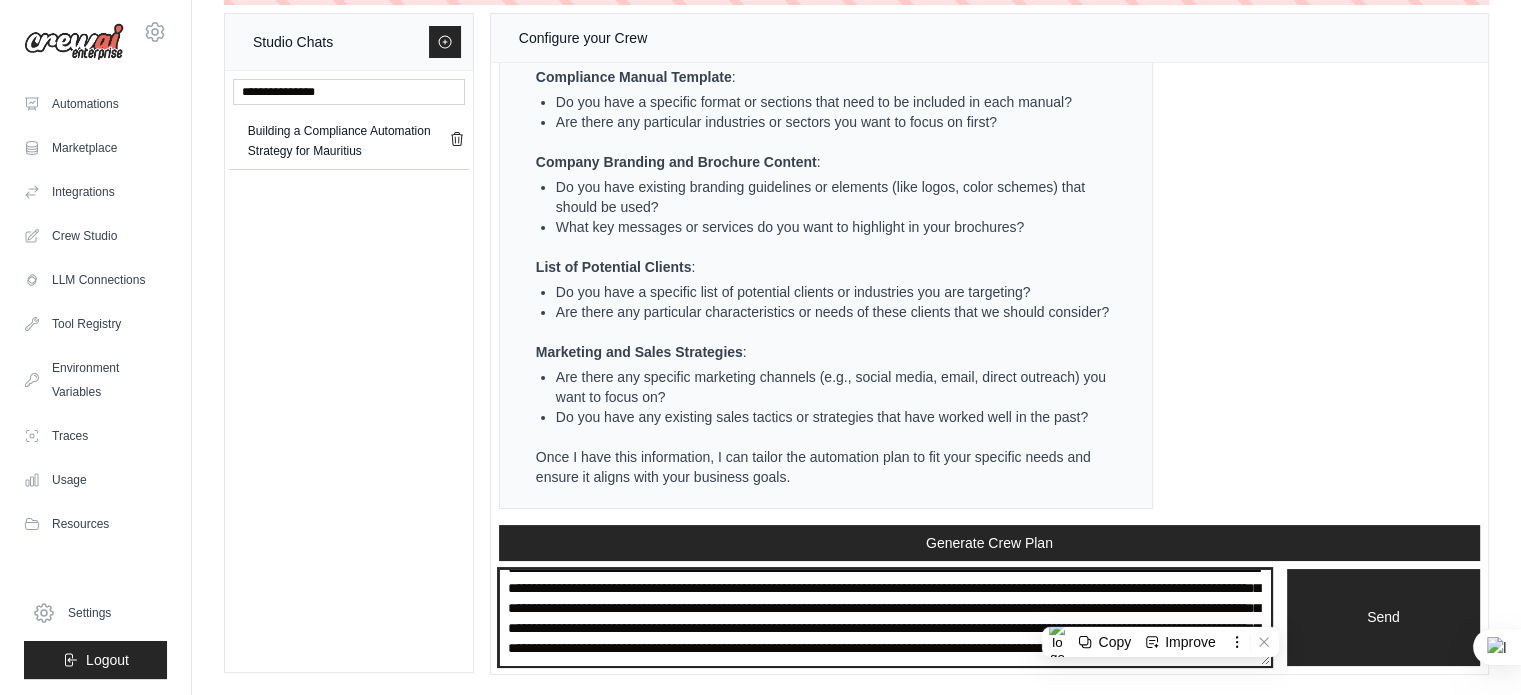 click on "**********" at bounding box center [885, 618] 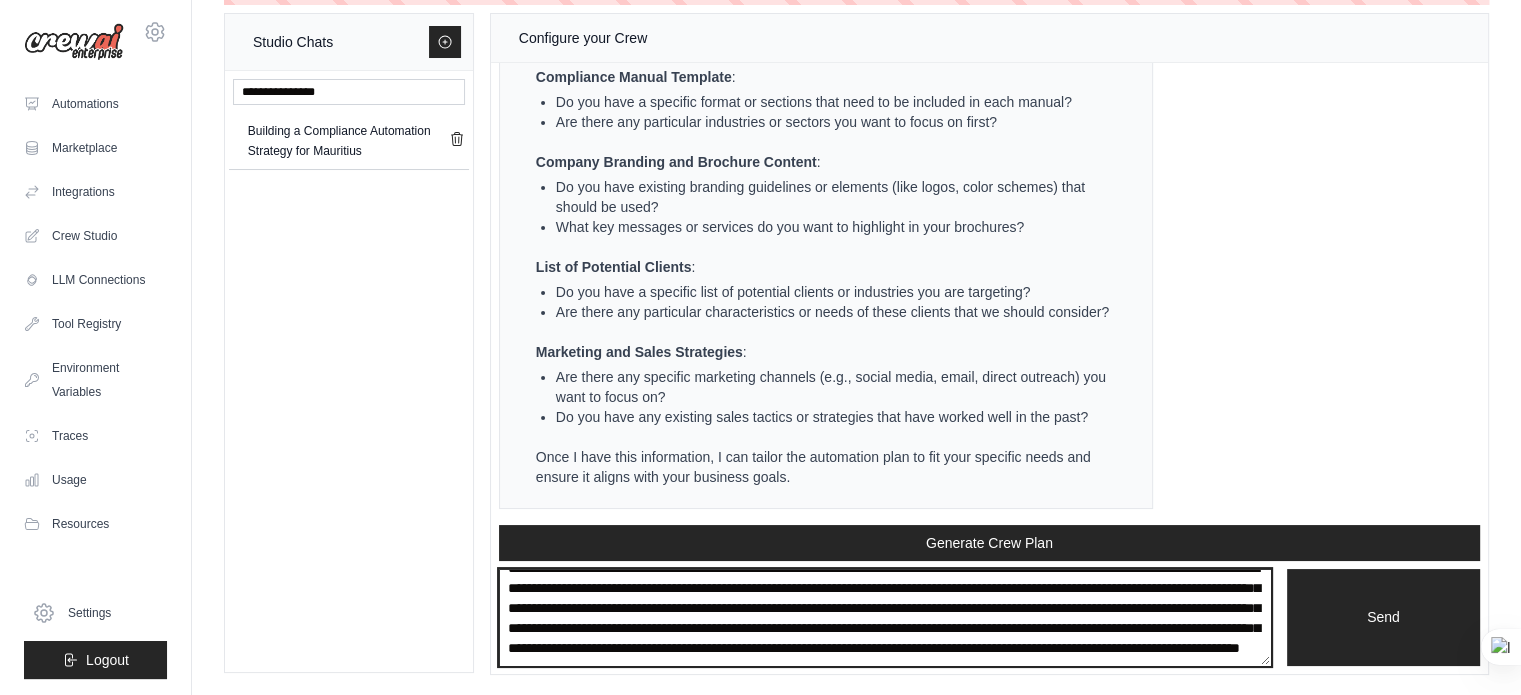 drag, startPoint x: 516, startPoint y: 631, endPoint x: 699, endPoint y: 633, distance: 183.01093 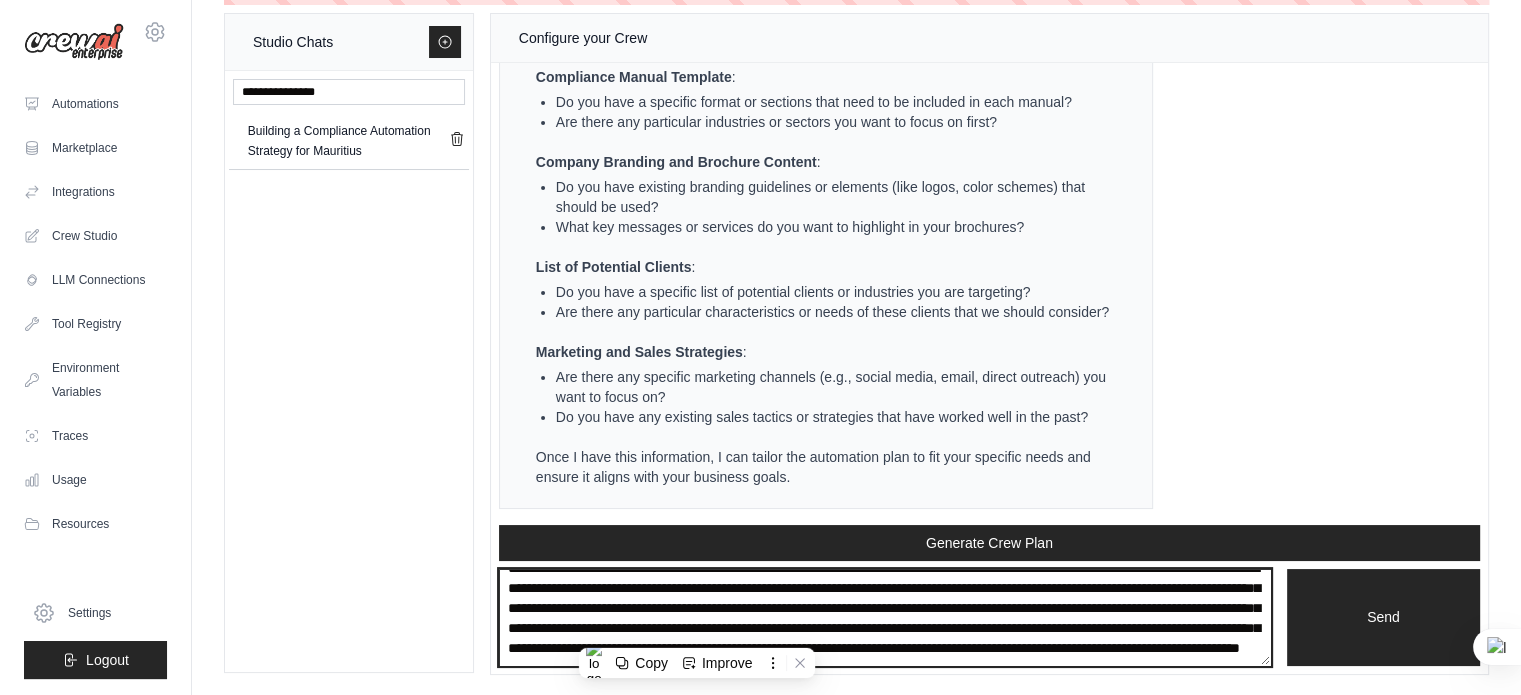 click on "**********" at bounding box center (885, 618) 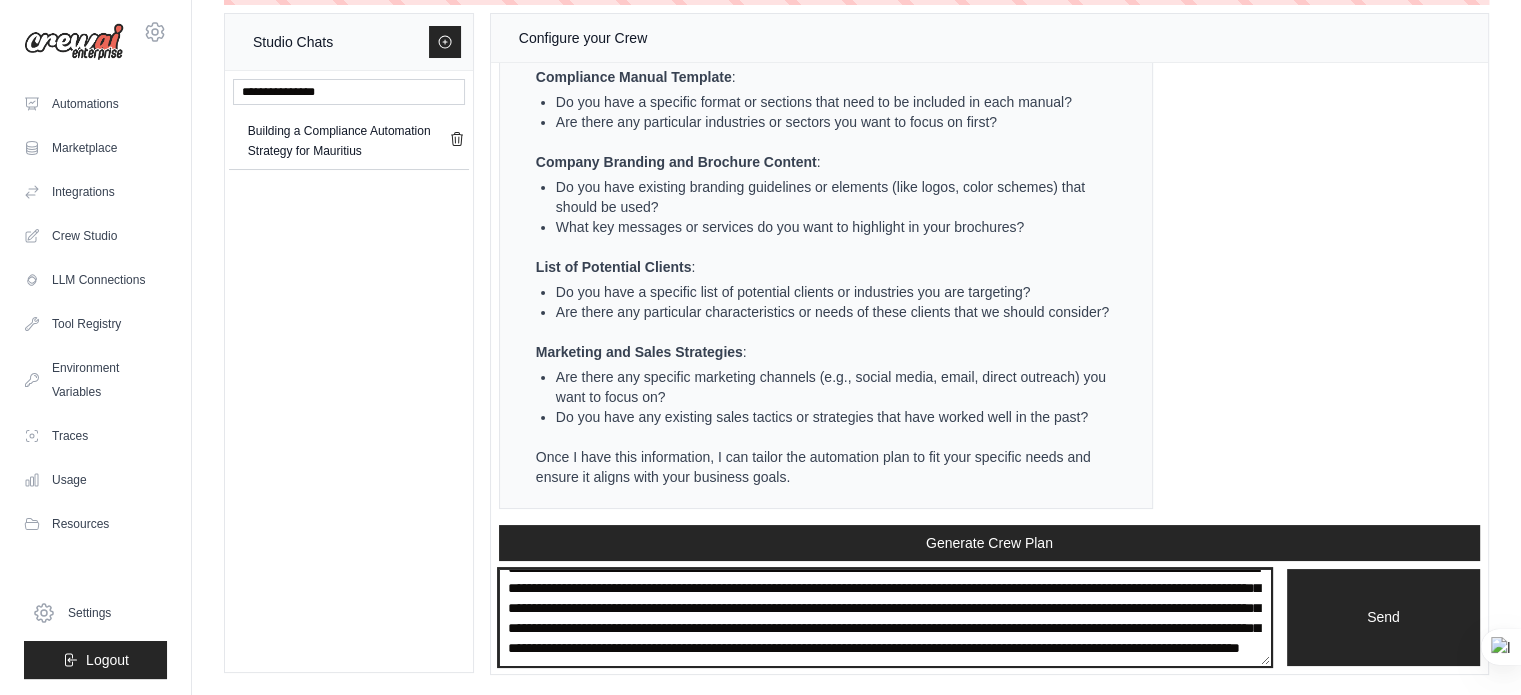 drag, startPoint x: 560, startPoint y: 631, endPoint x: 714, endPoint y: 627, distance: 154.05194 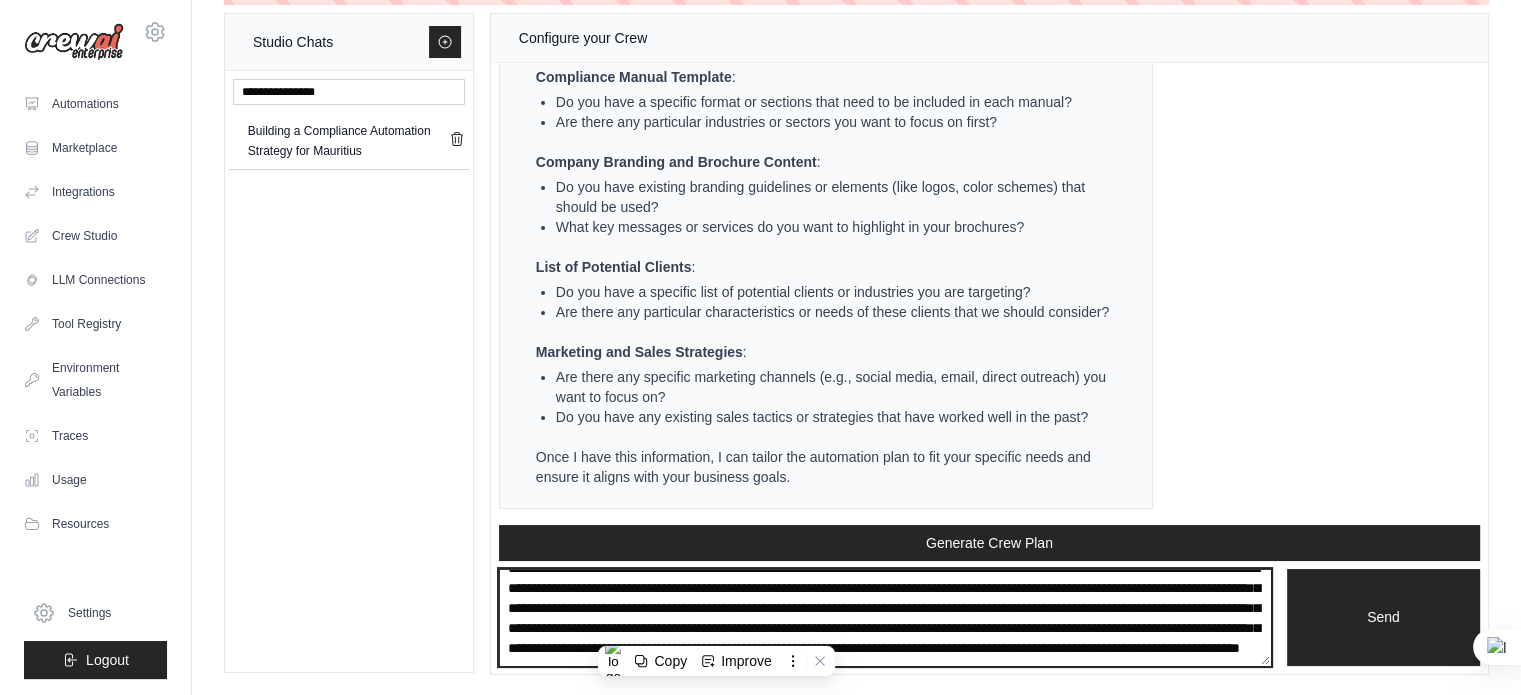 click on "**********" at bounding box center (885, 618) 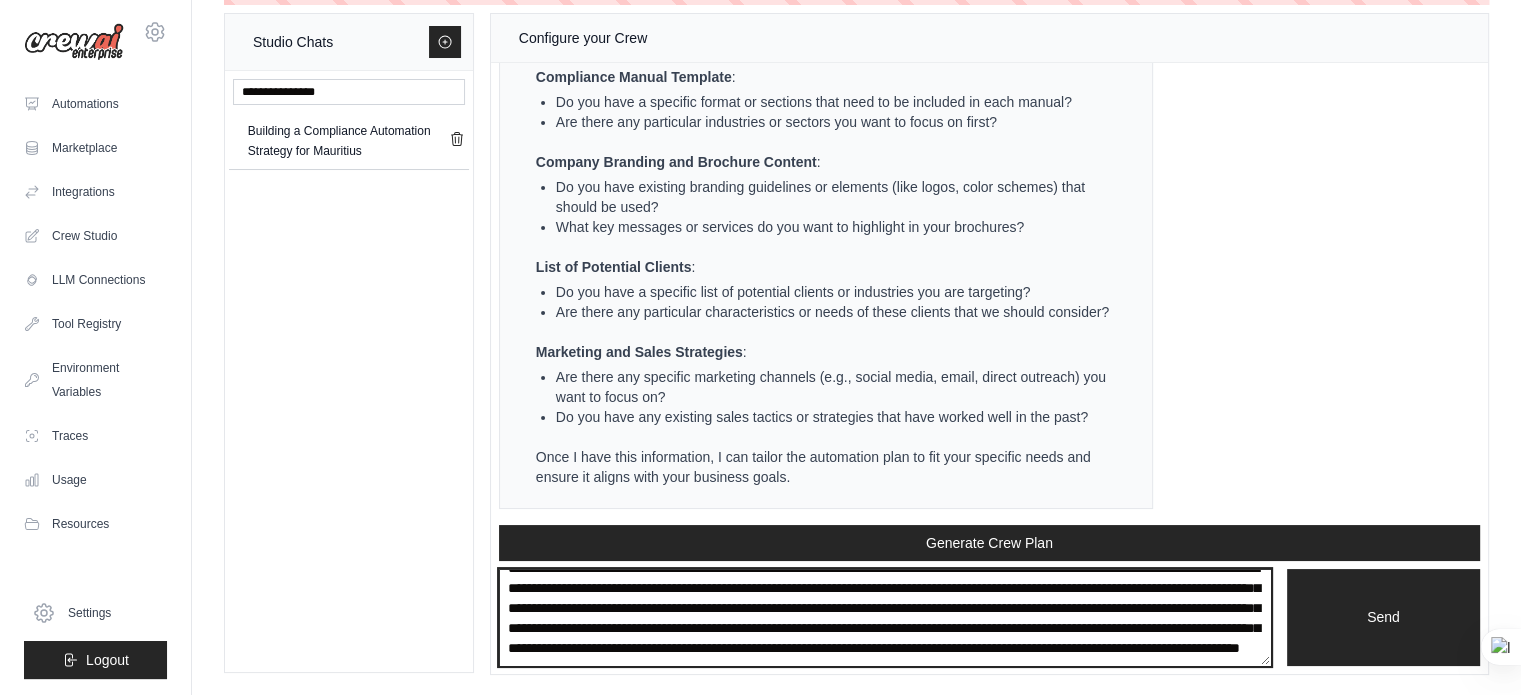 drag, startPoint x: 607, startPoint y: 627, endPoint x: 792, endPoint y: 627, distance: 185 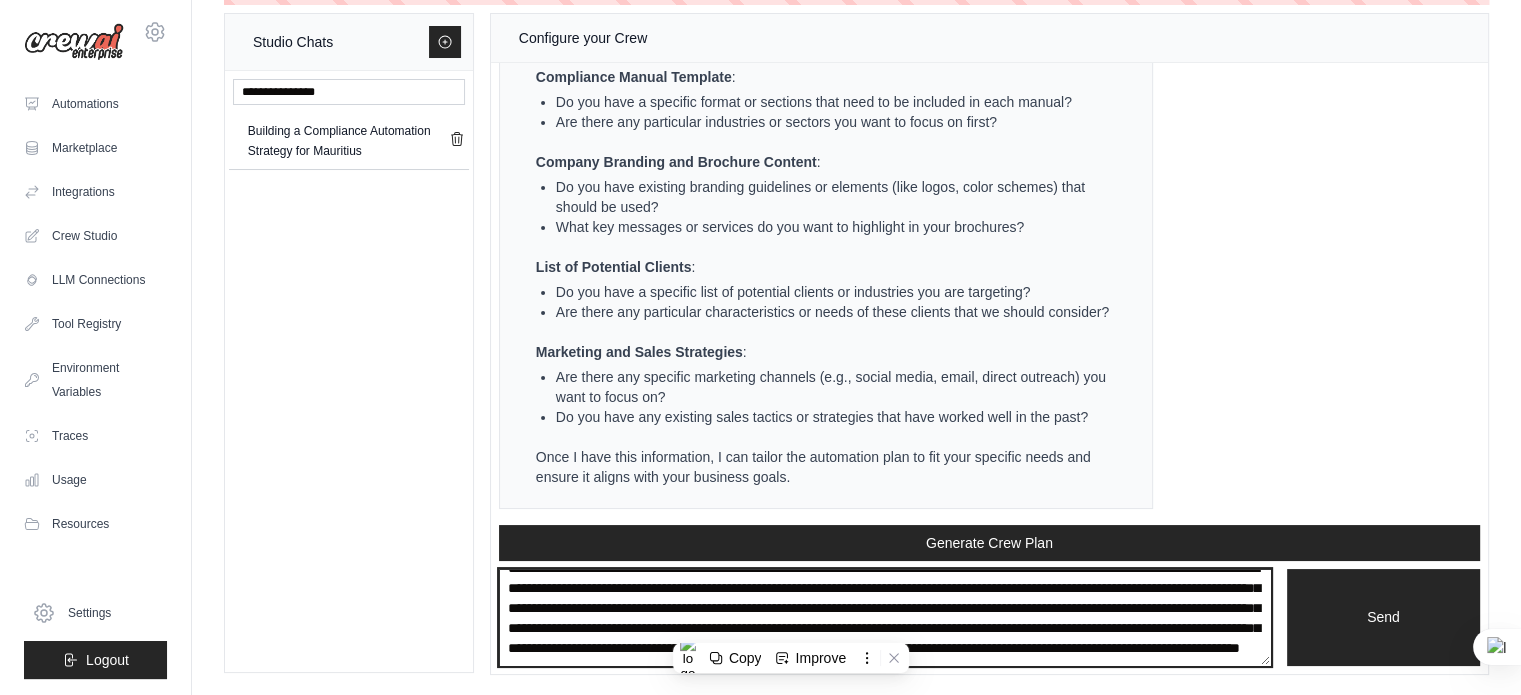 click on "**********" at bounding box center (885, 618) 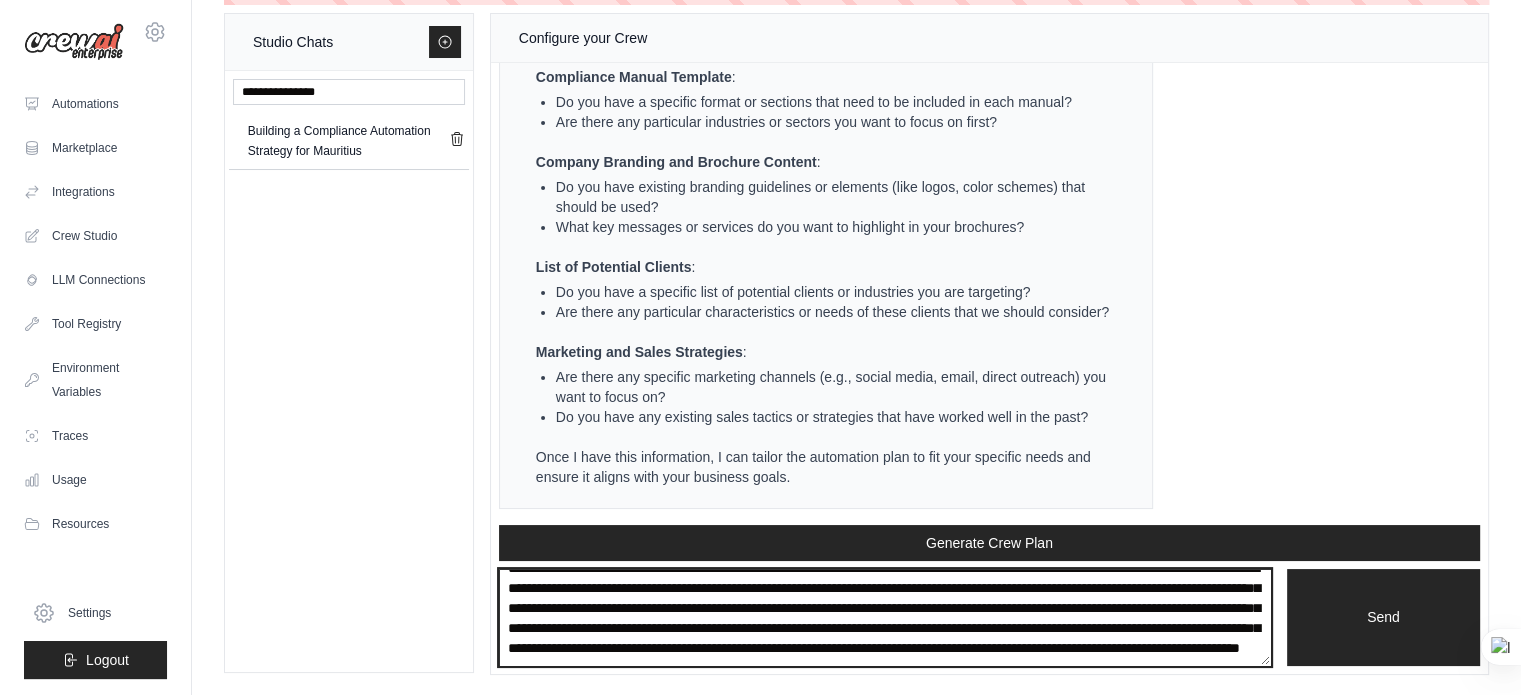 click on "**********" at bounding box center (885, 618) 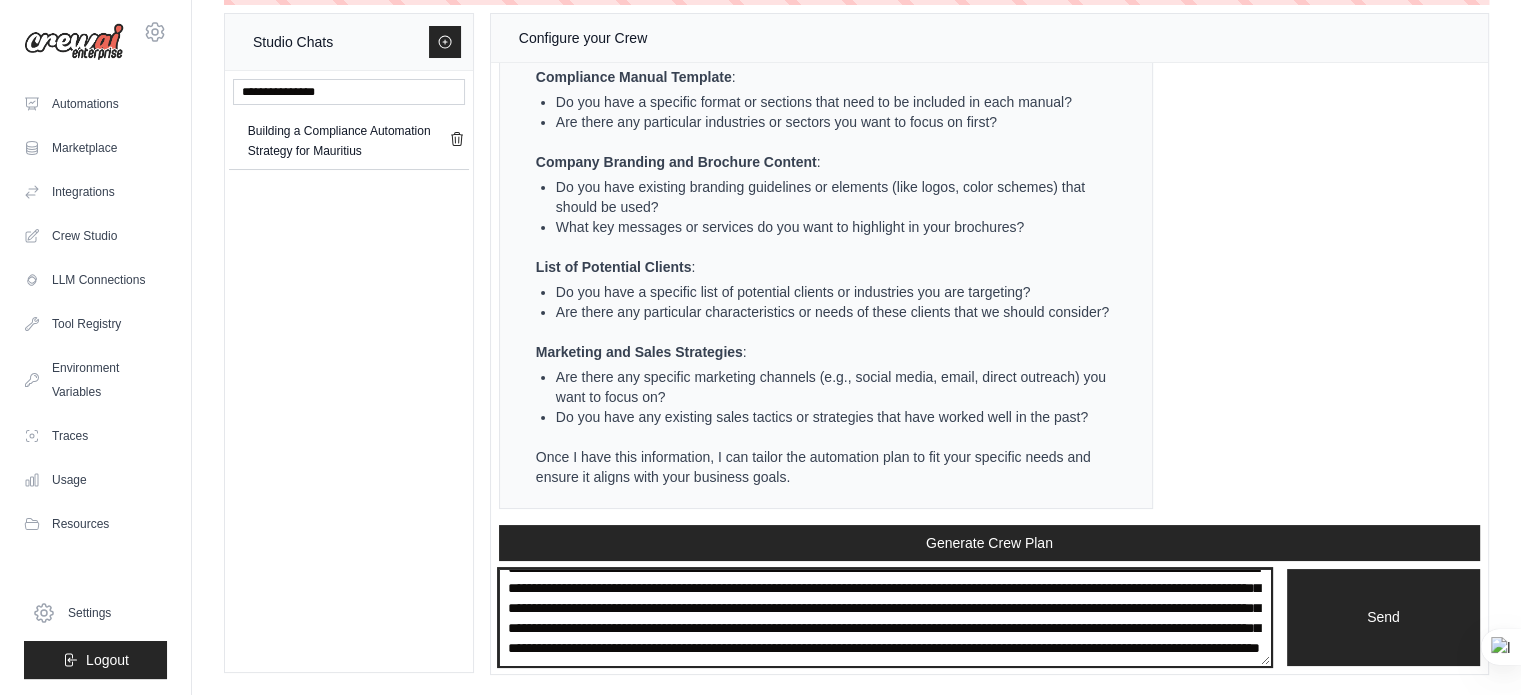 click on "**********" at bounding box center [885, 618] 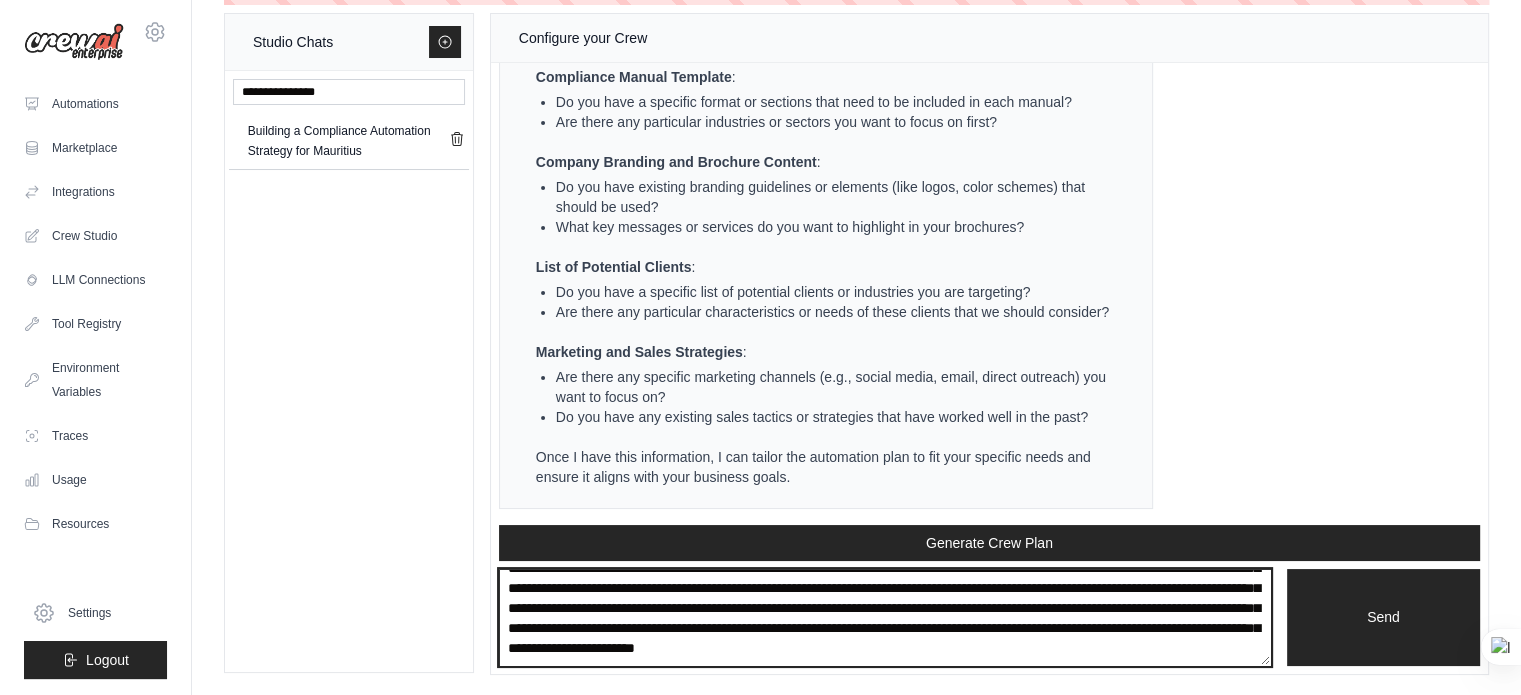 scroll, scrollTop: 109, scrollLeft: 0, axis: vertical 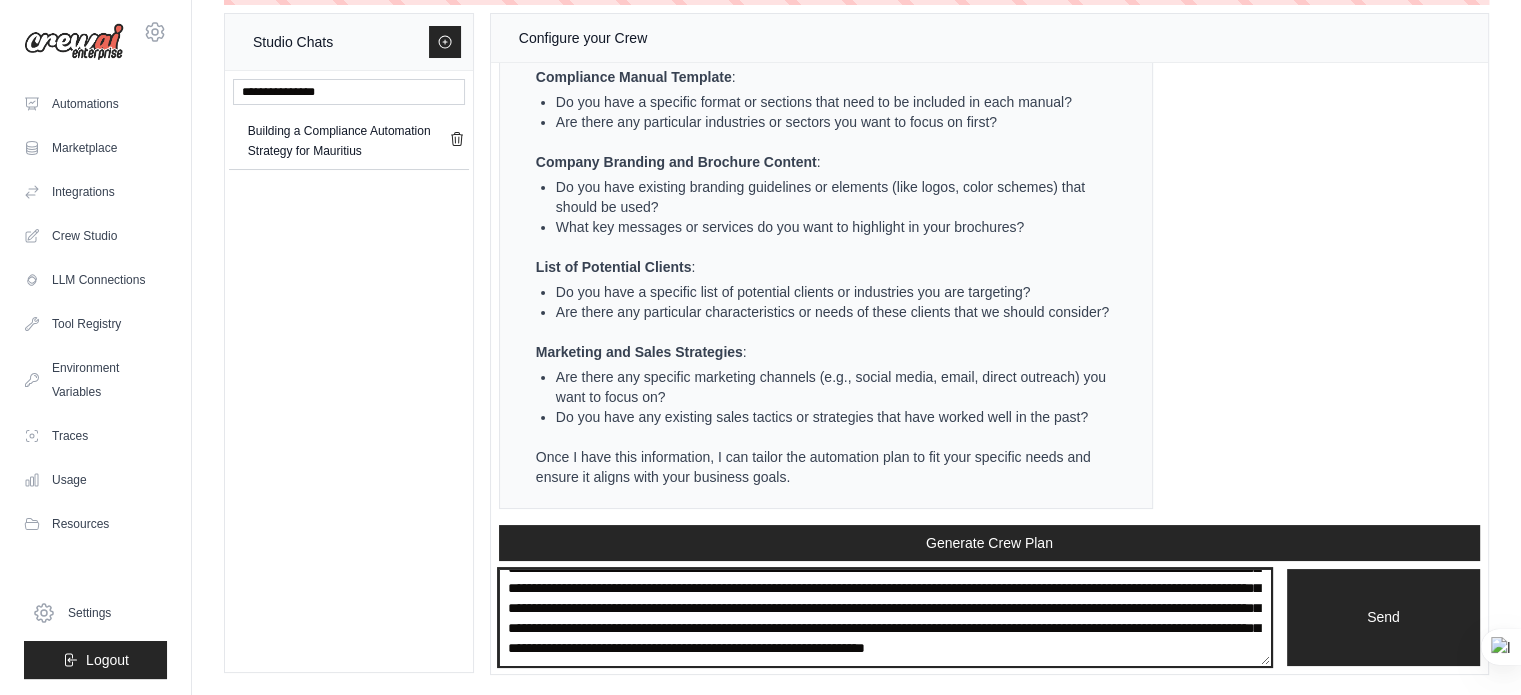 click at bounding box center [885, 618] 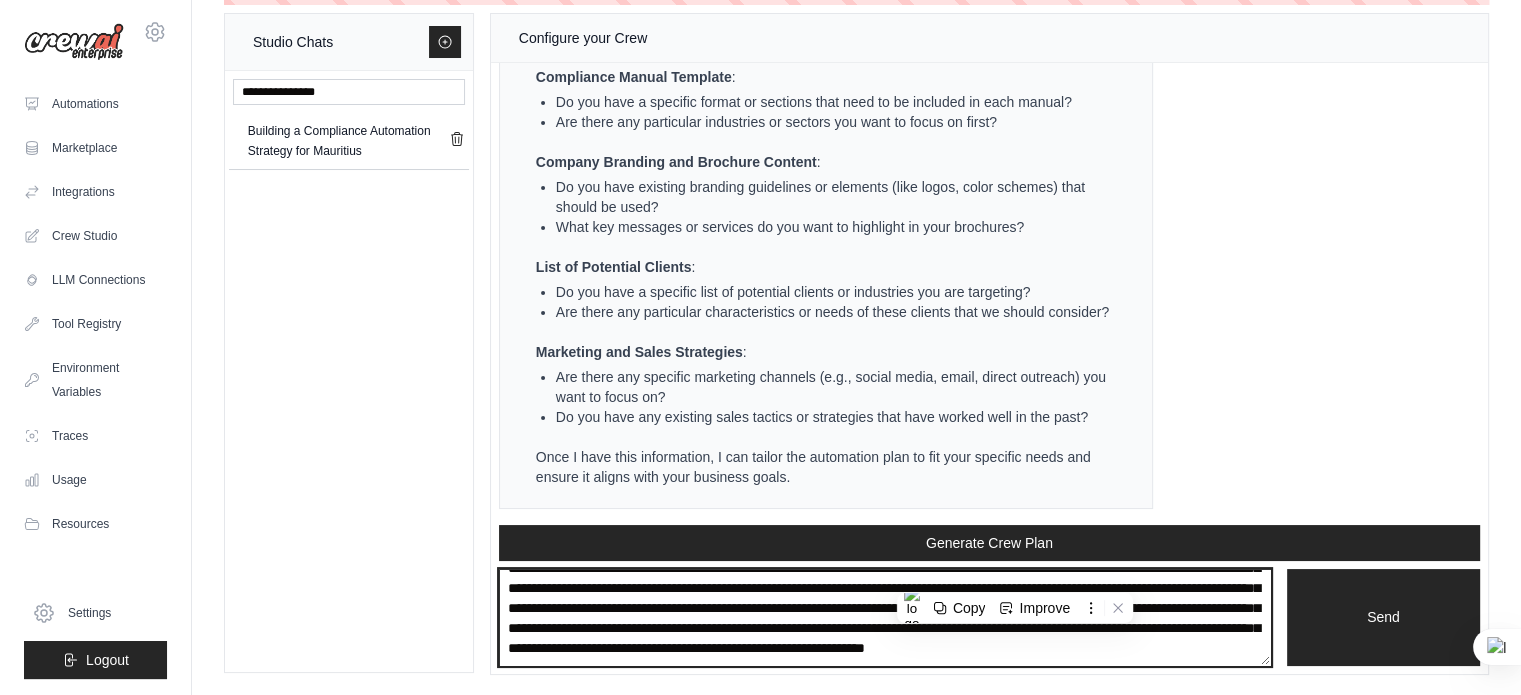 scroll, scrollTop: 108, scrollLeft: 0, axis: vertical 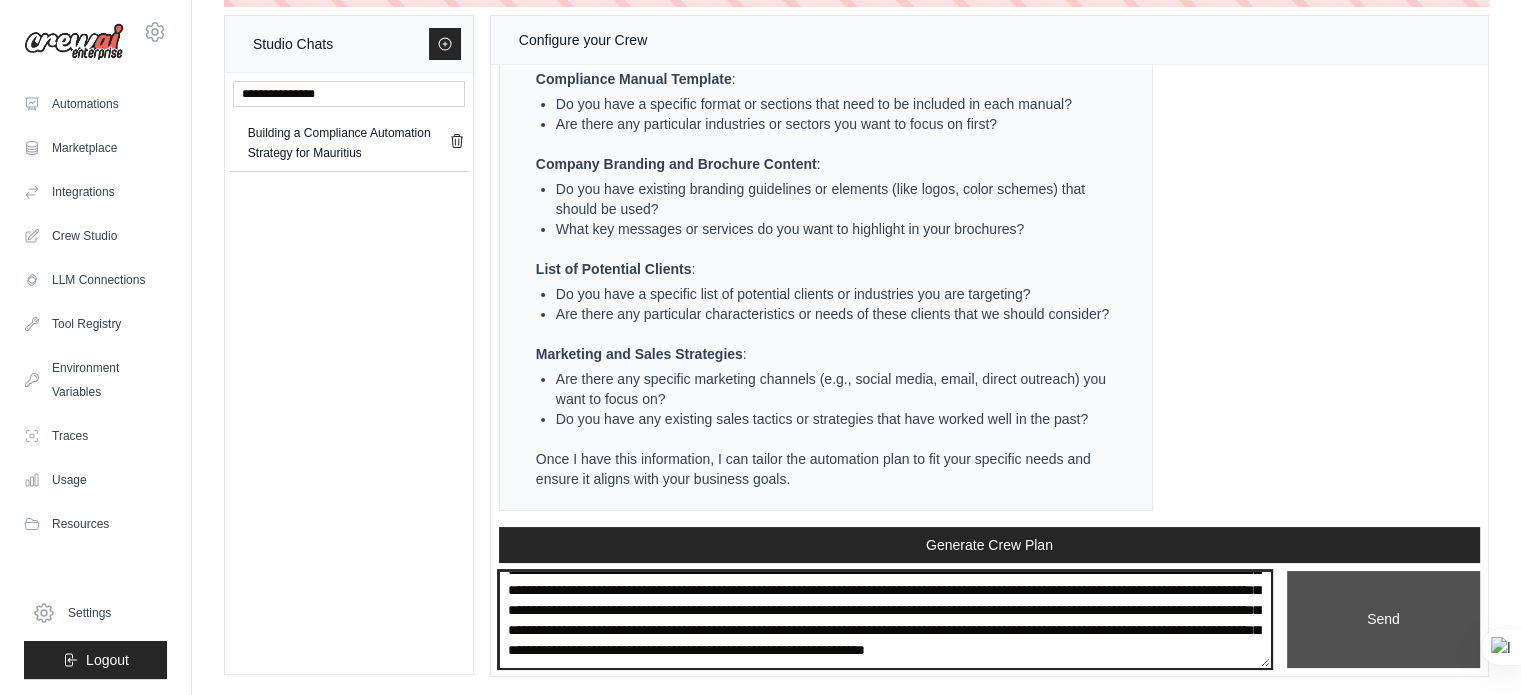 type on "**********" 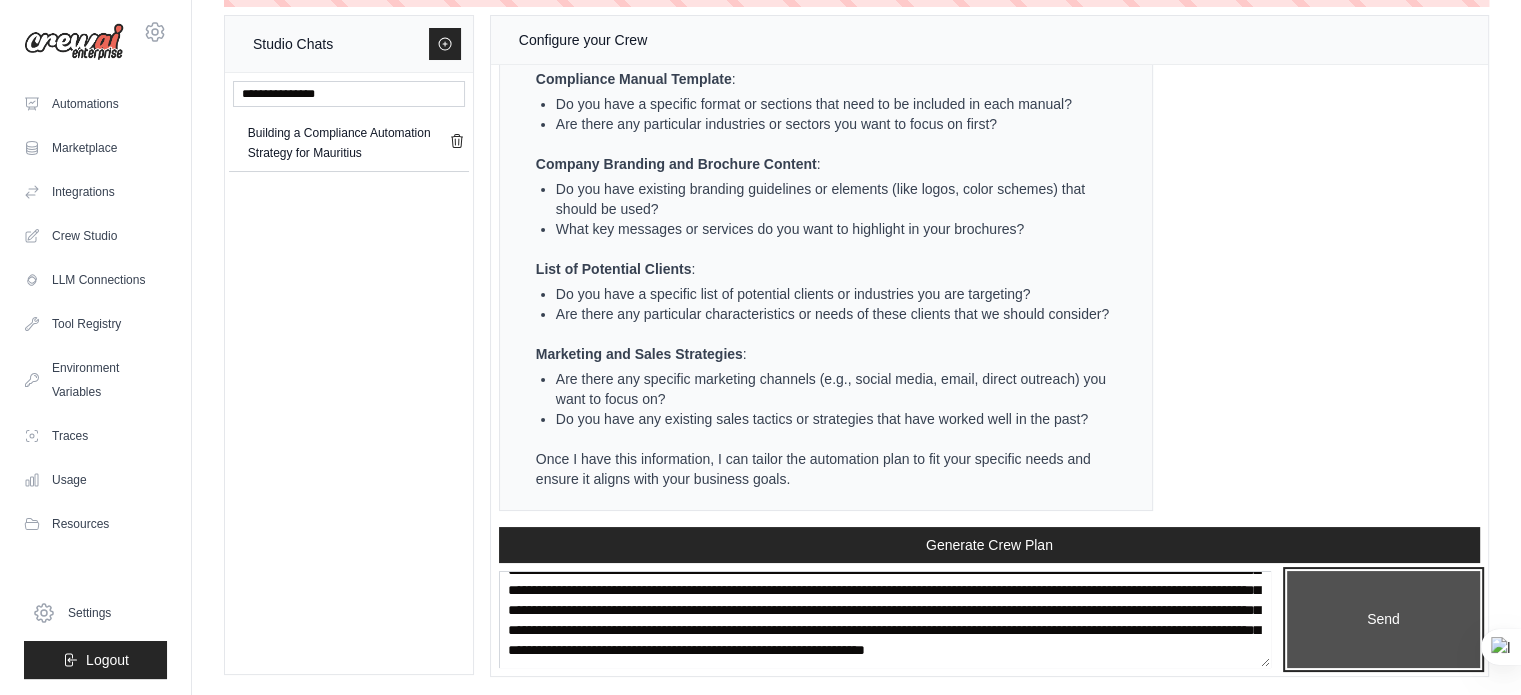 click on "Send" at bounding box center [1383, 620] 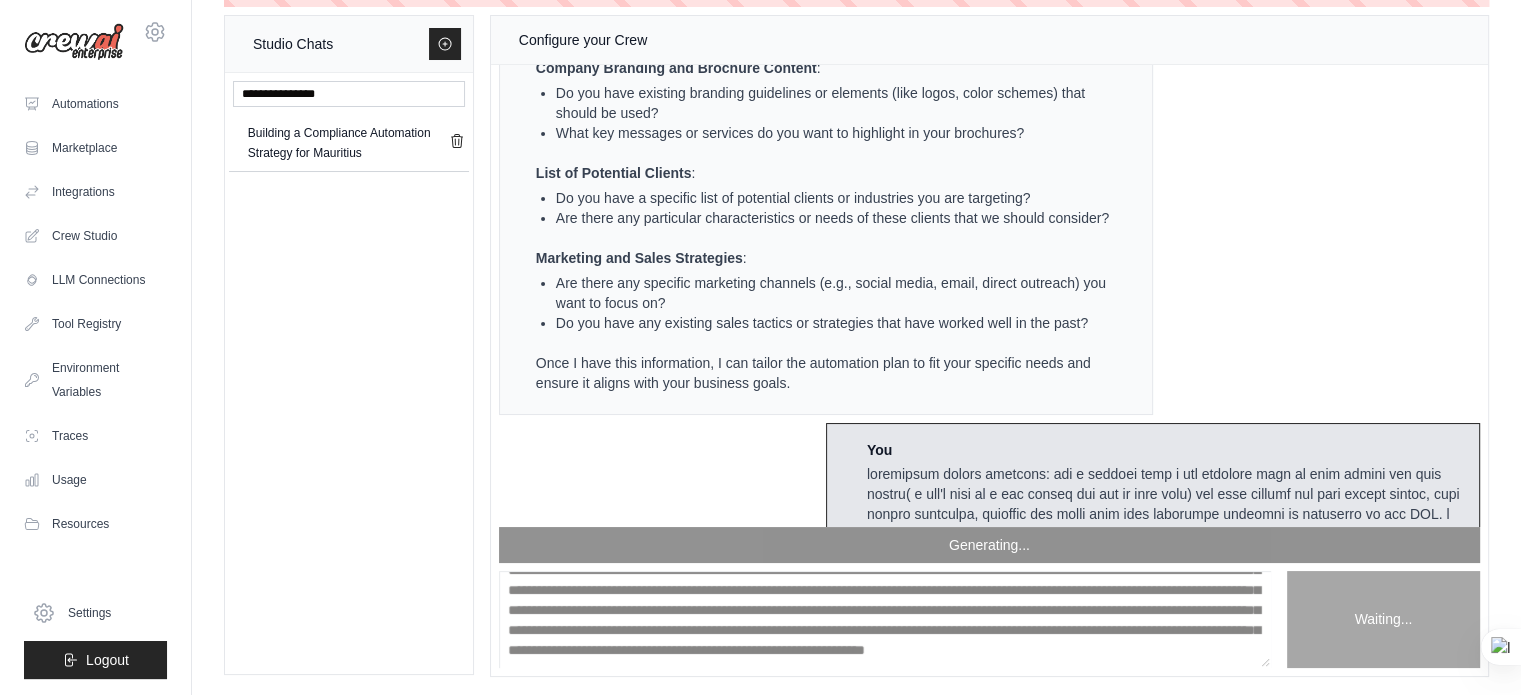 scroll, scrollTop: 0, scrollLeft: 0, axis: both 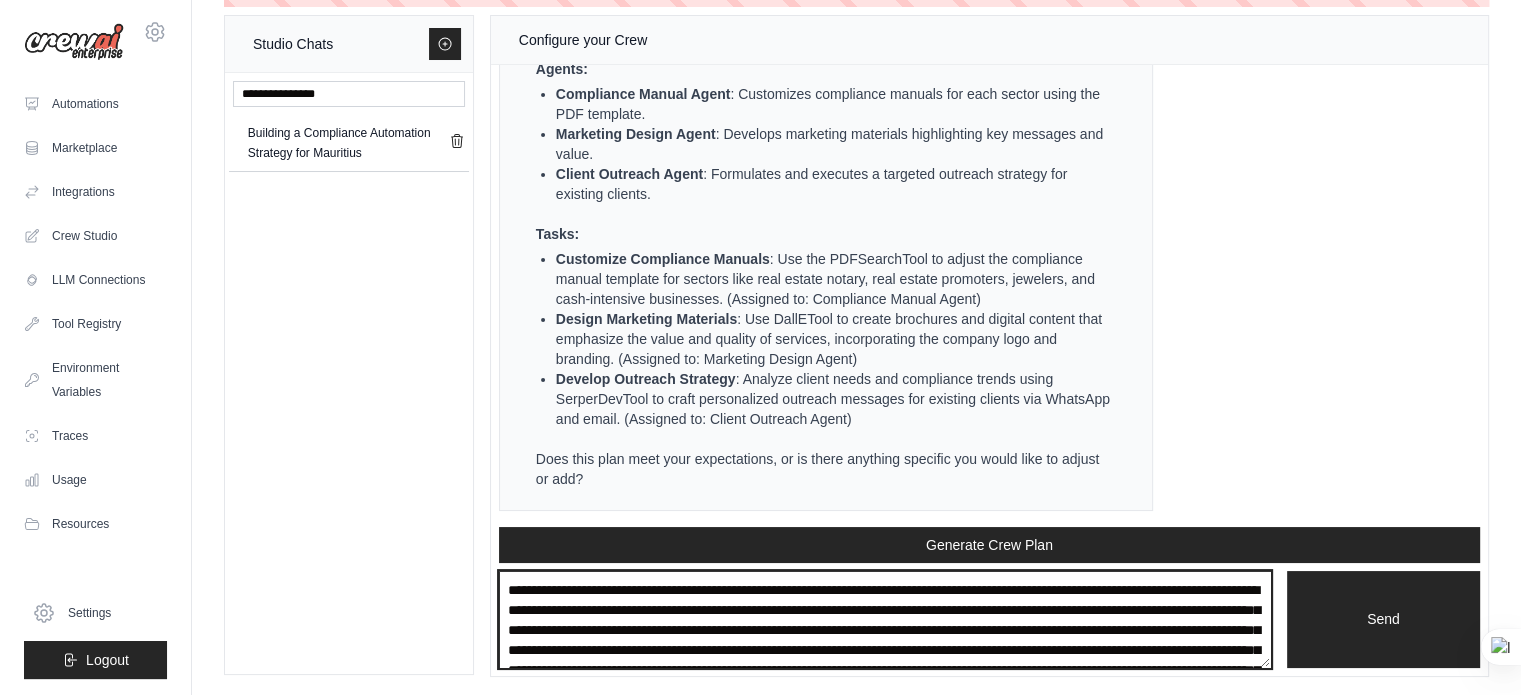click at bounding box center [885, 620] 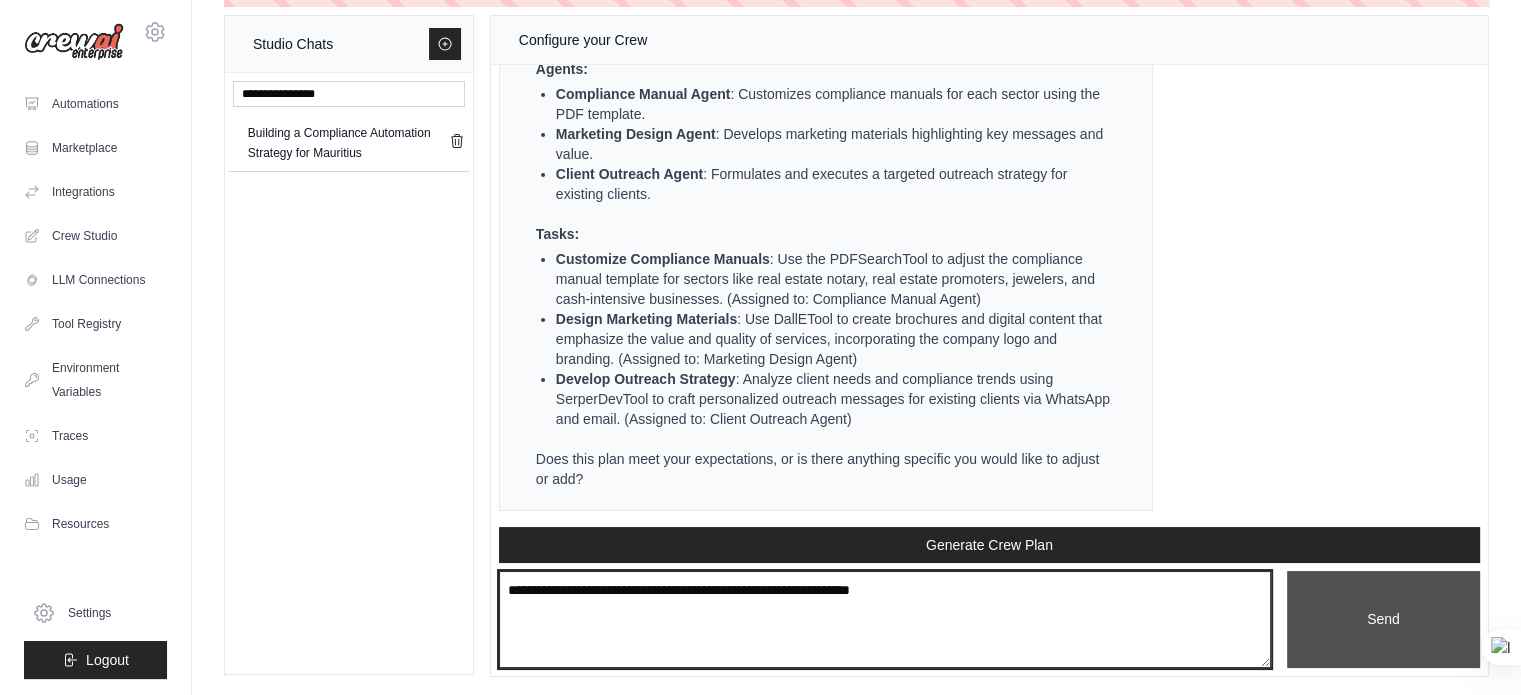 type on "**********" 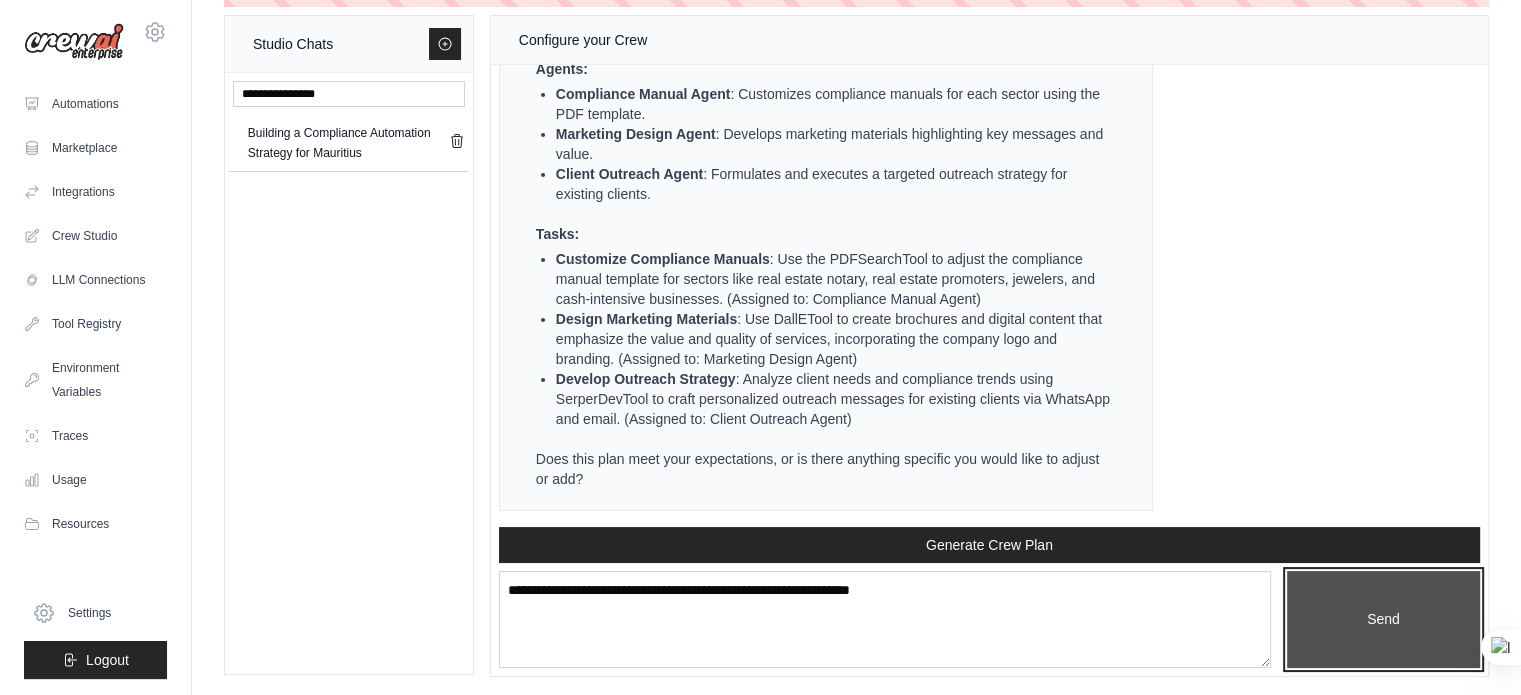 click on "Send" at bounding box center (1383, 620) 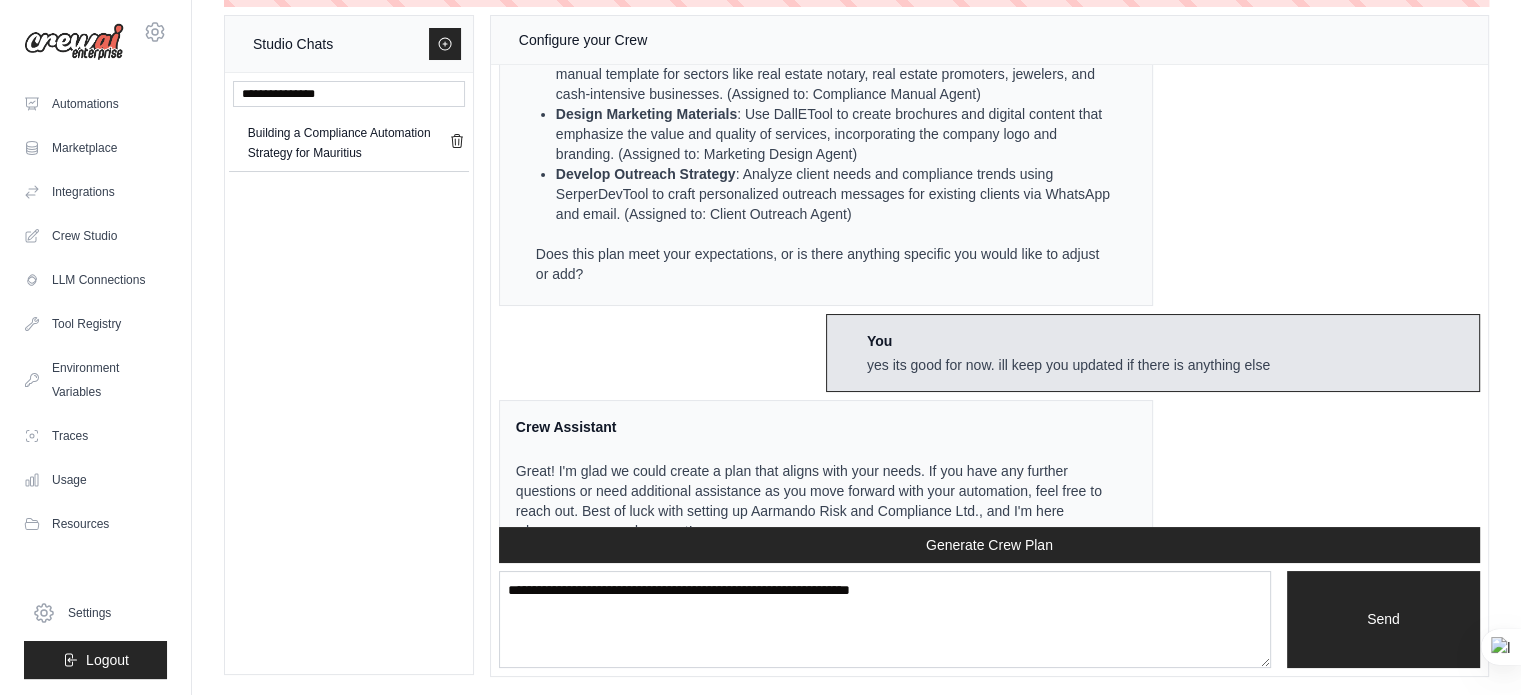 scroll, scrollTop: 4523, scrollLeft: 0, axis: vertical 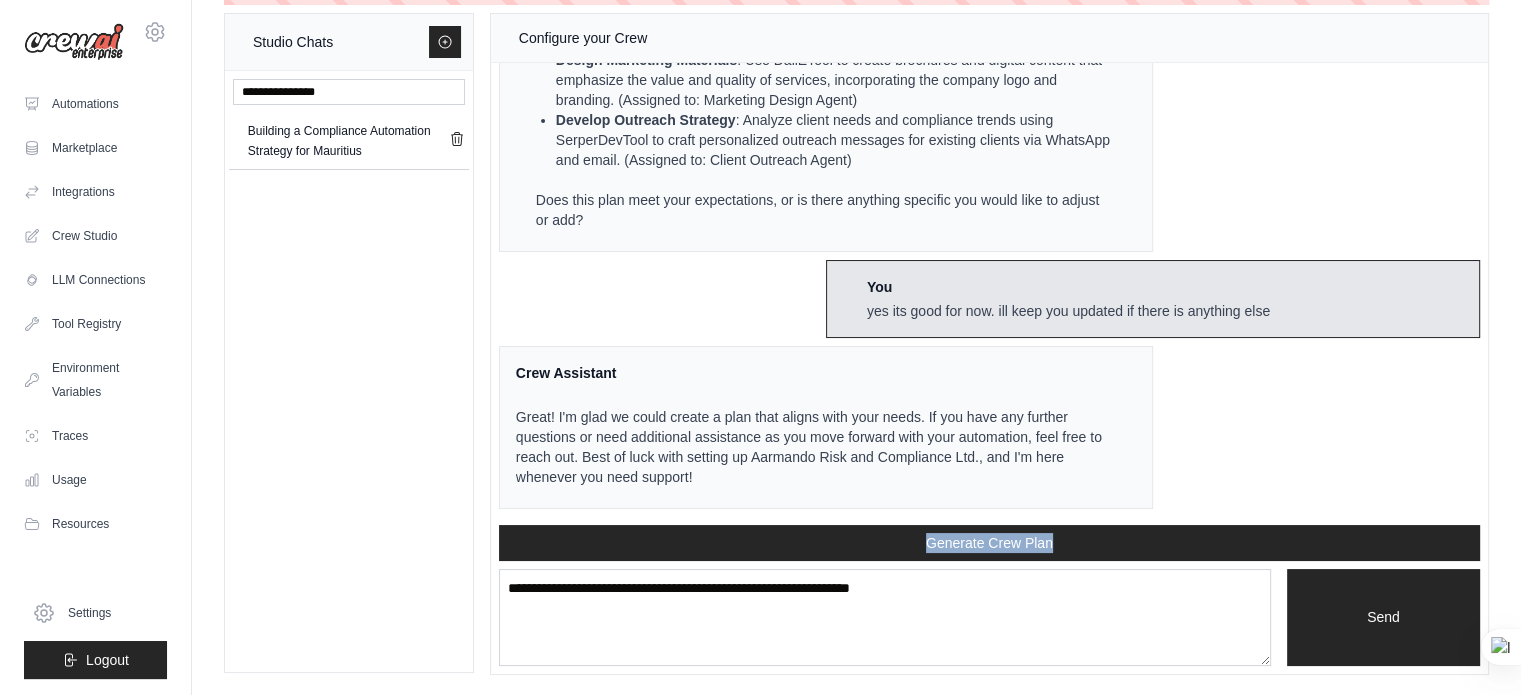drag, startPoint x: 808, startPoint y: 493, endPoint x: 840, endPoint y: 583, distance: 95.51963 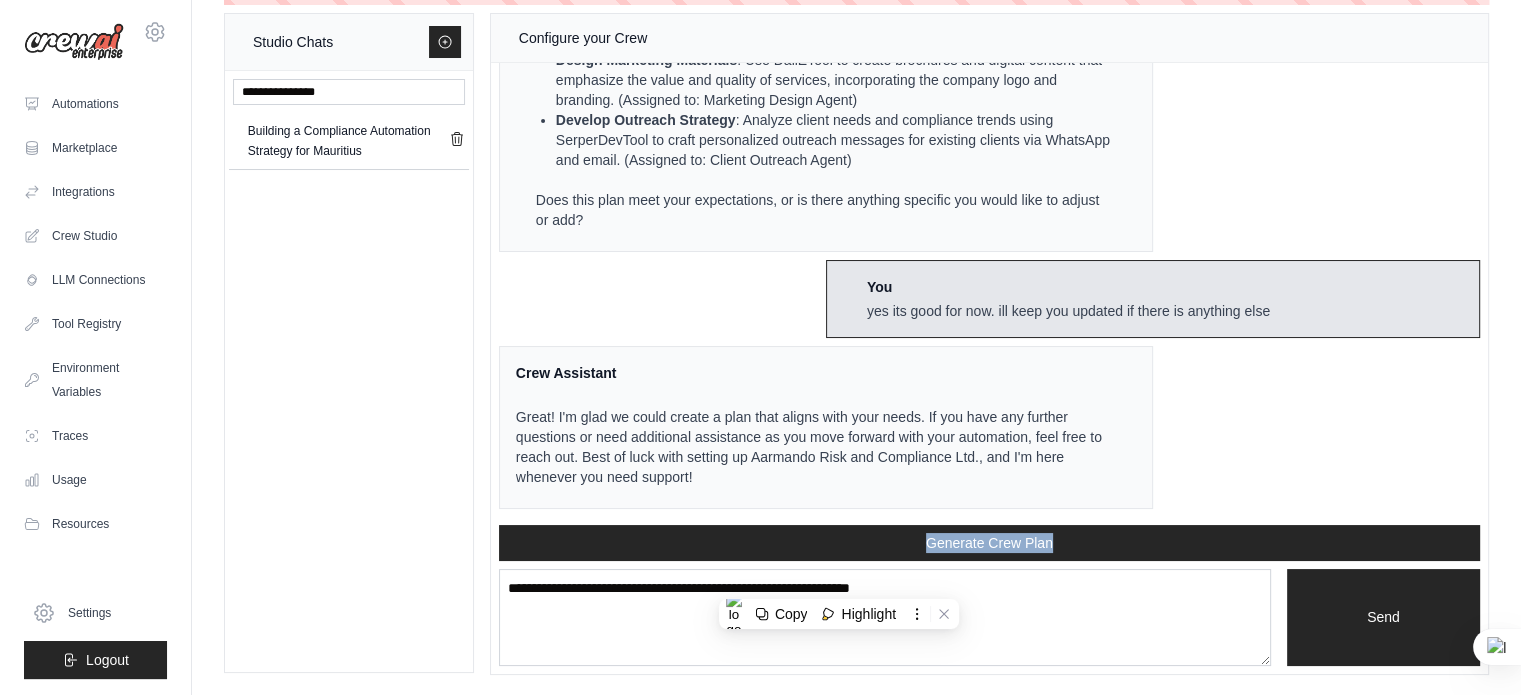click on "Great! I'm glad we could create a plan that aligns with your needs. If you have any further questions or need additional assistance as you move forward with your automation, feel free to reach out. Best of luck with setting up Aarmando Risk and Compliance Ltd., and I'm here whenever you need support!" at bounding box center [814, 447] 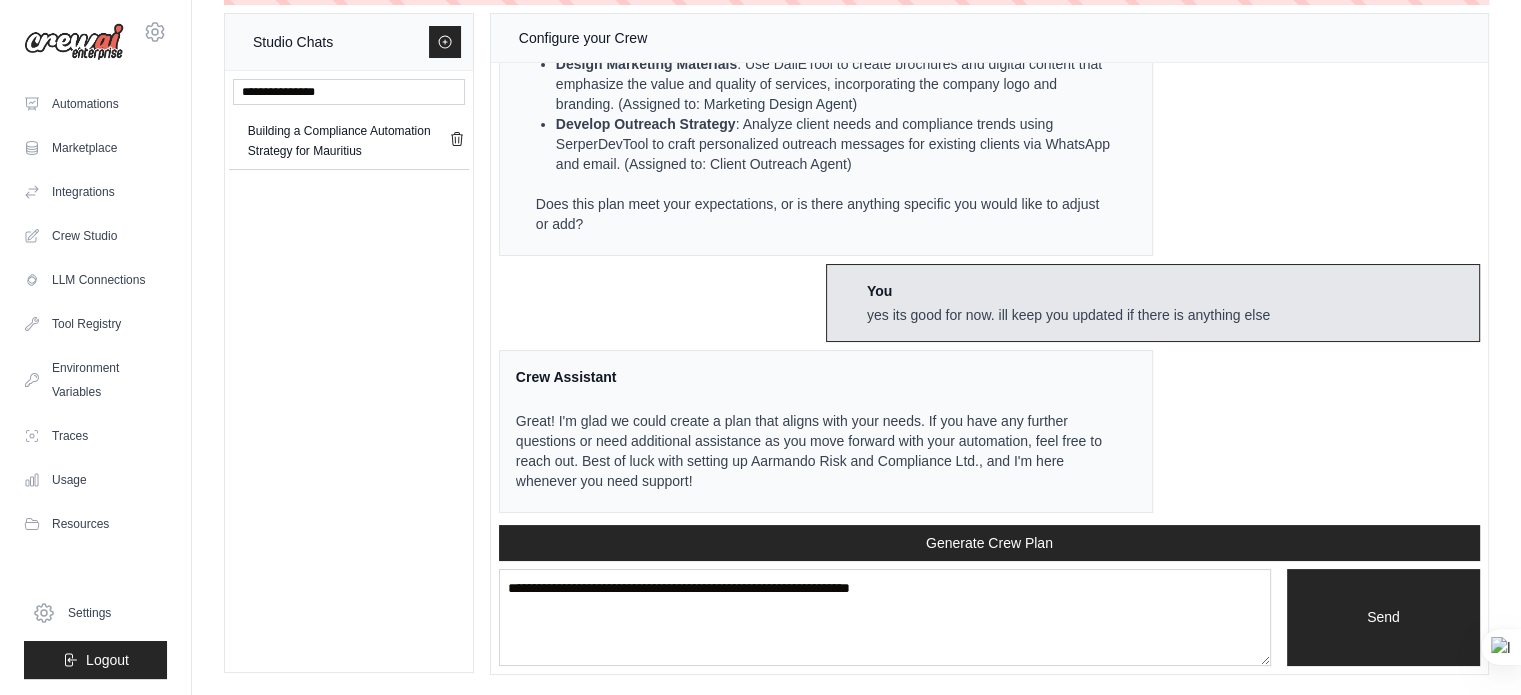 scroll, scrollTop: 4523, scrollLeft: 0, axis: vertical 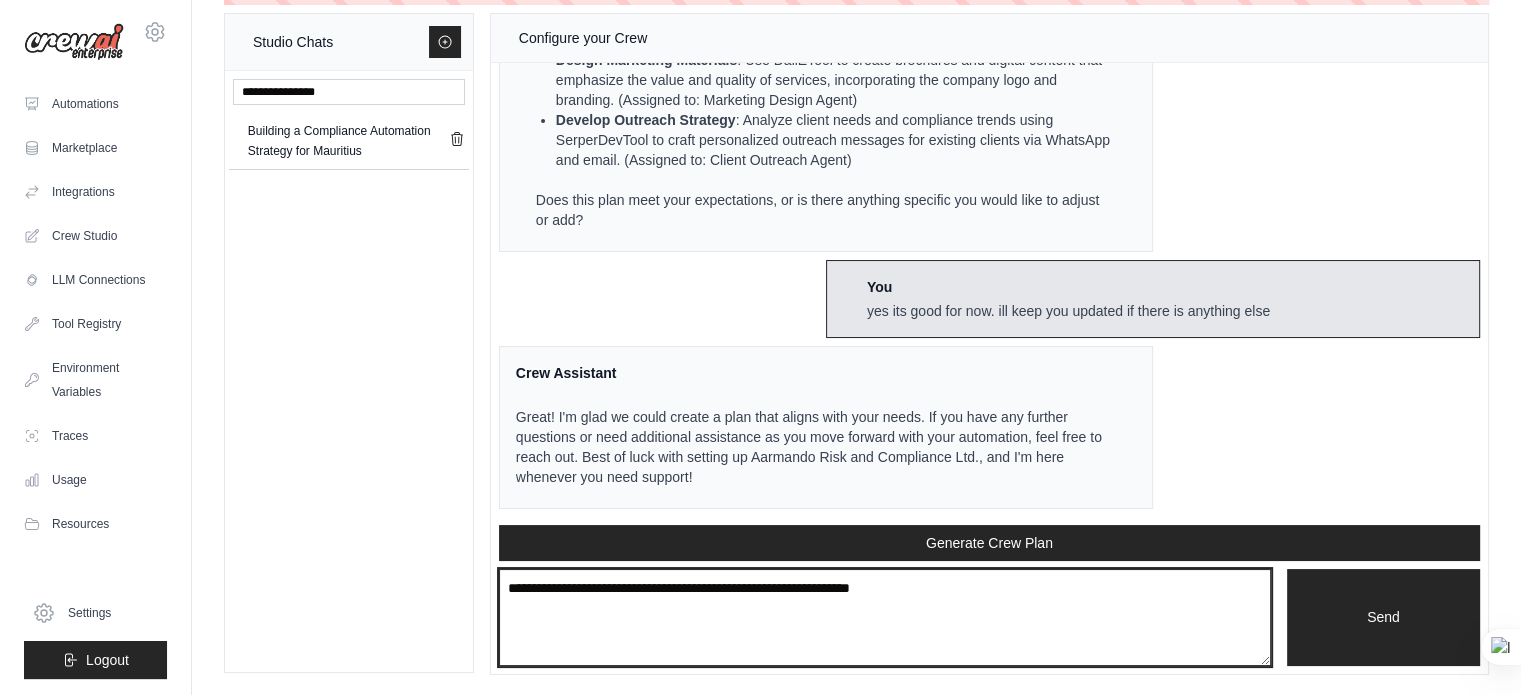 click on "**********" at bounding box center (885, 618) 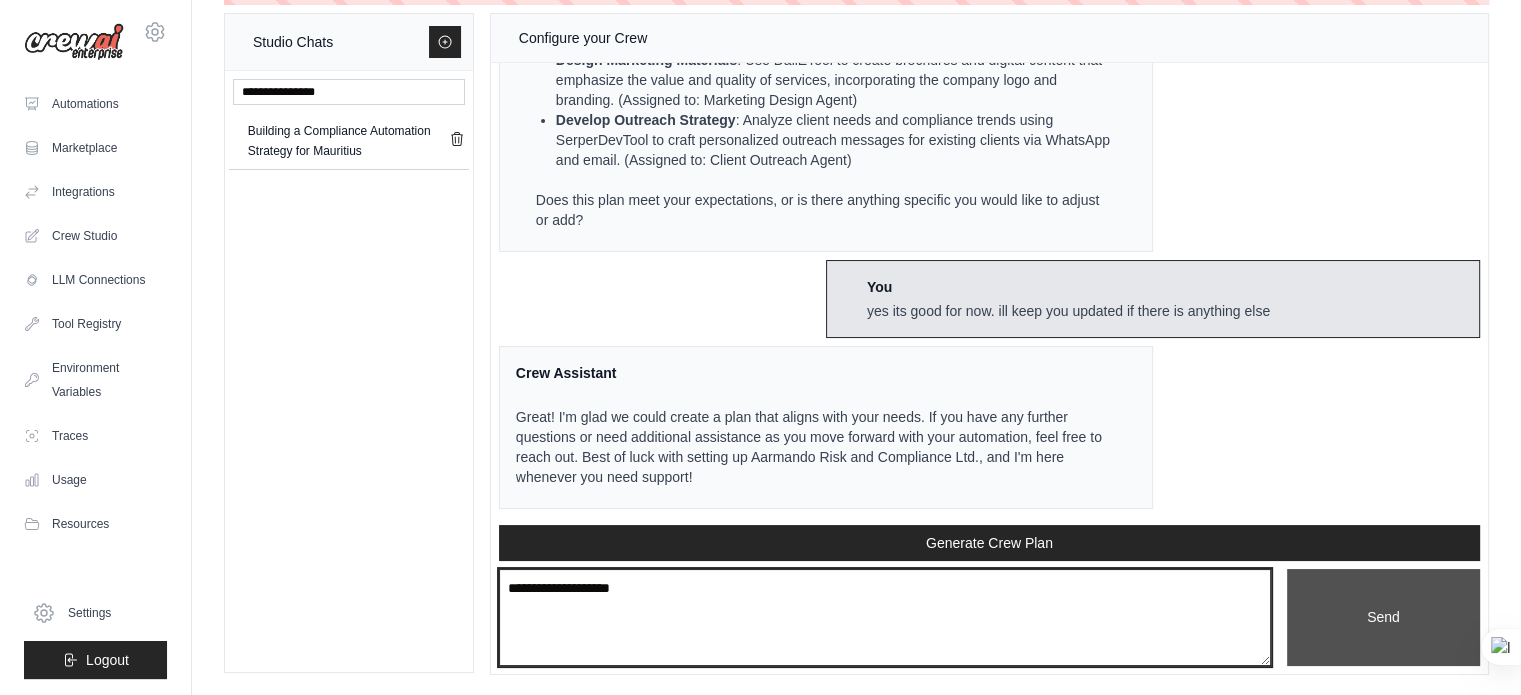 type on "**********" 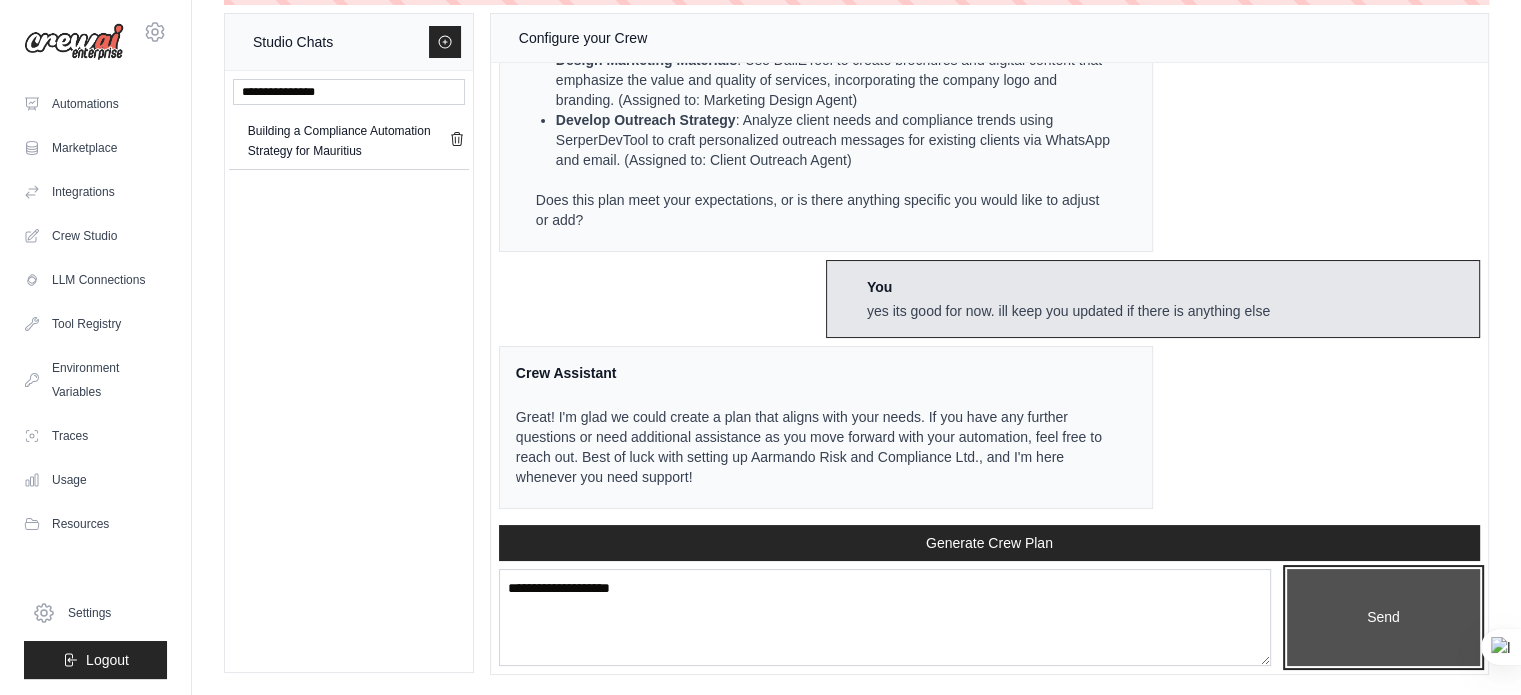click on "Send" at bounding box center [1383, 618] 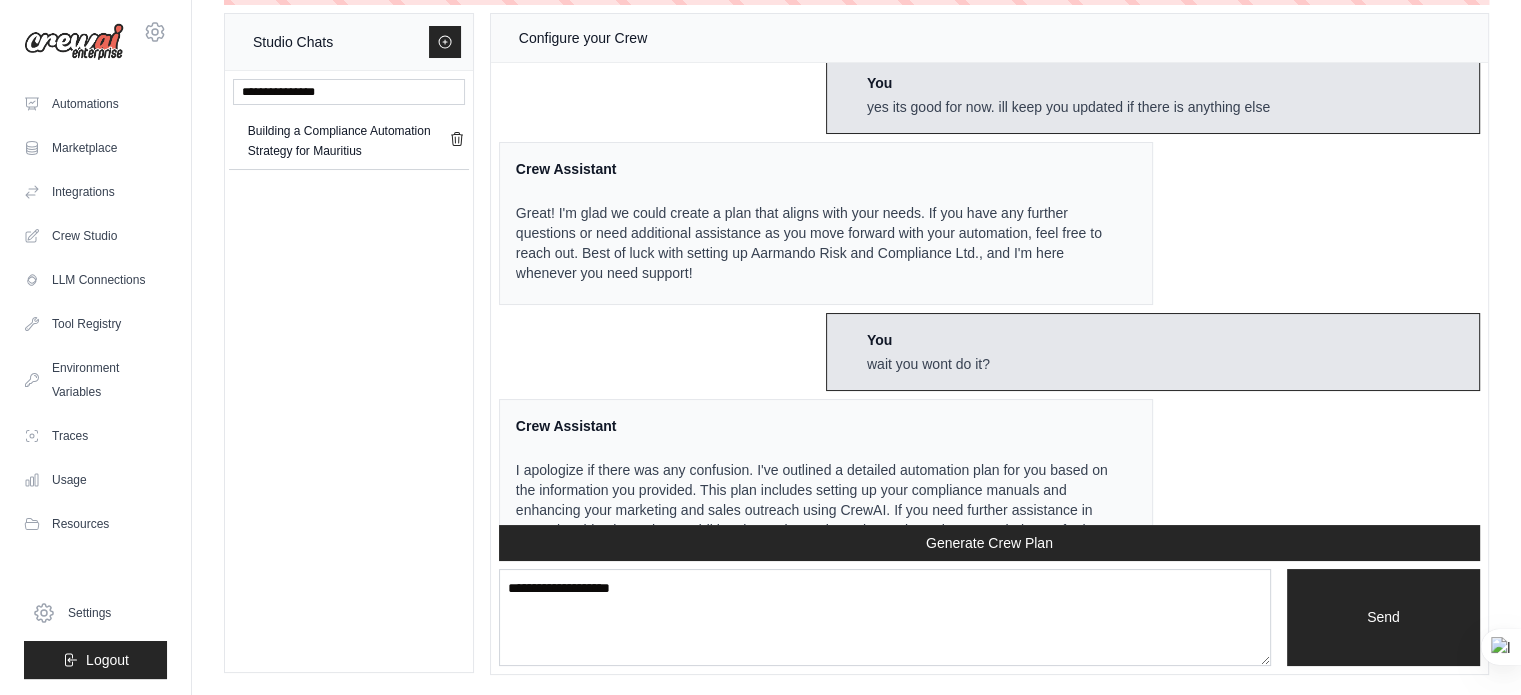 scroll, scrollTop: 4799, scrollLeft: 0, axis: vertical 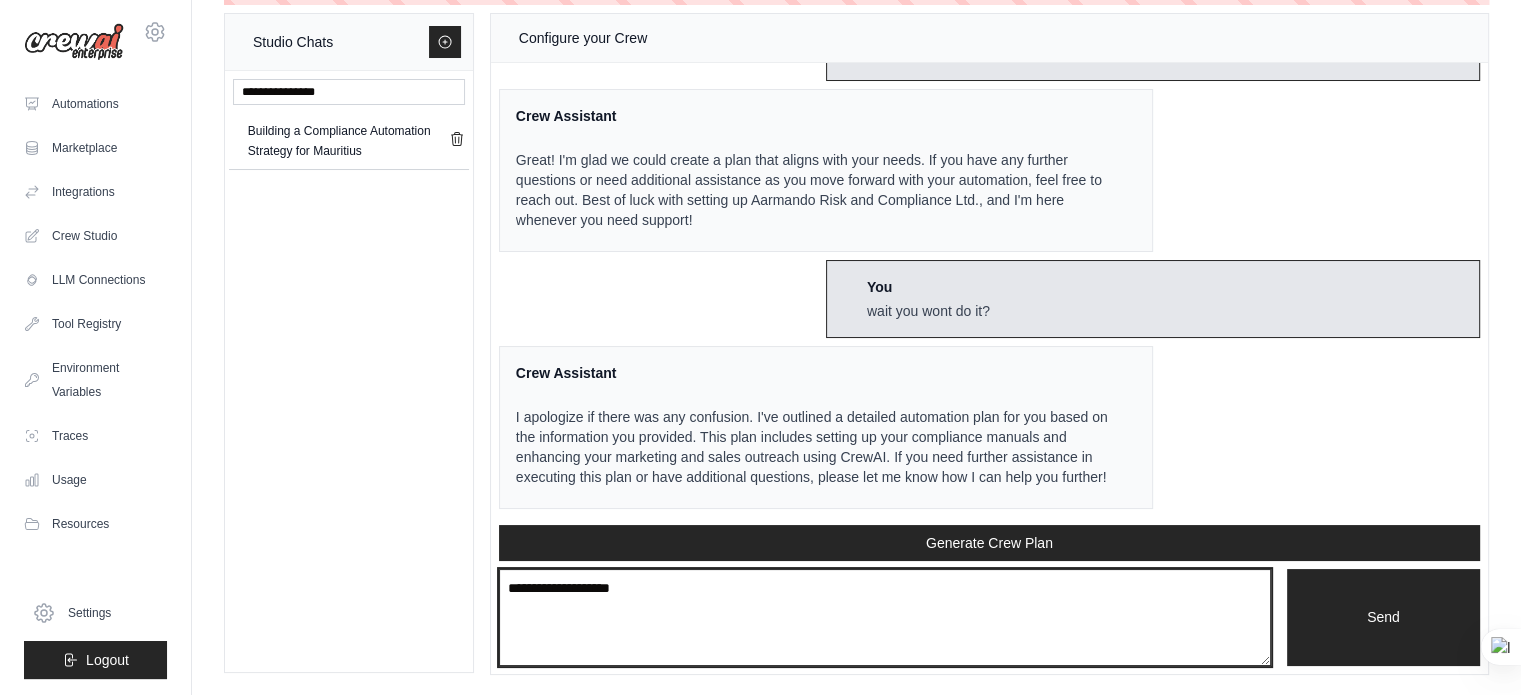 click on "**********" at bounding box center (885, 618) 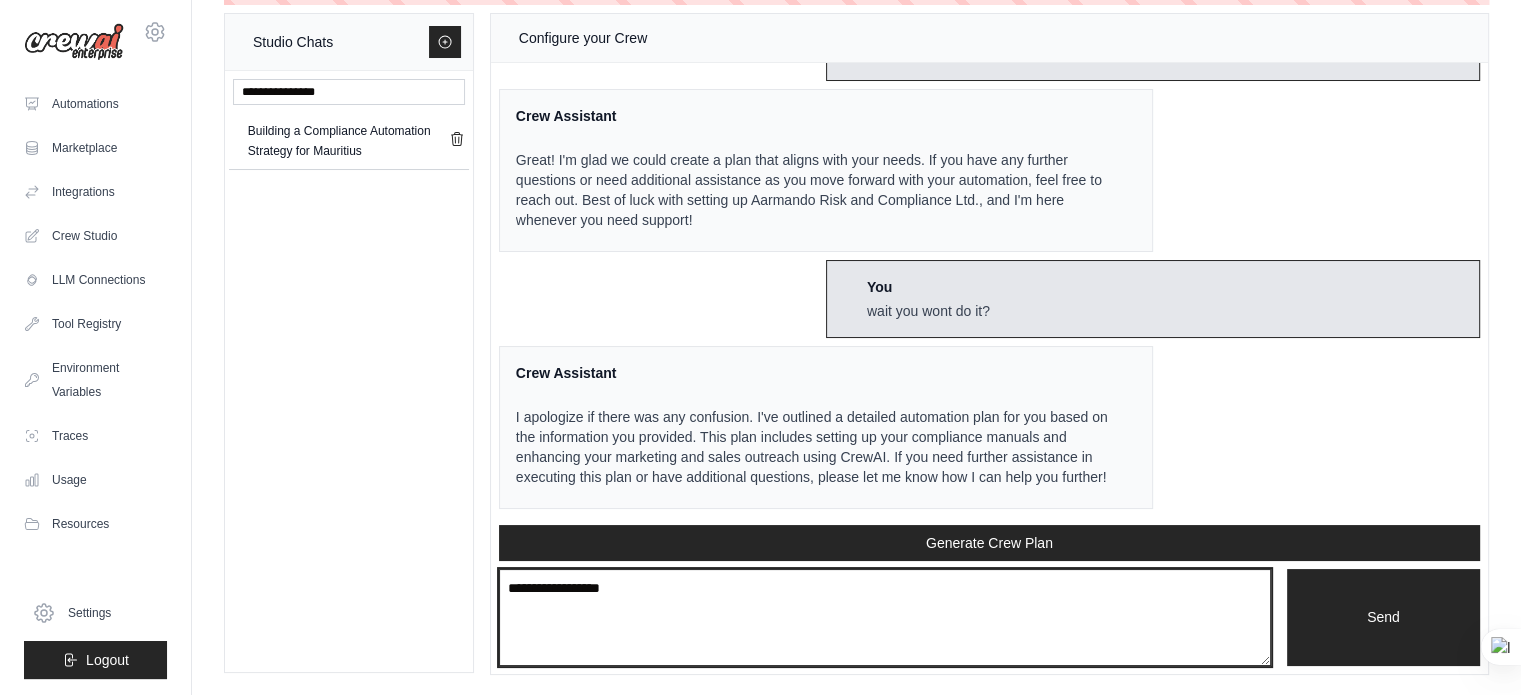 type on "**********" 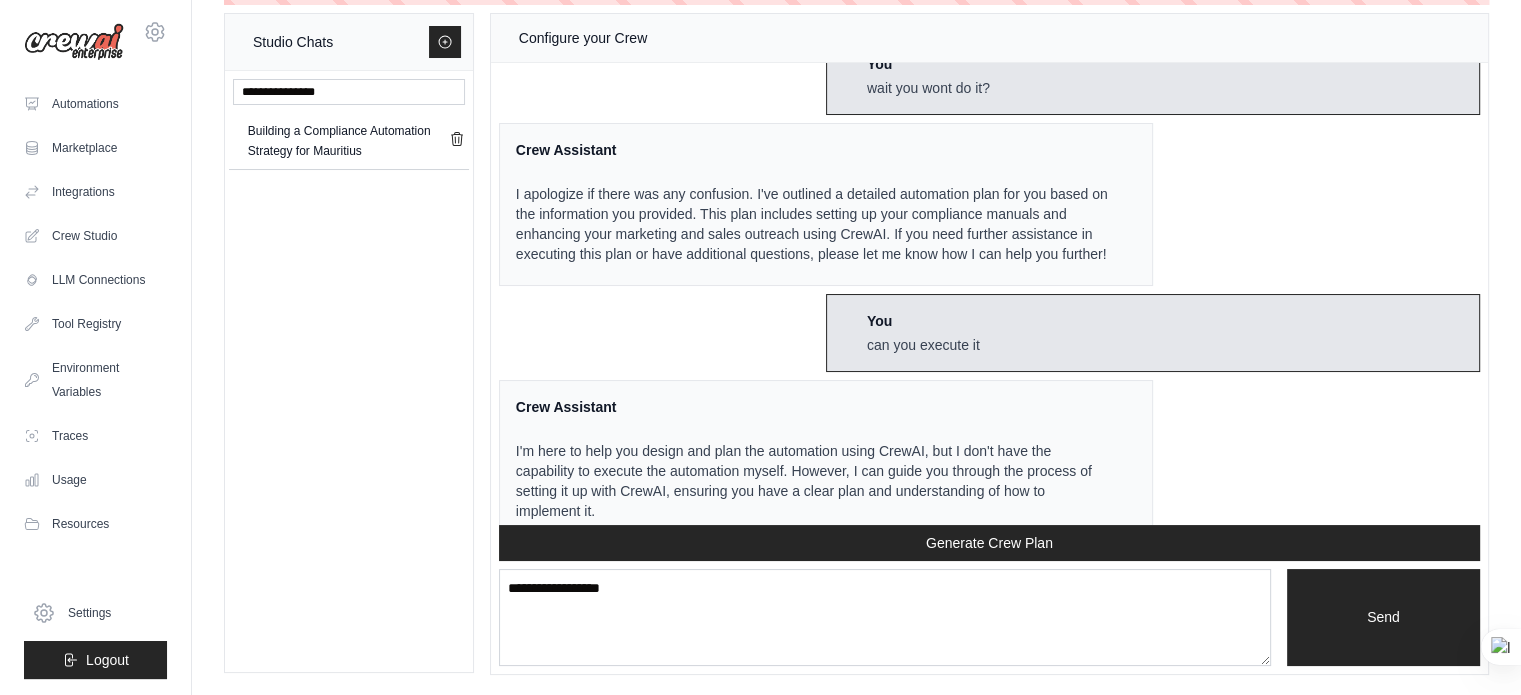 scroll, scrollTop: 5116, scrollLeft: 0, axis: vertical 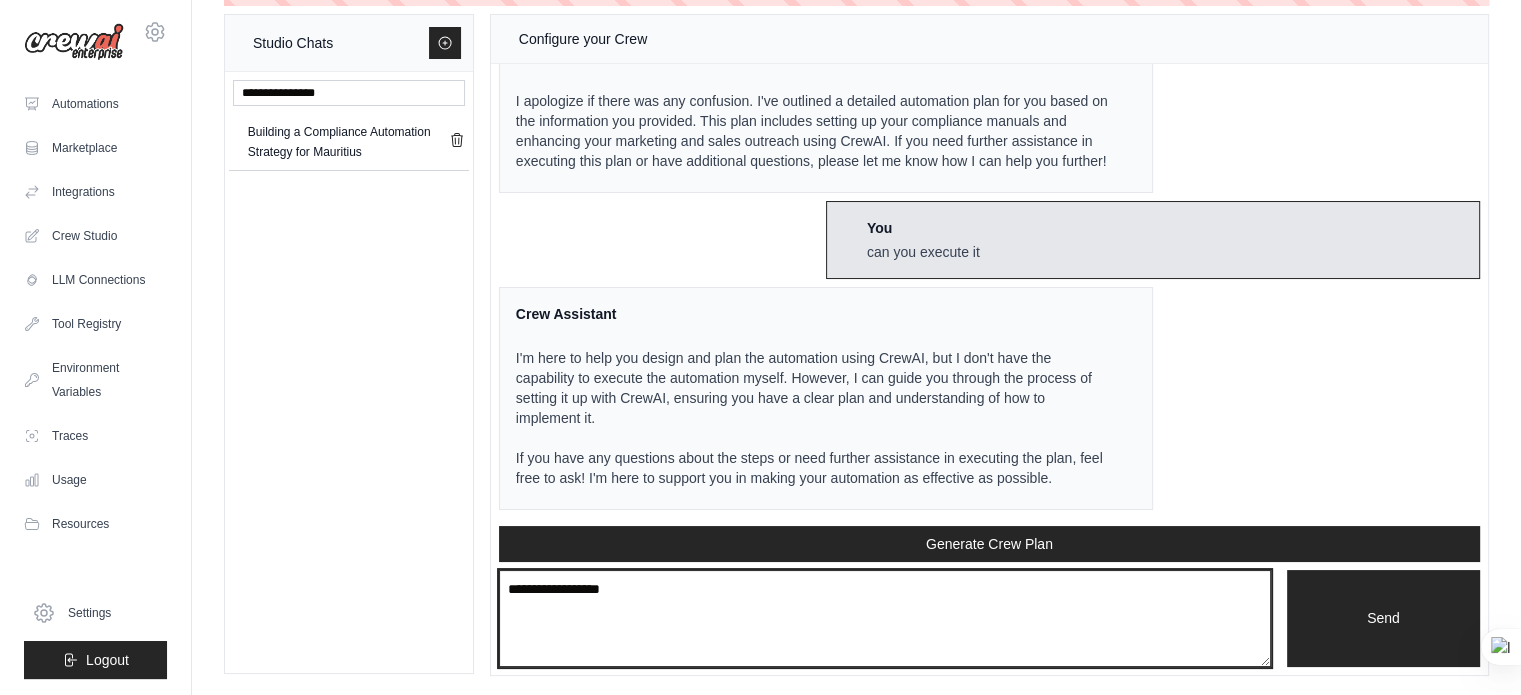 click on "**********" at bounding box center [885, 619] 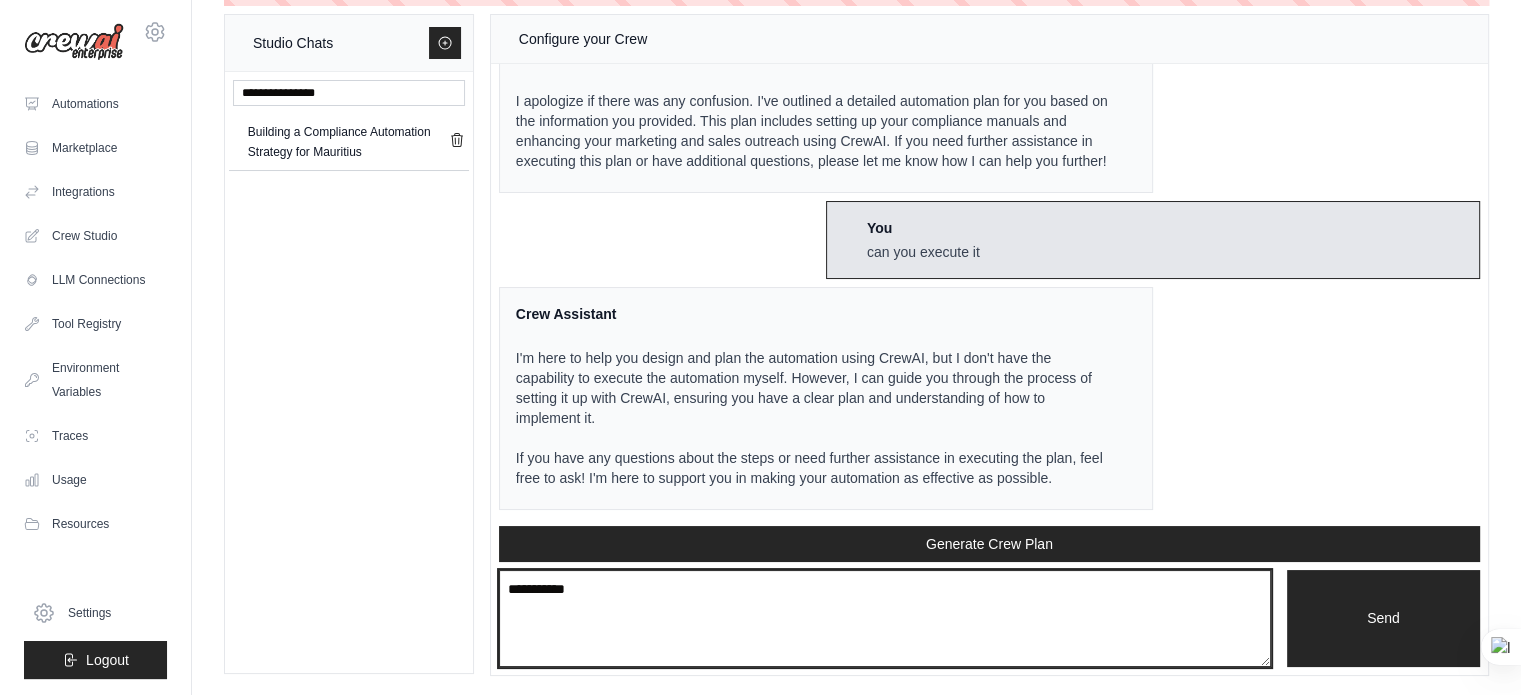 type on "**********" 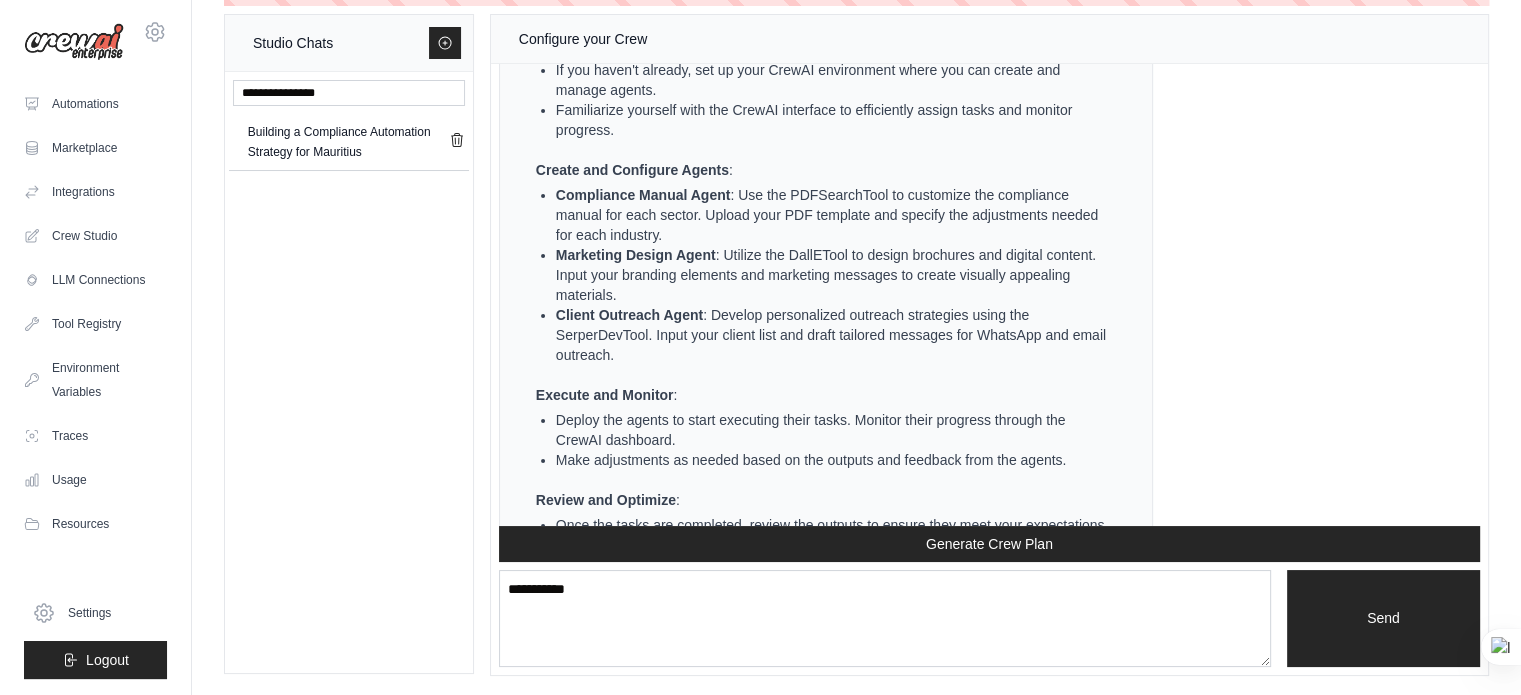 scroll, scrollTop: 5856, scrollLeft: 0, axis: vertical 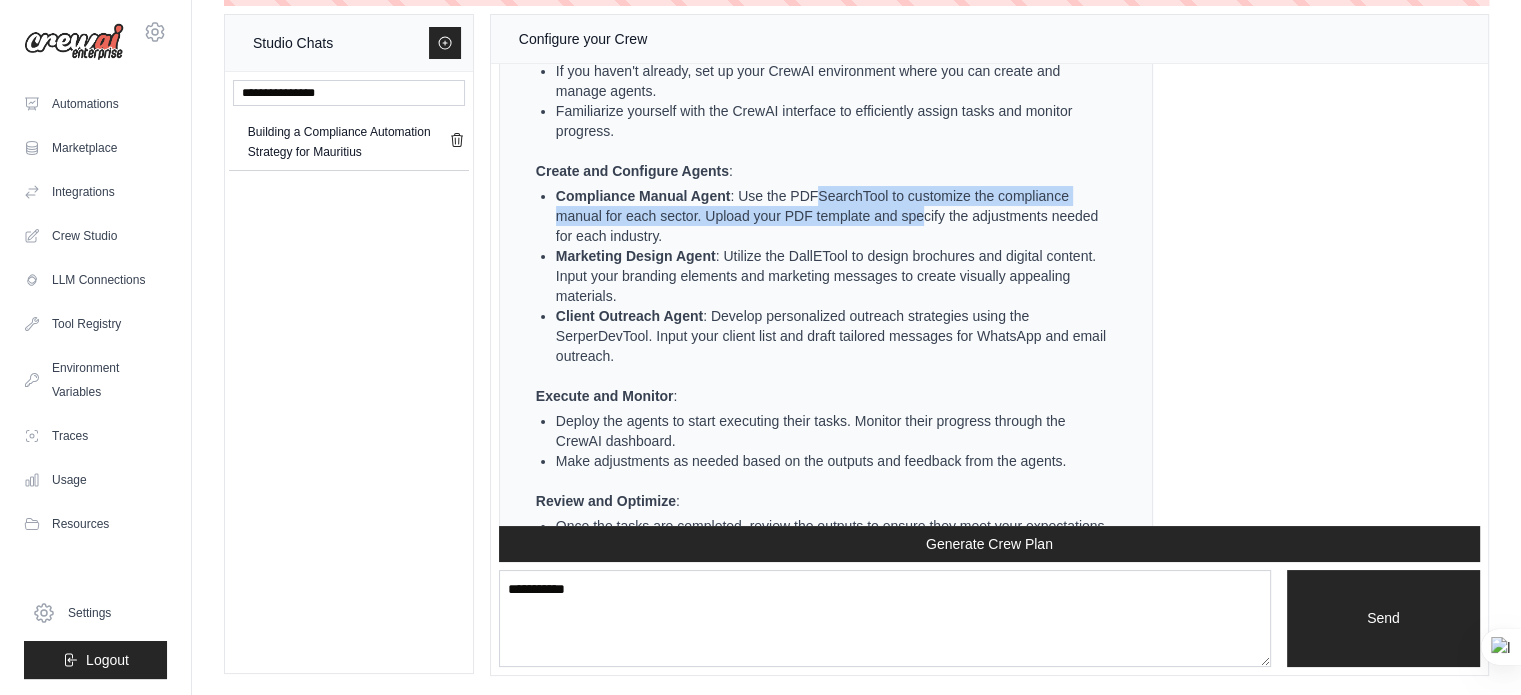 drag, startPoint x: 820, startPoint y: 285, endPoint x: 920, endPoint y: 306, distance: 102.18121 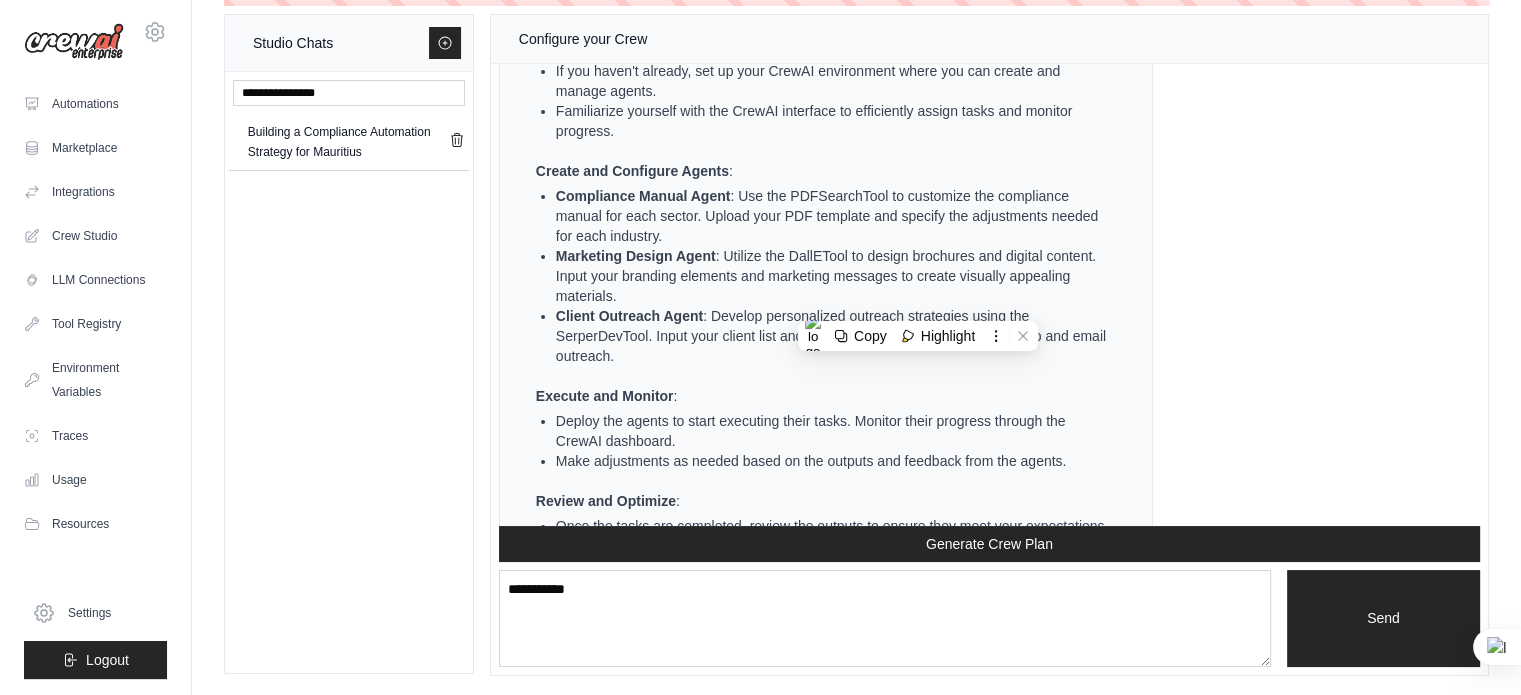 click on "Compliance Manual Agent : Use the PDFSearchTool to customize the compliance manual for each sector. Upload your PDF template and specify the adjustments needed for each industry." at bounding box center [834, 216] 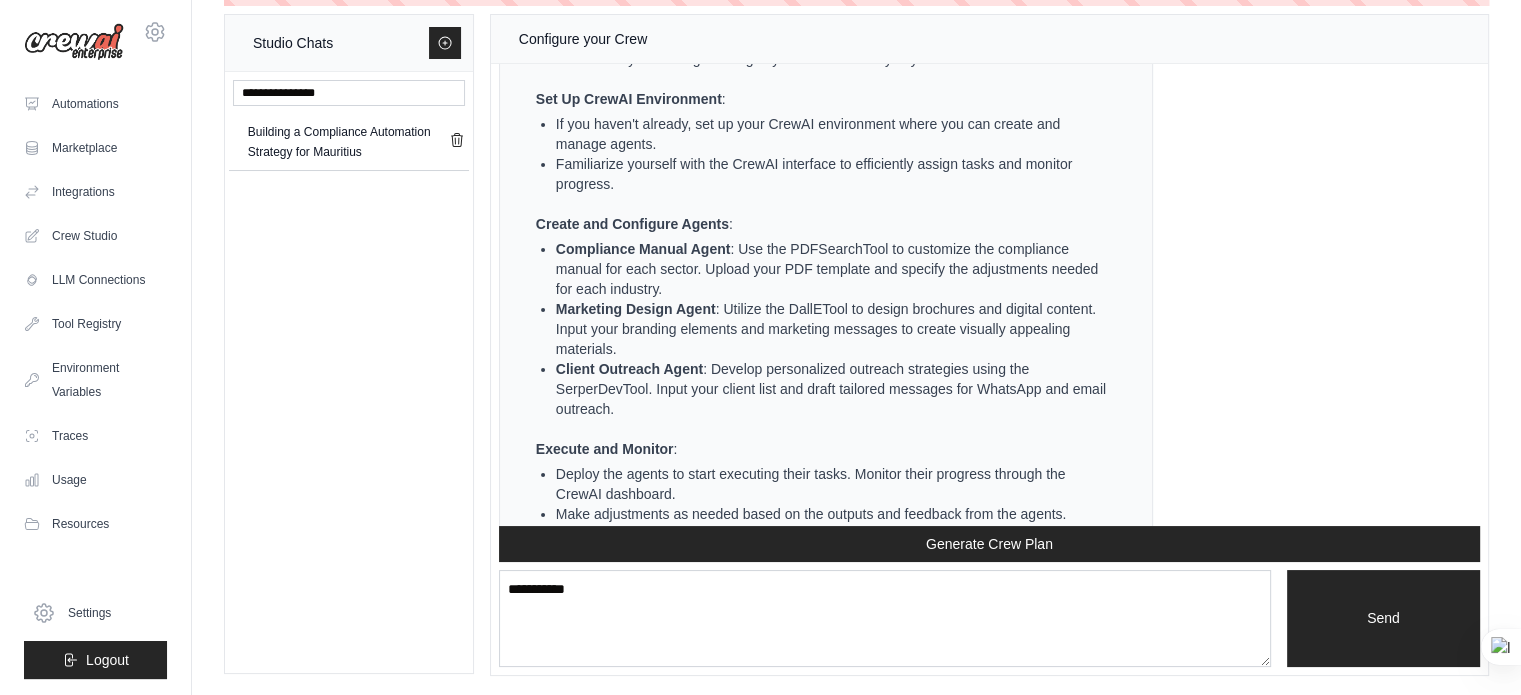 scroll, scrollTop: 5800, scrollLeft: 0, axis: vertical 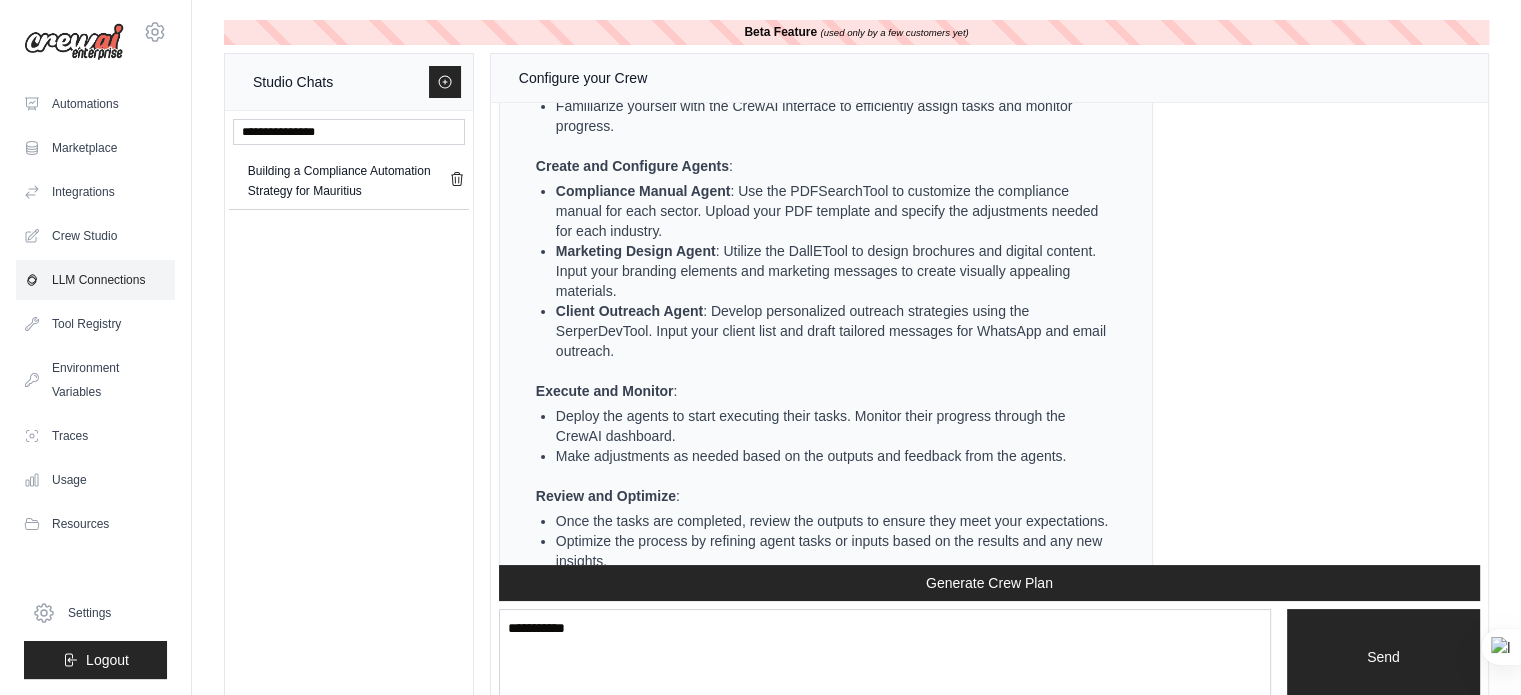 click on "LLM Connections" at bounding box center [95, 280] 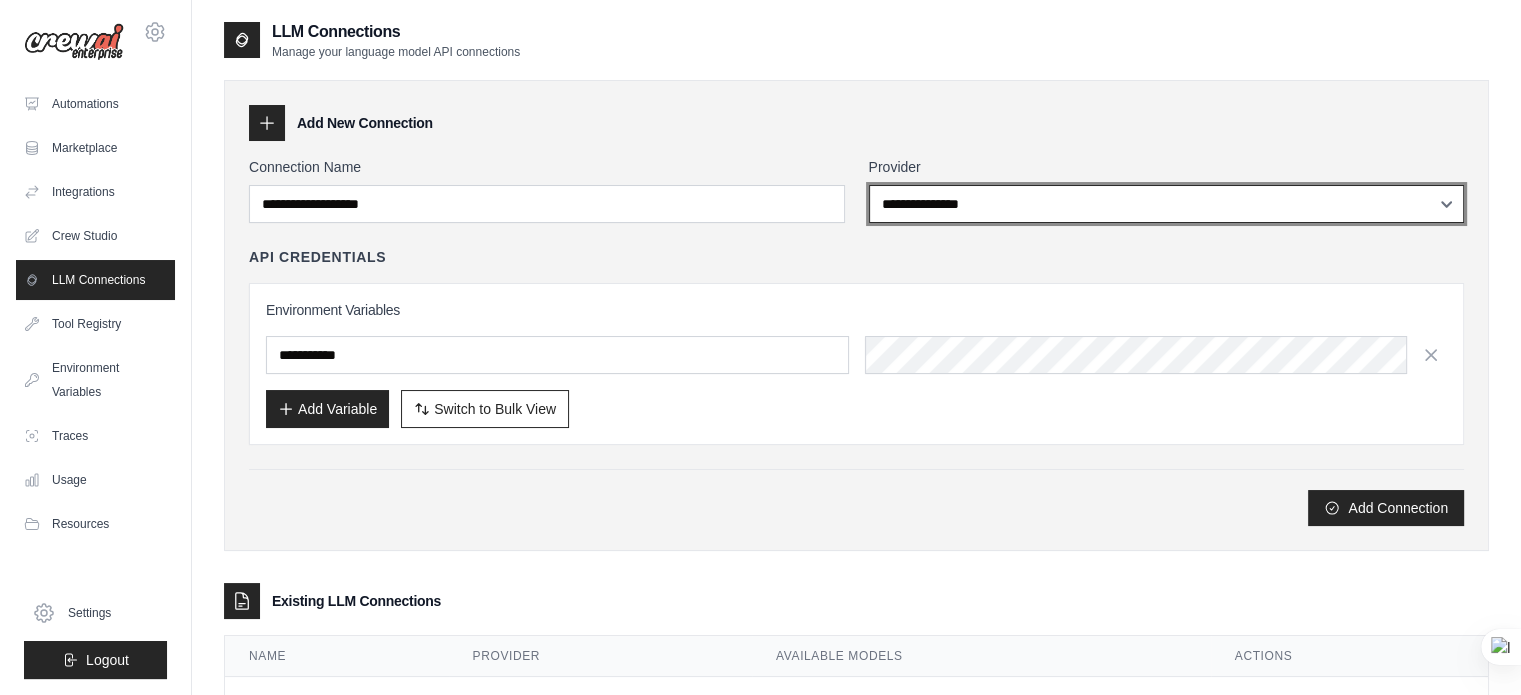 click on "**********" at bounding box center (1167, 204) 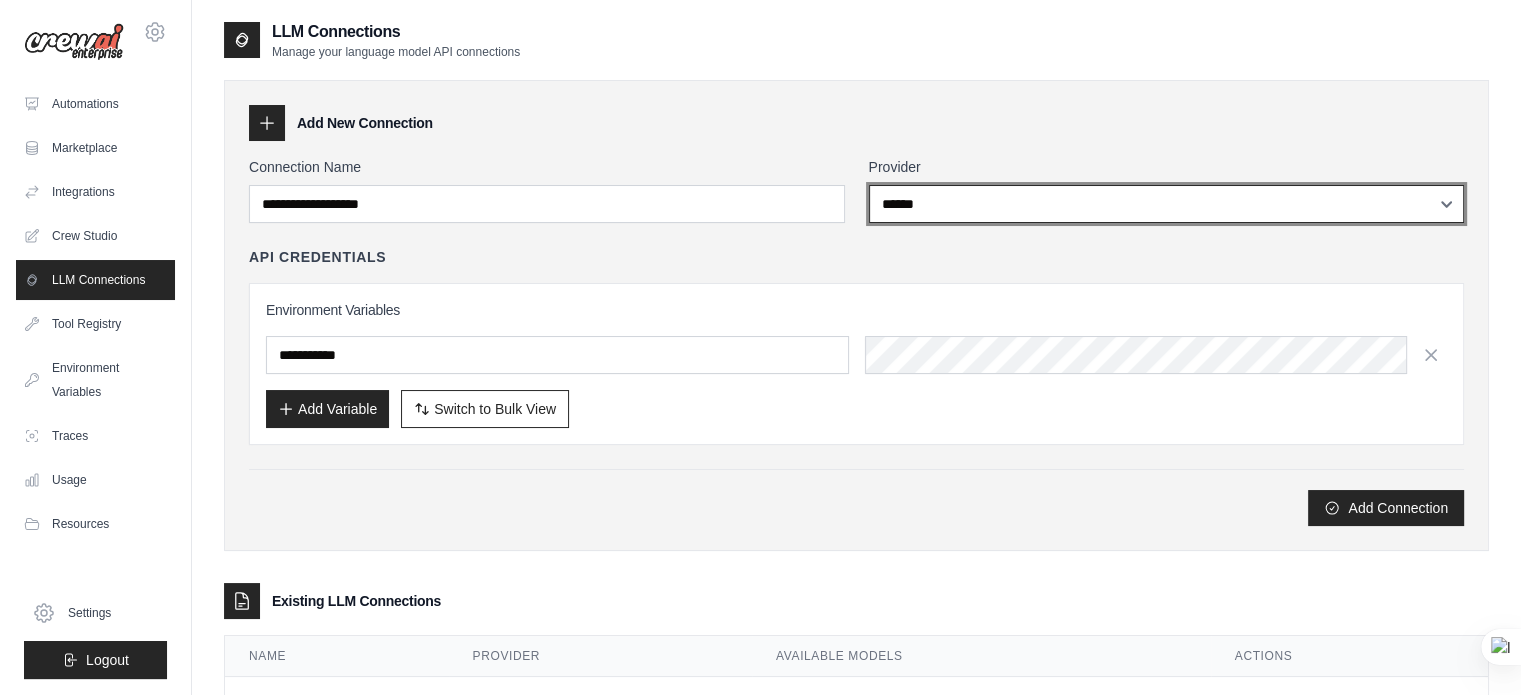 click on "**********" at bounding box center [1167, 204] 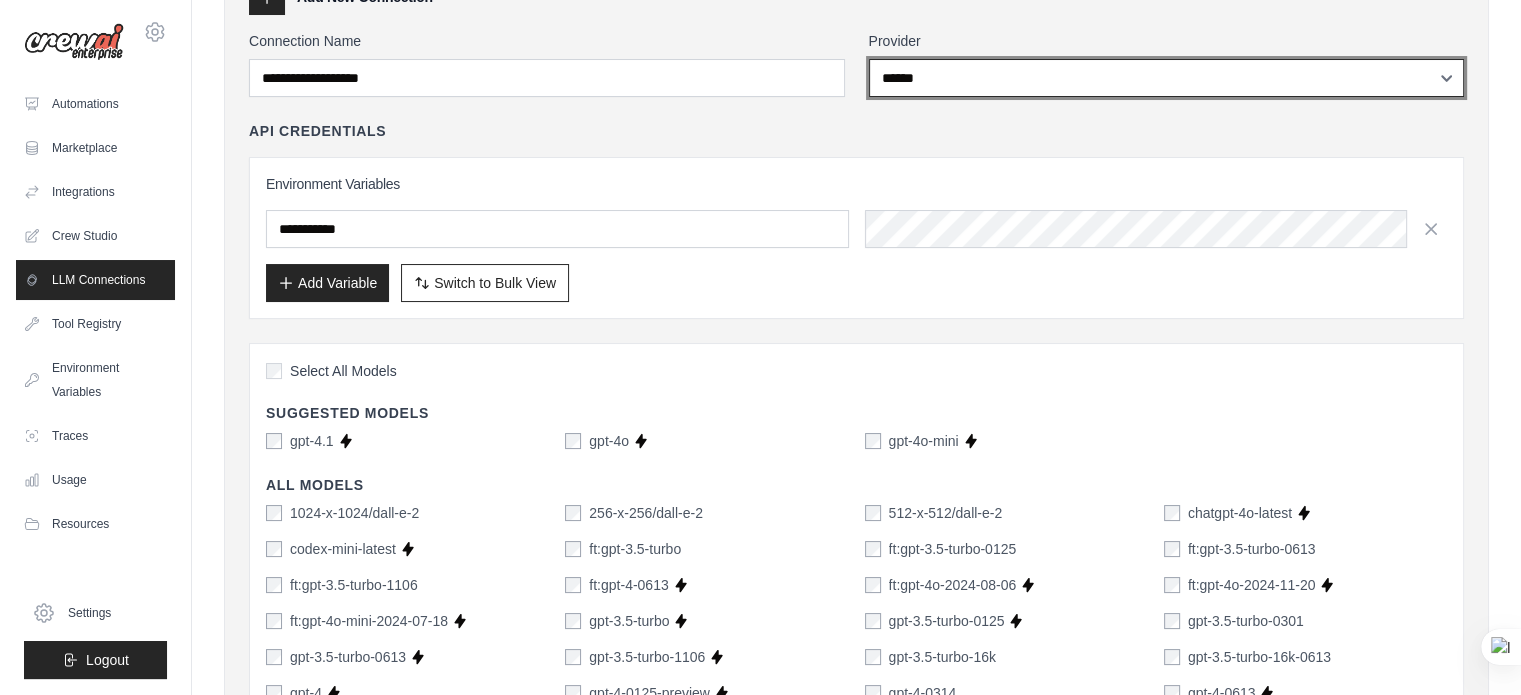 scroll, scrollTop: 128, scrollLeft: 0, axis: vertical 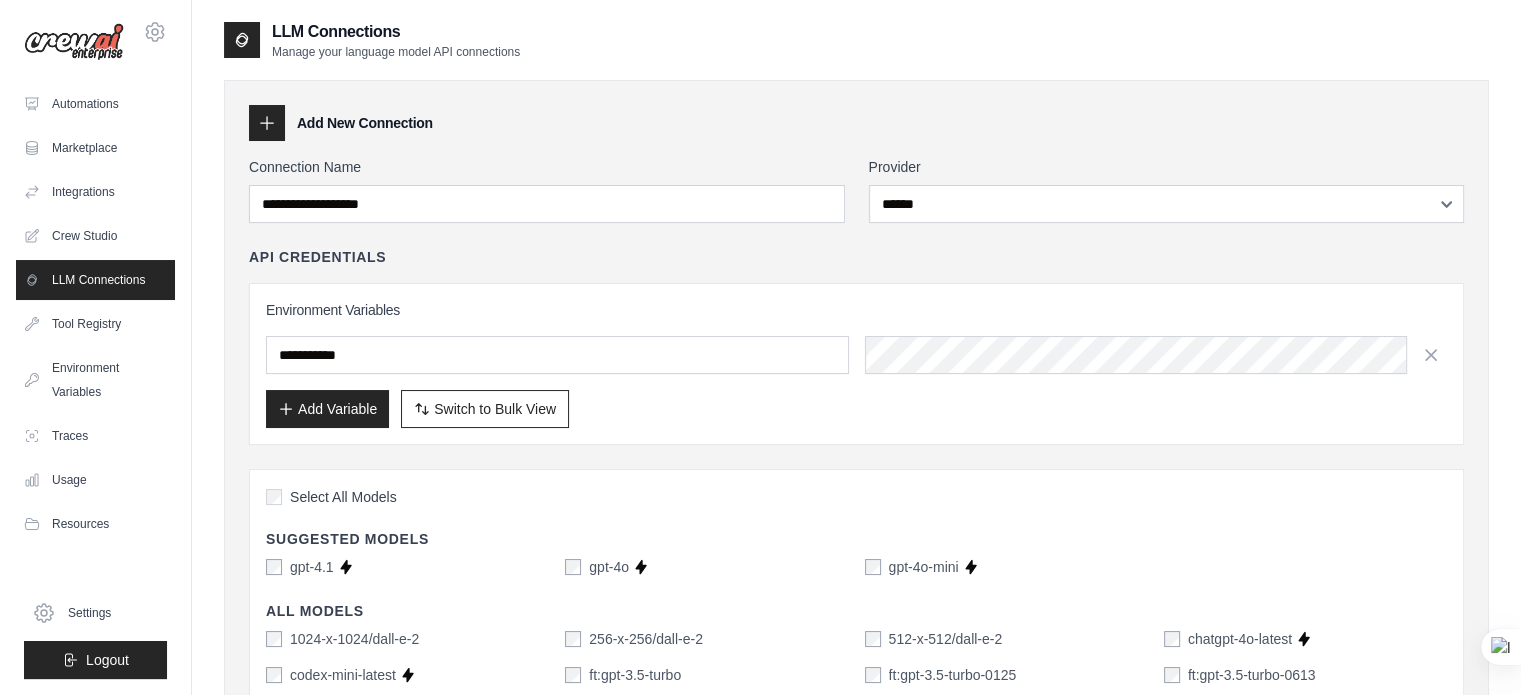 click at bounding box center [267, 123] 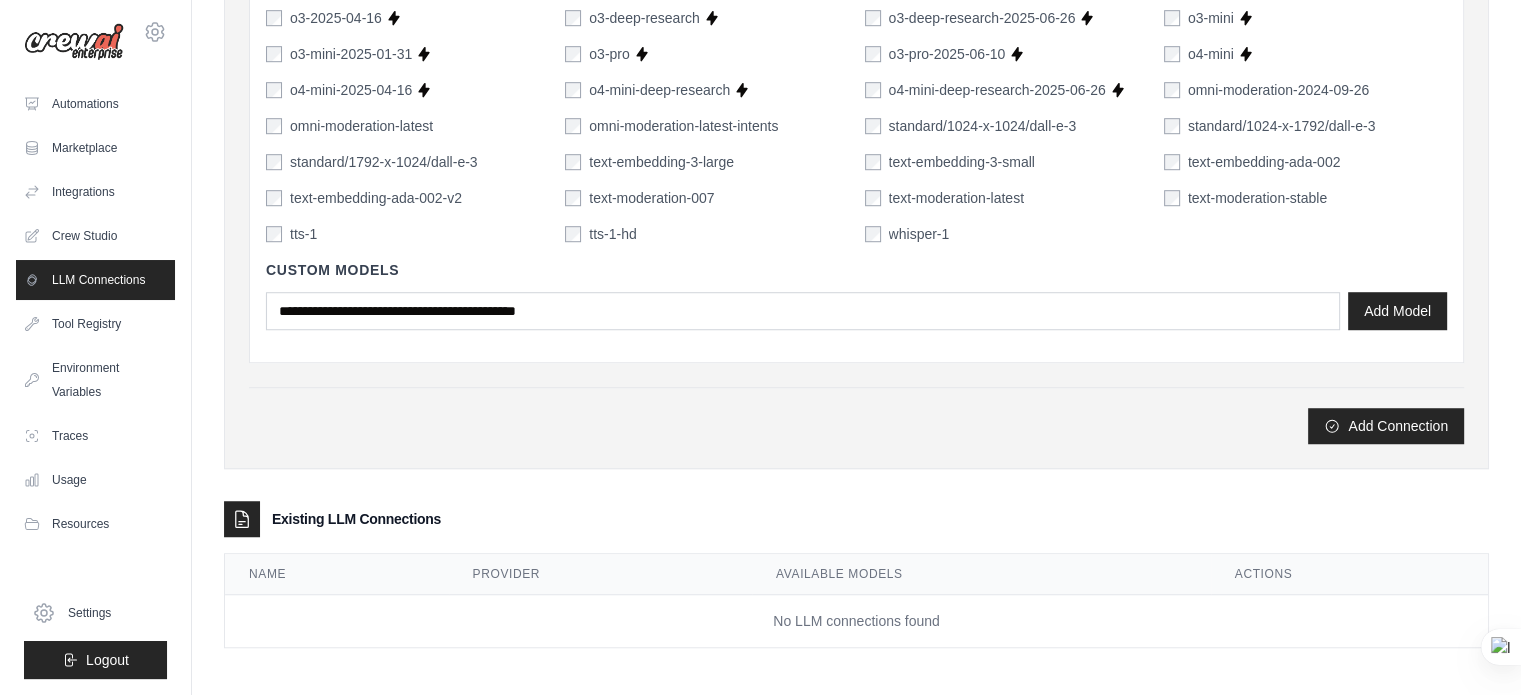 scroll, scrollTop: 1378, scrollLeft: 0, axis: vertical 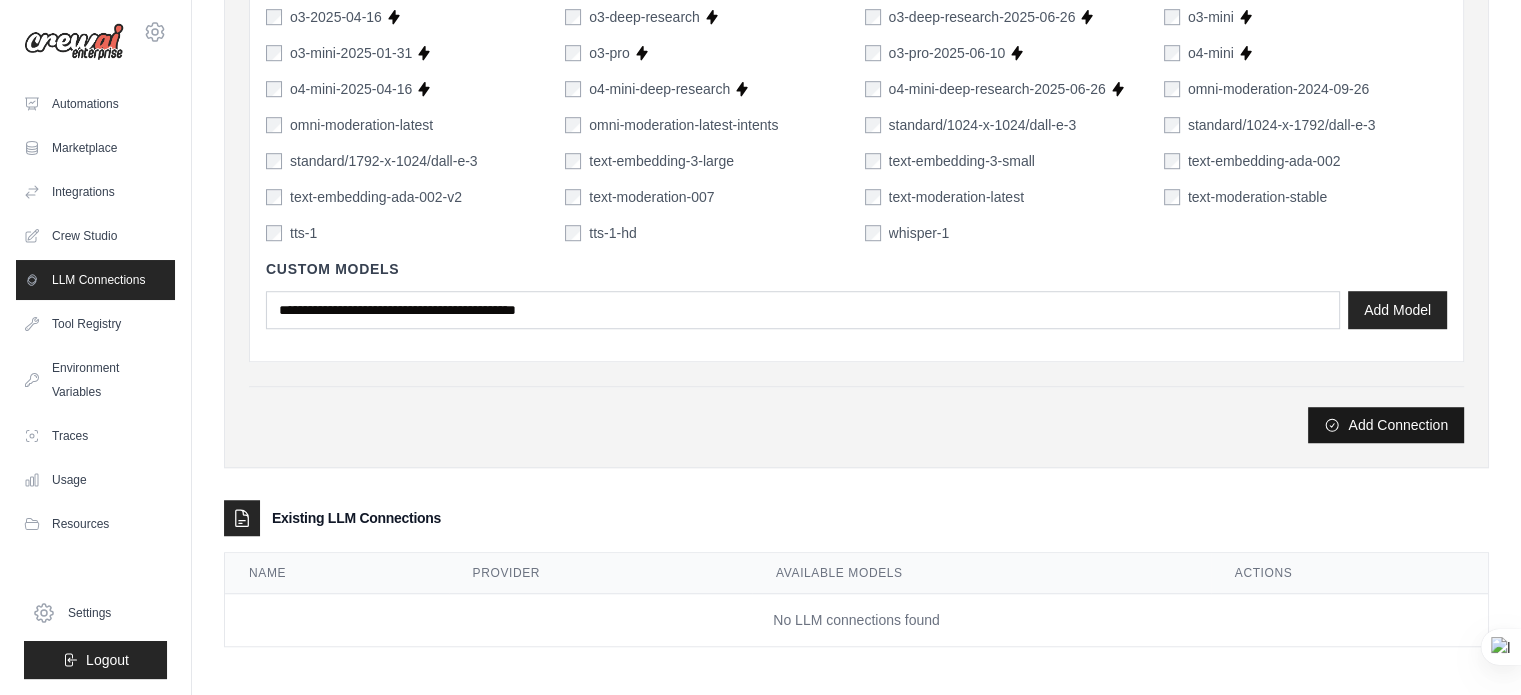 click 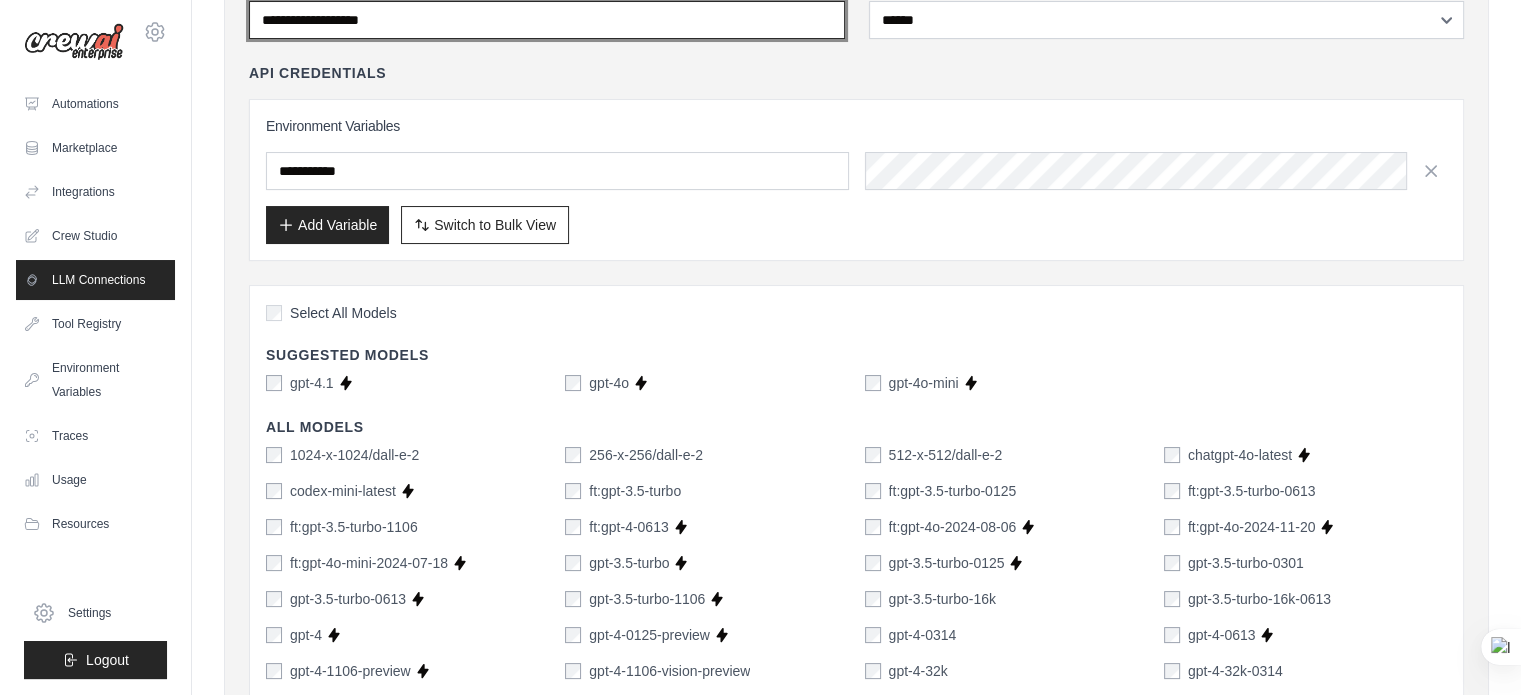 scroll, scrollTop: 0, scrollLeft: 0, axis: both 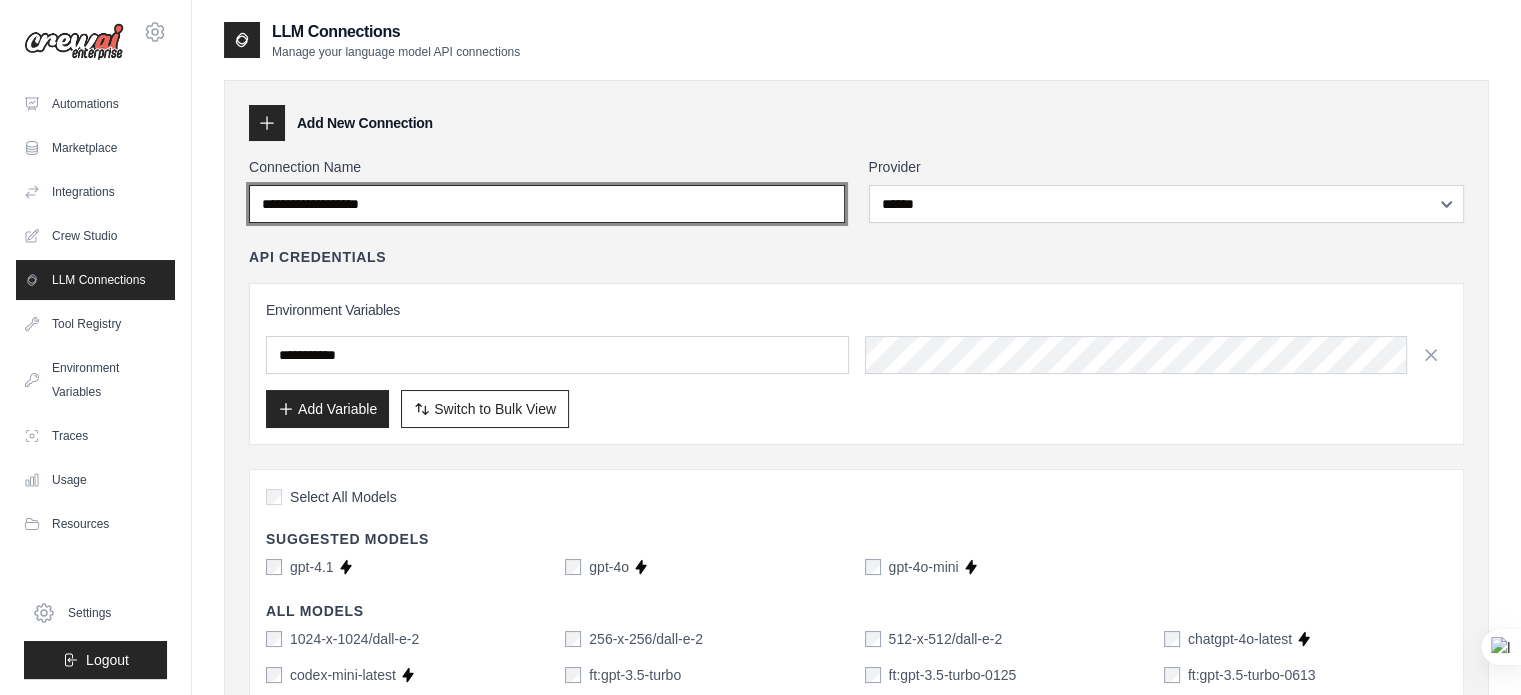 click on "Connection Name" at bounding box center (547, 204) 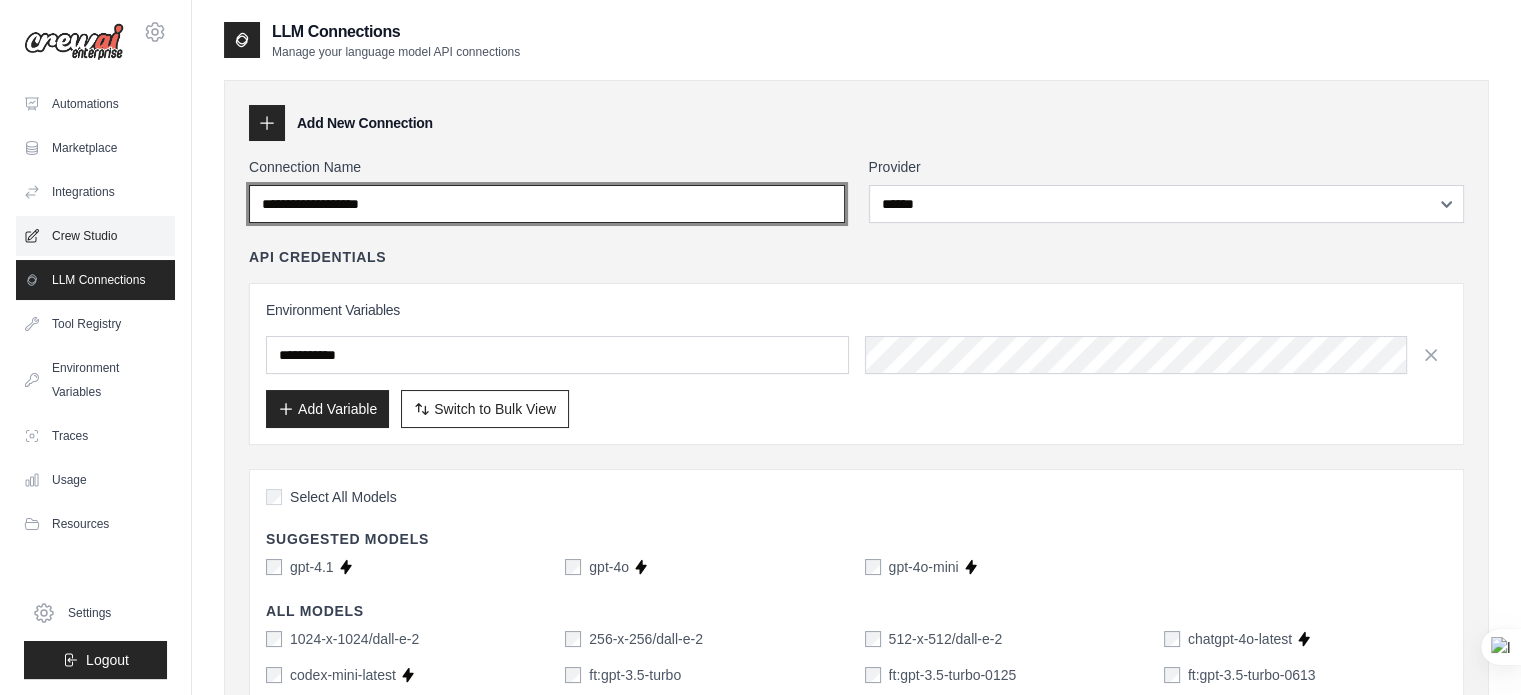 drag, startPoint x: 479, startPoint y: 206, endPoint x: 45, endPoint y: 238, distance: 435.17813 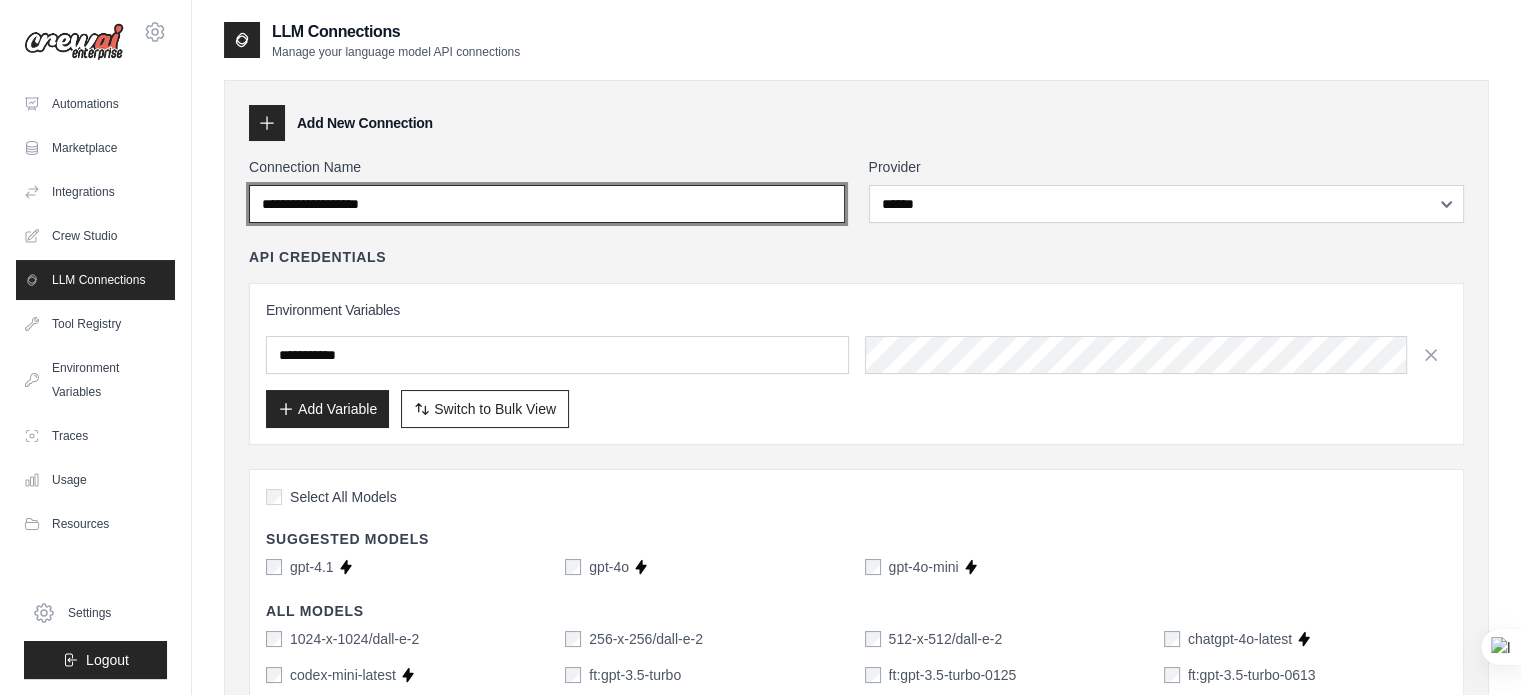 click on "Connection Name" at bounding box center (547, 204) 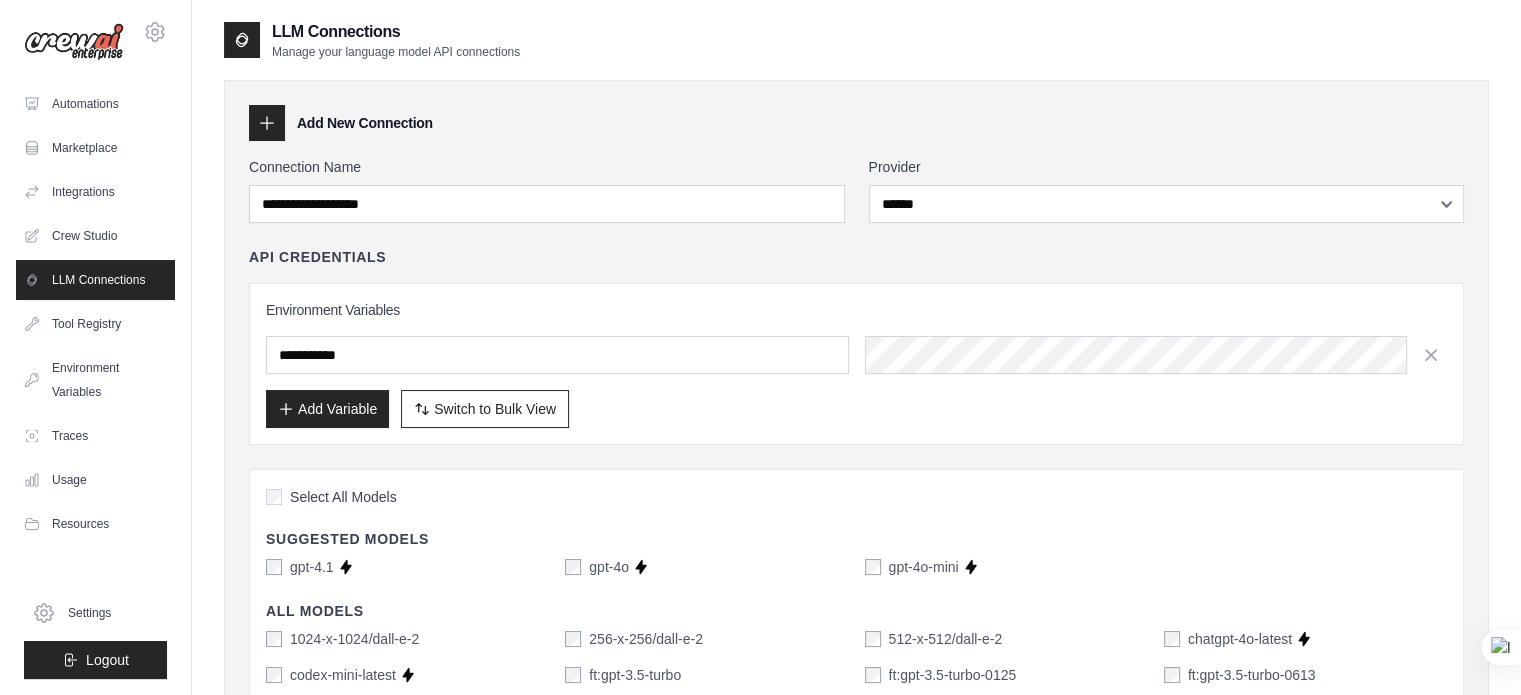 click on "**********" at bounding box center [856, 989] 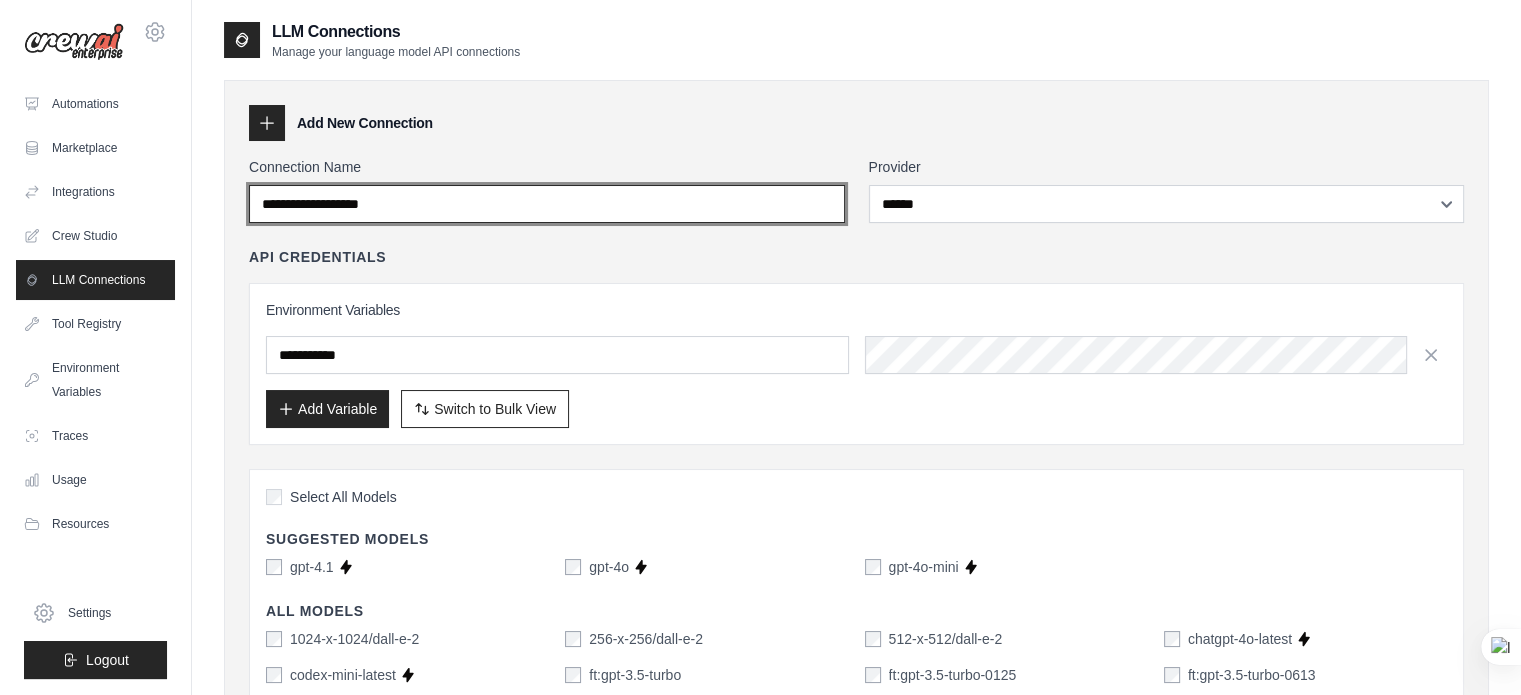 click on "Connection Name" at bounding box center (547, 204) 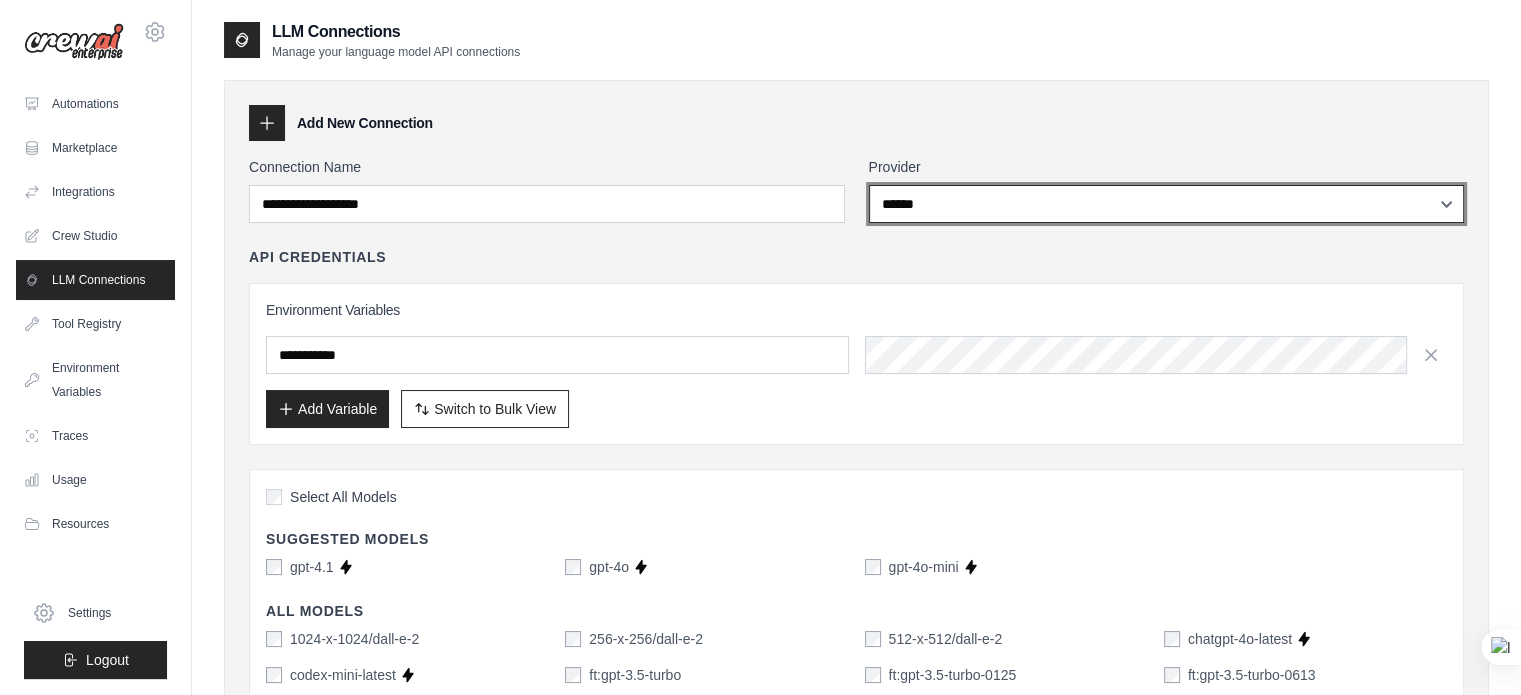 click on "**********" at bounding box center (1167, 204) 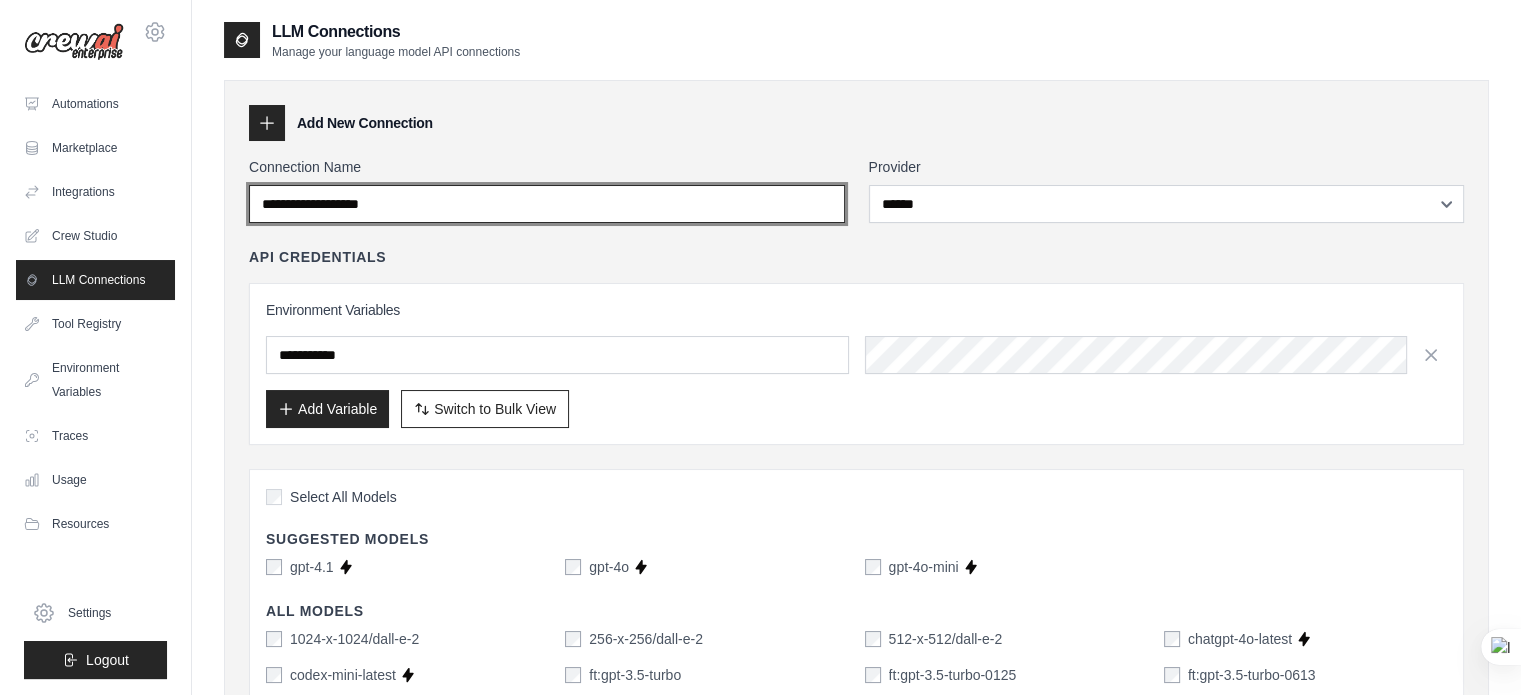 click on "Connection Name" at bounding box center [547, 204] 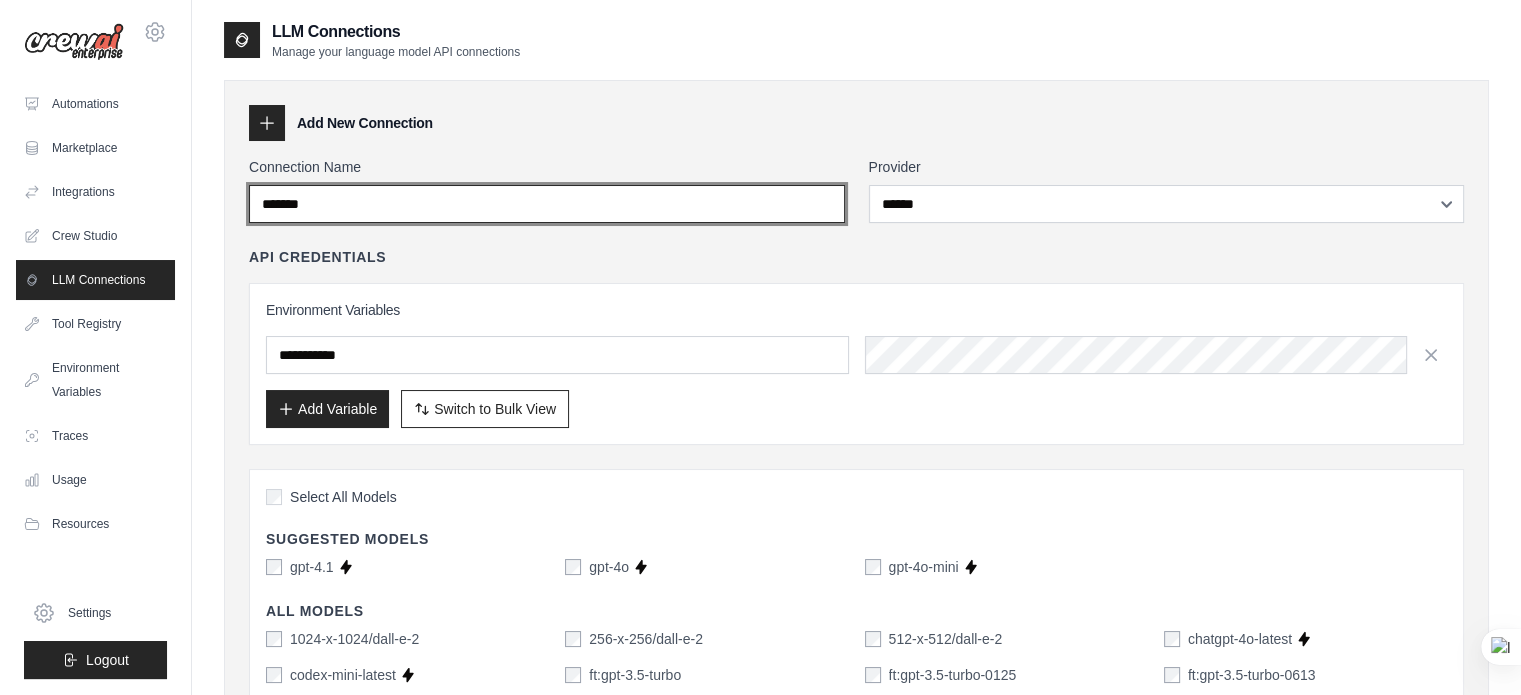 type on "*******" 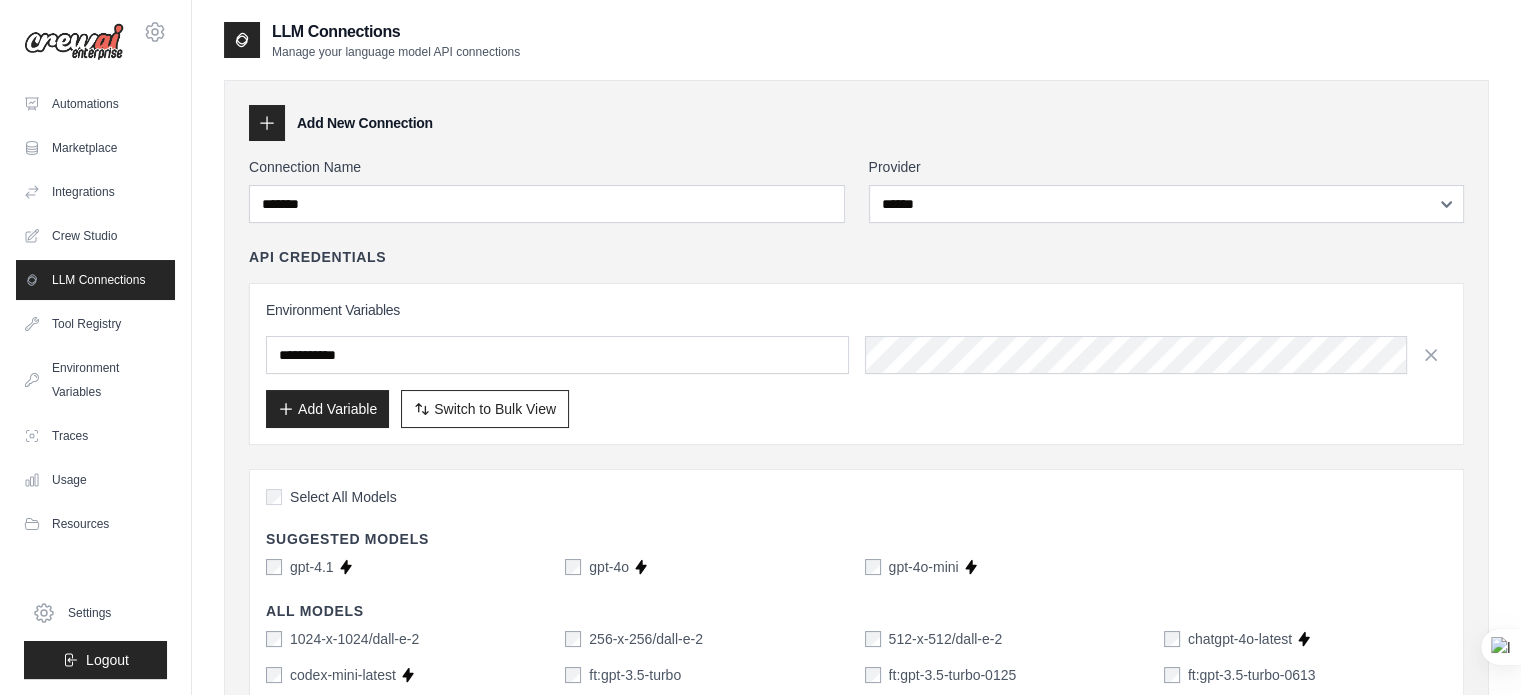 click on "API Credentials" at bounding box center [856, 257] 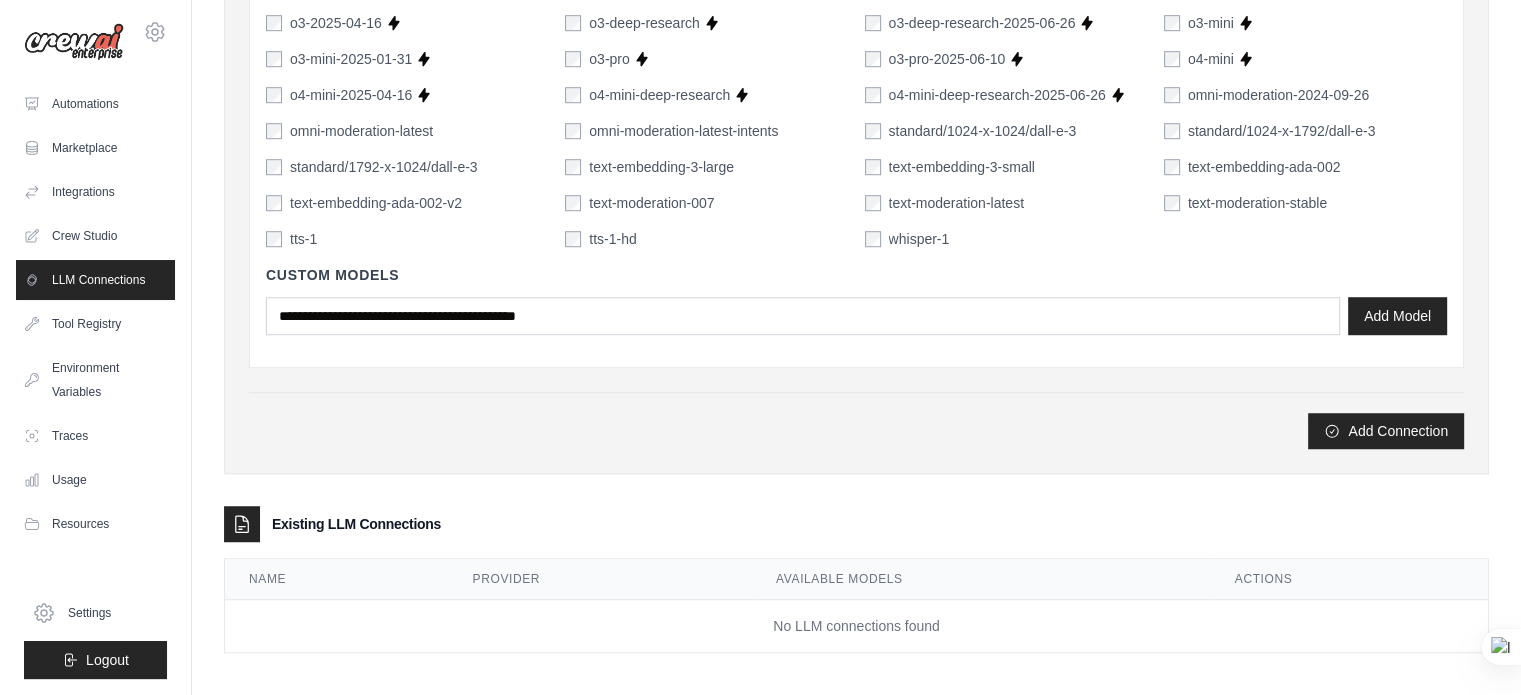 scroll, scrollTop: 1378, scrollLeft: 0, axis: vertical 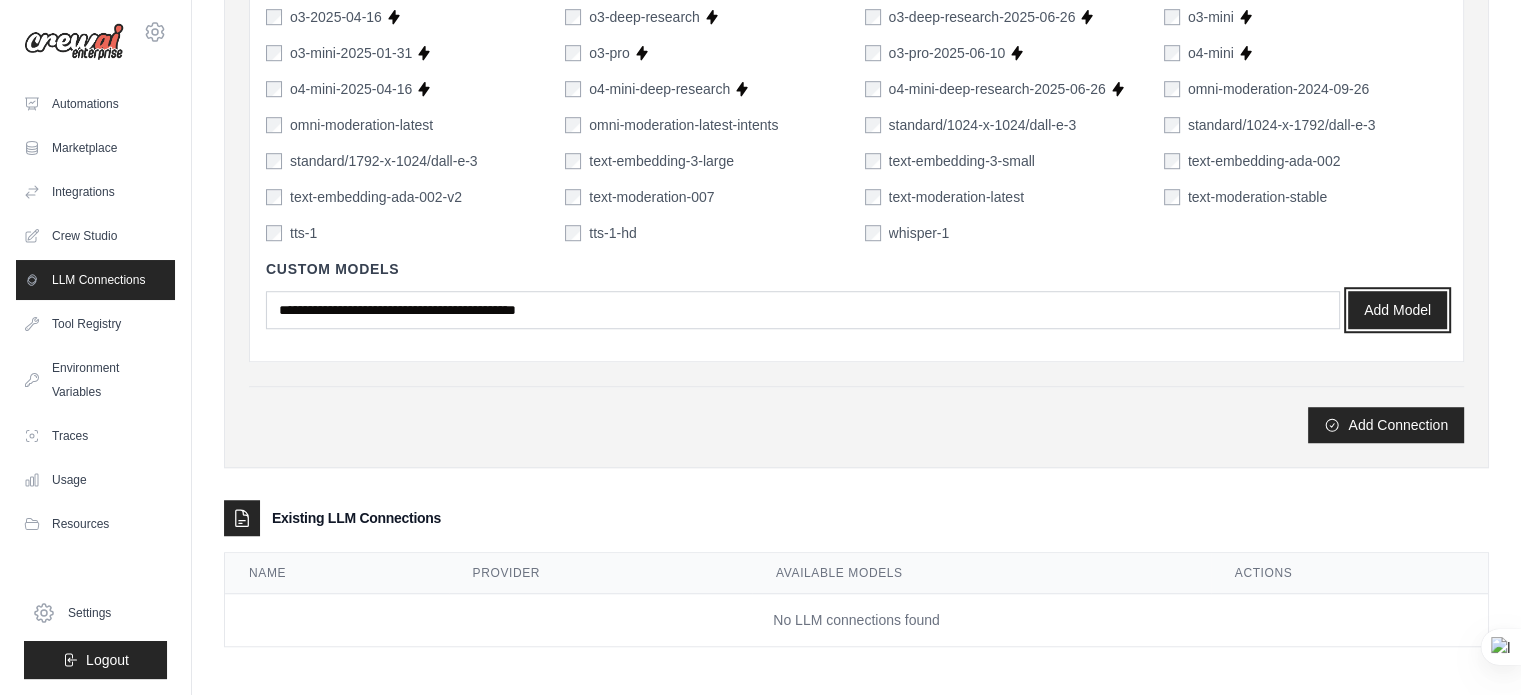 click on "Add Model" at bounding box center [1397, 310] 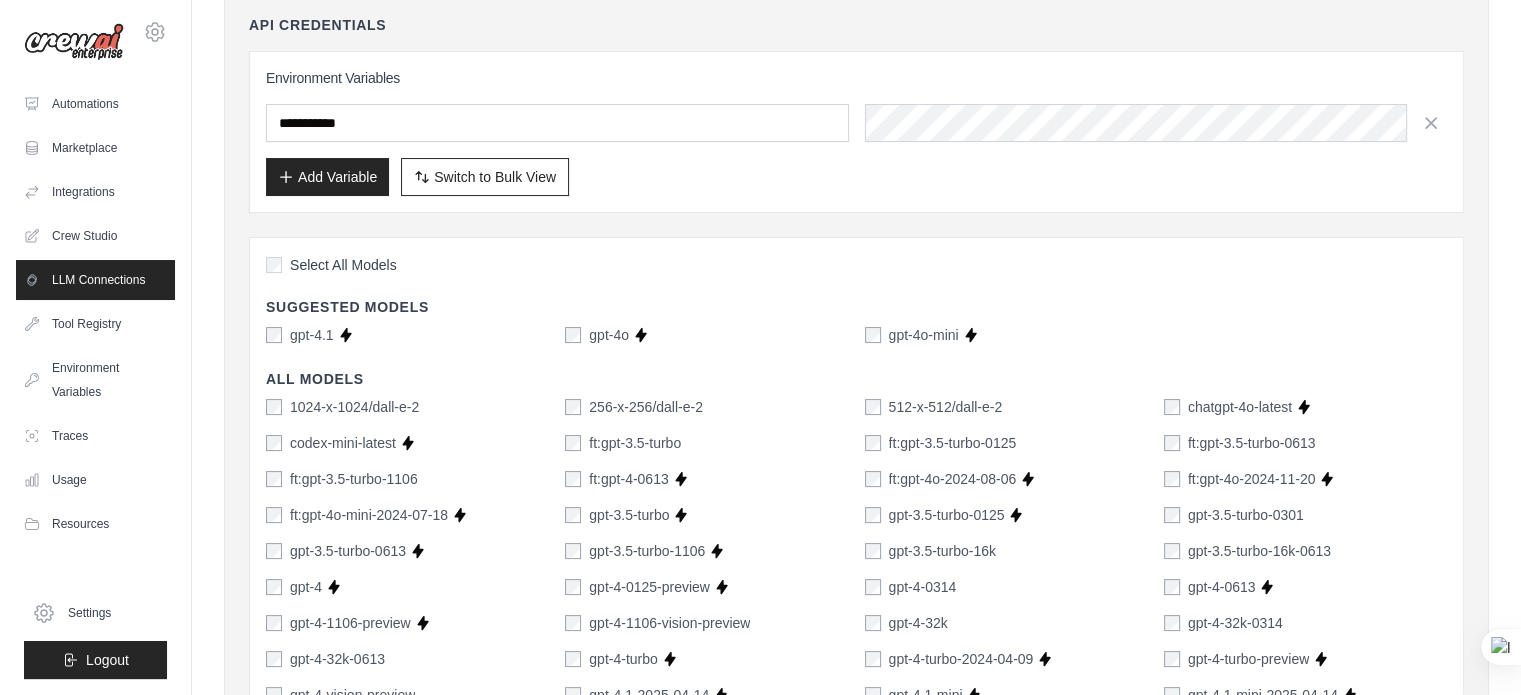 scroll, scrollTop: 239, scrollLeft: 0, axis: vertical 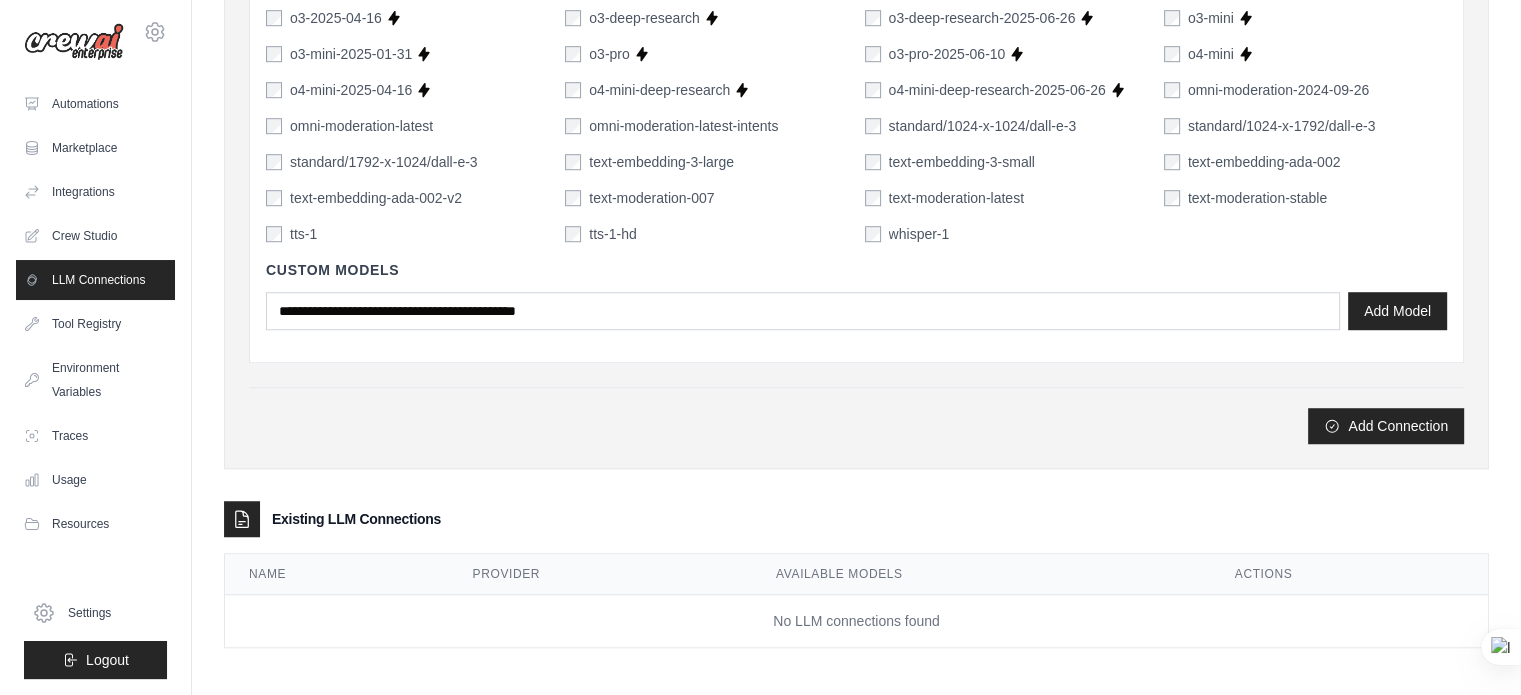 click on "Custom Models
Add Model" at bounding box center (856, 295) 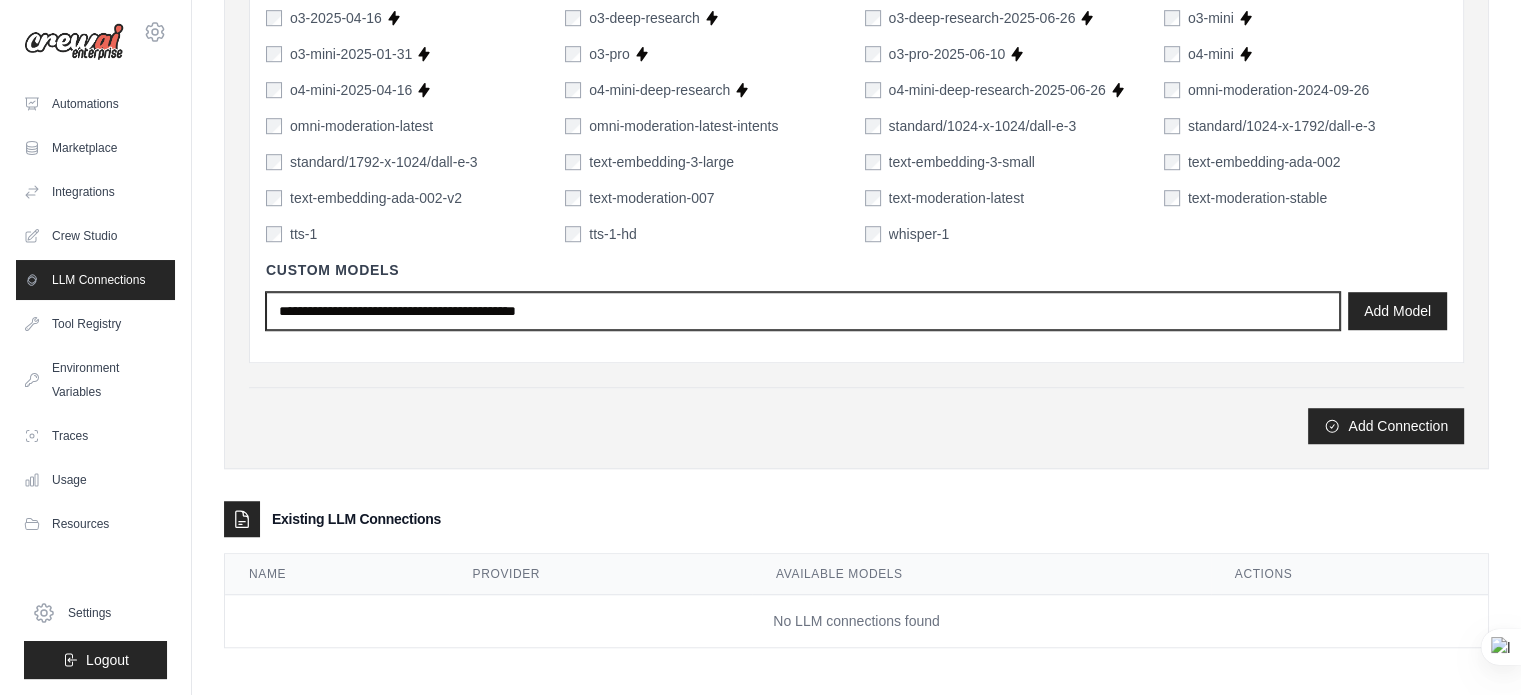 click at bounding box center (803, 311) 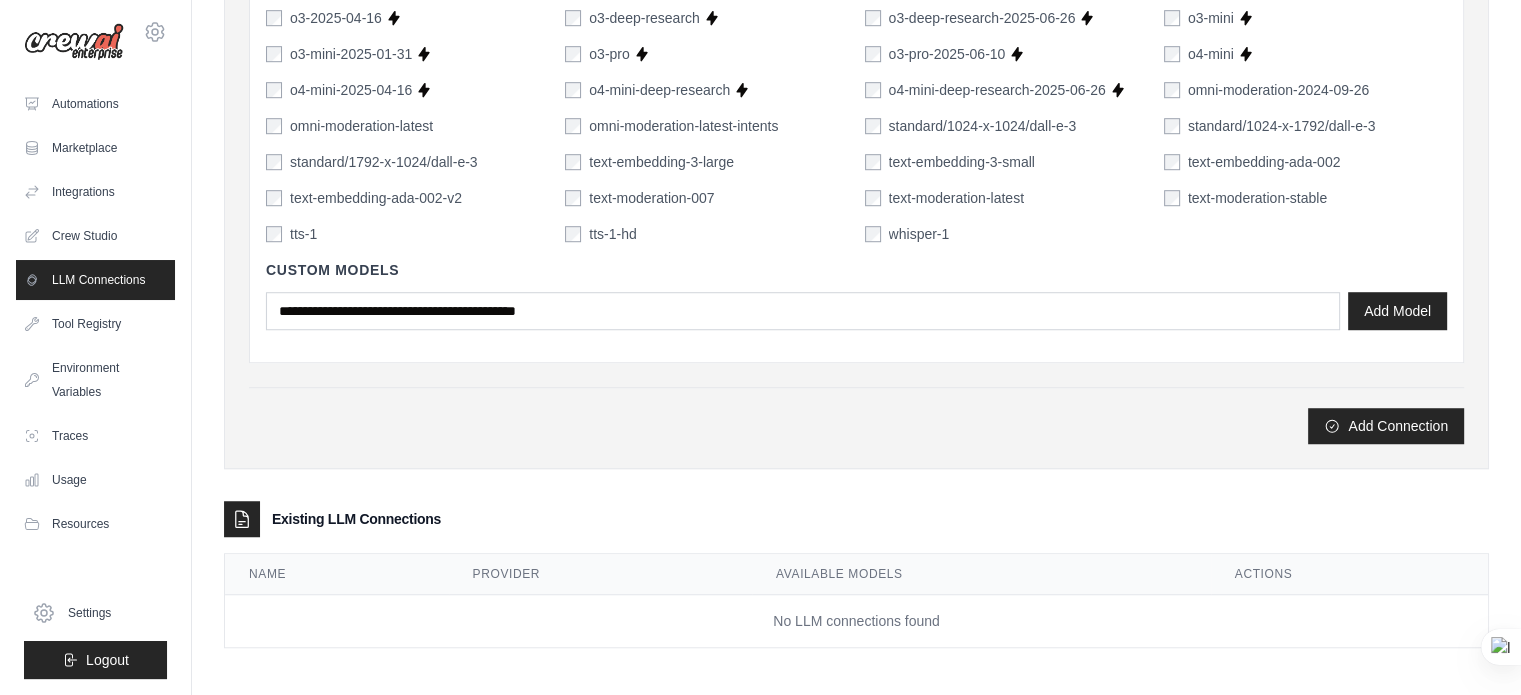 click on "**********" at bounding box center (856, -388) 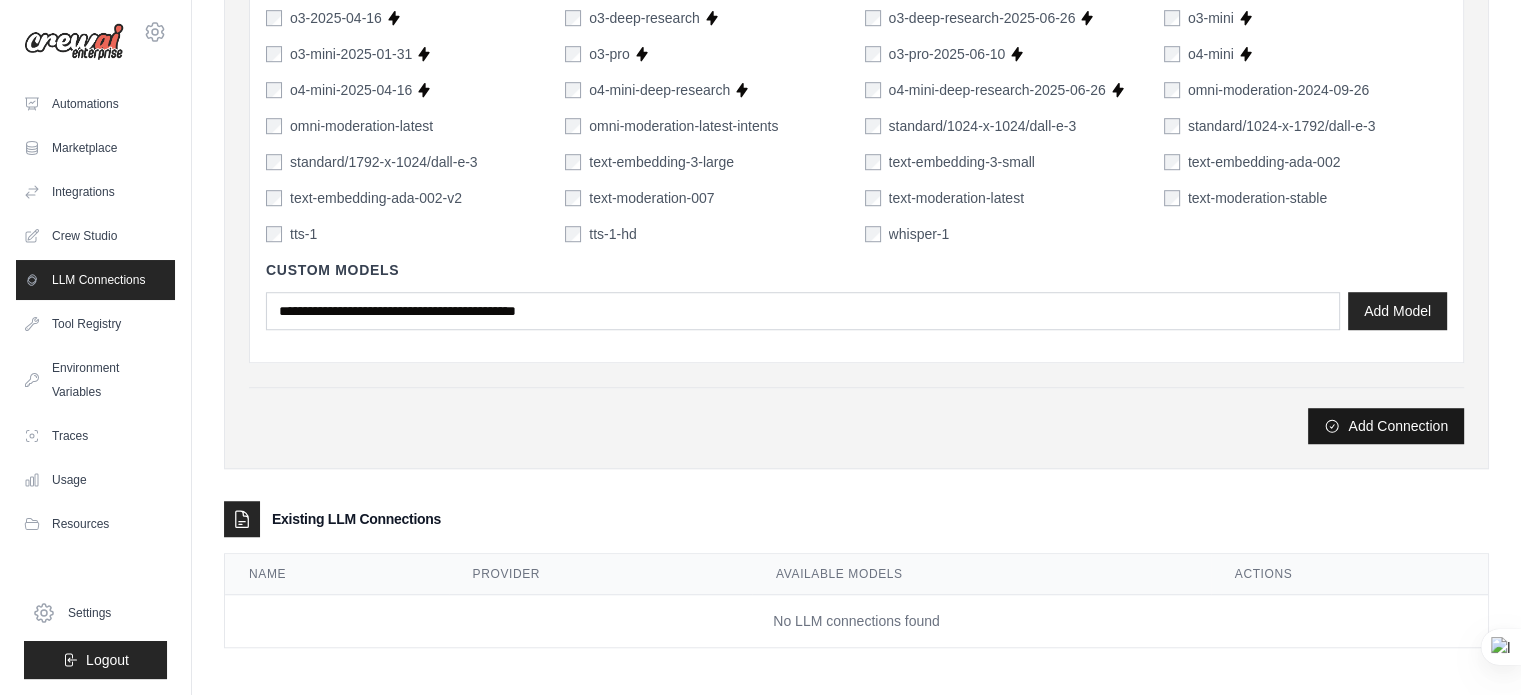 click on "Add Connection" at bounding box center (1386, 426) 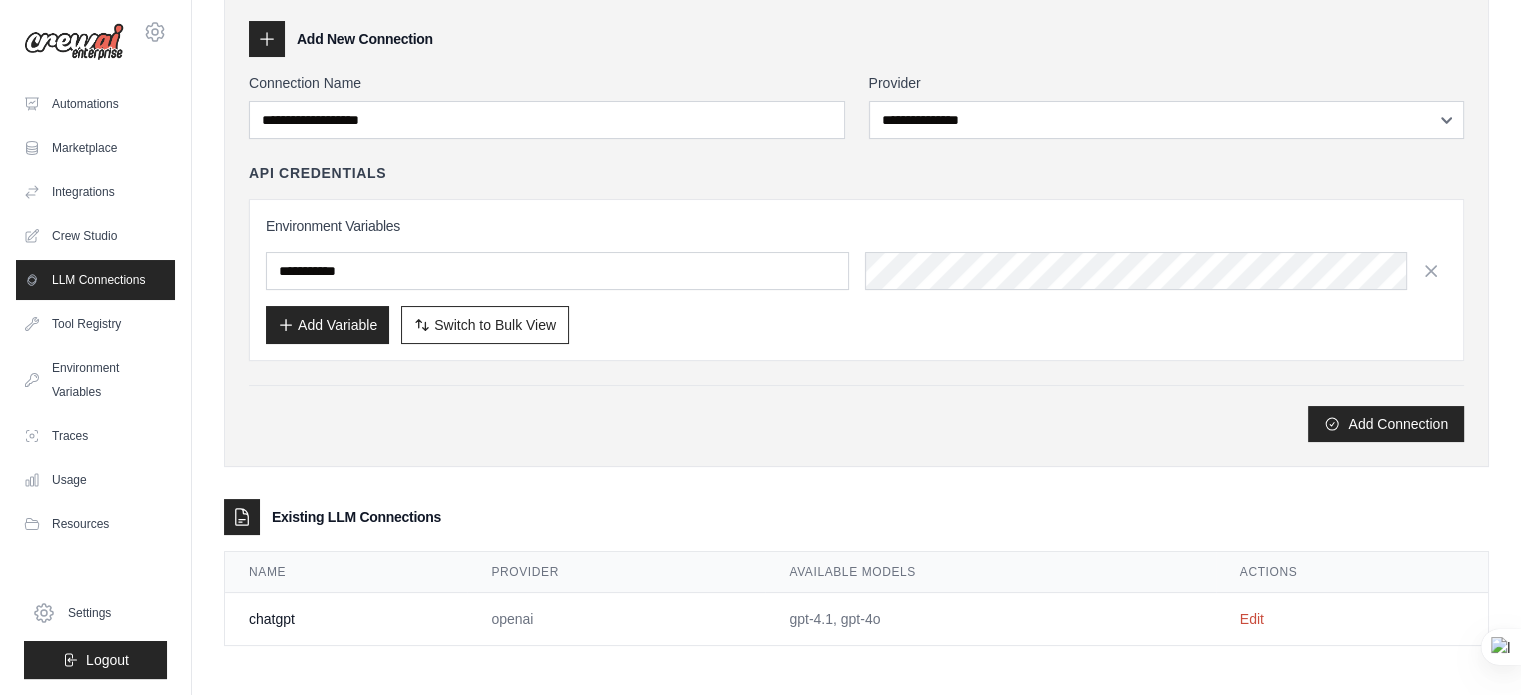 scroll, scrollTop: 0, scrollLeft: 0, axis: both 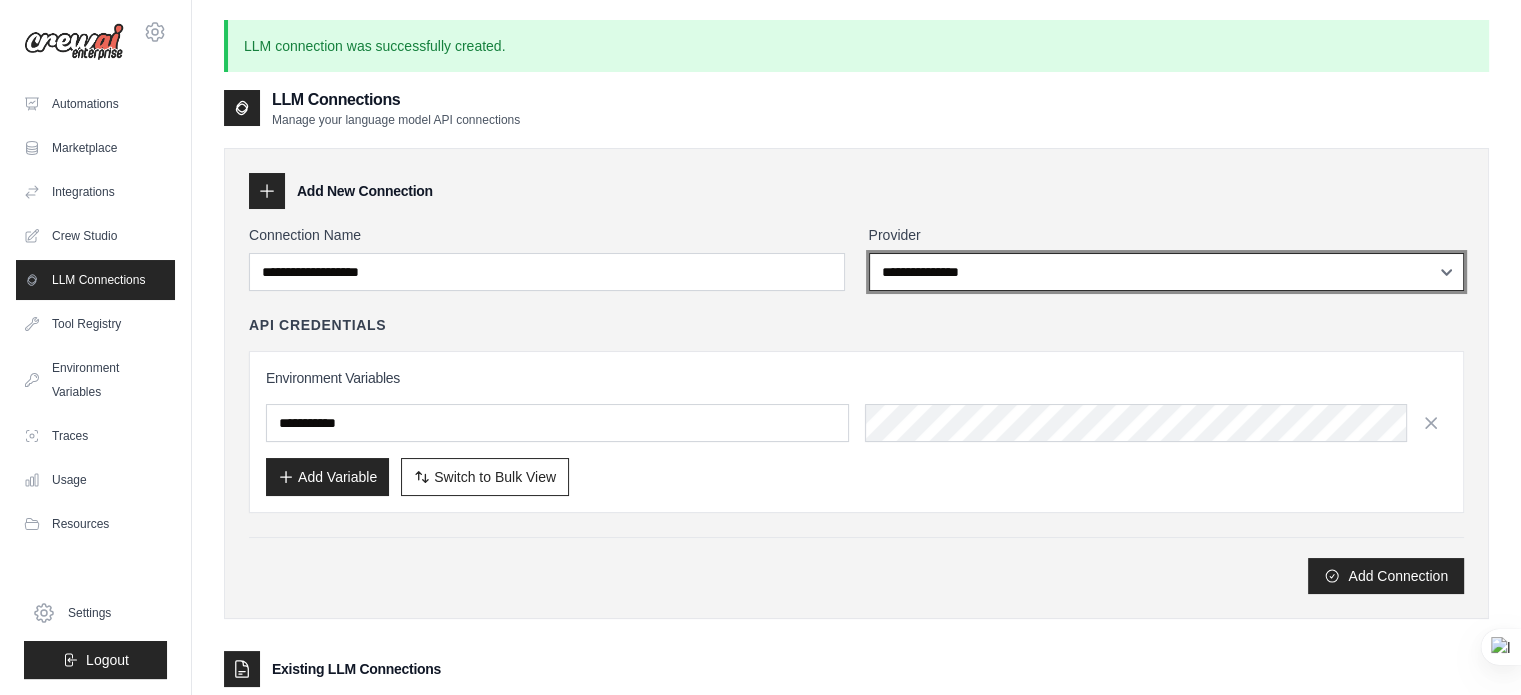 click on "**********" at bounding box center (1167, 272) 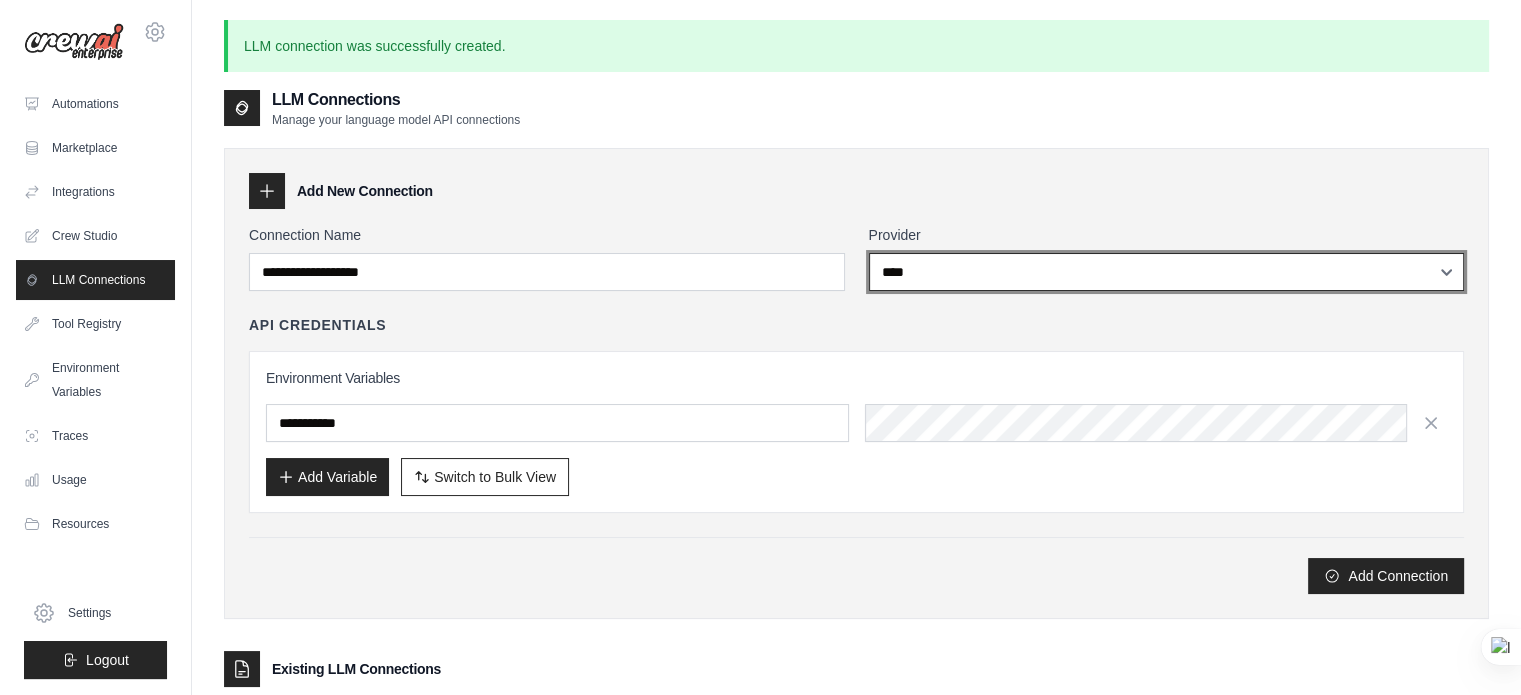 click on "**********" at bounding box center [1167, 272] 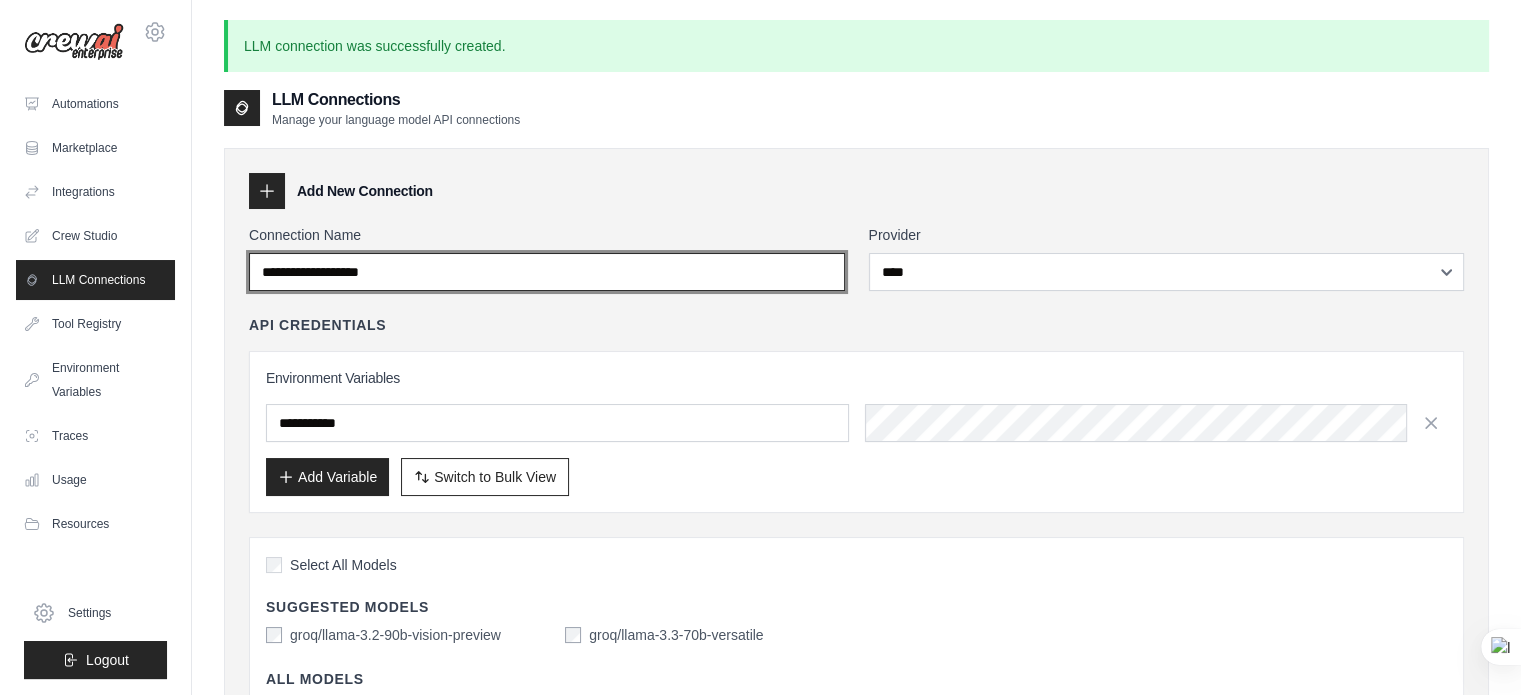 click on "Connection Name" at bounding box center (547, 272) 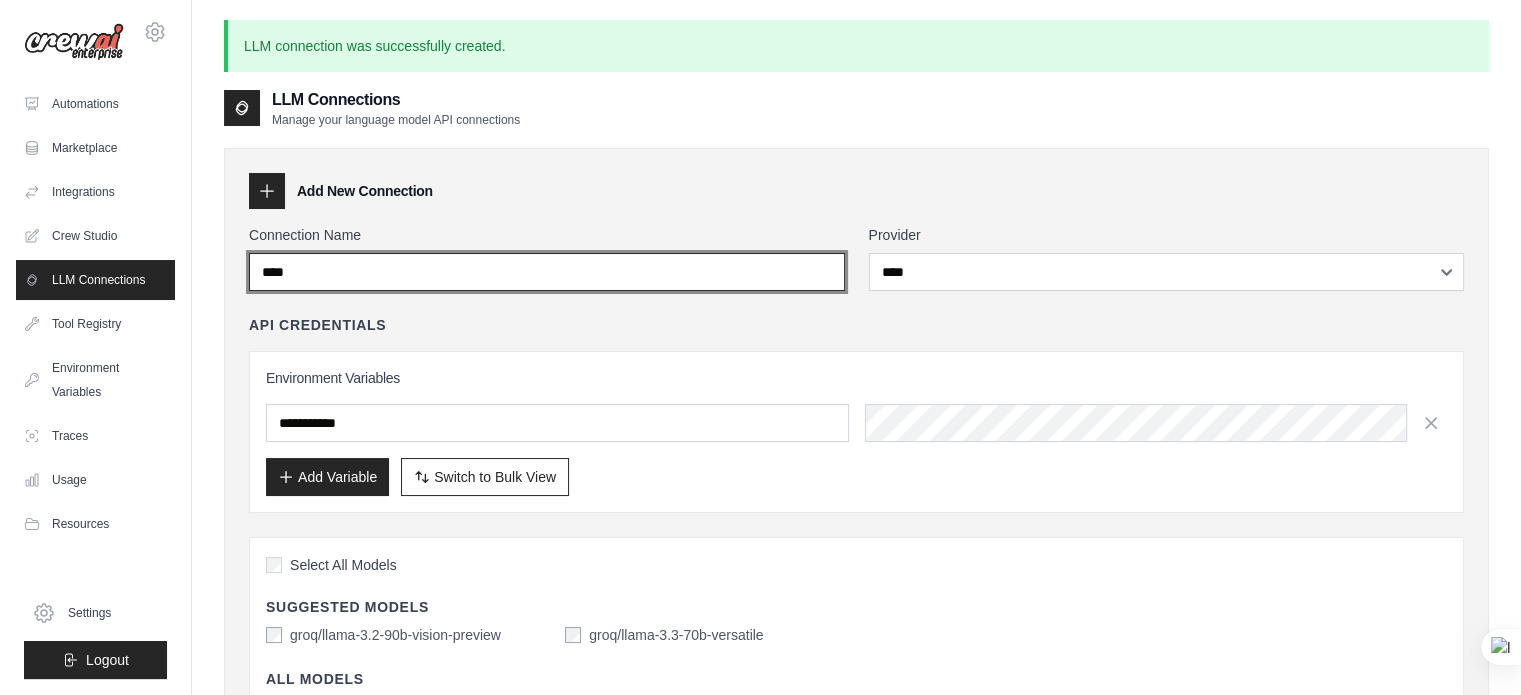 type on "****" 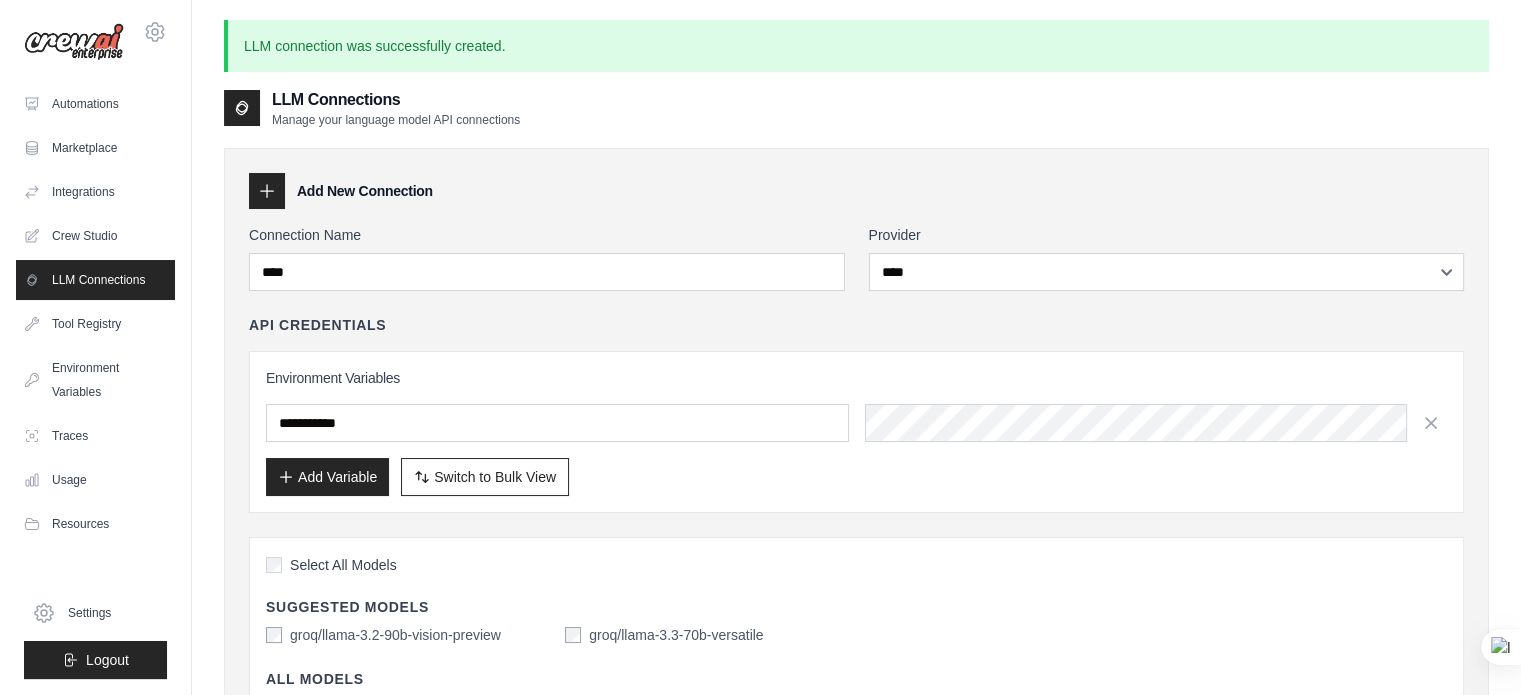 click on "Environment Variables
Add Variable
Switch to Bulk View
Switch to Table View" at bounding box center (856, 432) 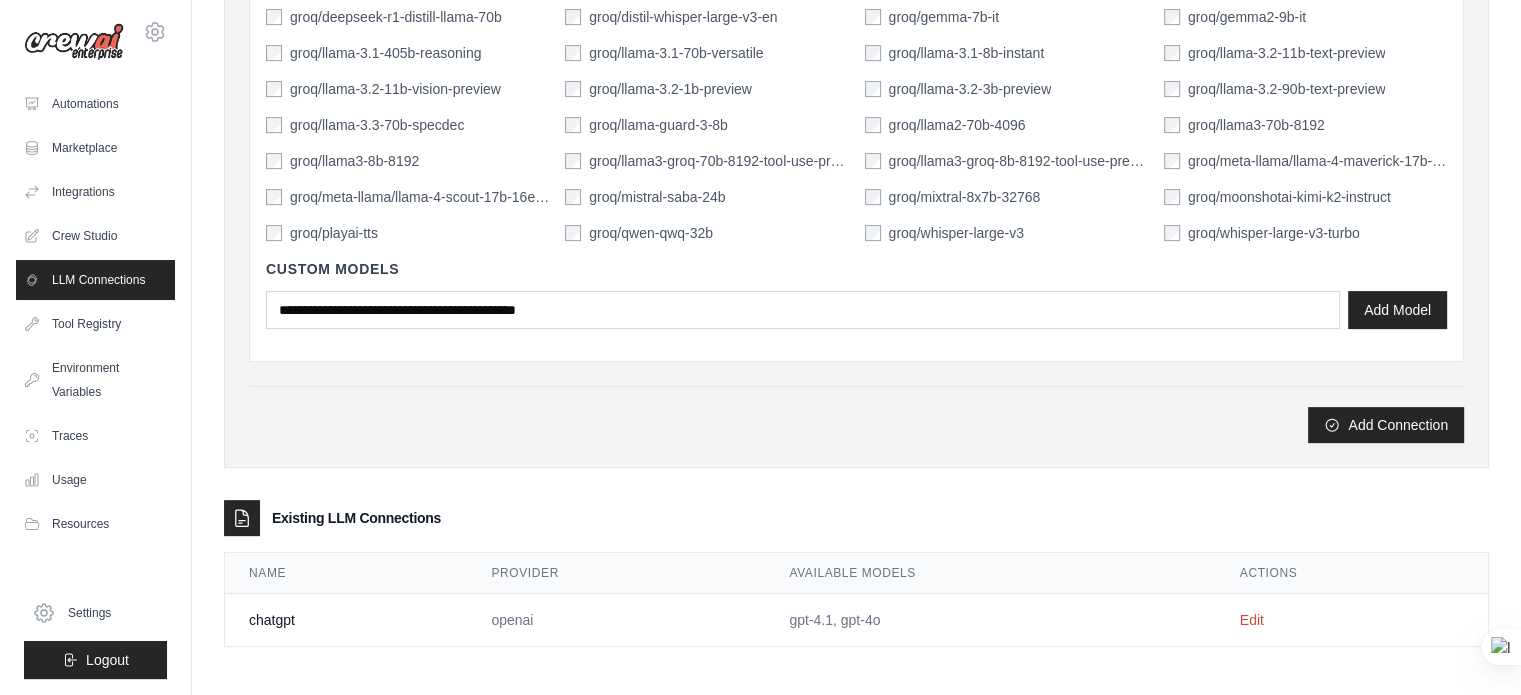 scroll, scrollTop: 689, scrollLeft: 0, axis: vertical 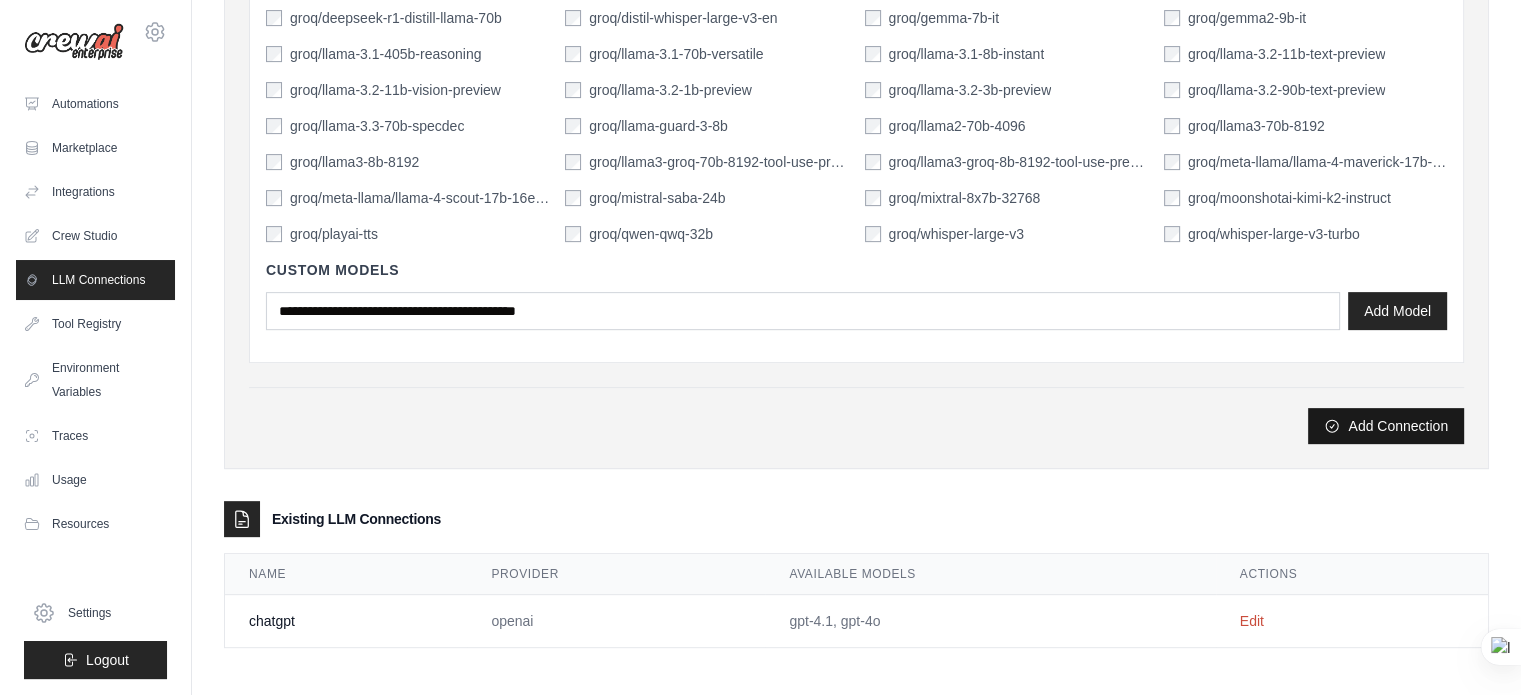 click on "Add Connection" at bounding box center [1386, 426] 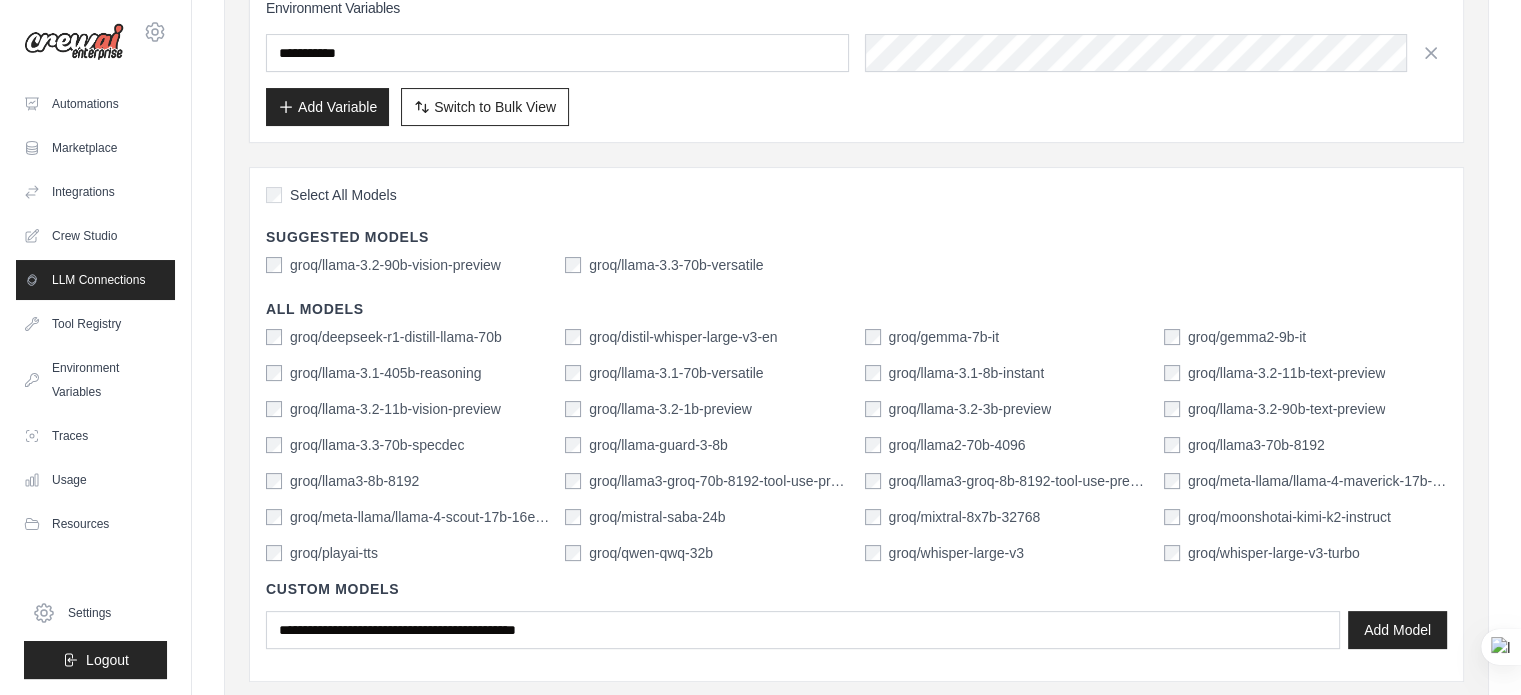scroll, scrollTop: 368, scrollLeft: 0, axis: vertical 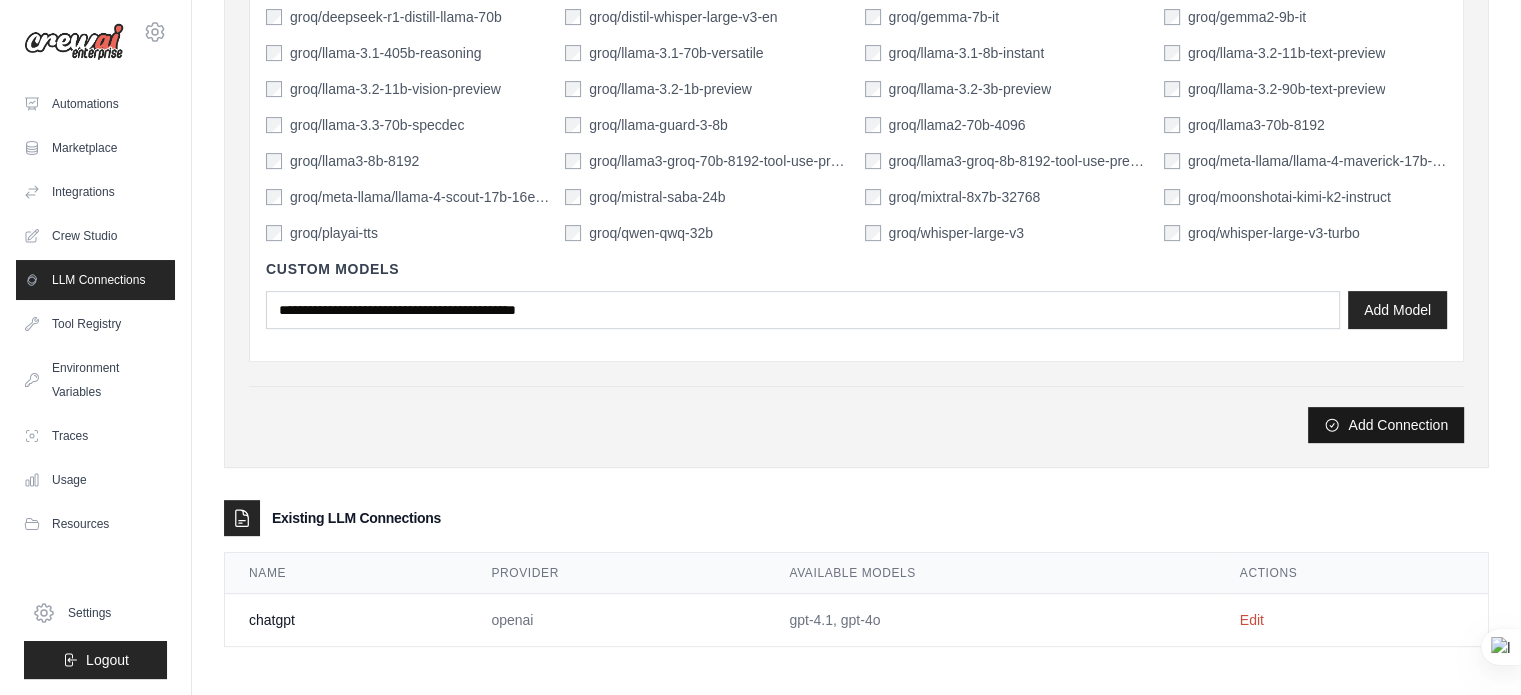 click on "Add Connection" at bounding box center [1386, 425] 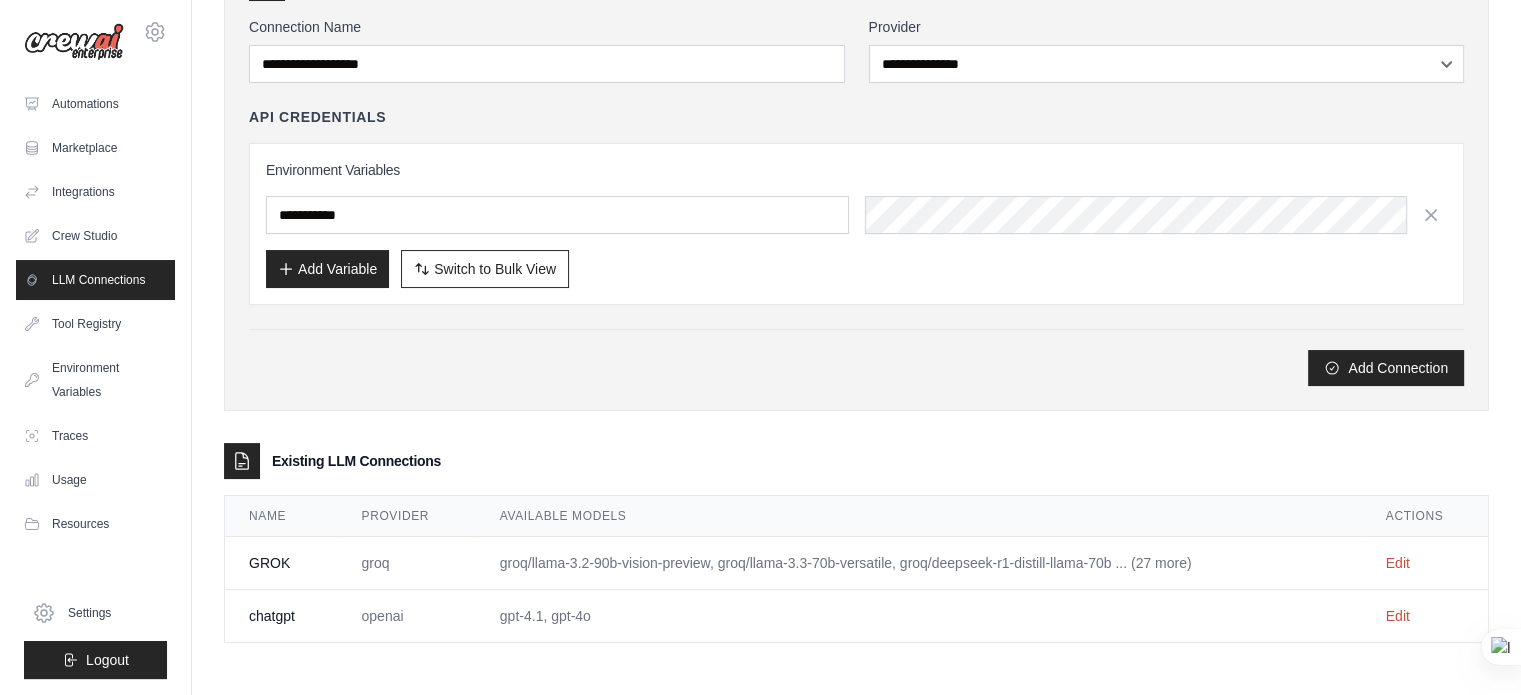 scroll, scrollTop: 0, scrollLeft: 0, axis: both 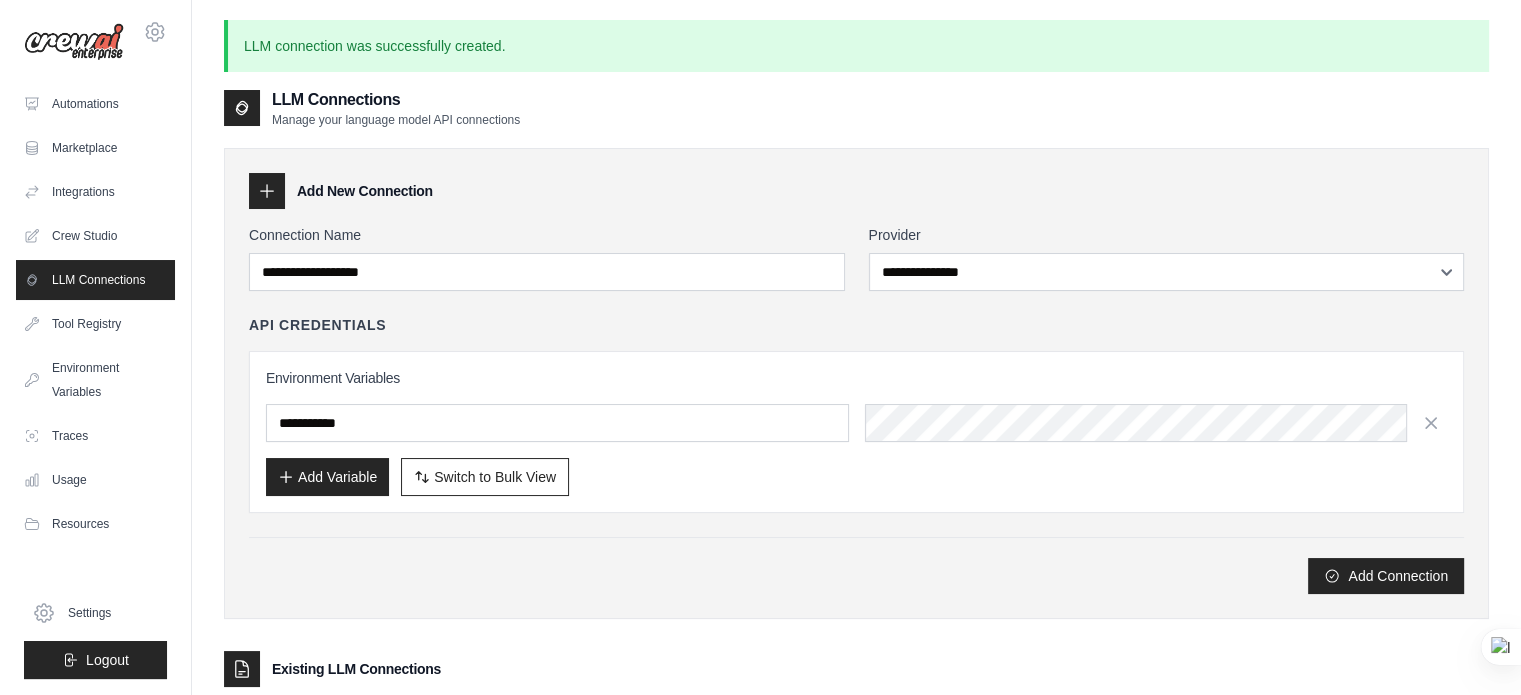 click on "Environment Variables
Add Variable
Switch to Bulk View
Switch to Table View" at bounding box center (856, 432) 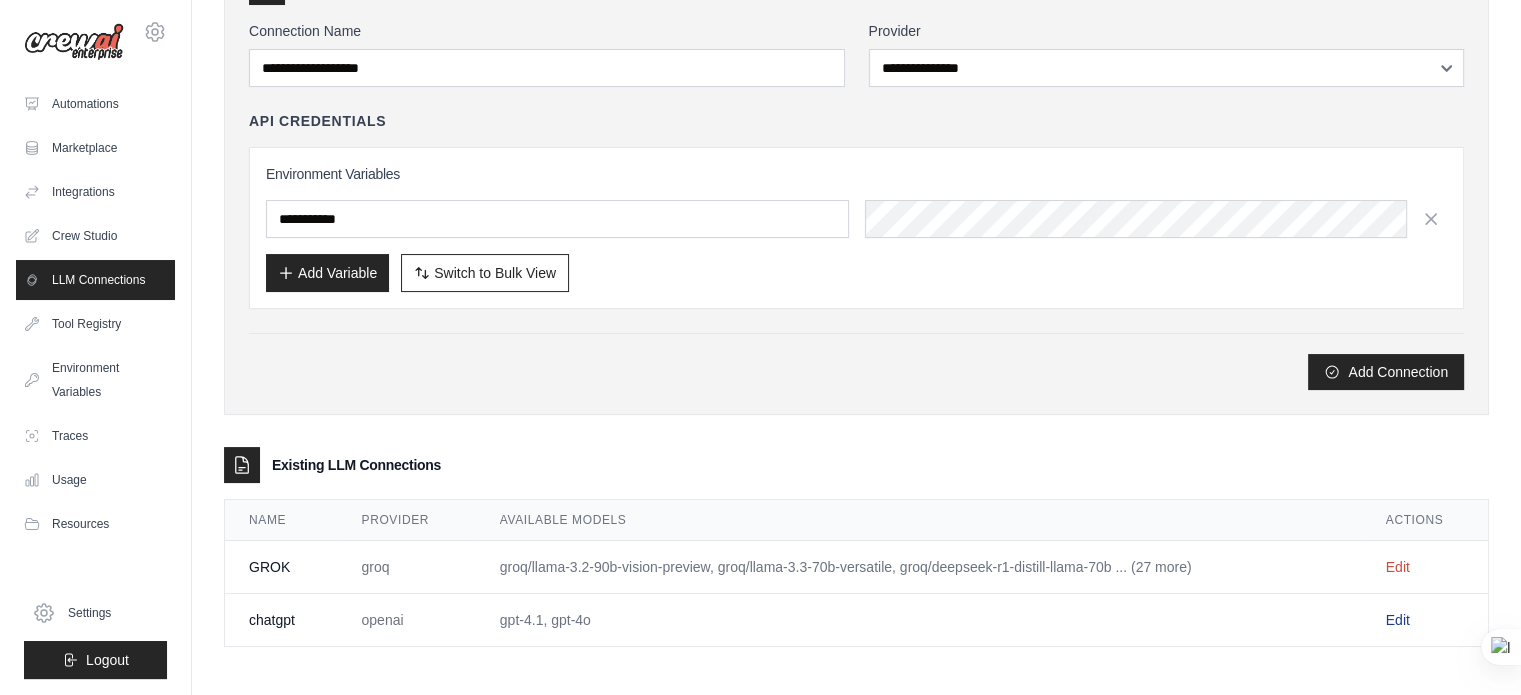 click on "Edit" at bounding box center [1398, 620] 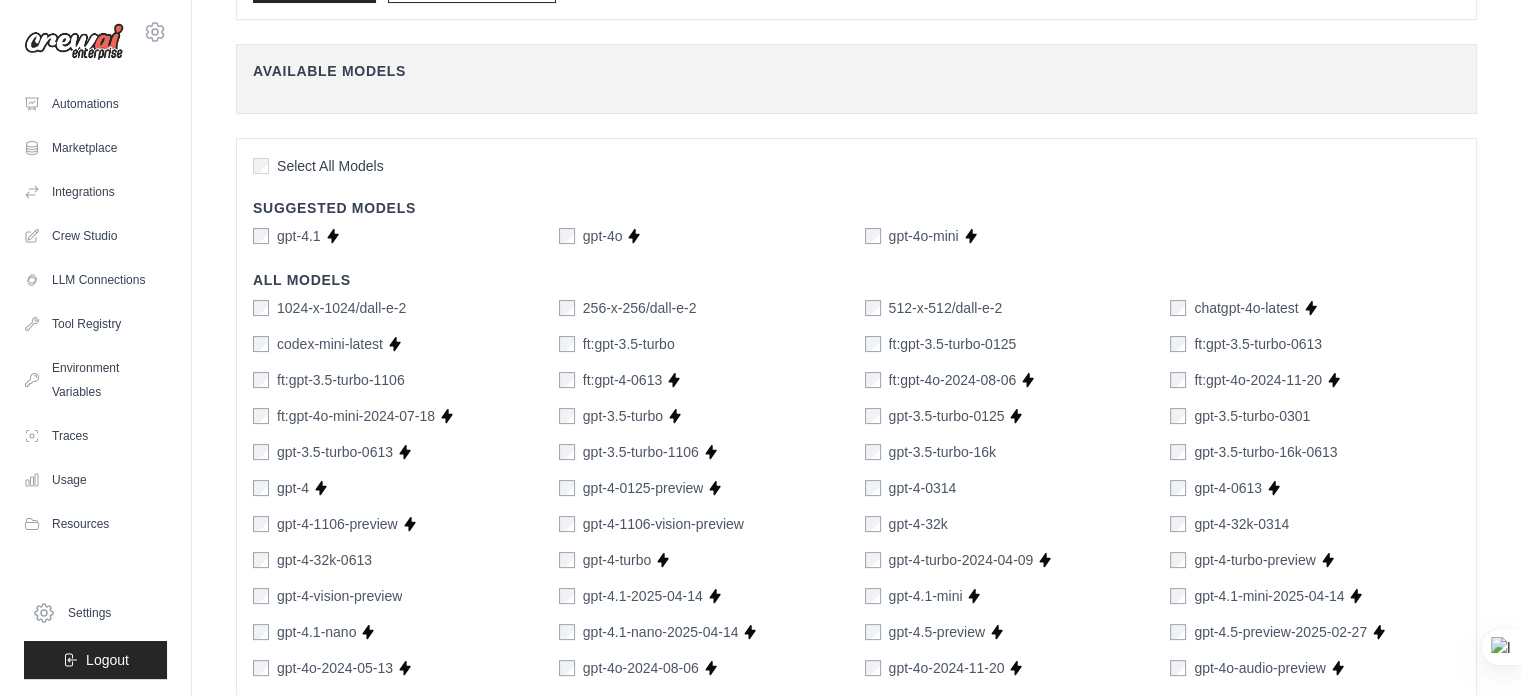 scroll, scrollTop: 0, scrollLeft: 0, axis: both 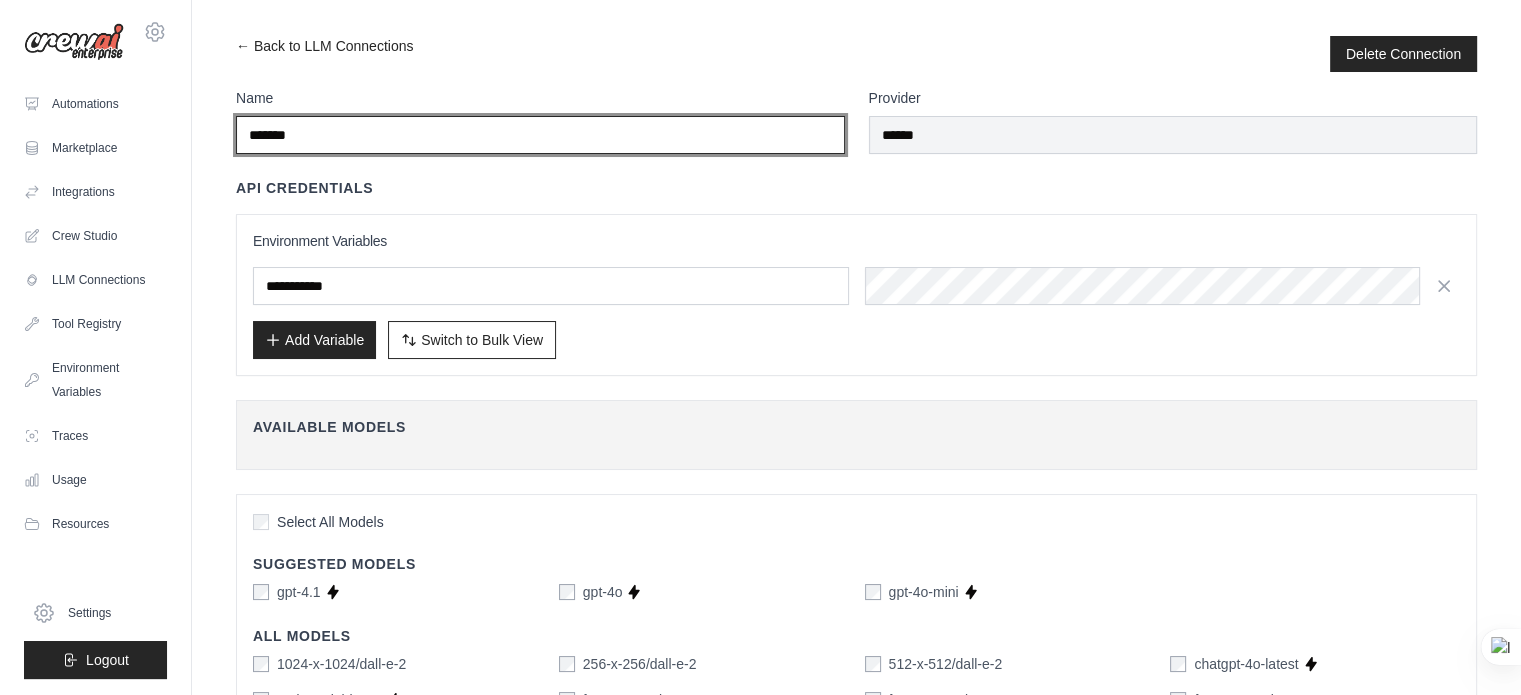 click on "*******" at bounding box center (540, 135) 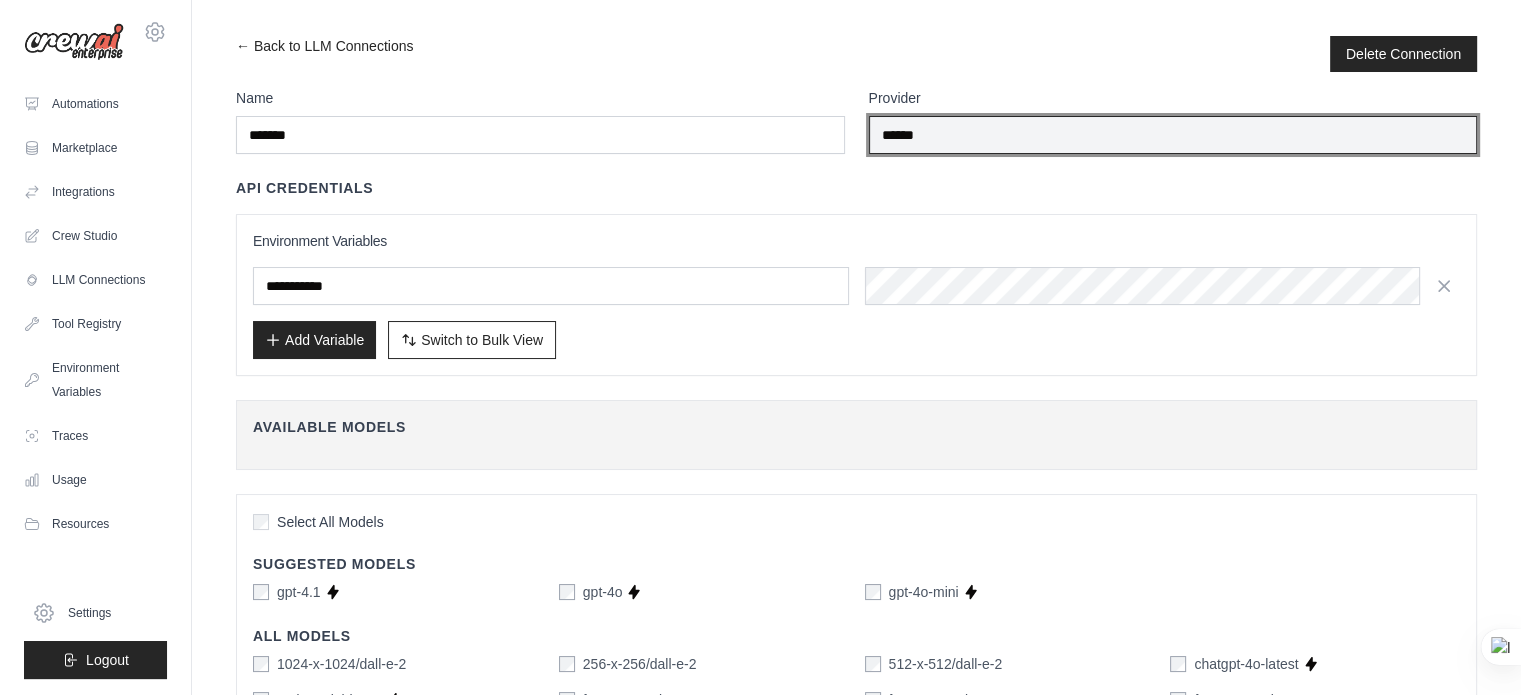 click on "******" at bounding box center (1173, 135) 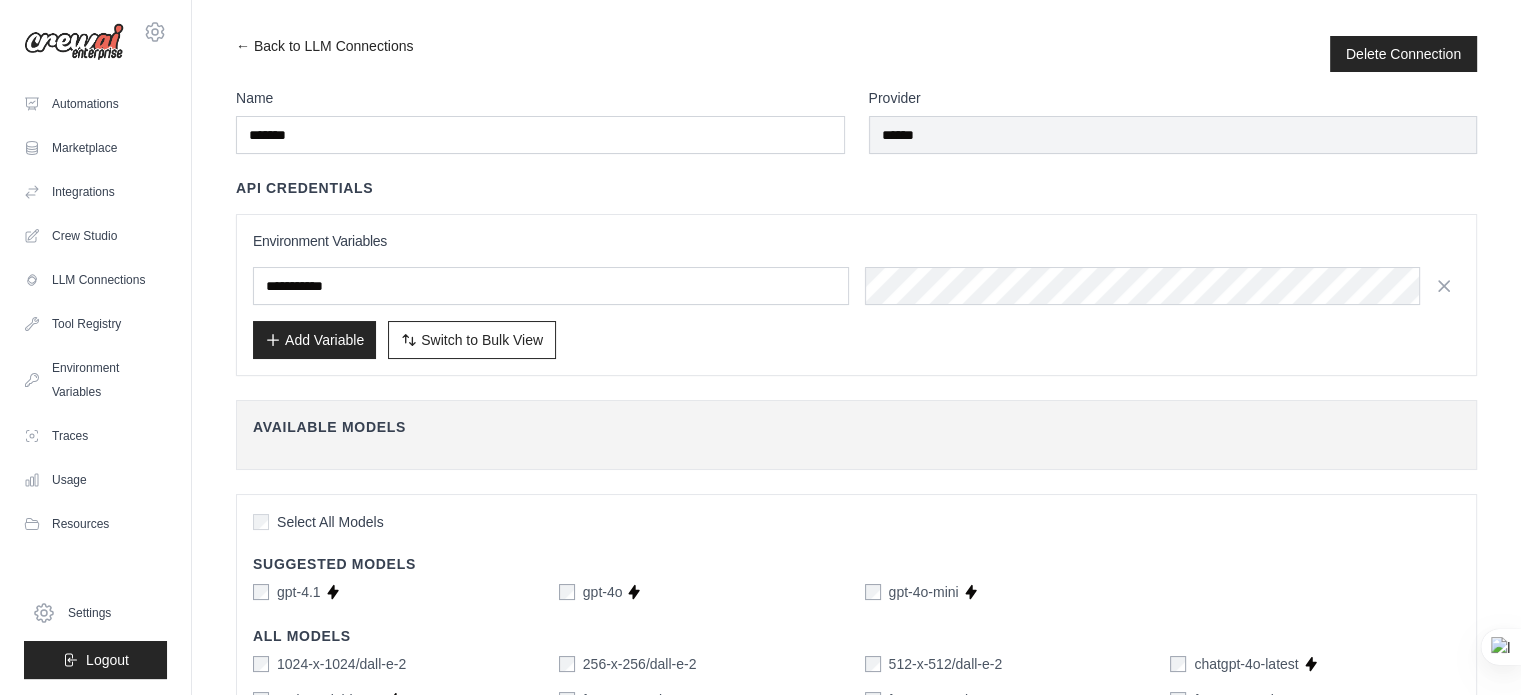 click on "API Credentials" at bounding box center [856, 188] 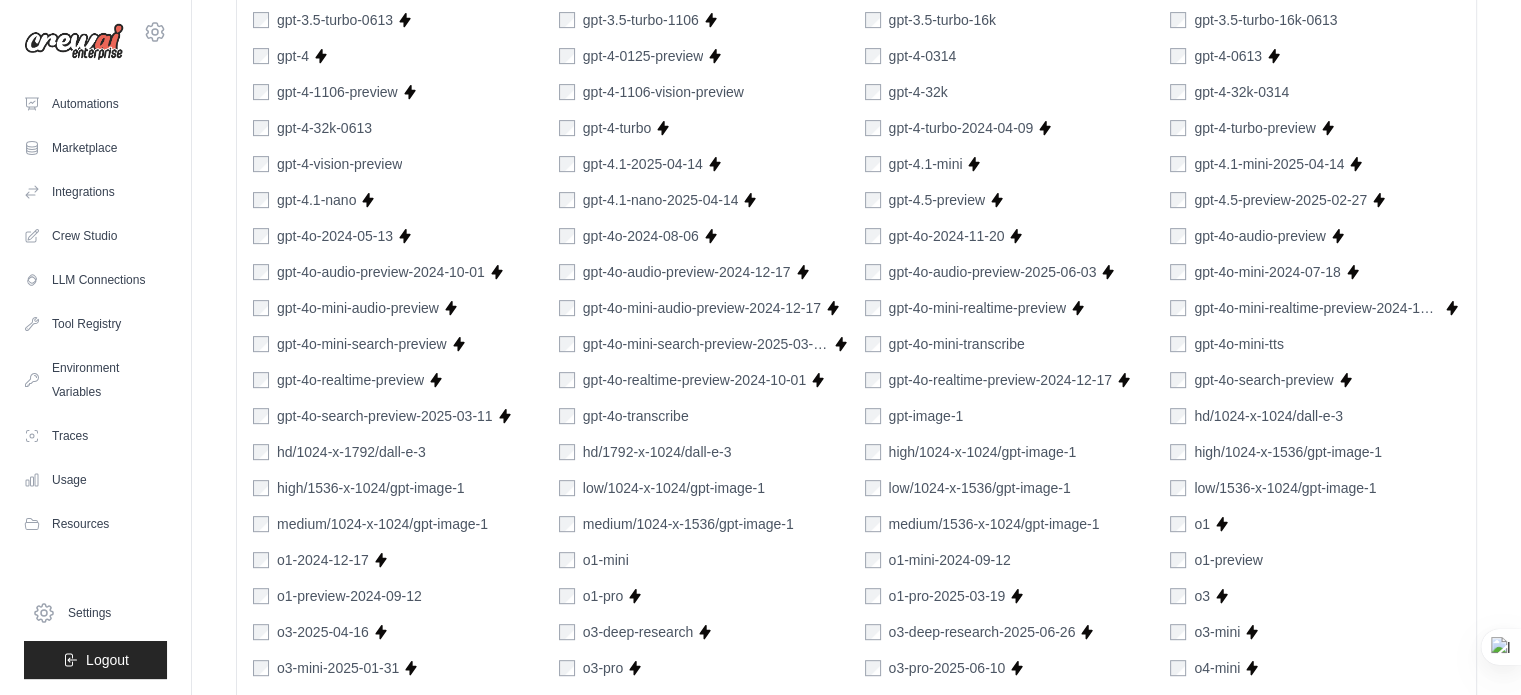 scroll, scrollTop: 1168, scrollLeft: 0, axis: vertical 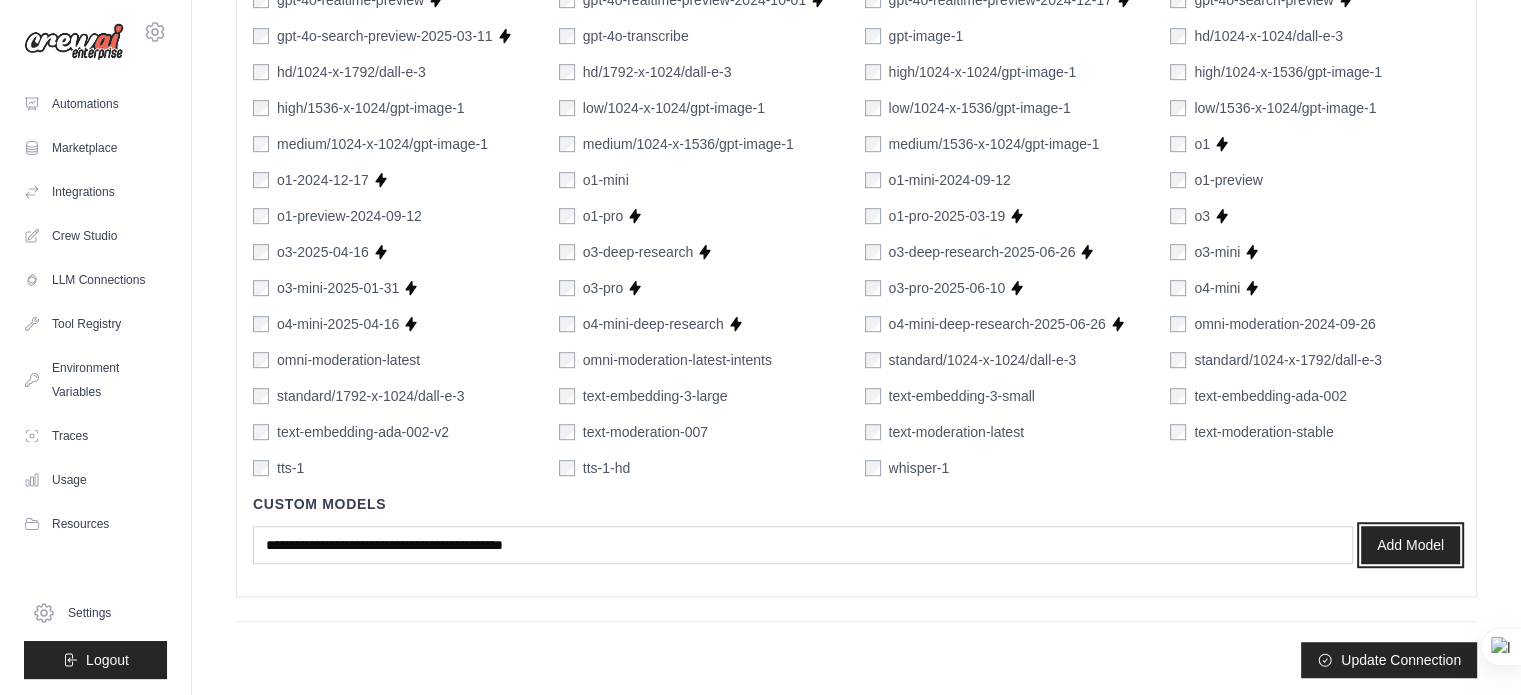click on "Add Model" at bounding box center (1410, 545) 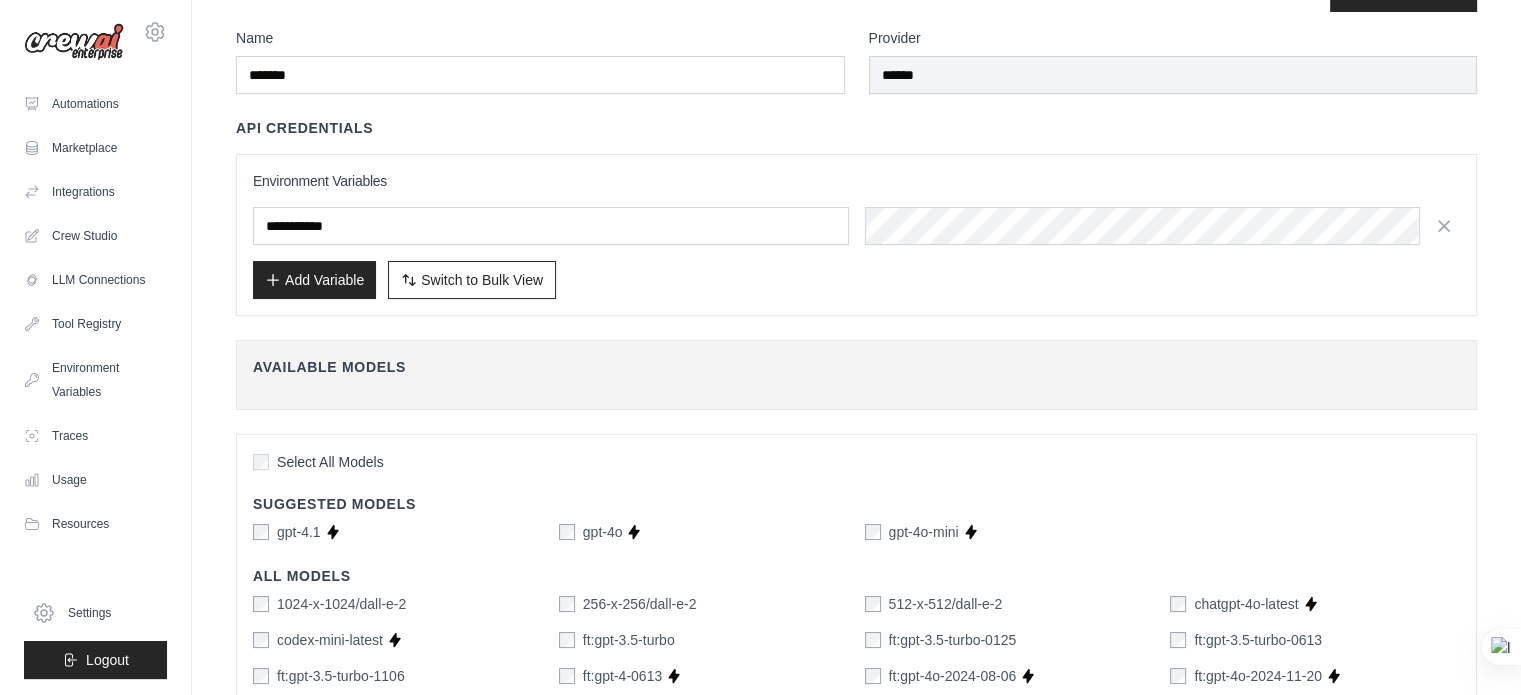 scroll, scrollTop: 0, scrollLeft: 0, axis: both 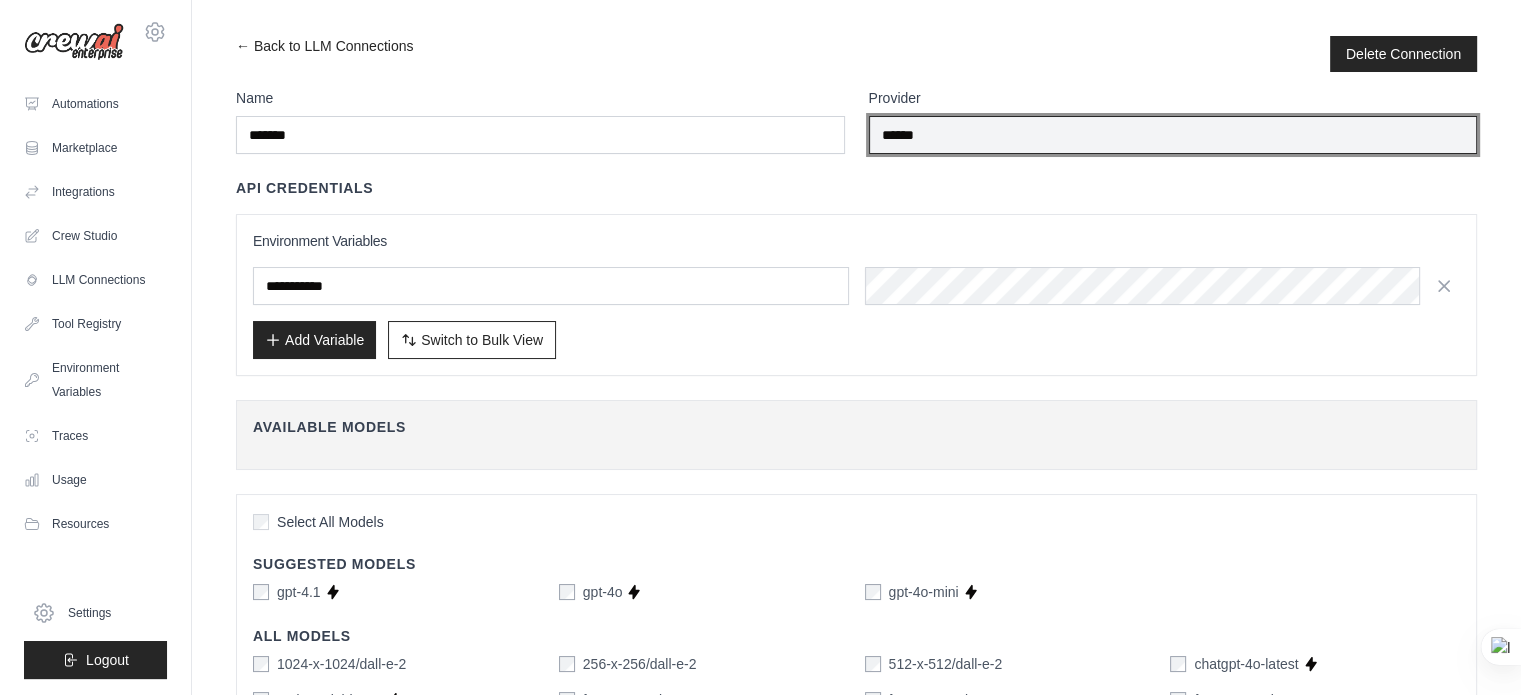 drag, startPoint x: 1136, startPoint y: 139, endPoint x: 828, endPoint y: 155, distance: 308.4153 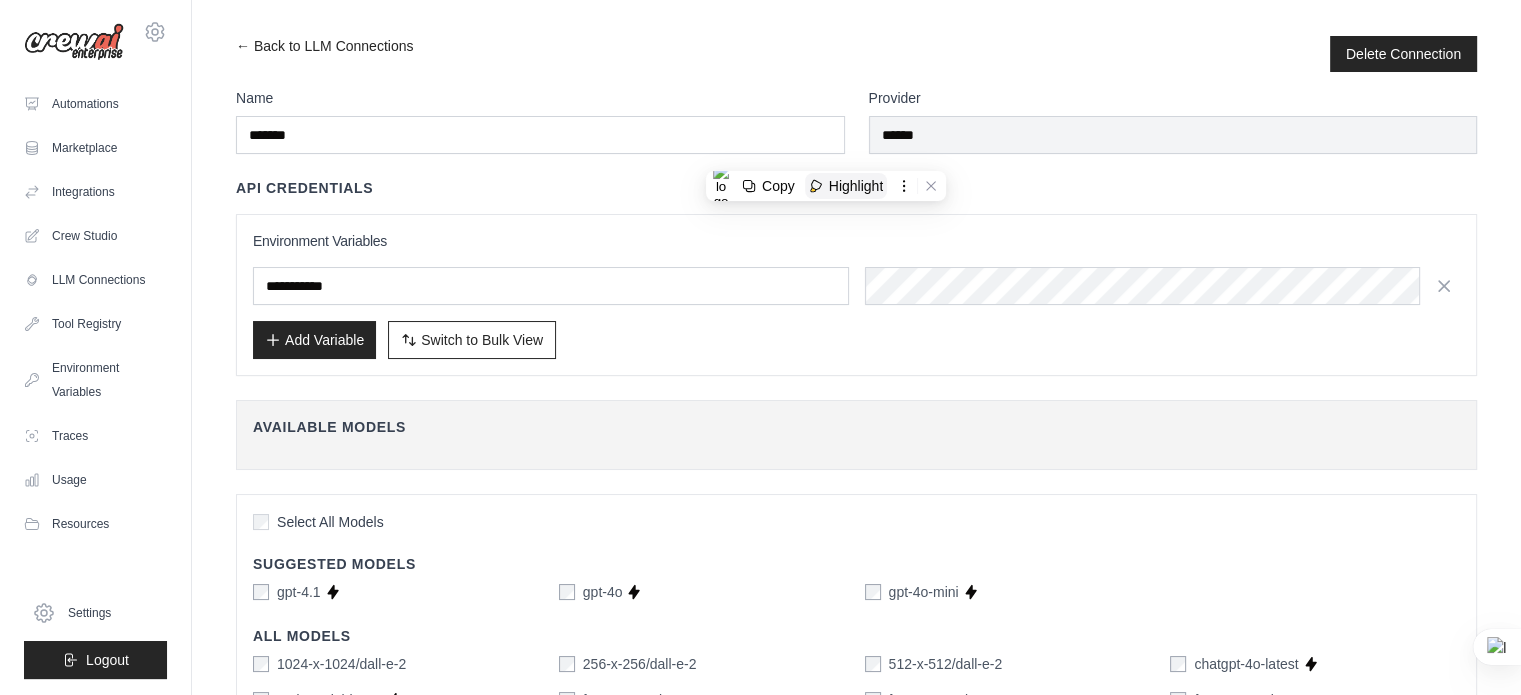 click on "Highlight" at bounding box center [856, 186] 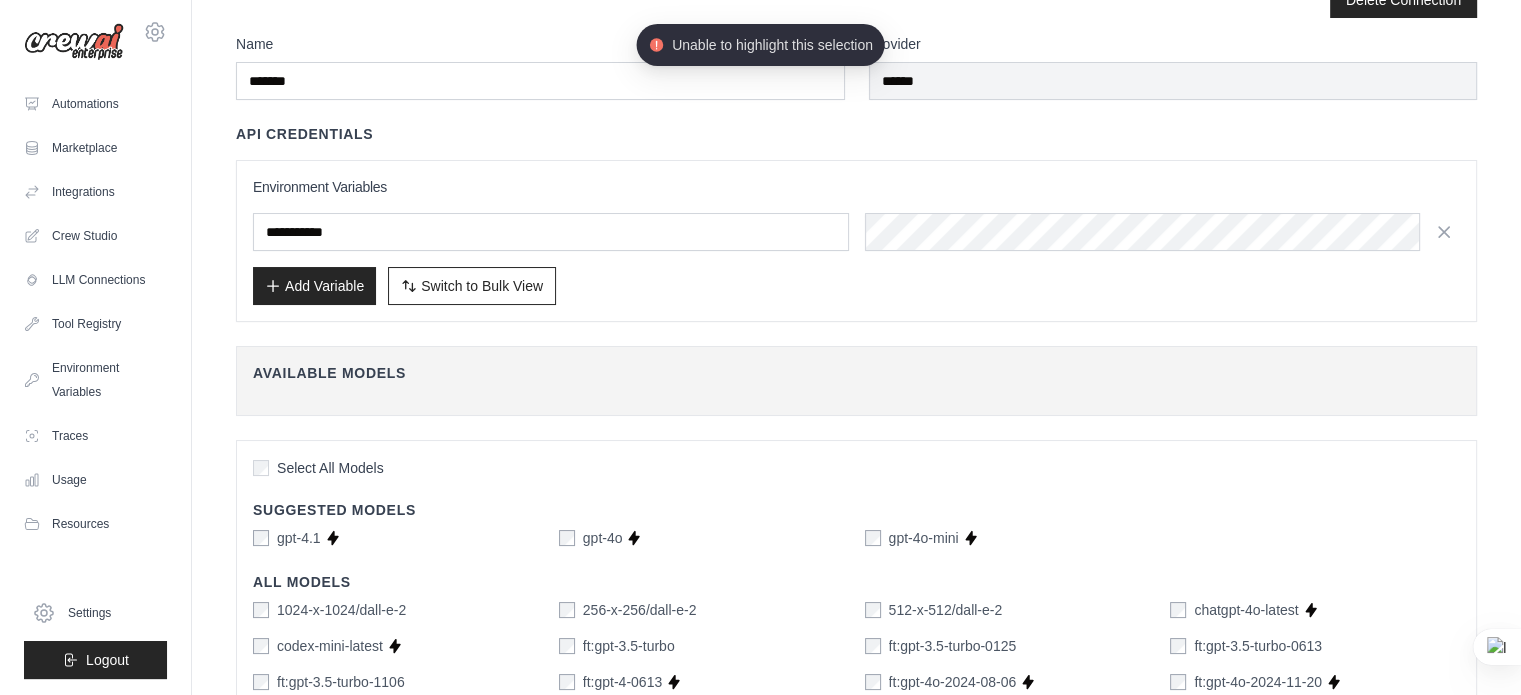 scroll, scrollTop: 56, scrollLeft: 0, axis: vertical 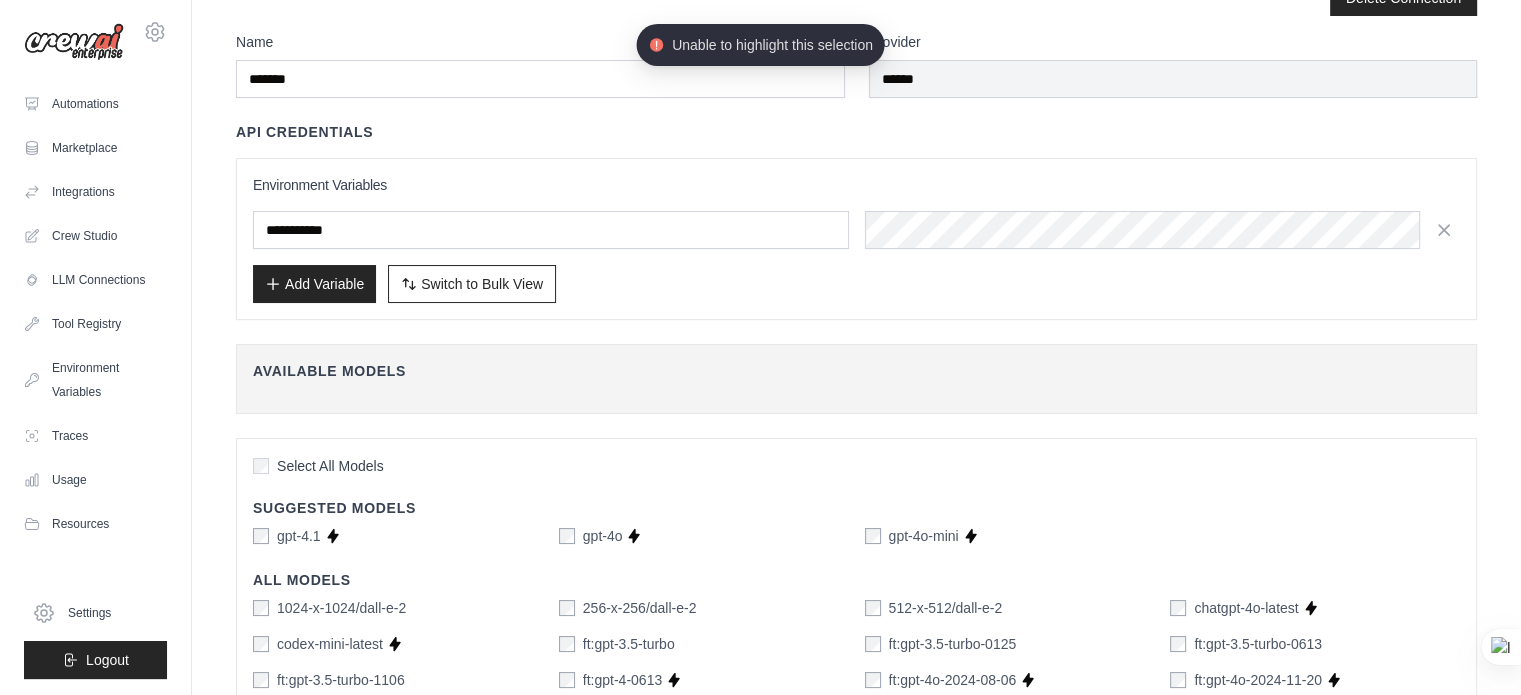 click on "Environment Variables" at bounding box center [856, 185] 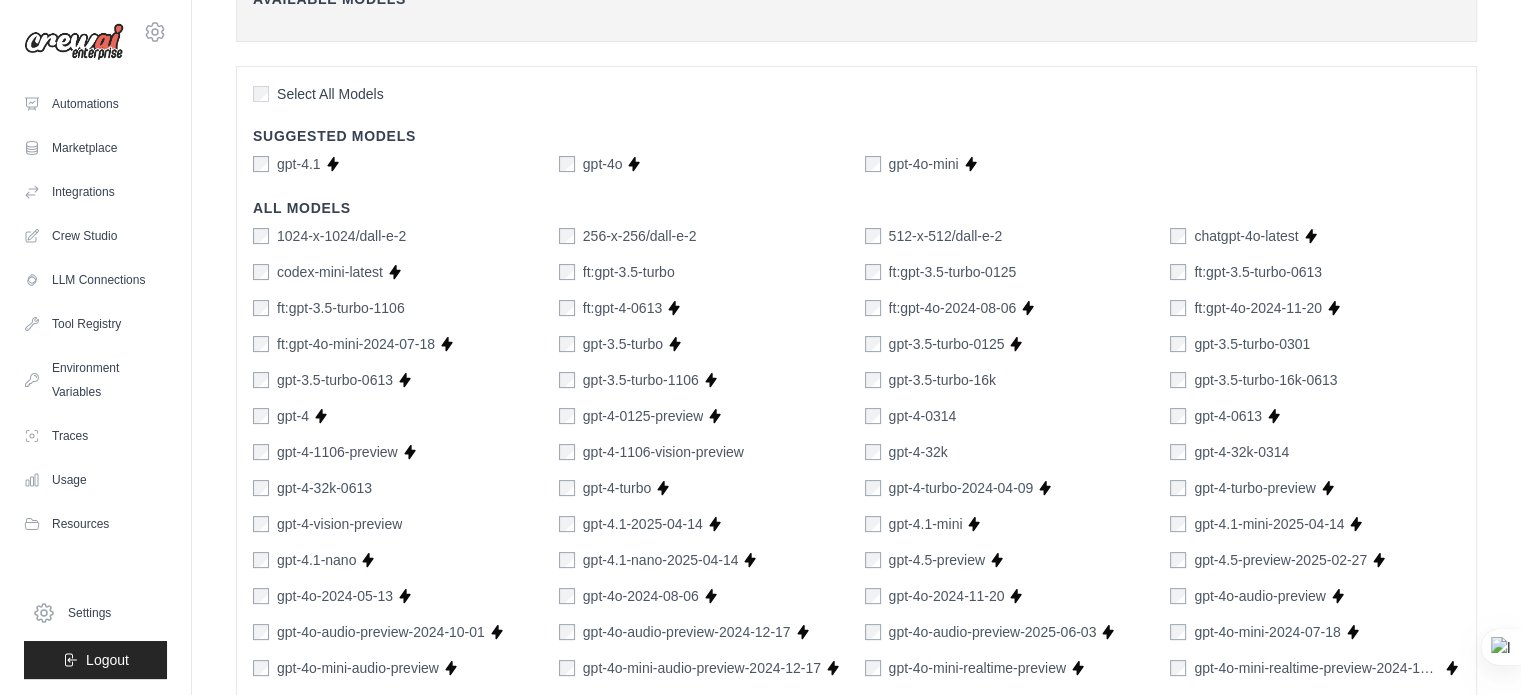 scroll, scrollTop: 0, scrollLeft: 0, axis: both 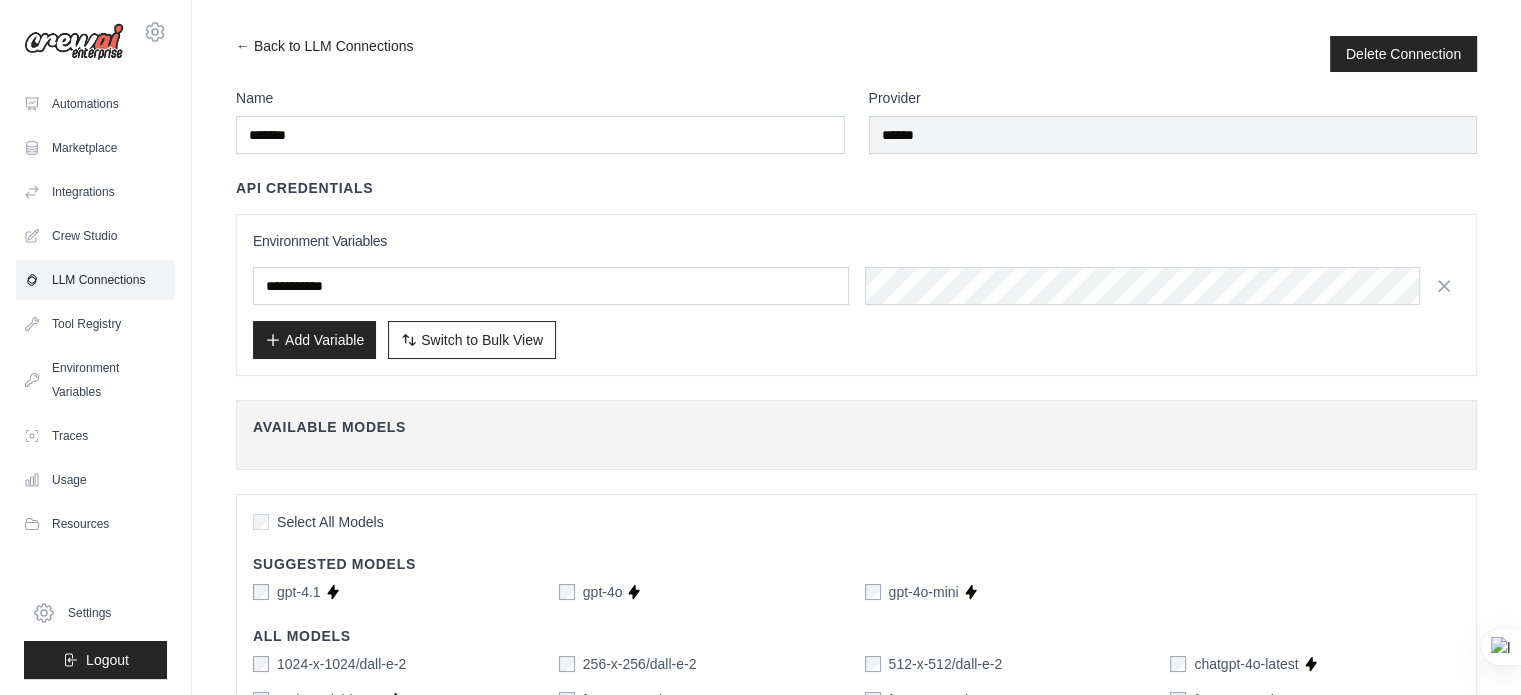 click on "LLM Connections" at bounding box center [95, 280] 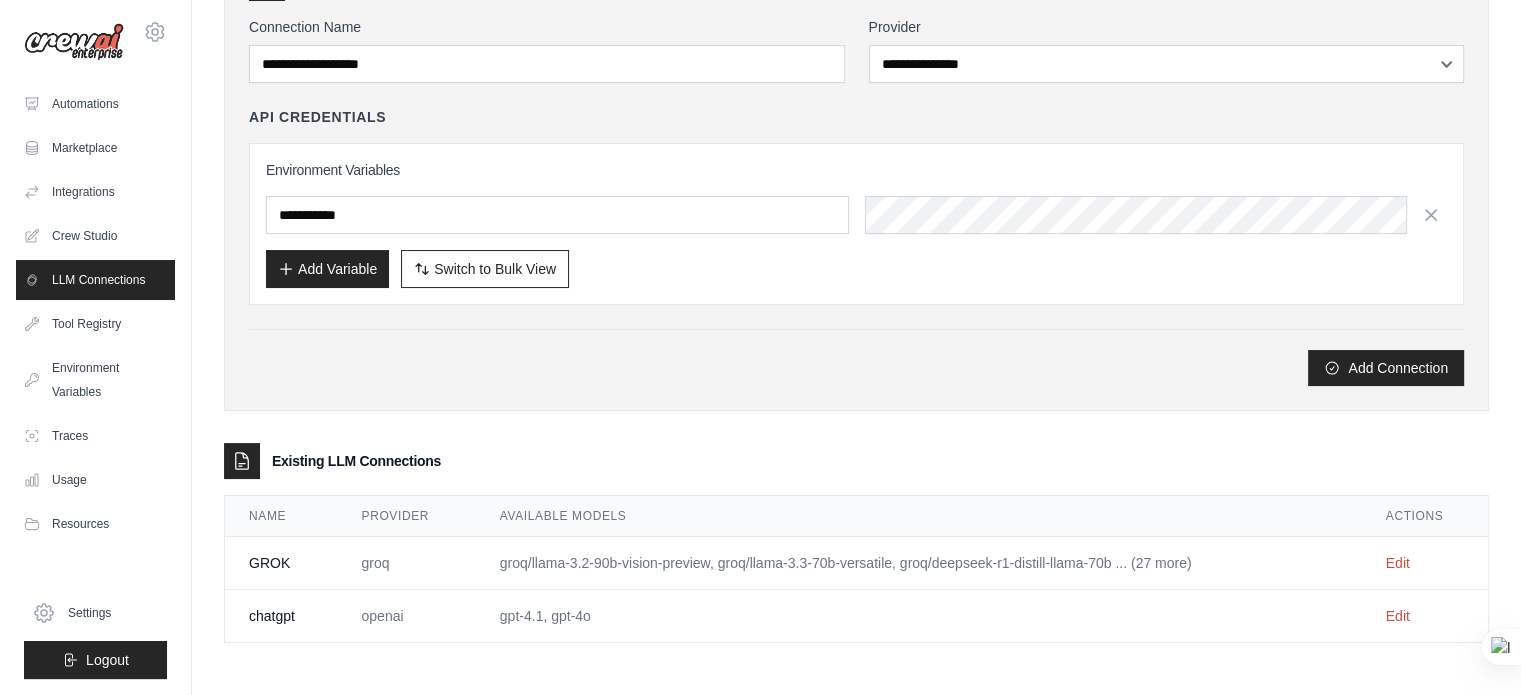 scroll, scrollTop: 136, scrollLeft: 0, axis: vertical 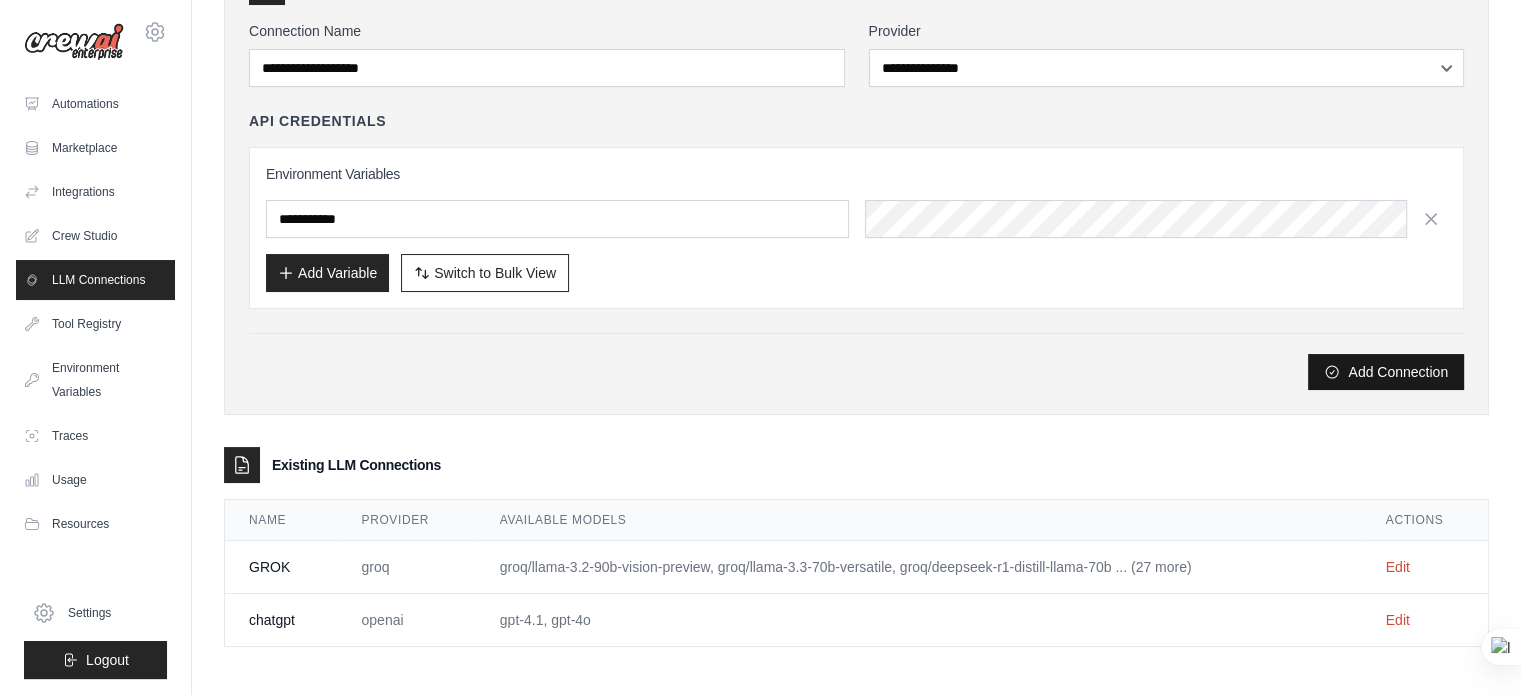 click on "Add Connection" at bounding box center (1386, 372) 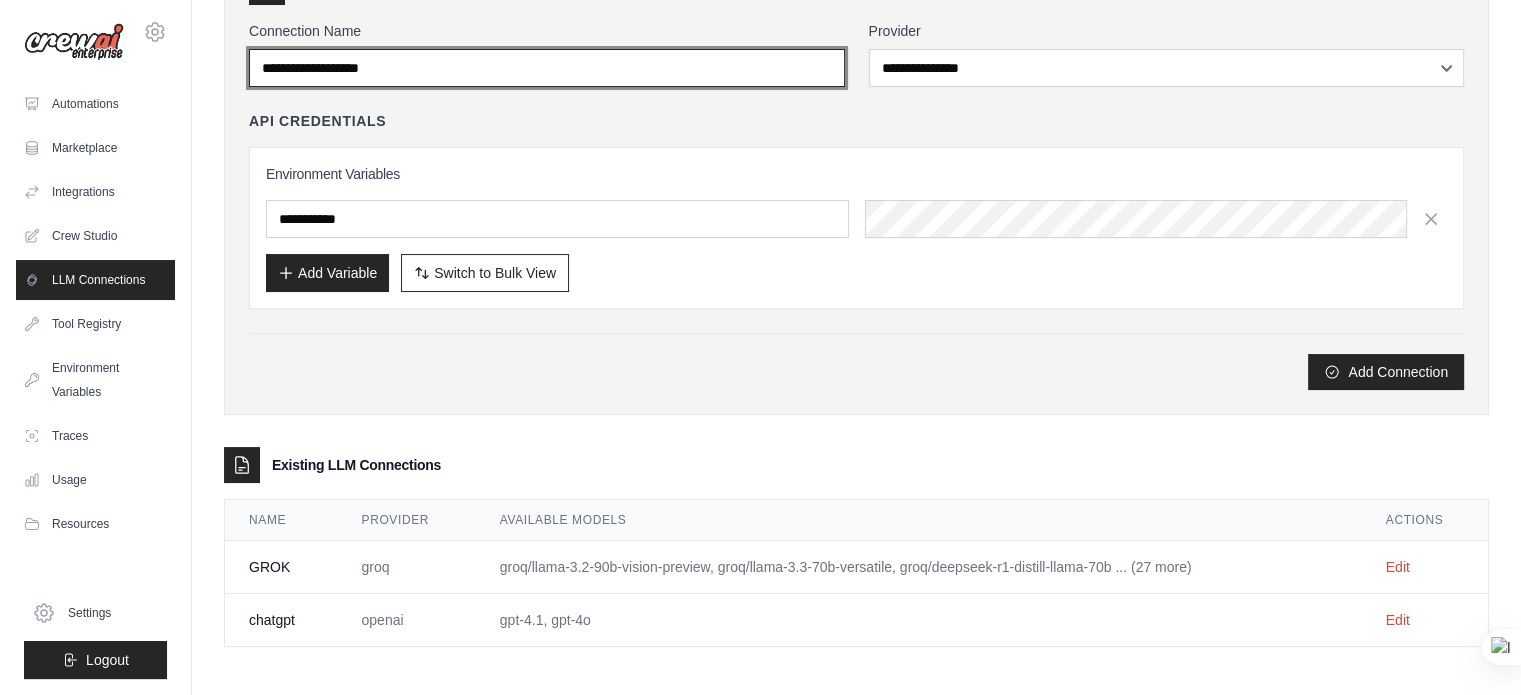 scroll, scrollTop: 0, scrollLeft: 0, axis: both 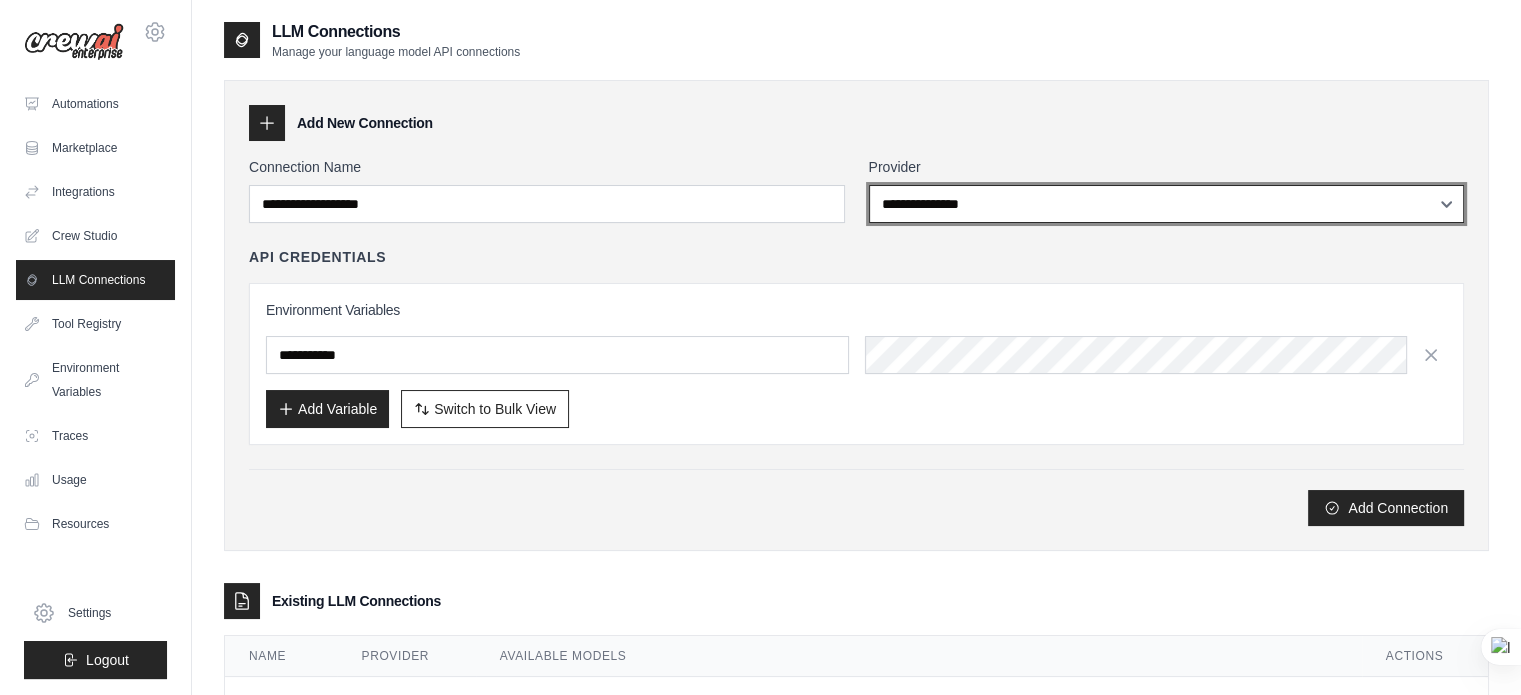 click on "**********" at bounding box center (1167, 204) 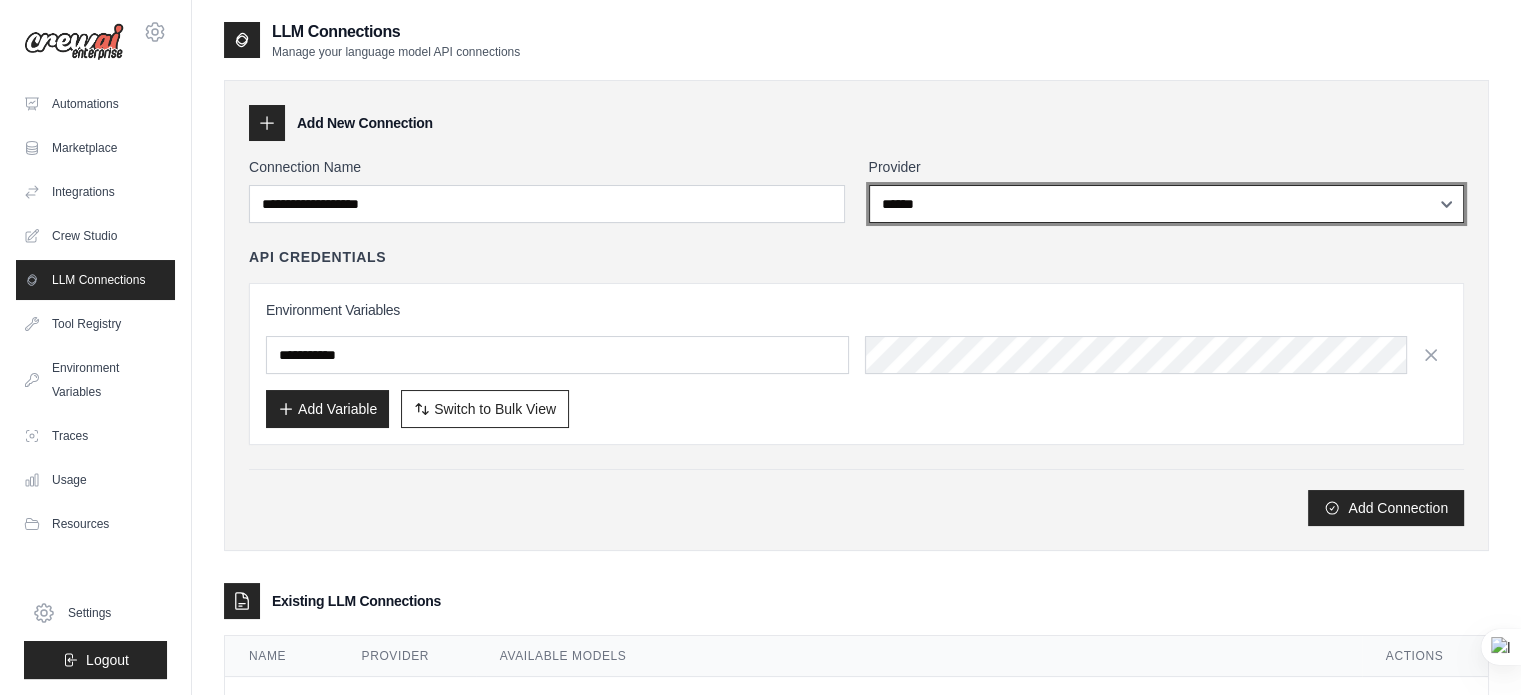 click on "**********" at bounding box center (1167, 204) 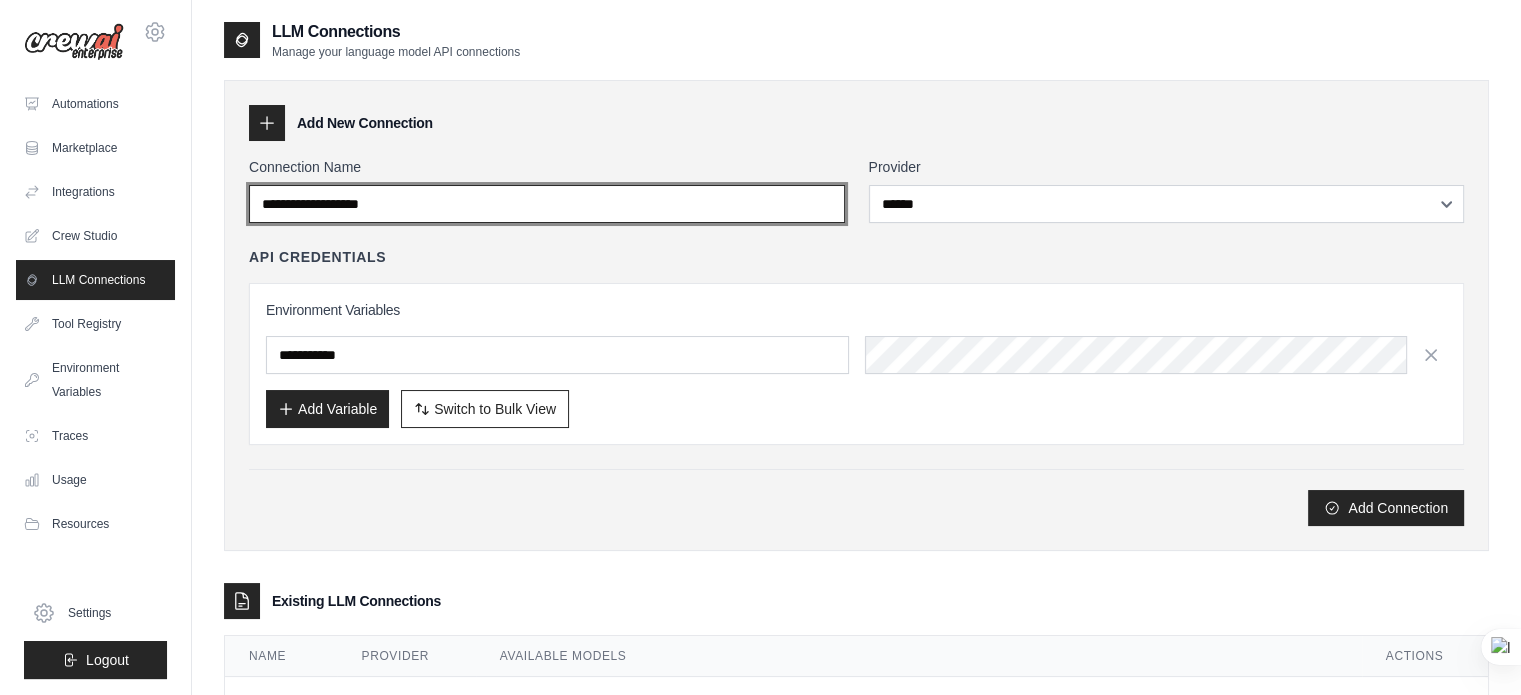 click on "Connection Name" at bounding box center (547, 204) 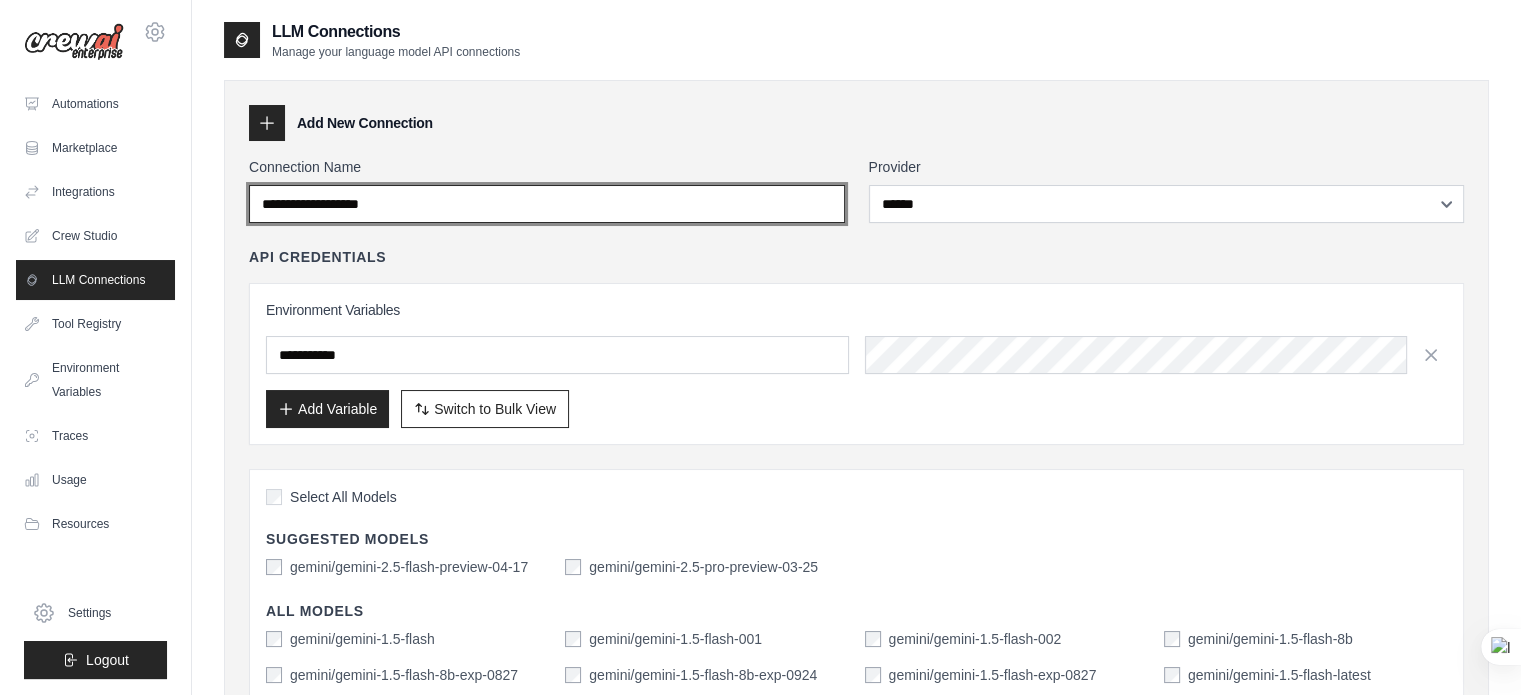 drag, startPoint x: 575, startPoint y: 207, endPoint x: 440, endPoint y: 211, distance: 135.05925 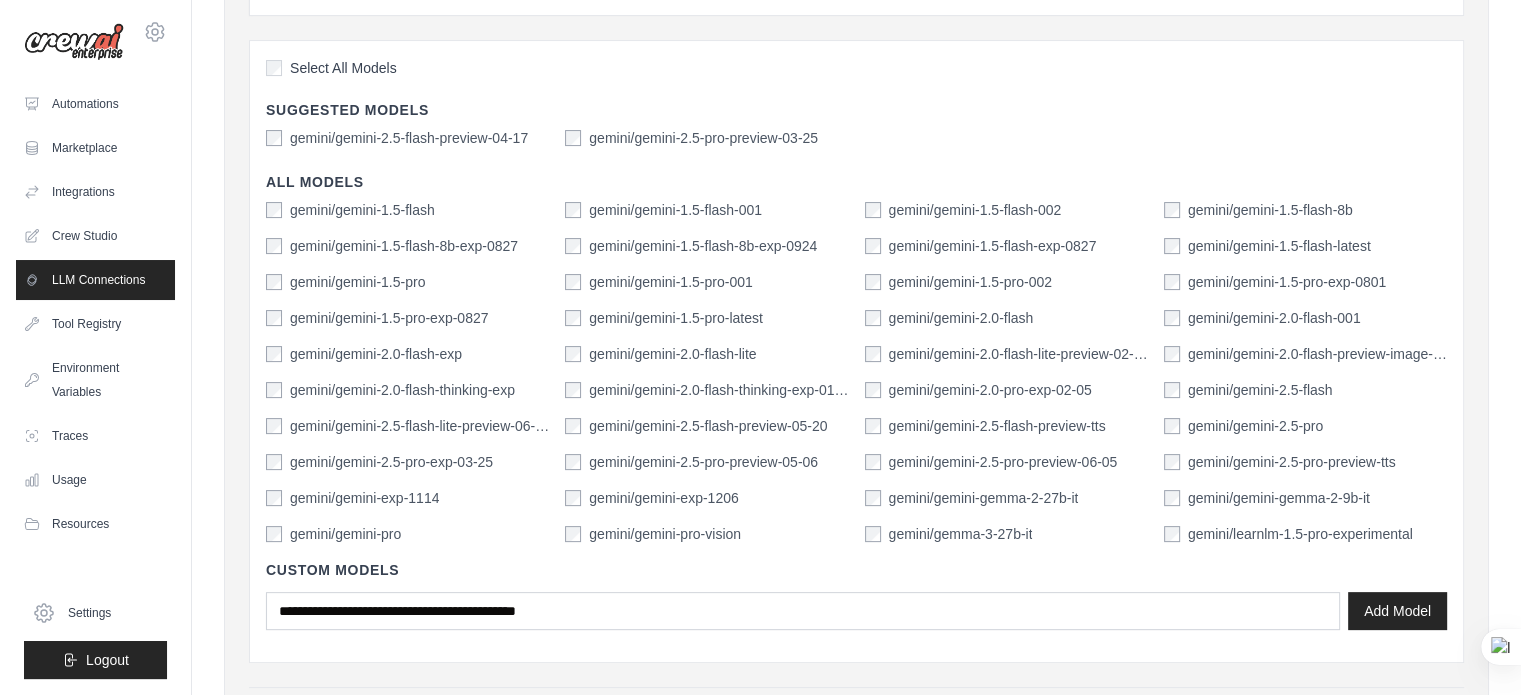scroll, scrollTop: 117, scrollLeft: 0, axis: vertical 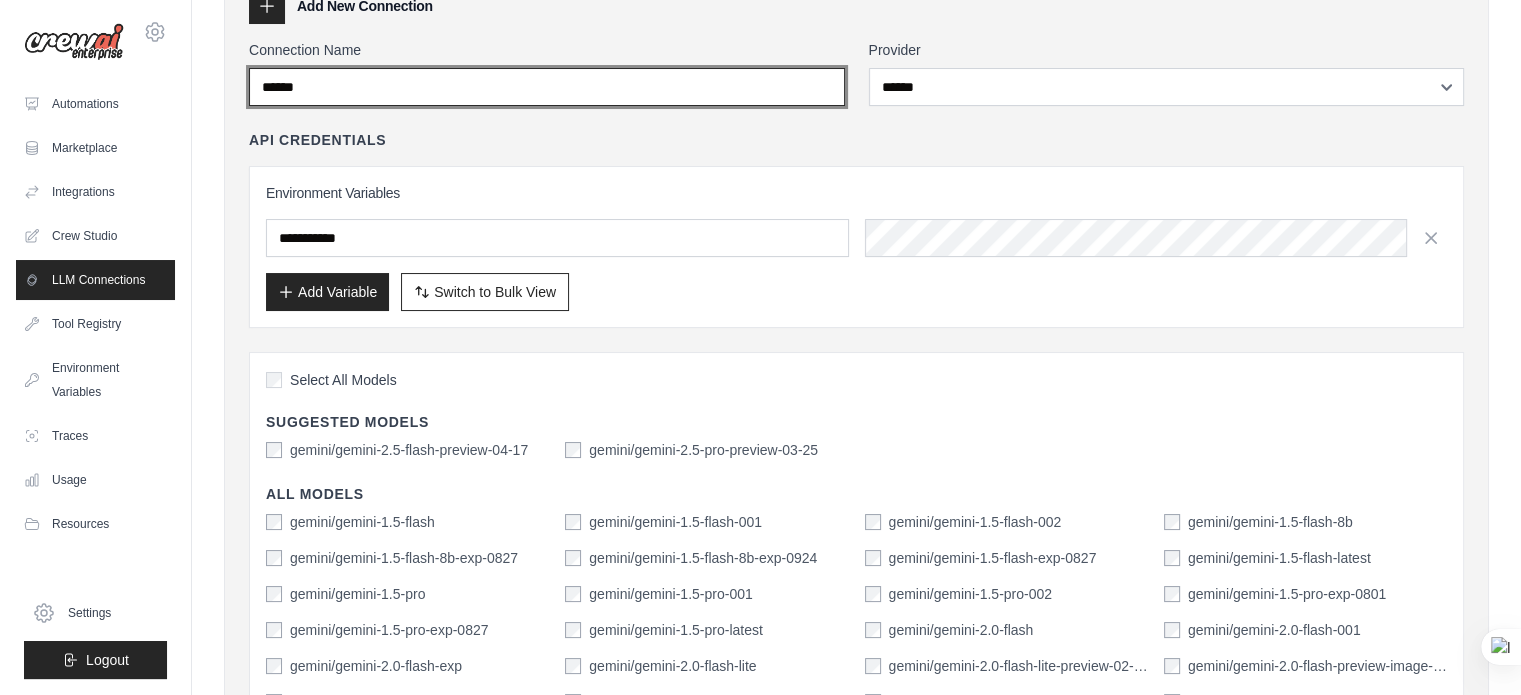 type on "******" 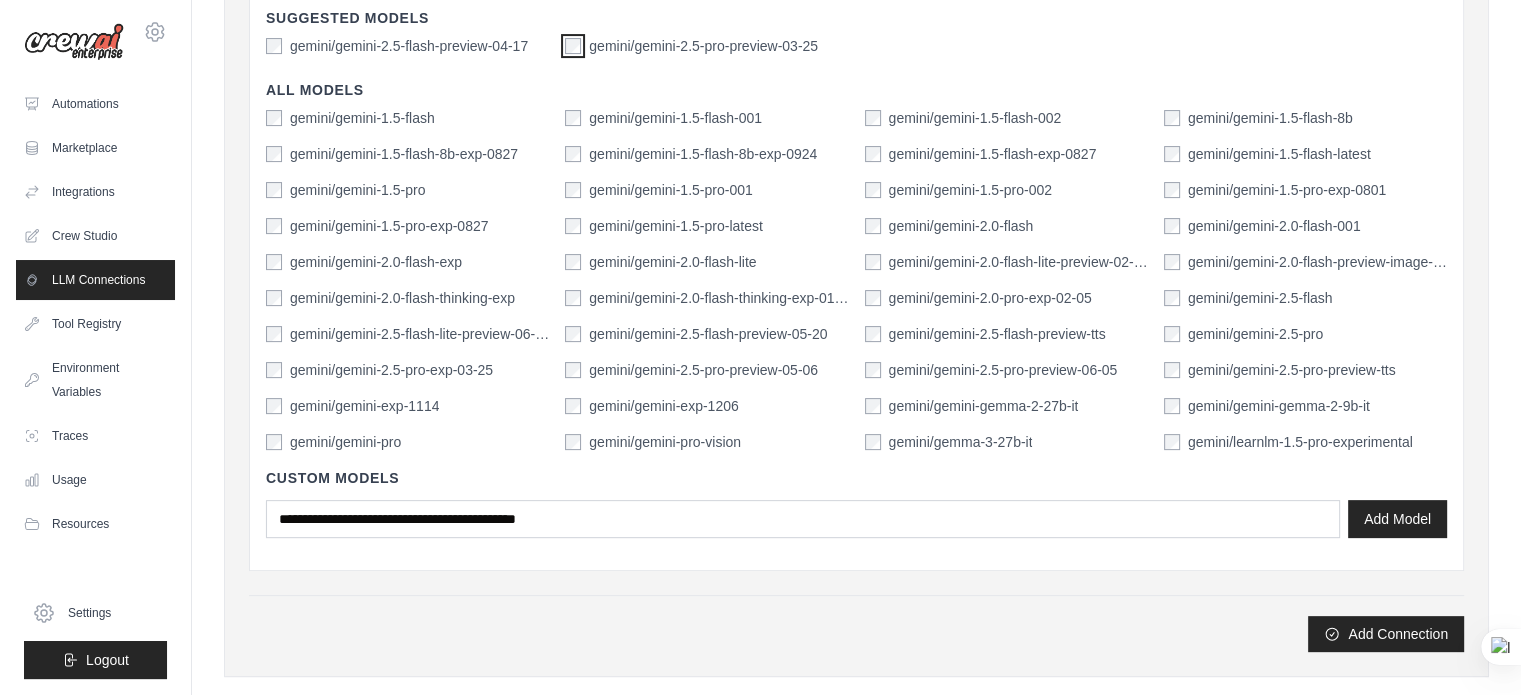 scroll, scrollTop: 783, scrollLeft: 0, axis: vertical 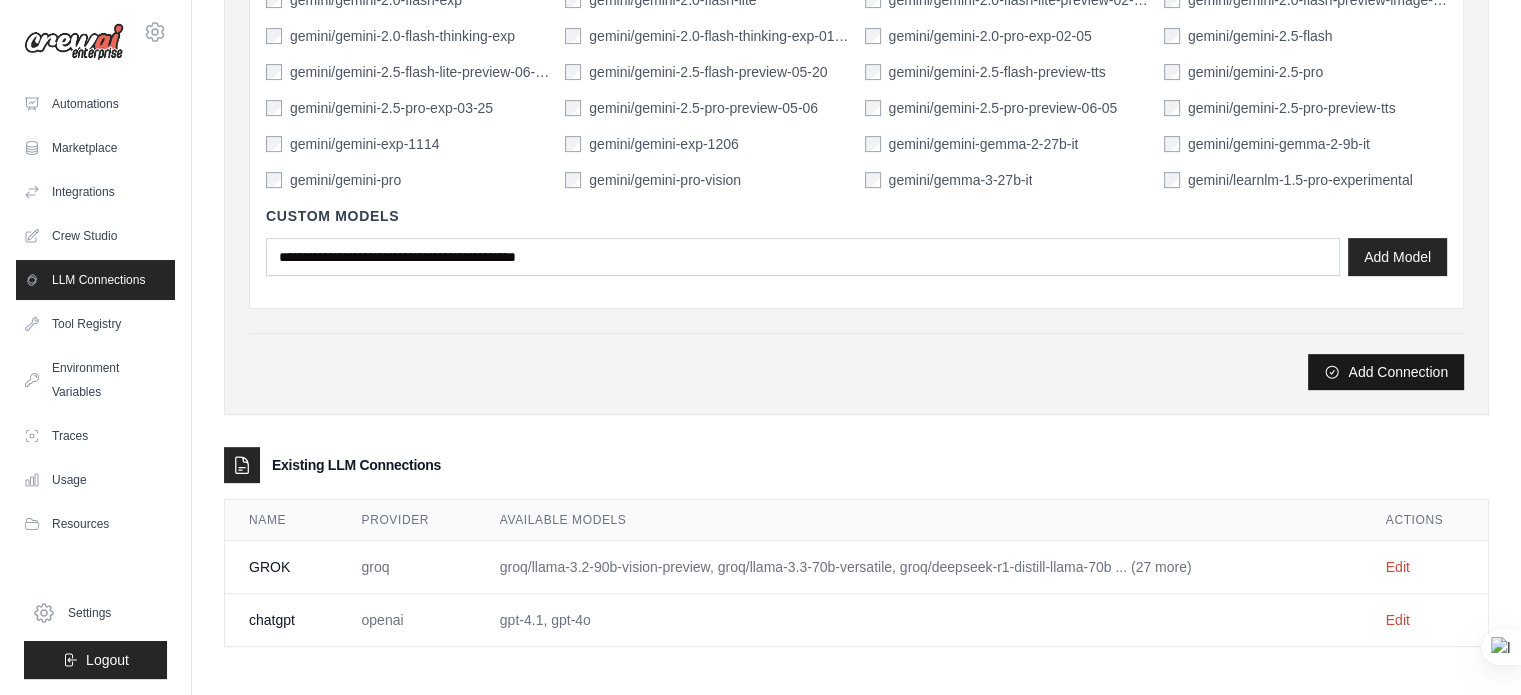 click on "Add Connection" at bounding box center [1386, 372] 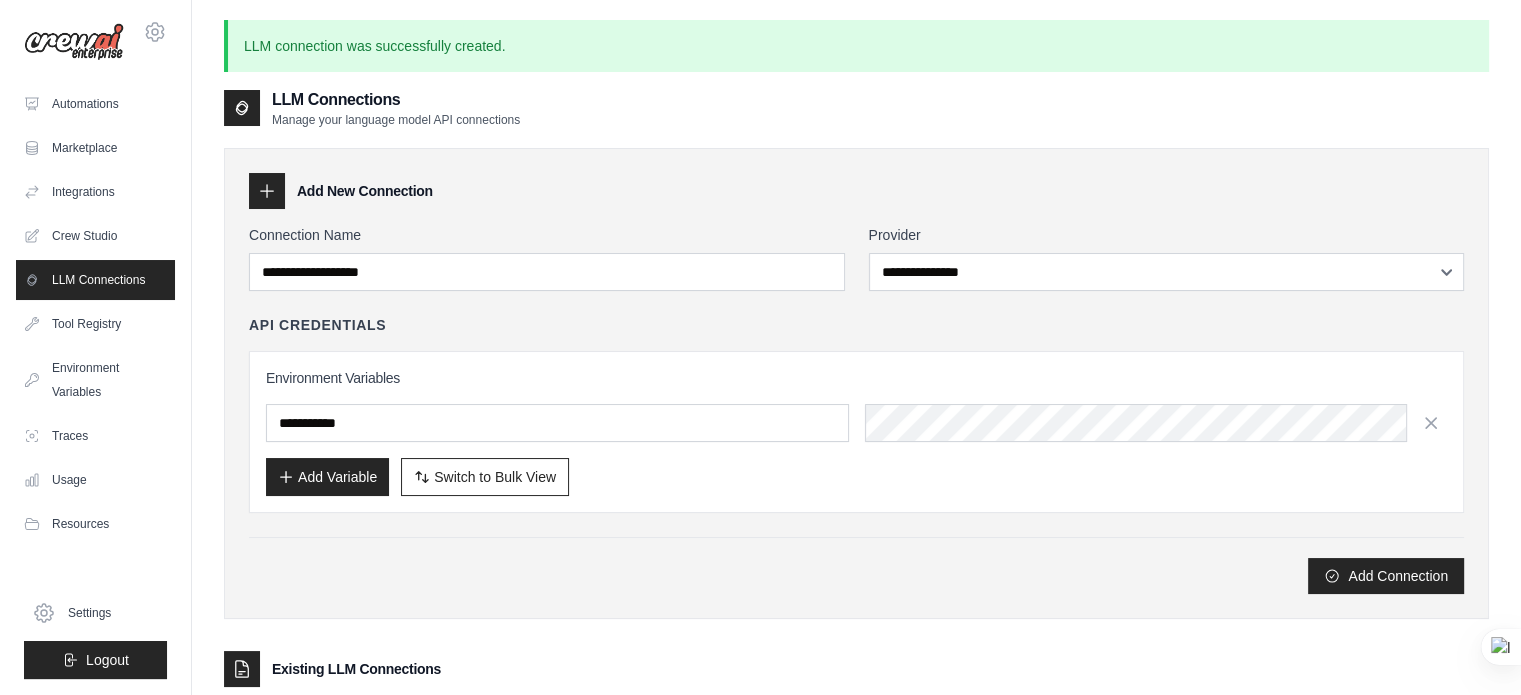 scroll, scrollTop: 0, scrollLeft: 0, axis: both 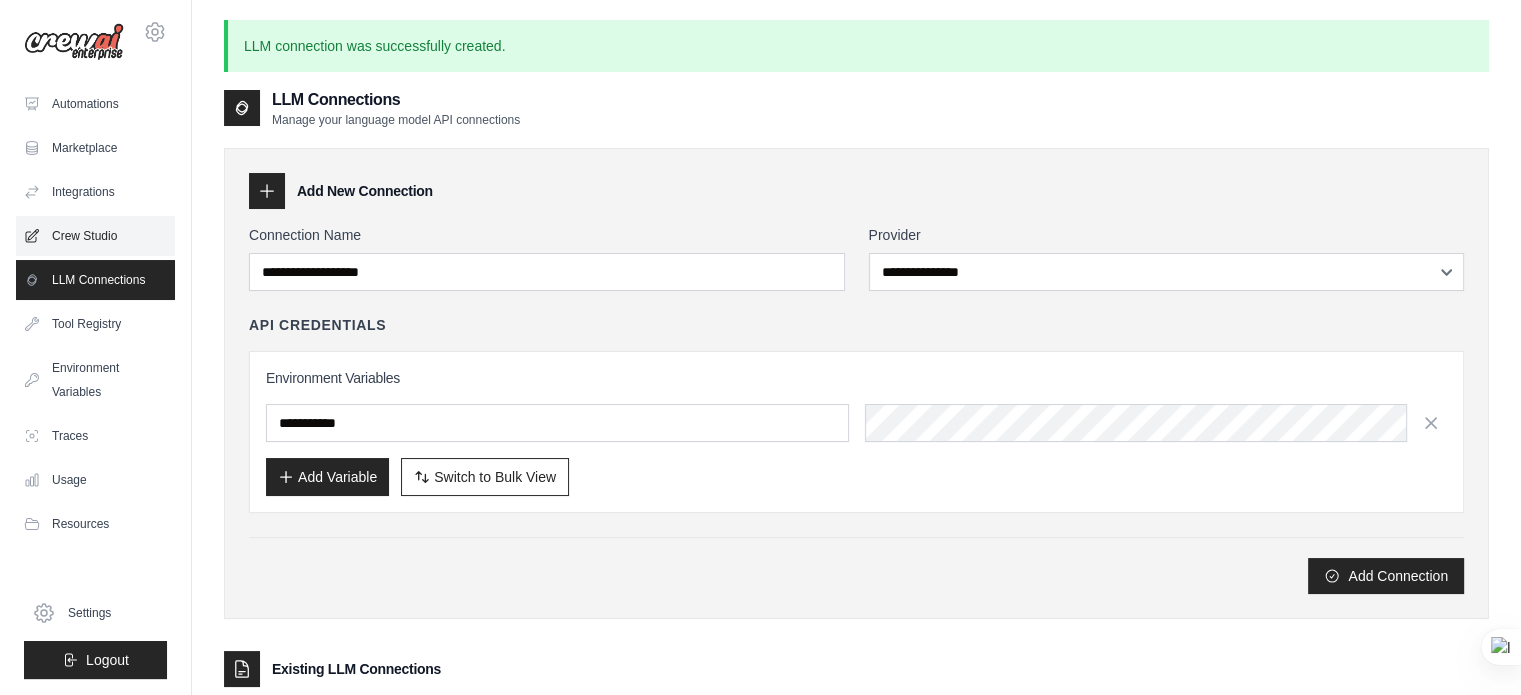 click on "Crew Studio" at bounding box center (95, 236) 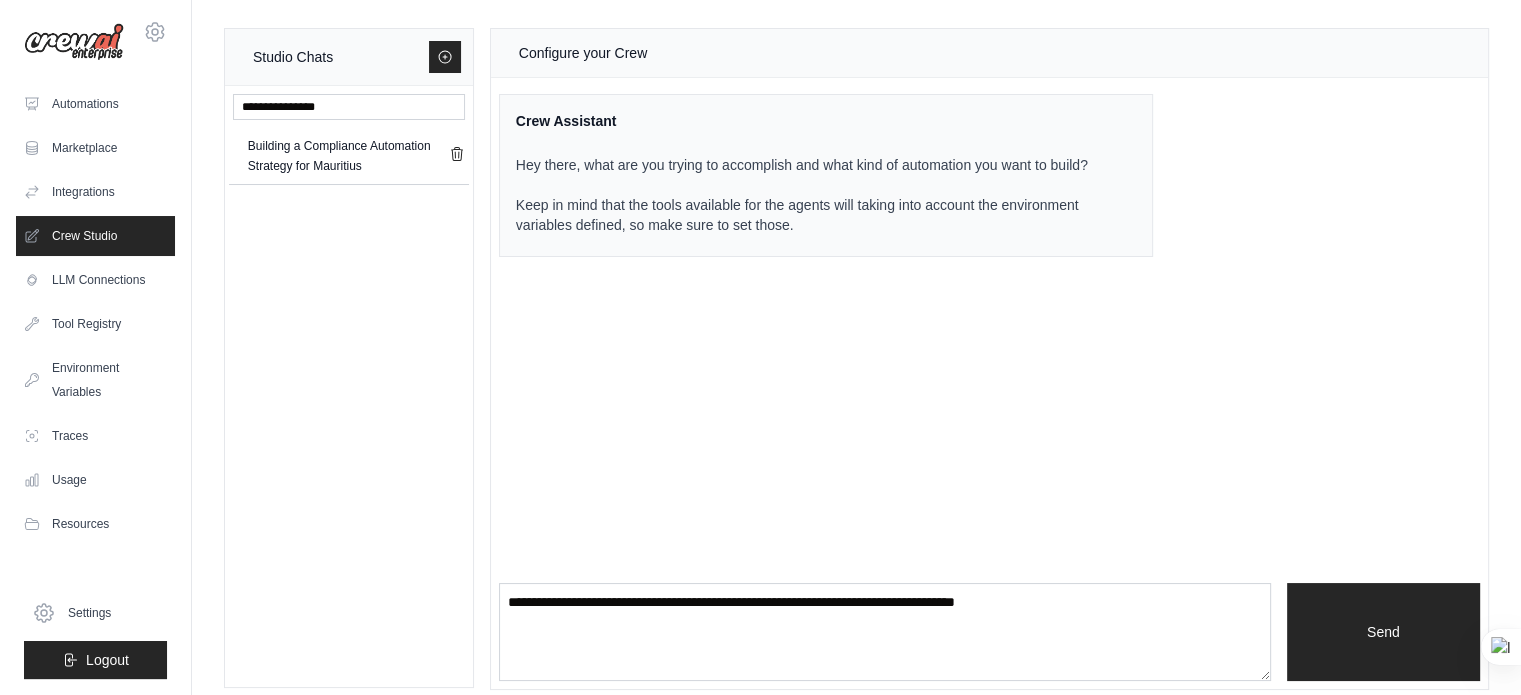 scroll, scrollTop: 0, scrollLeft: 0, axis: both 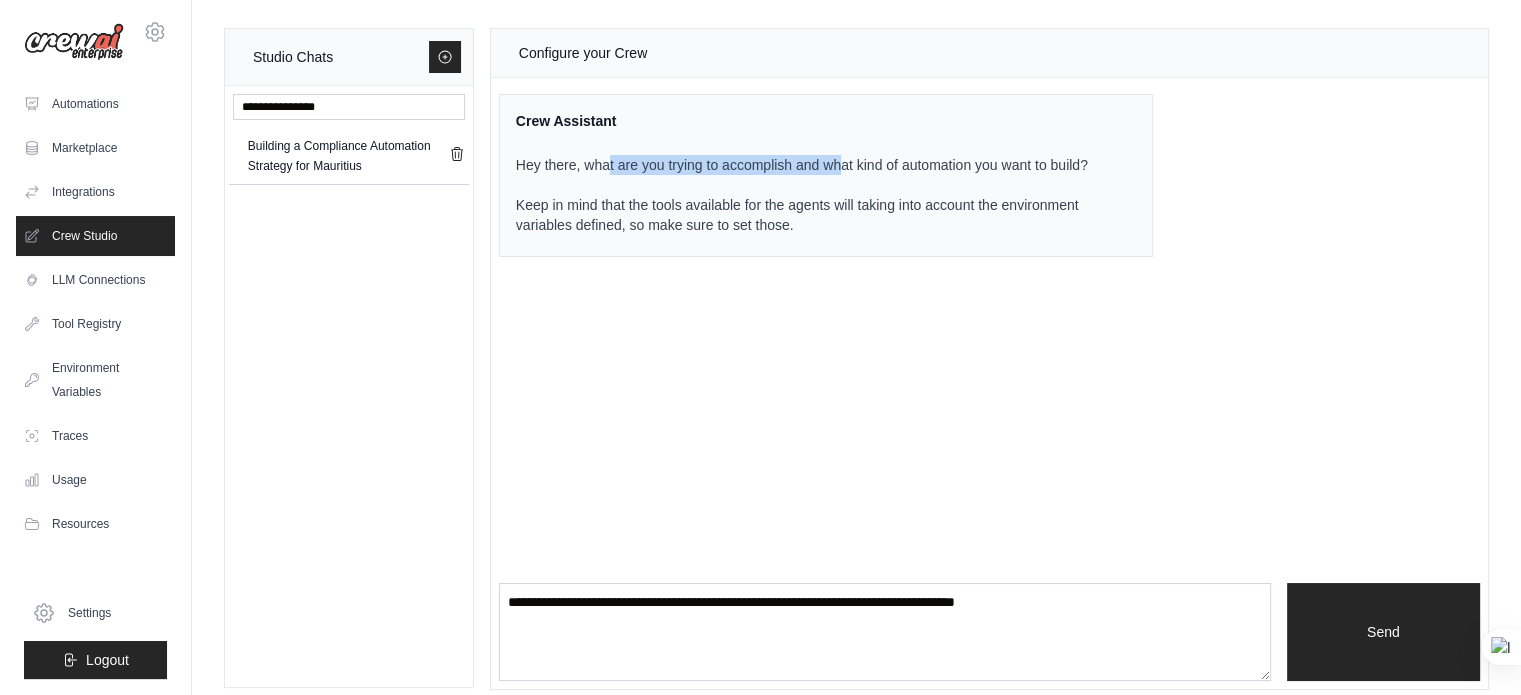 drag, startPoint x: 610, startPoint y: 164, endPoint x: 837, endPoint y: 173, distance: 227.17834 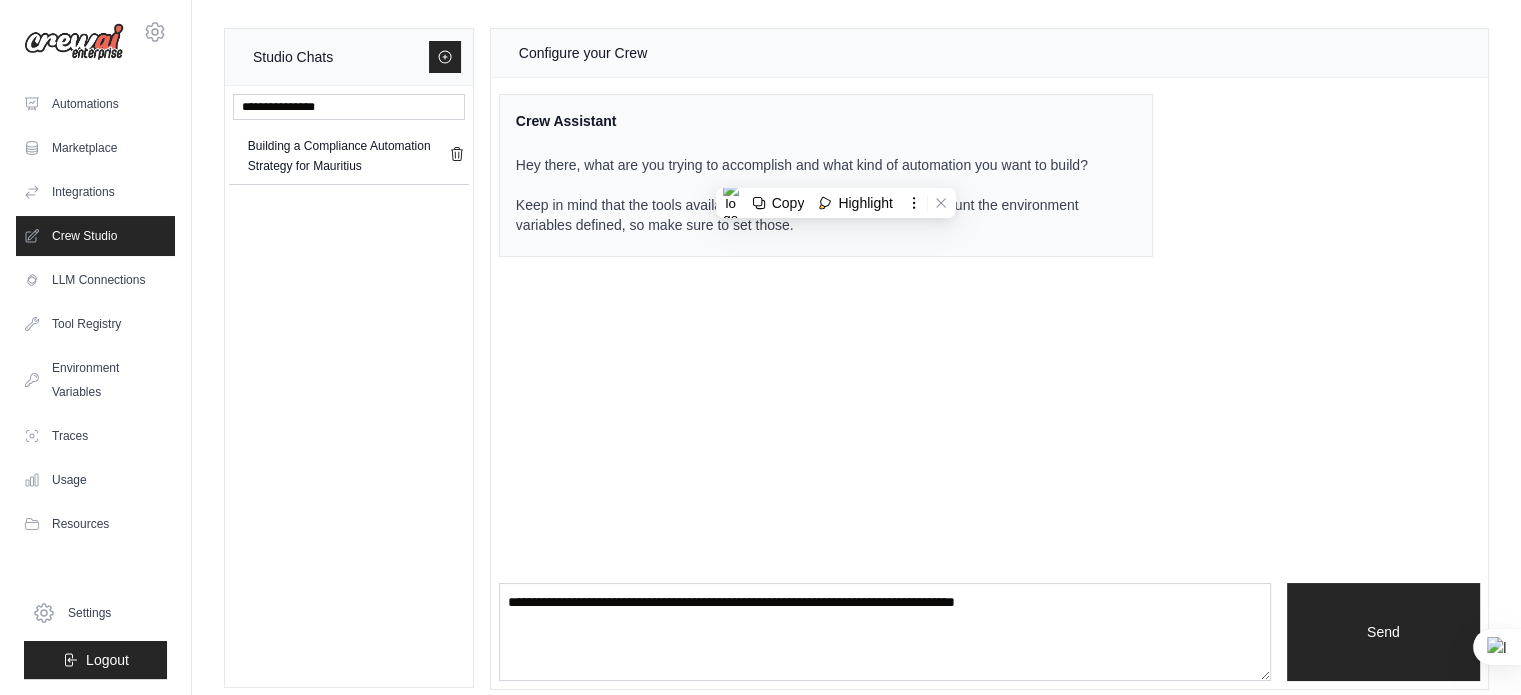 click on "Configure your Crew Crew Assistant Hey there, what are you trying to accomplish and what kind of automation you want to build? Keep in mind that the tools available for the agents will taking into account the environment variables defined, so make sure to set those. Send" at bounding box center [989, 359] 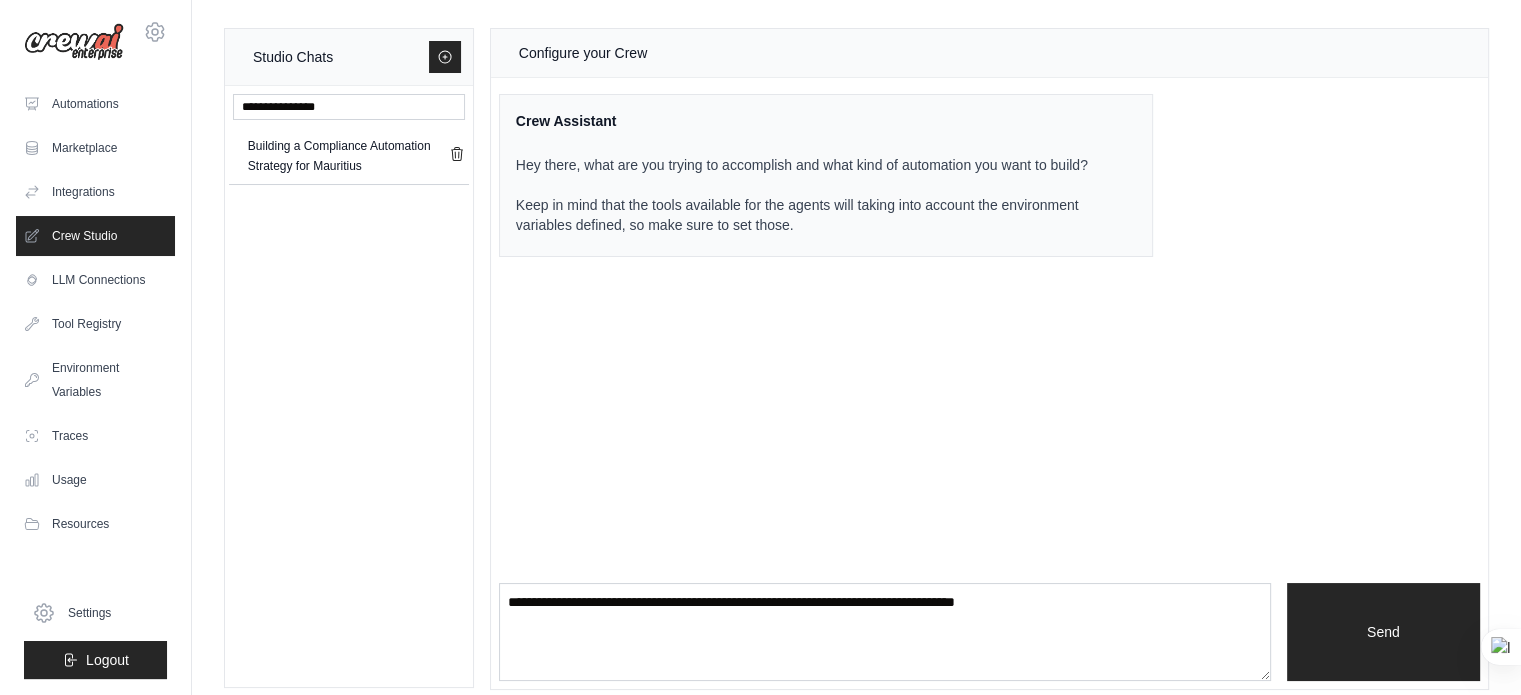 click on "Configure your Crew" at bounding box center [583, 53] 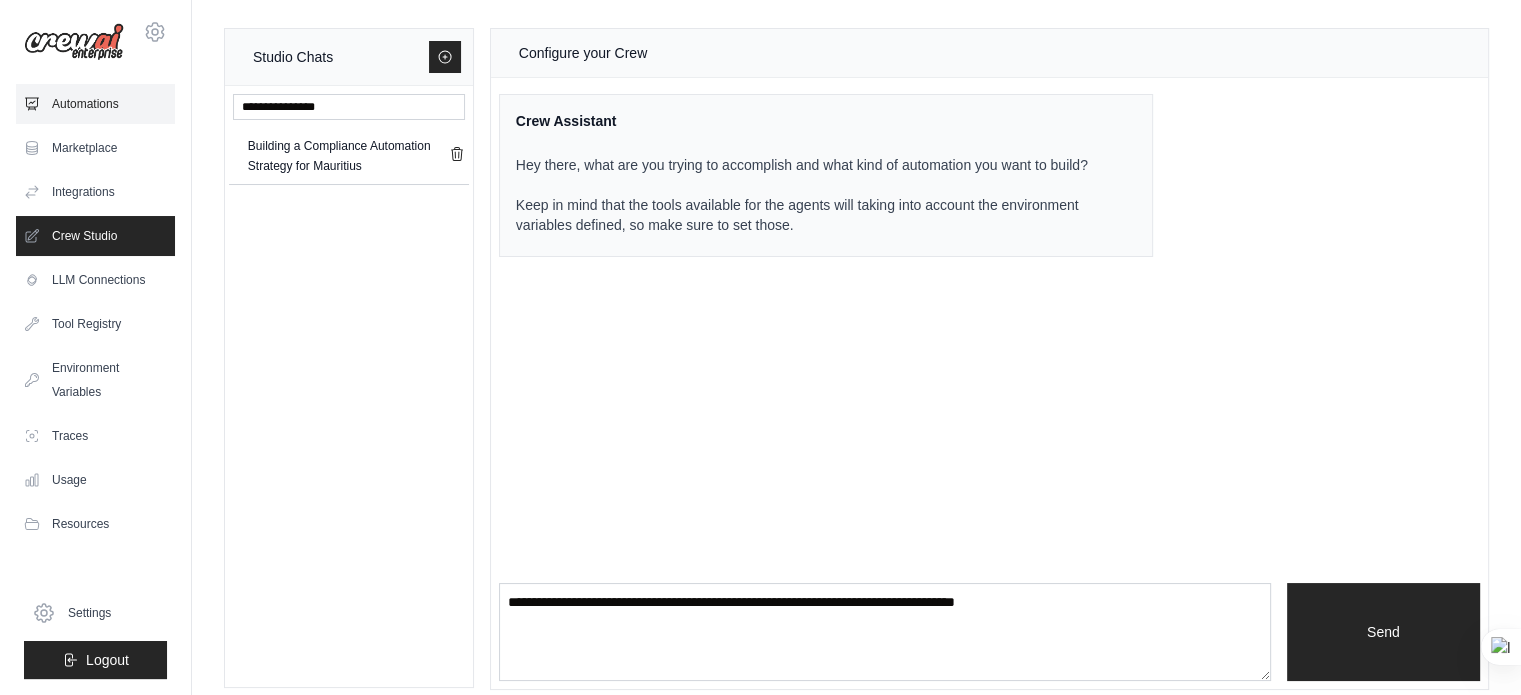 click on "Automations" at bounding box center [95, 104] 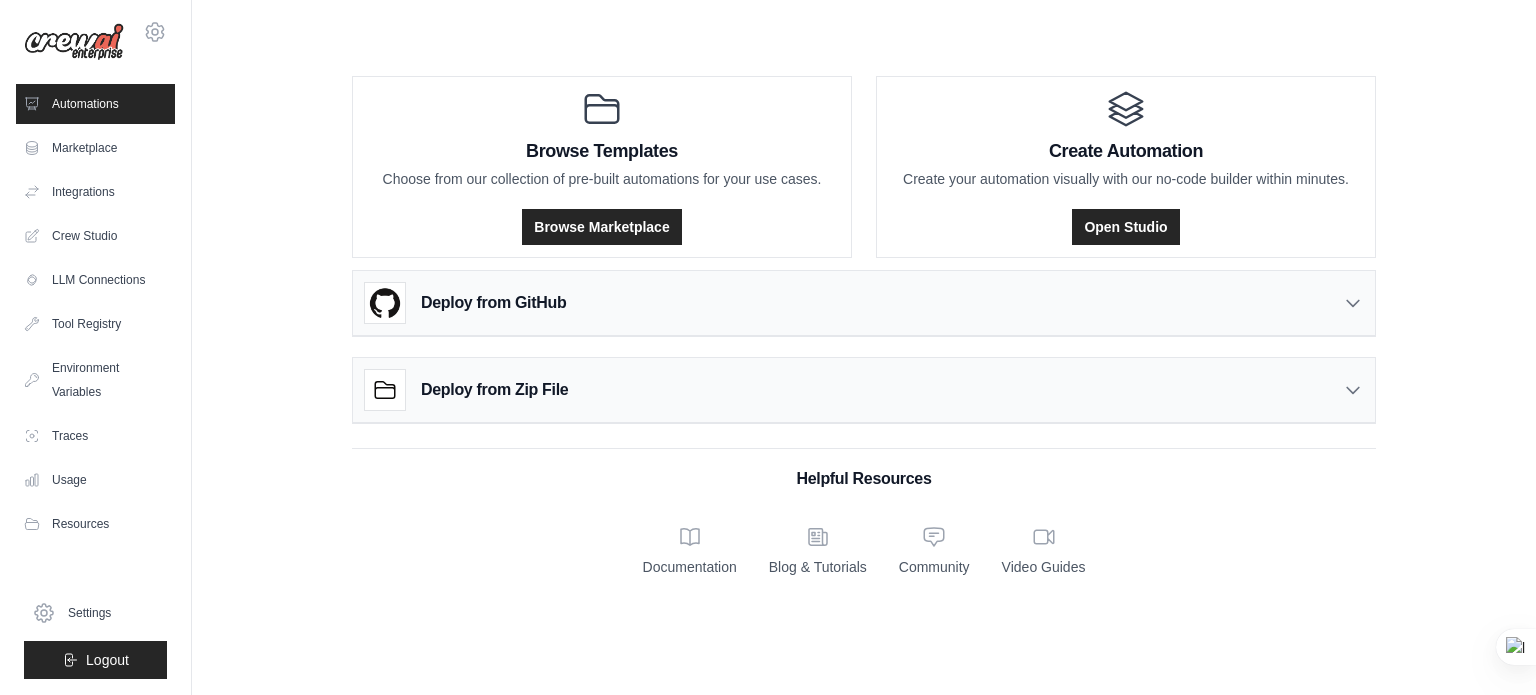 click 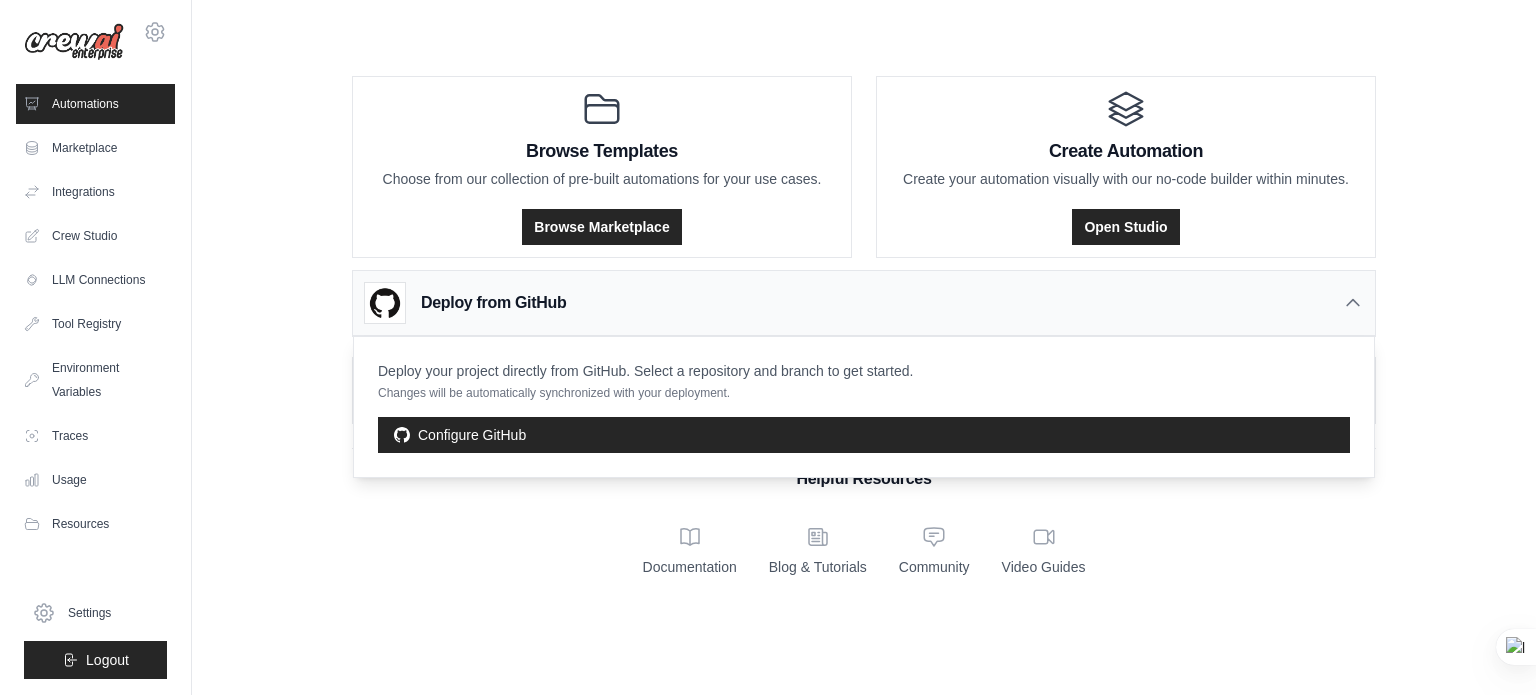 click 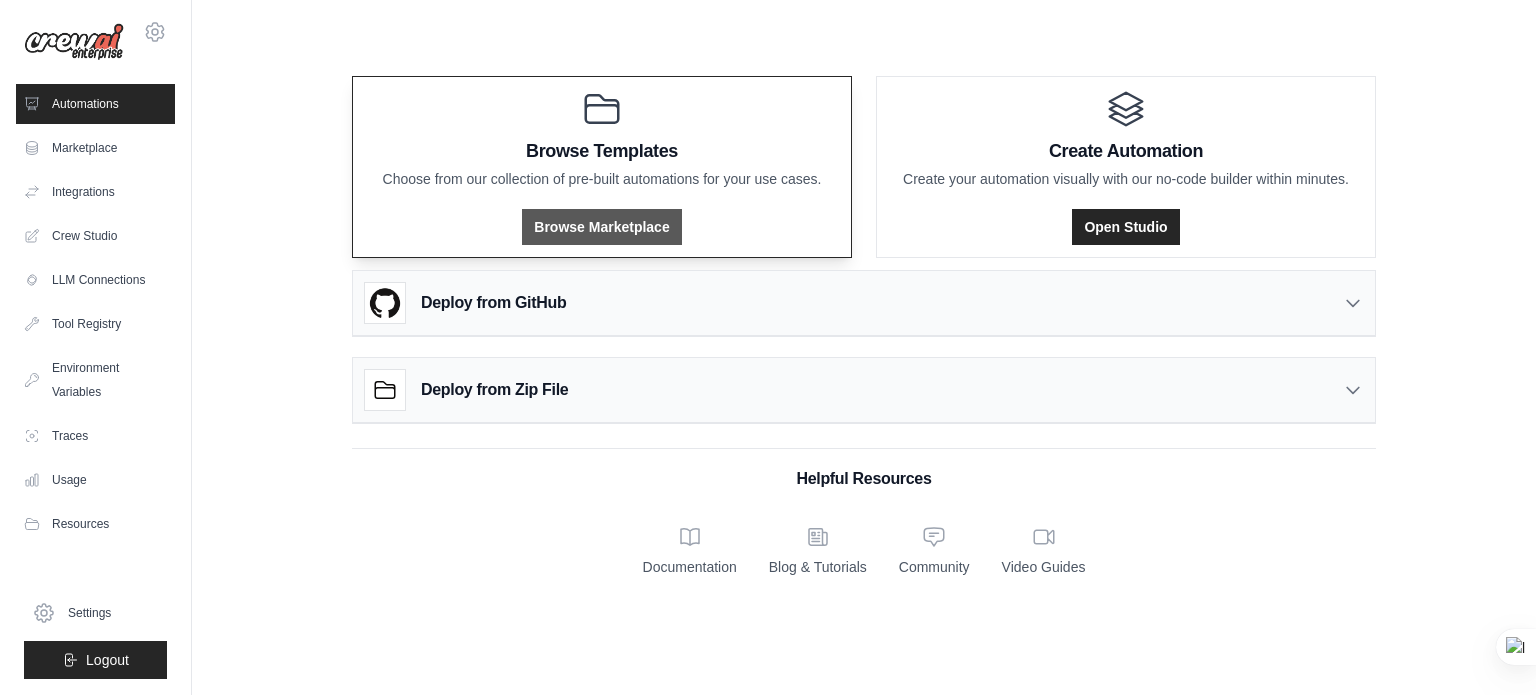 click on "Browse Marketplace" at bounding box center [601, 227] 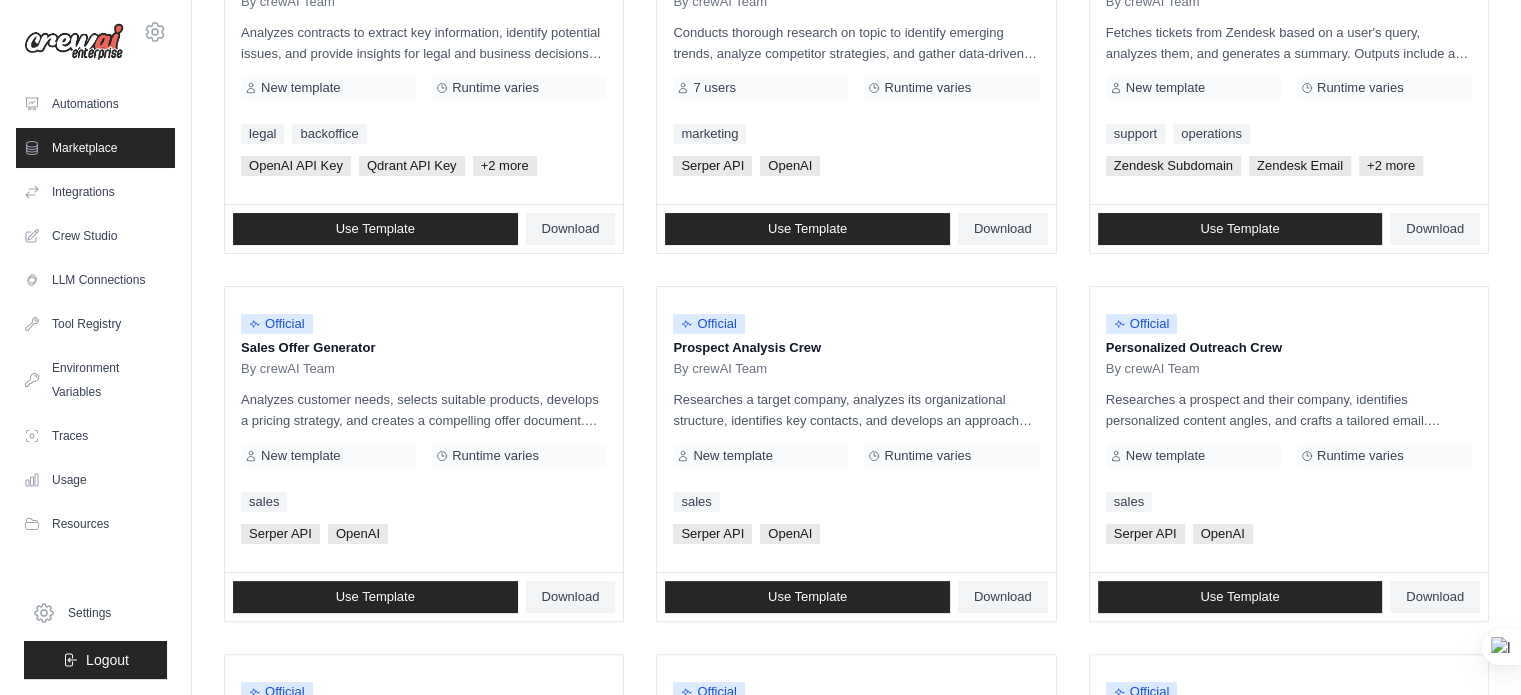 scroll, scrollTop: 0, scrollLeft: 0, axis: both 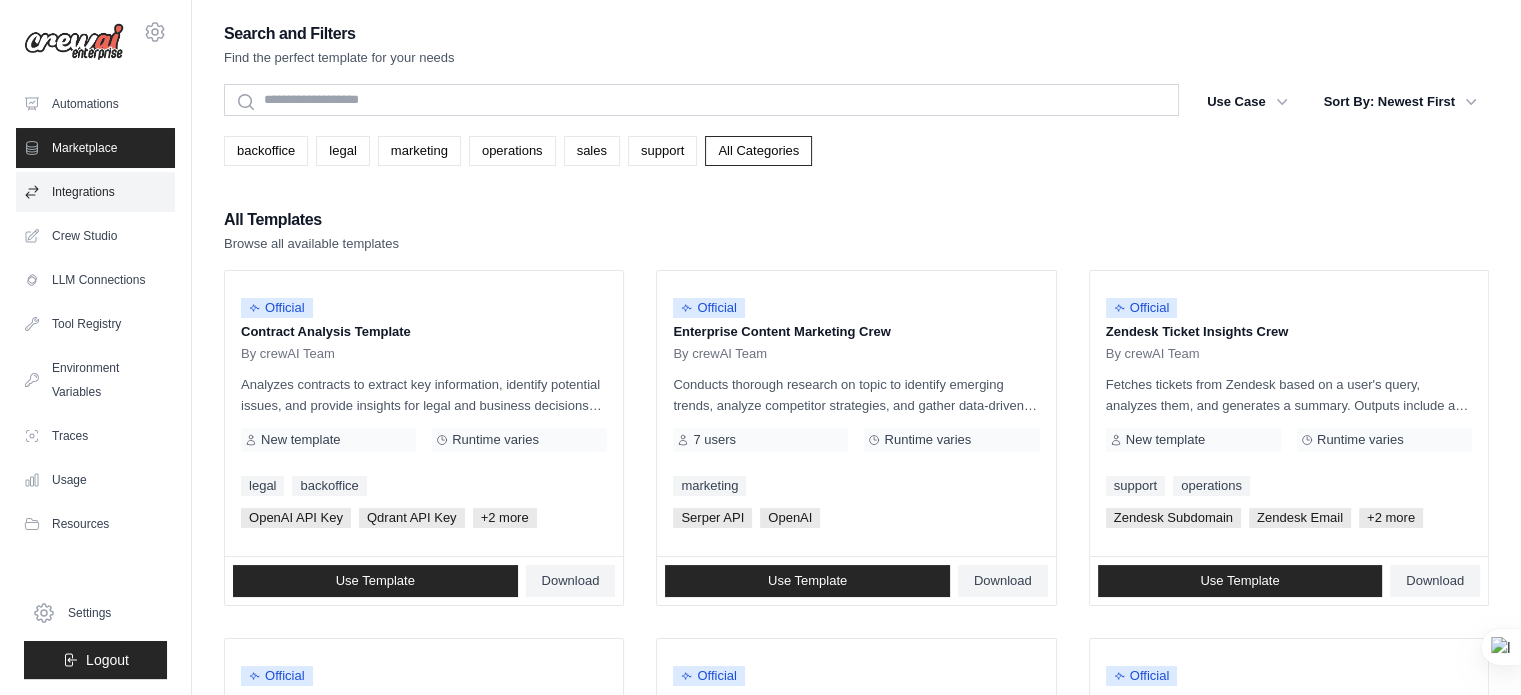 click on "Integrations" at bounding box center (95, 192) 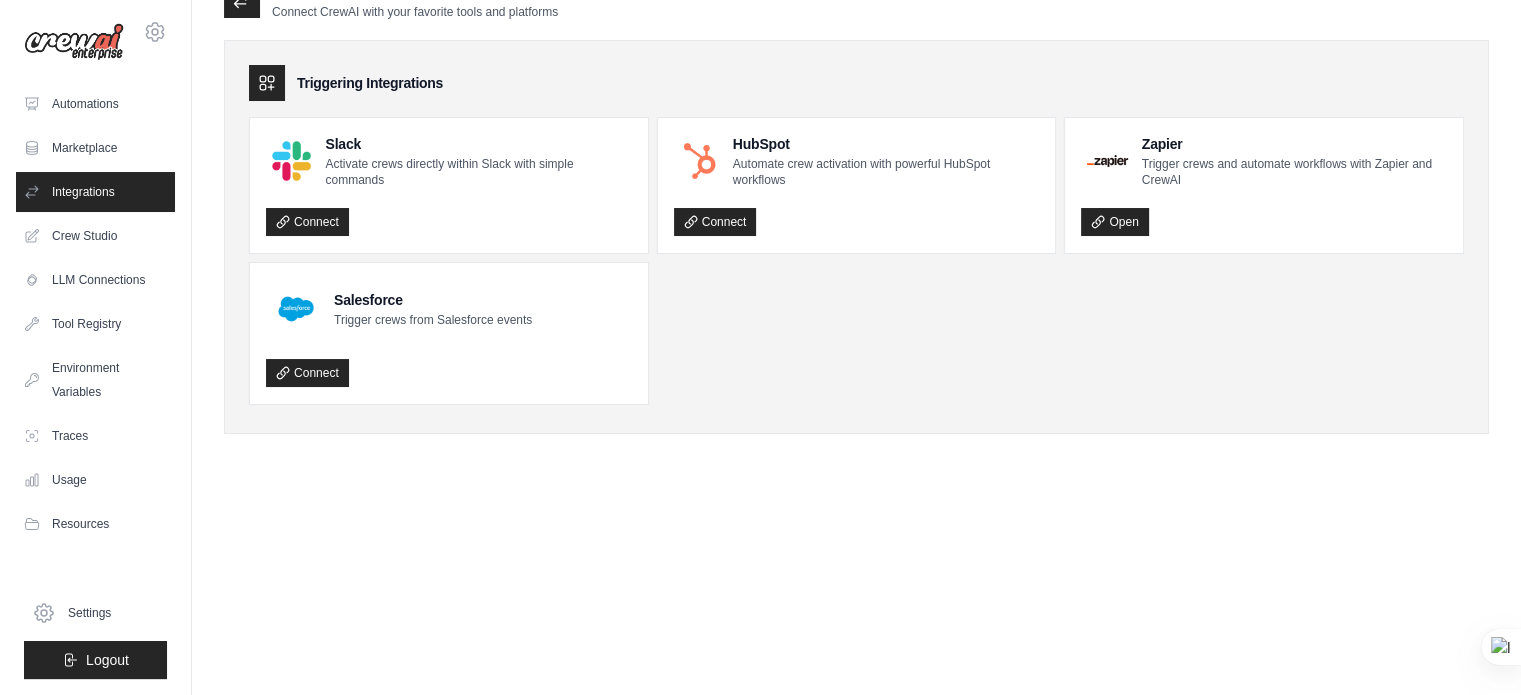 scroll, scrollTop: 0, scrollLeft: 0, axis: both 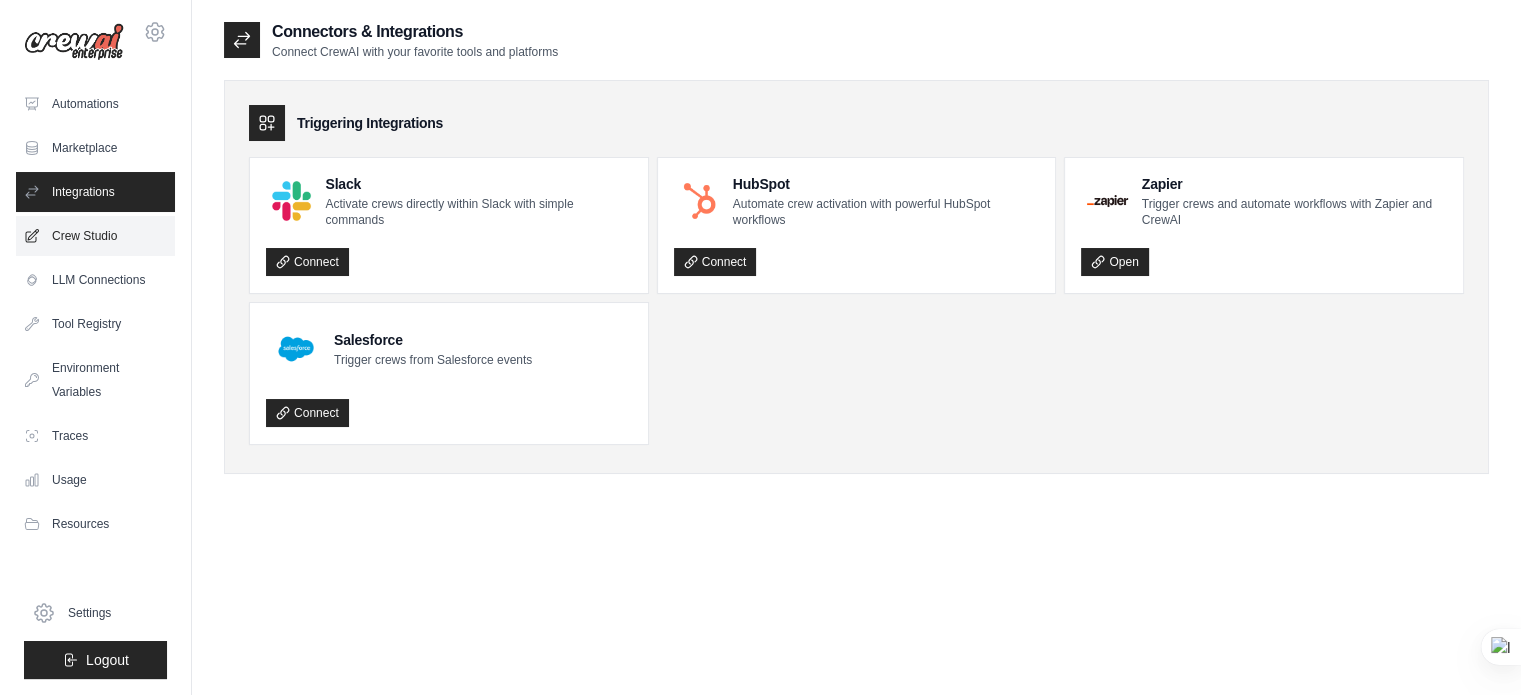 click on "Crew Studio" at bounding box center [95, 236] 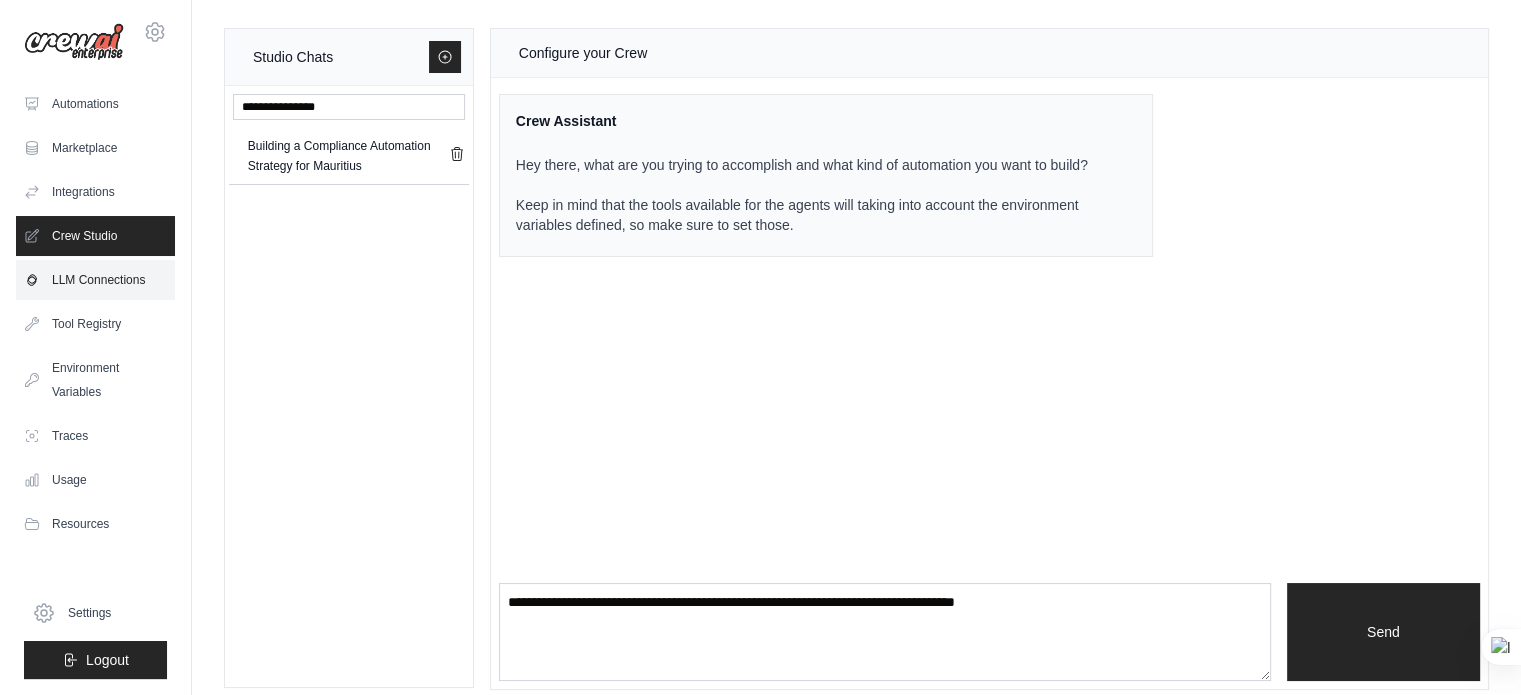 click on "LLM Connections" at bounding box center (95, 280) 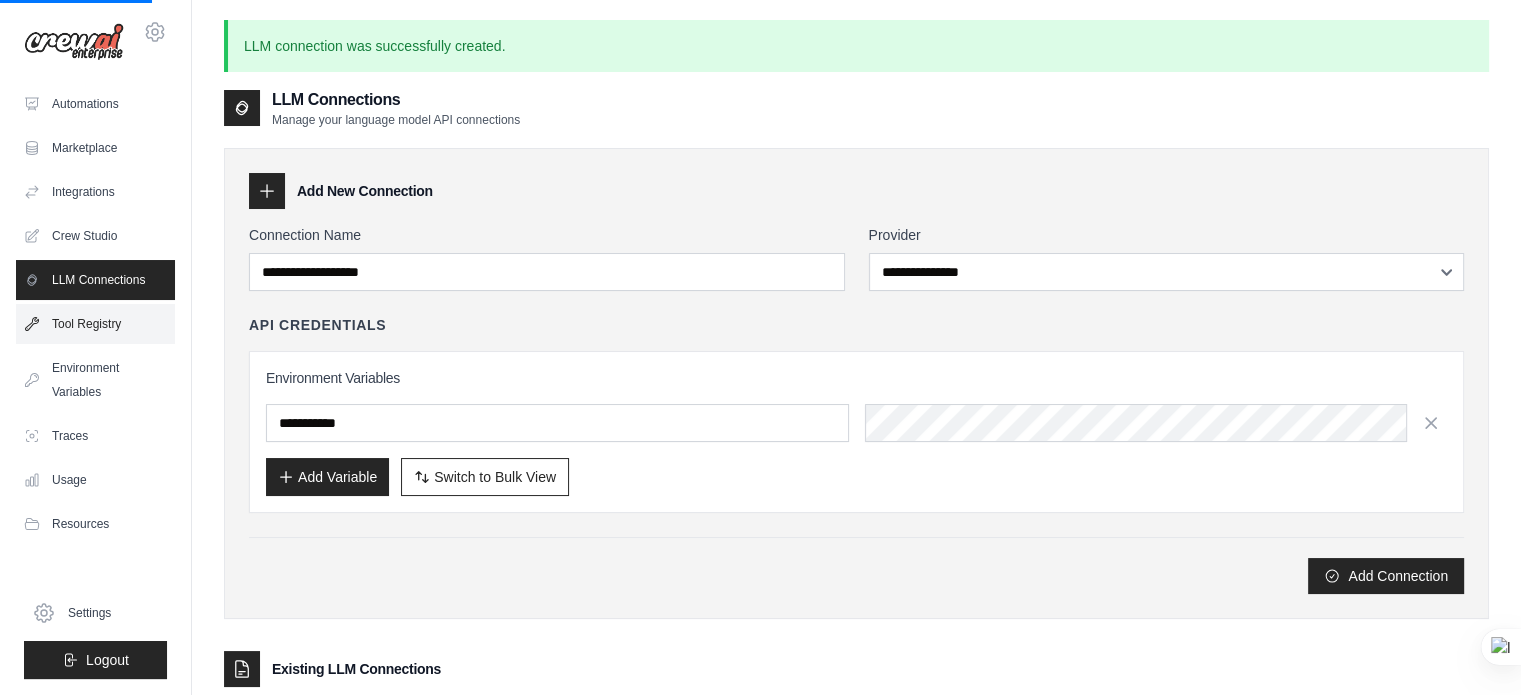 click on "Tool Registry" at bounding box center (95, 324) 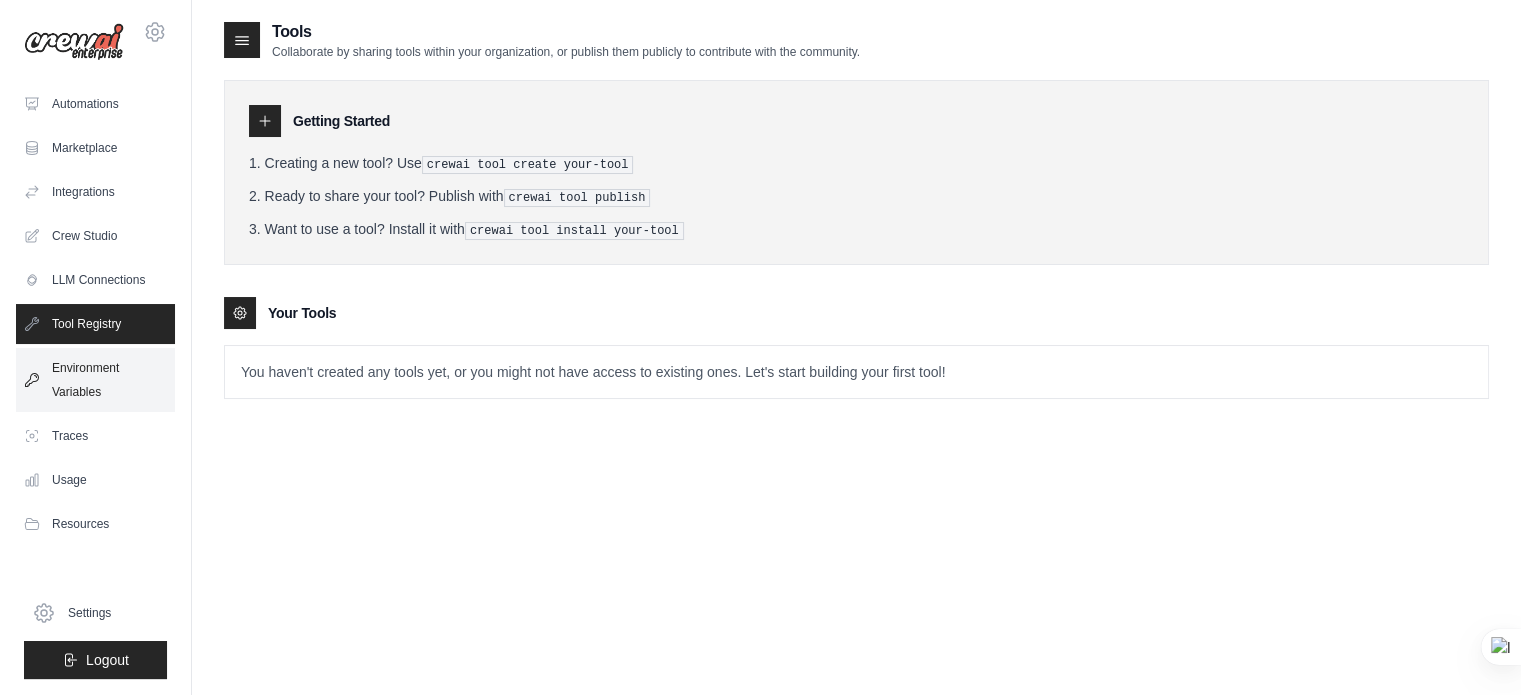 click on "Environment Variables" at bounding box center (95, 380) 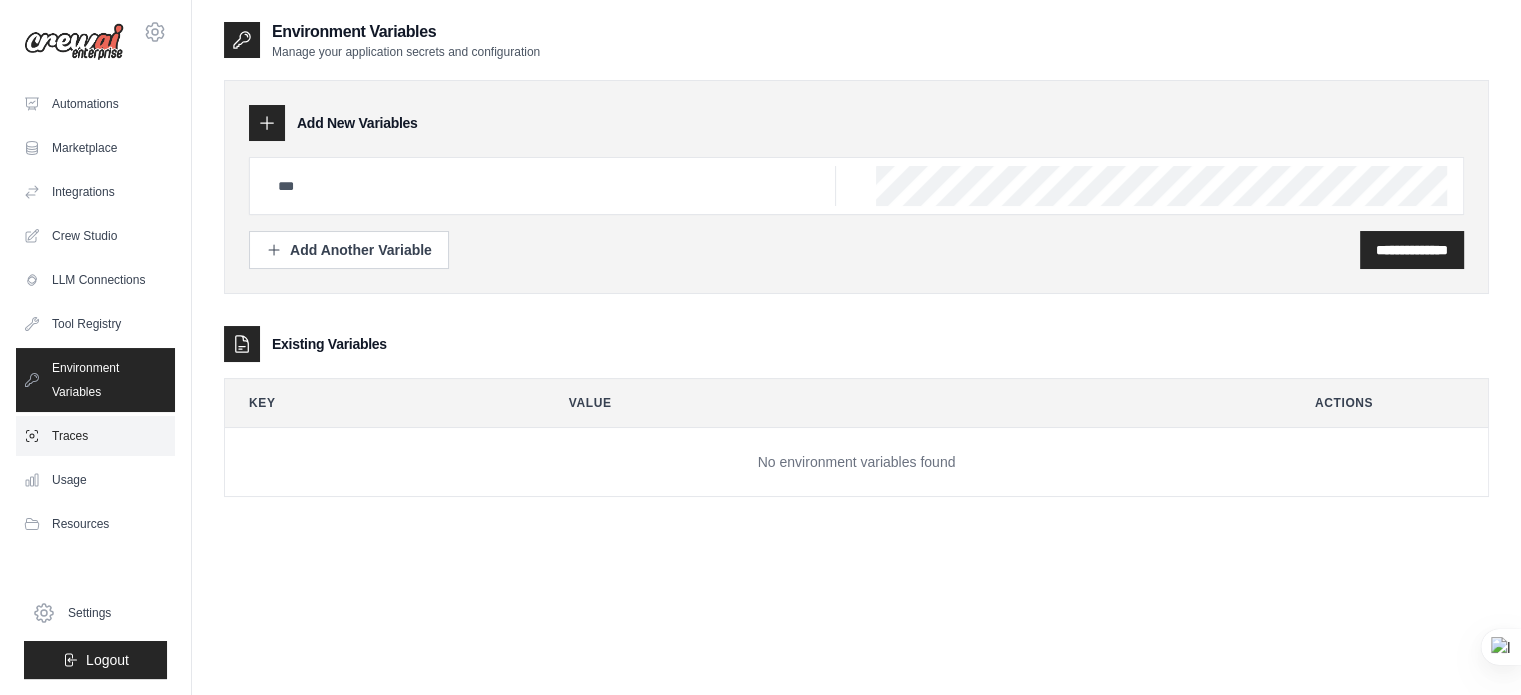 click on "Traces" at bounding box center [95, 436] 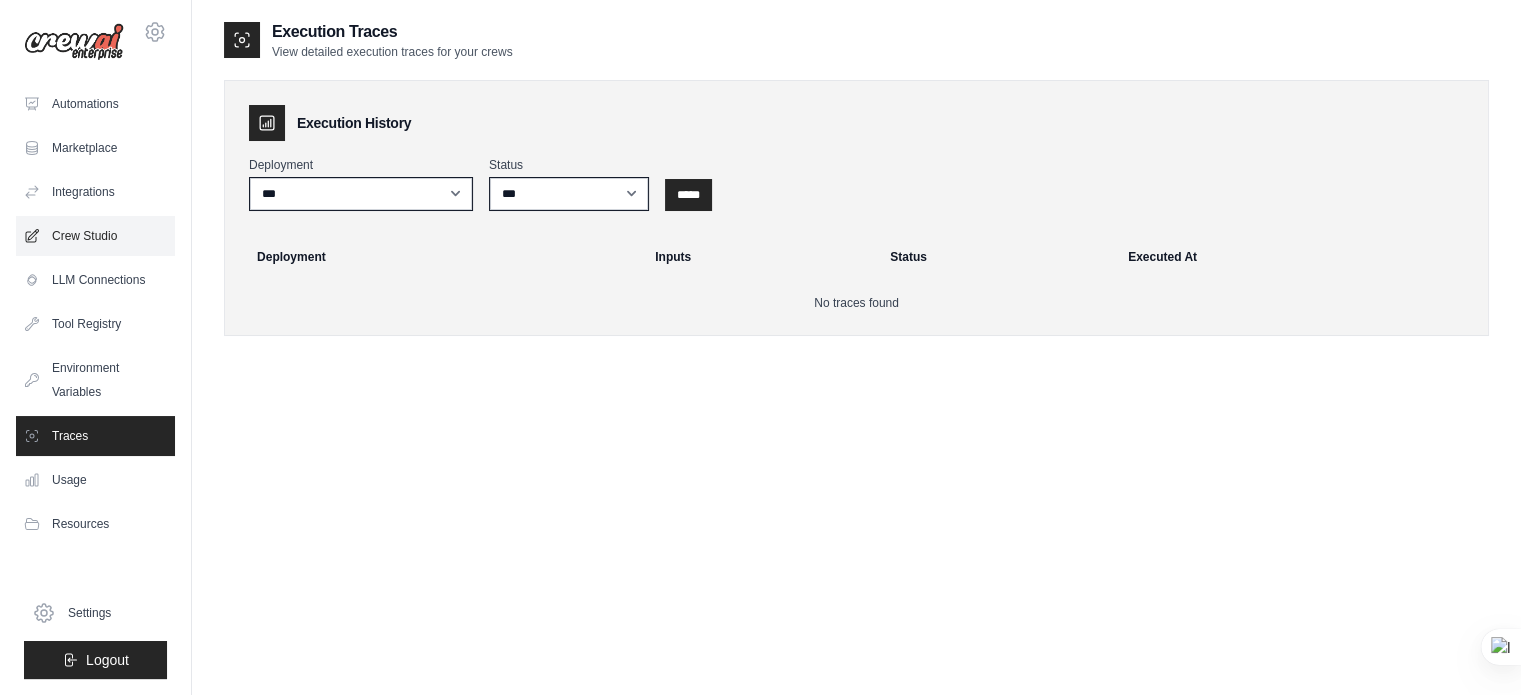 click on "Crew Studio" at bounding box center [95, 236] 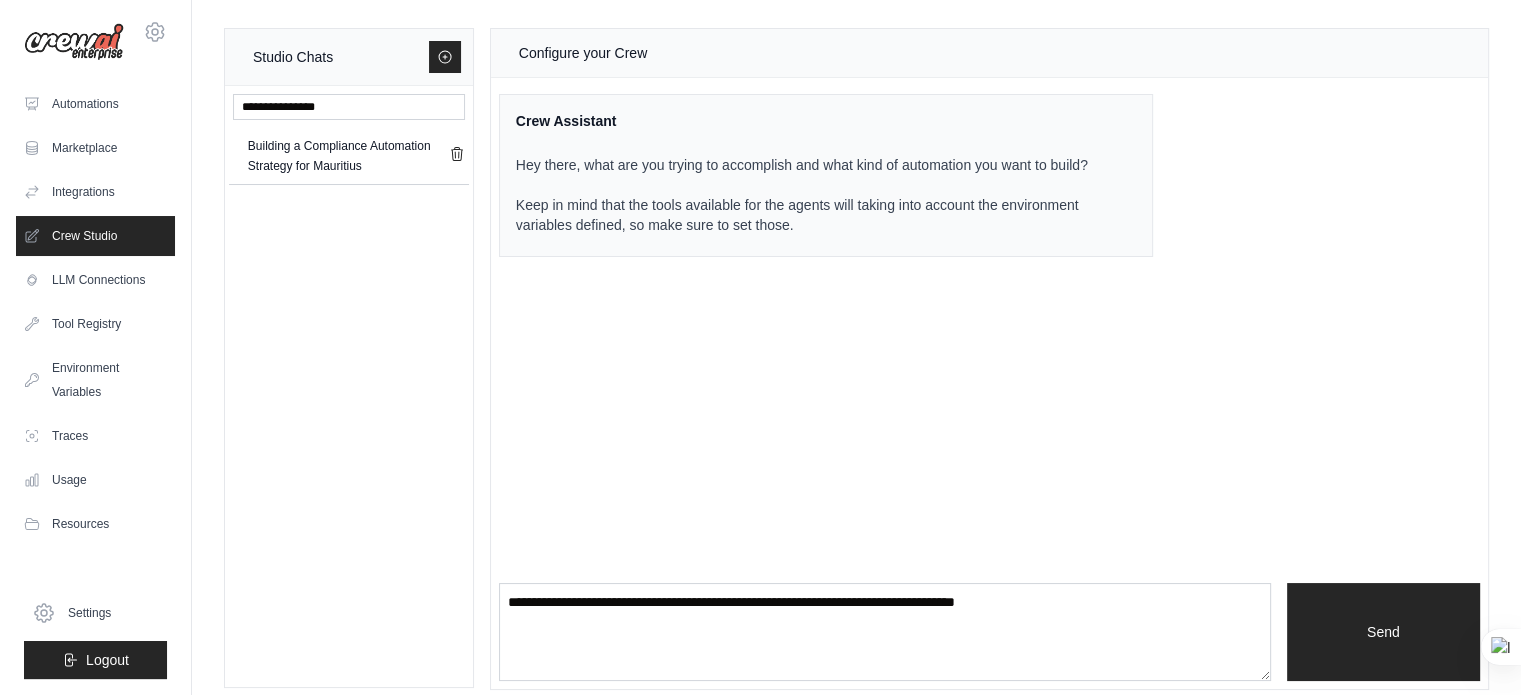 click on "Configure your Crew" at bounding box center (989, 53) 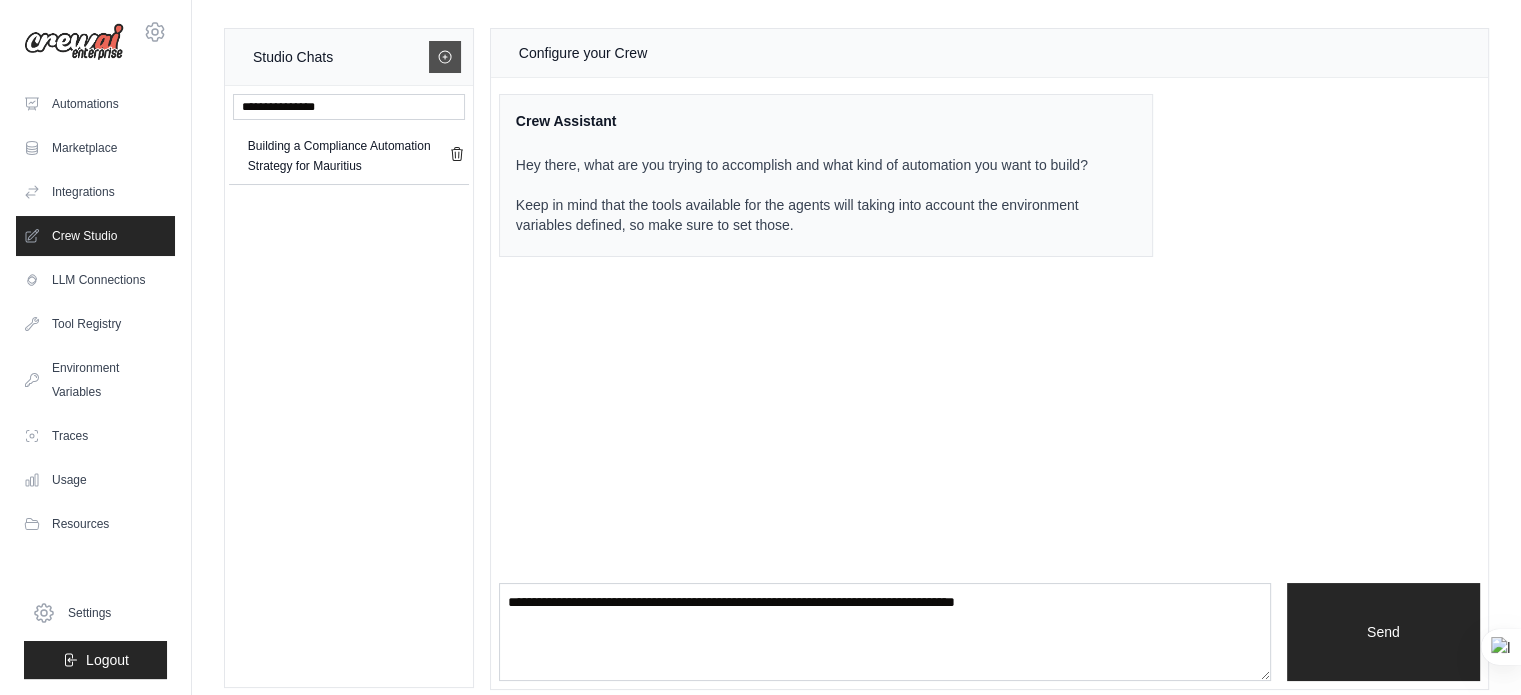 click at bounding box center [445, 57] 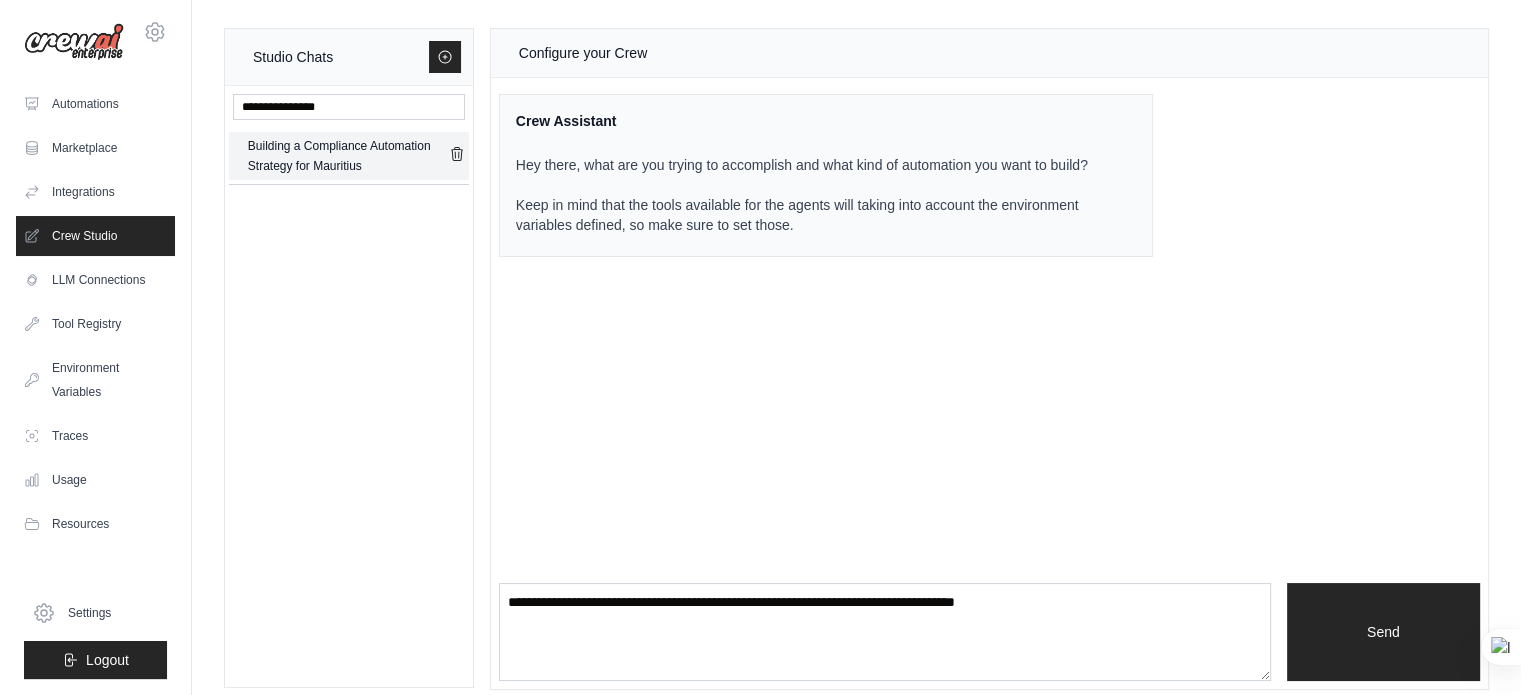 click on "Building a Compliance Automation Strategy for Mauritius" at bounding box center [348, 156] 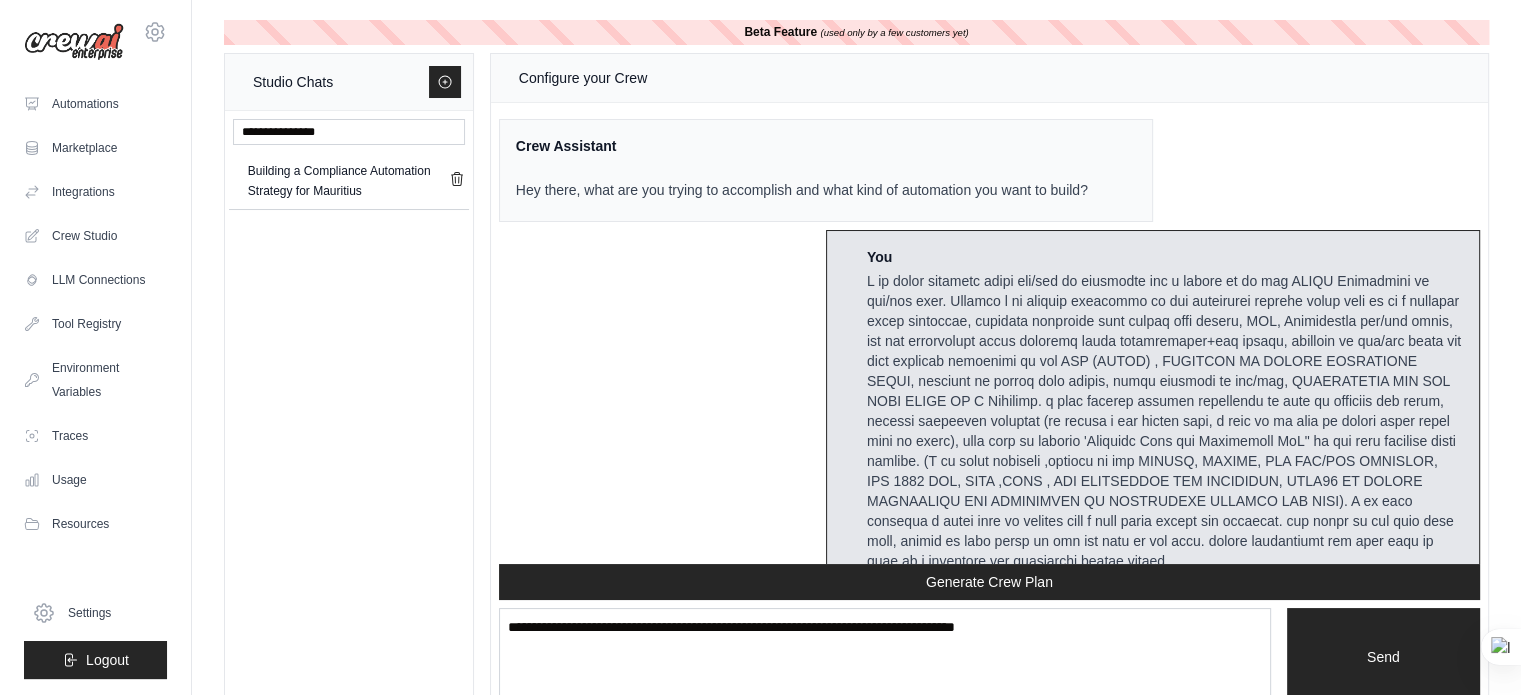 scroll, scrollTop: 6136, scrollLeft: 0, axis: vertical 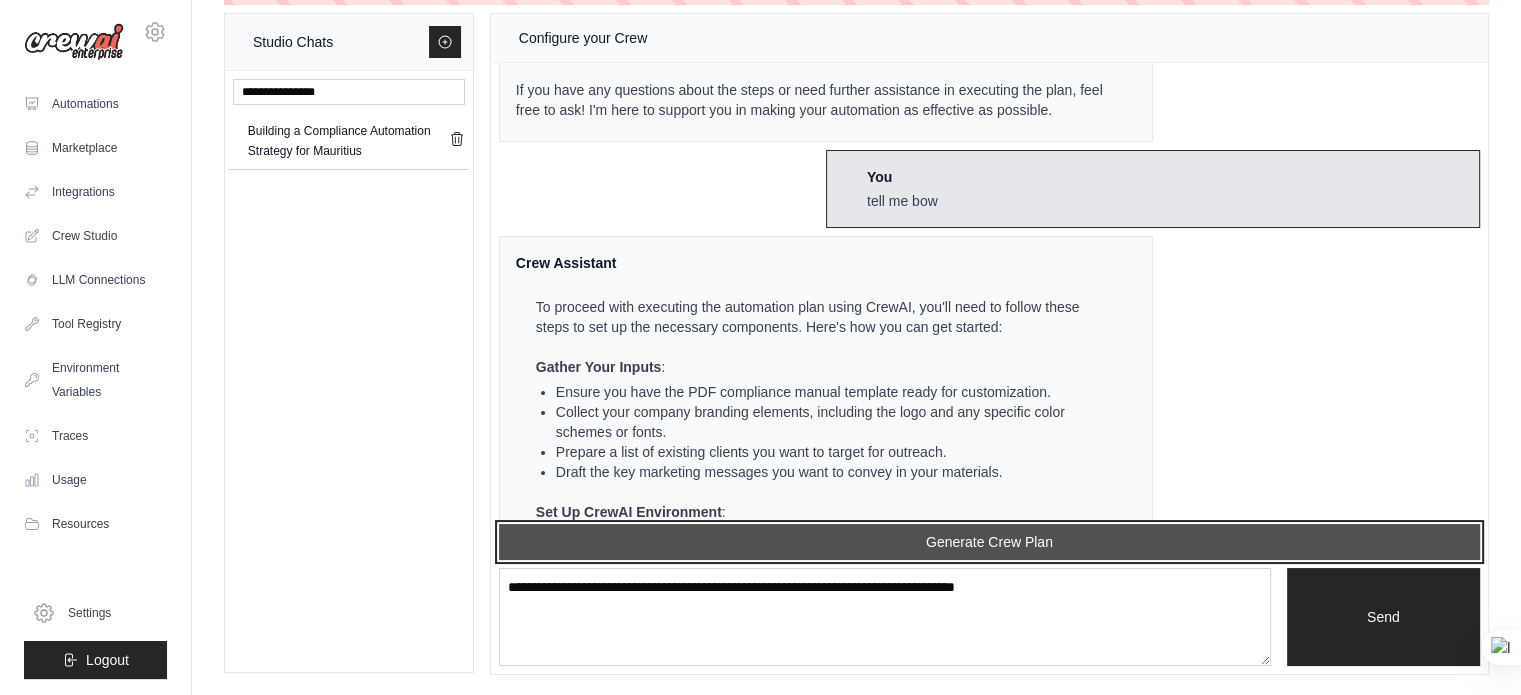 click on "Generate Crew Plan" at bounding box center (989, 542) 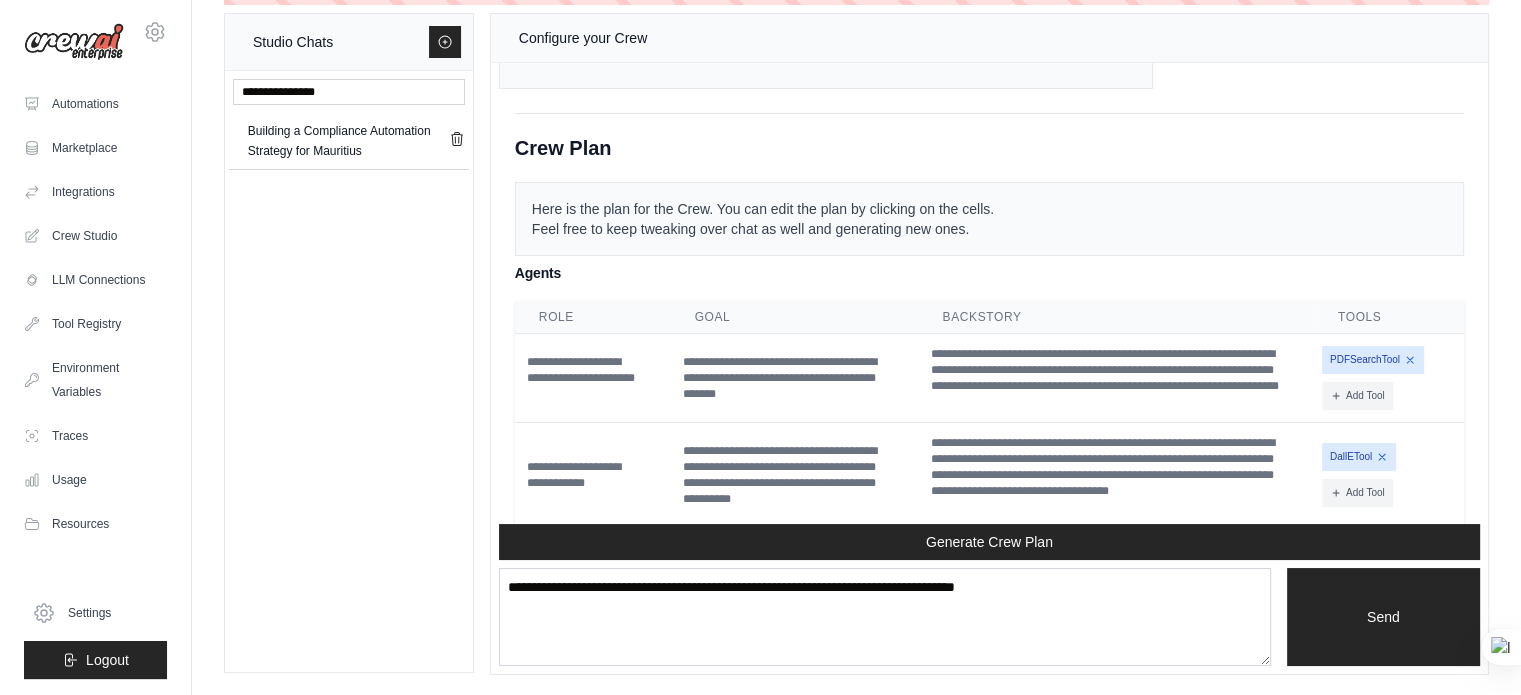 scroll, scrollTop: 7060, scrollLeft: 0, axis: vertical 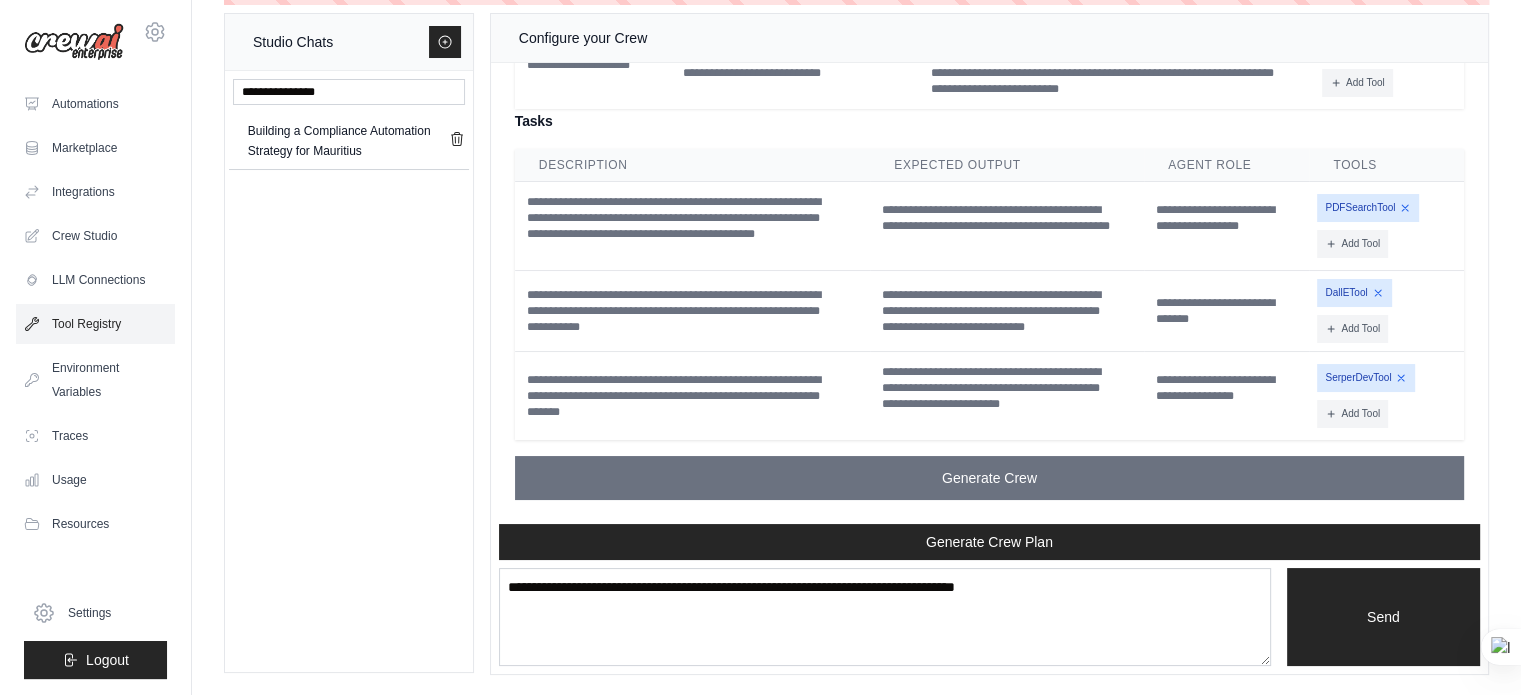 click on "Tool Registry" at bounding box center [95, 324] 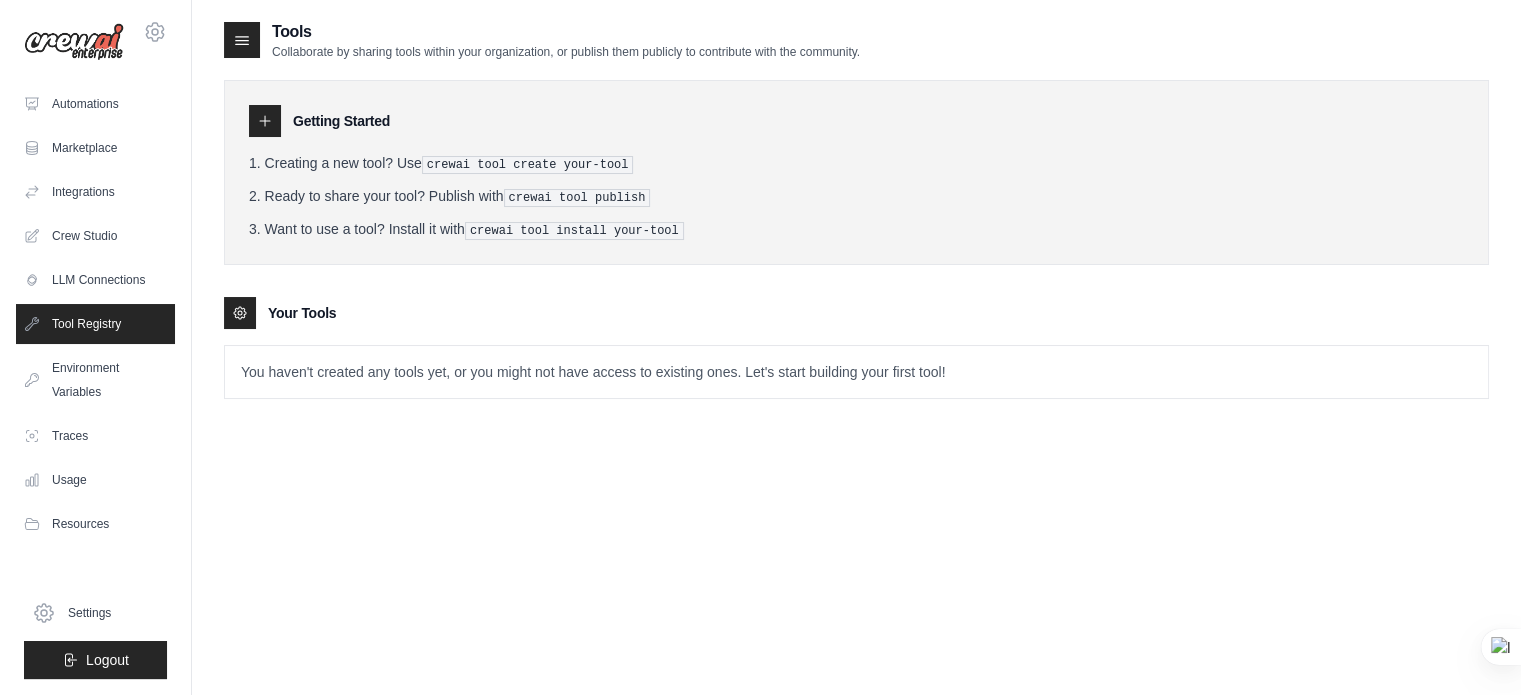 click on "You haven't created any tools yet, or you might not have access to
existing ones. Let's start building your first tool!" at bounding box center [856, 372] 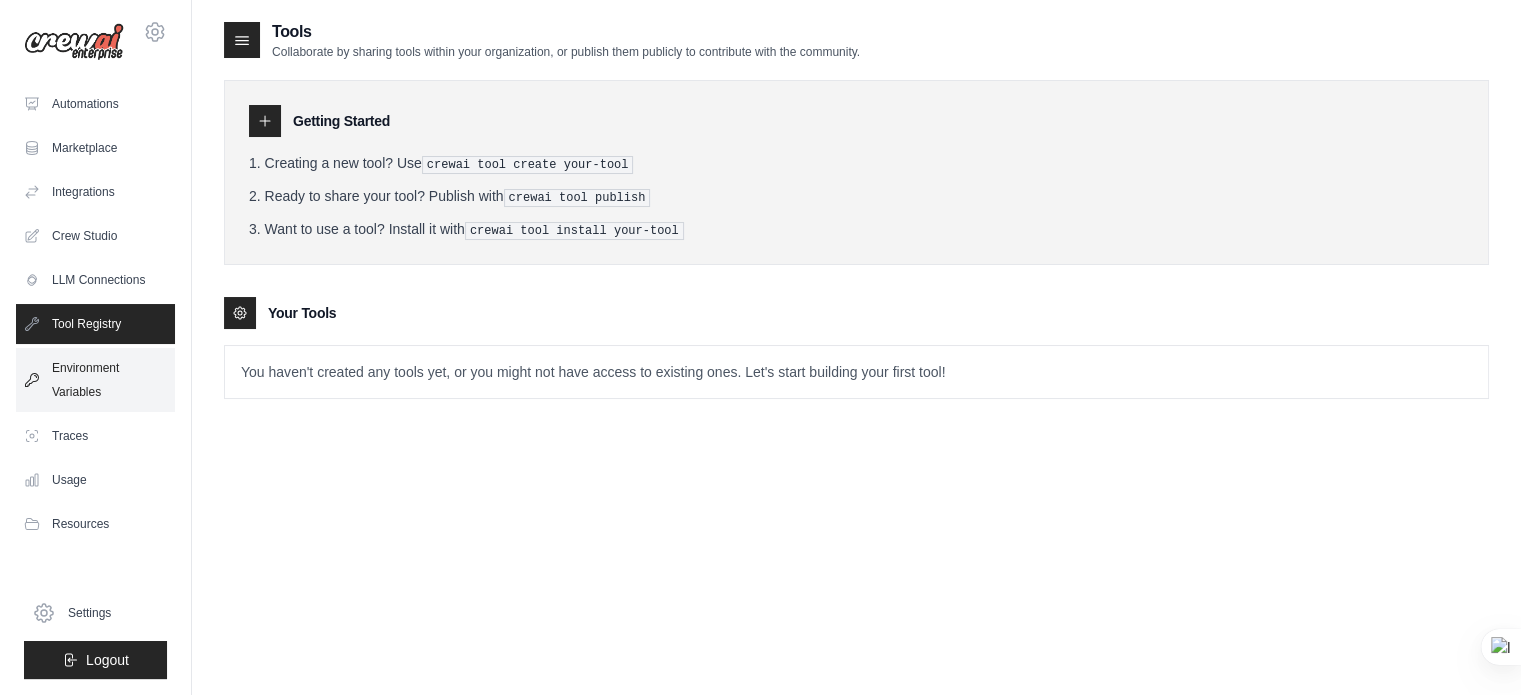 click on "Environment Variables" at bounding box center (95, 380) 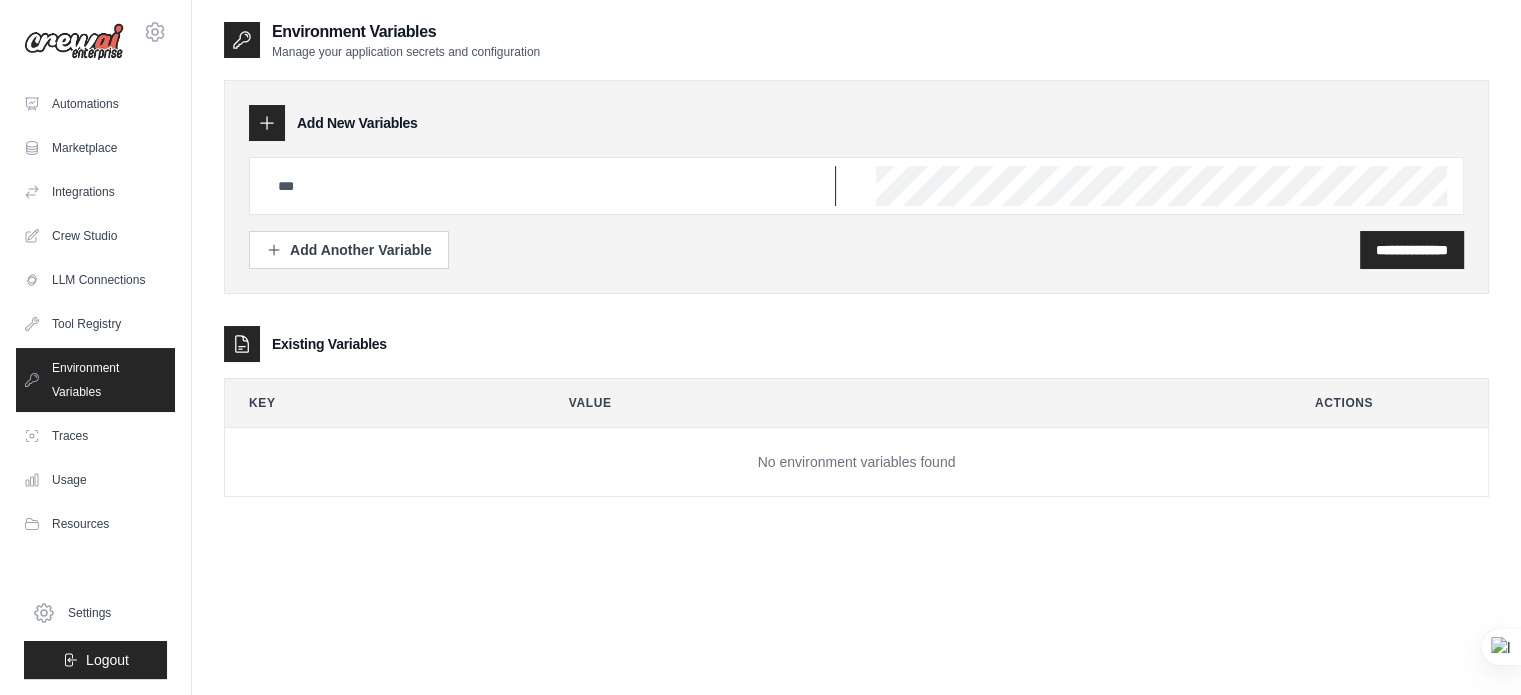 click at bounding box center [551, 186] 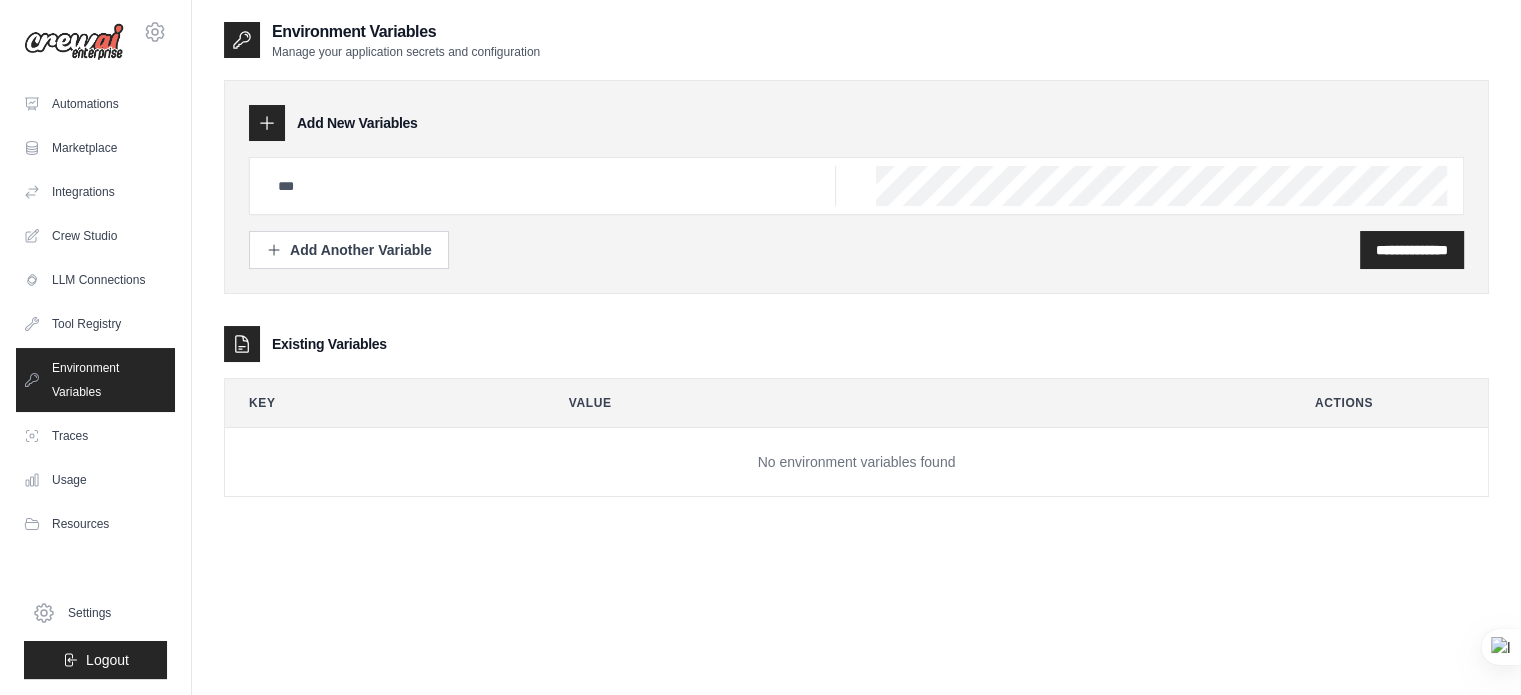 click 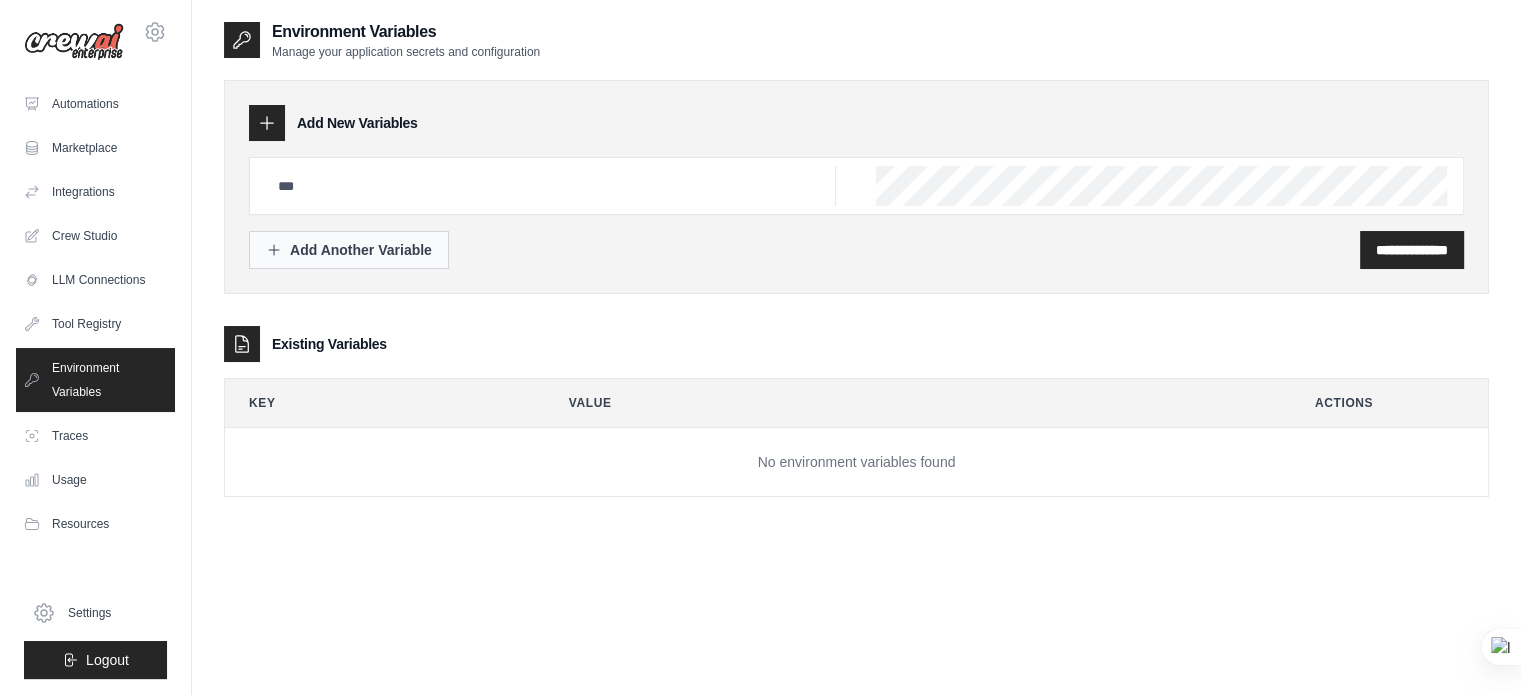 click on "Add Another Variable" at bounding box center [349, 250] 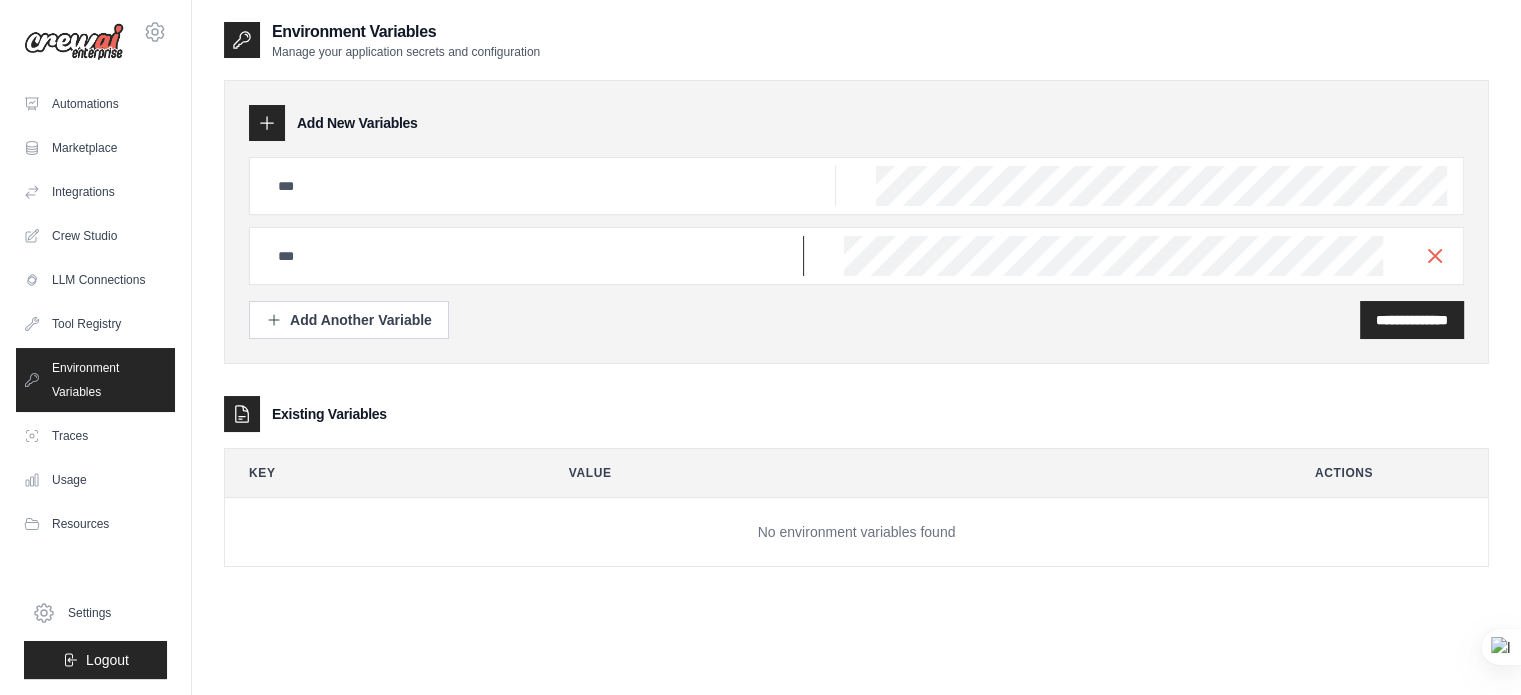 click at bounding box center [551, 186] 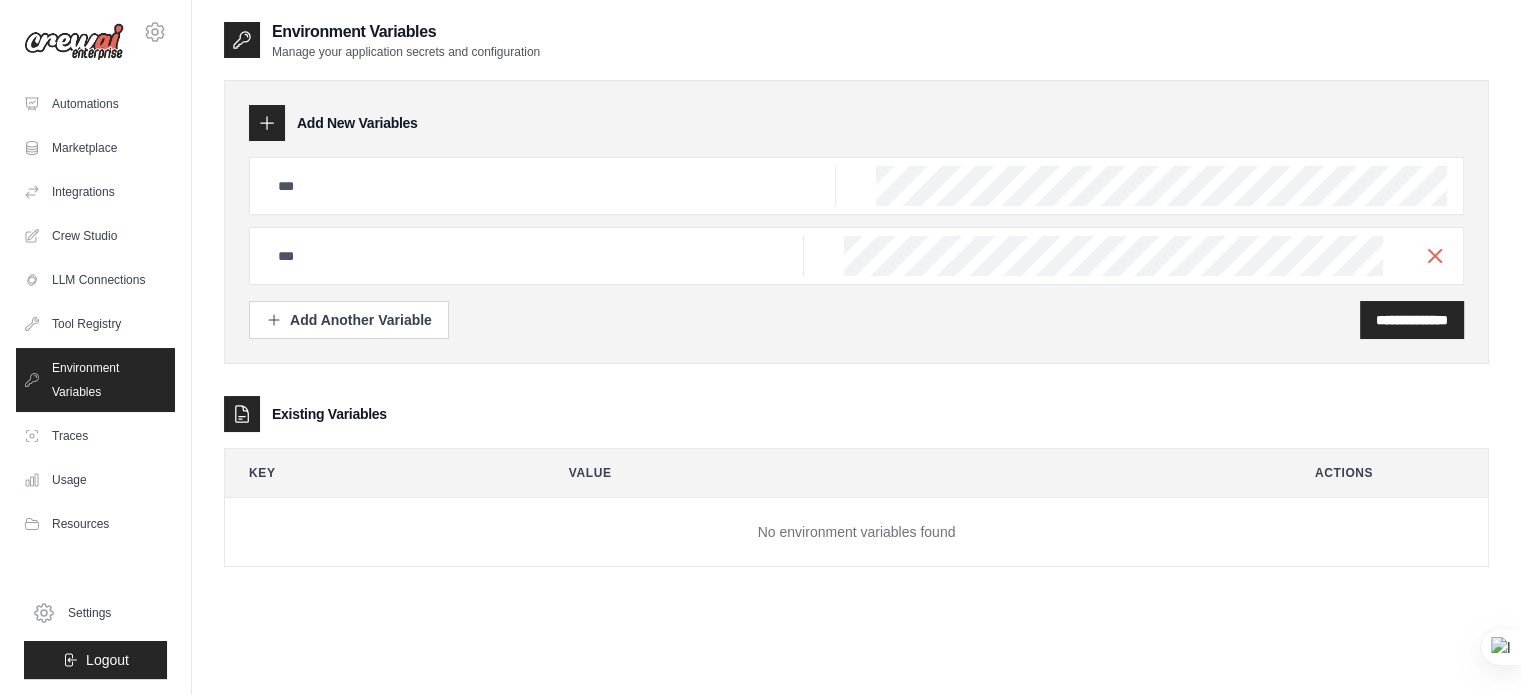 click at bounding box center [856, 221] 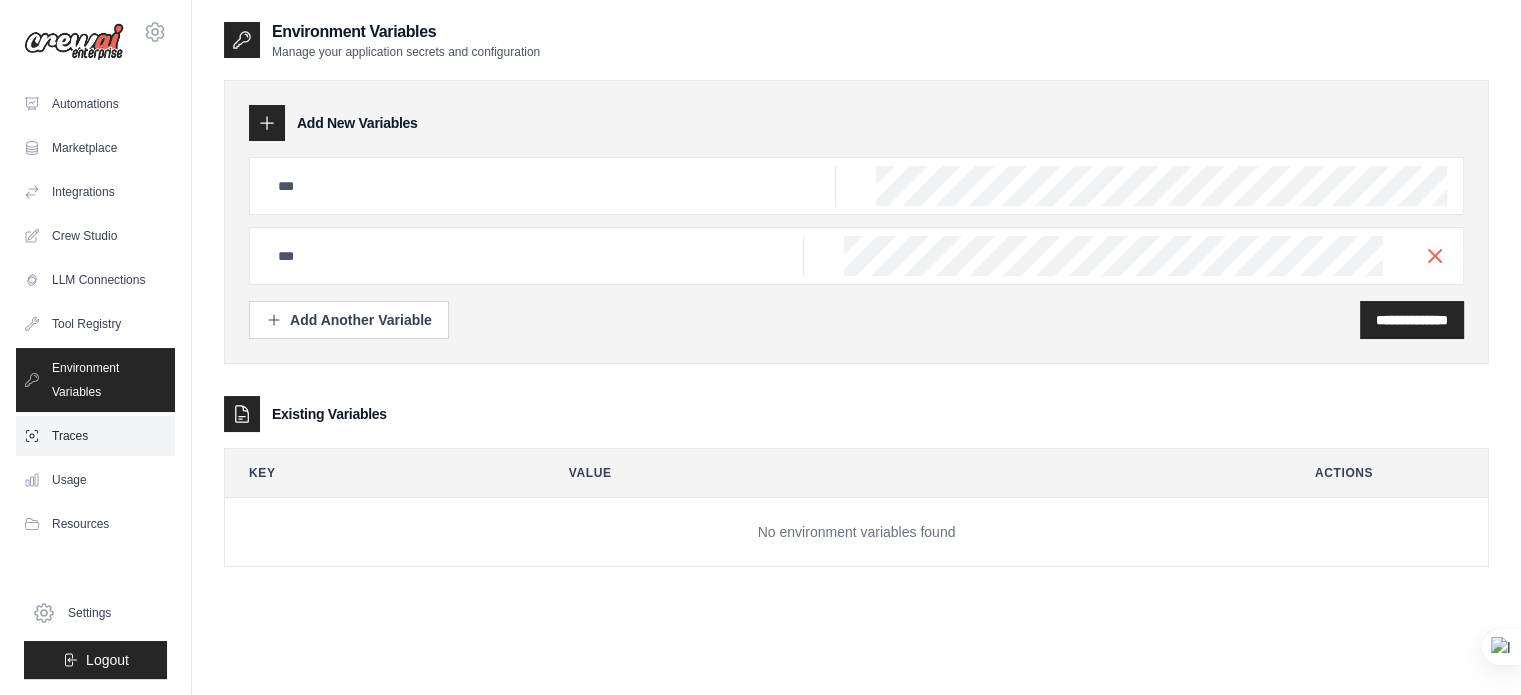 click on "Traces" at bounding box center [95, 436] 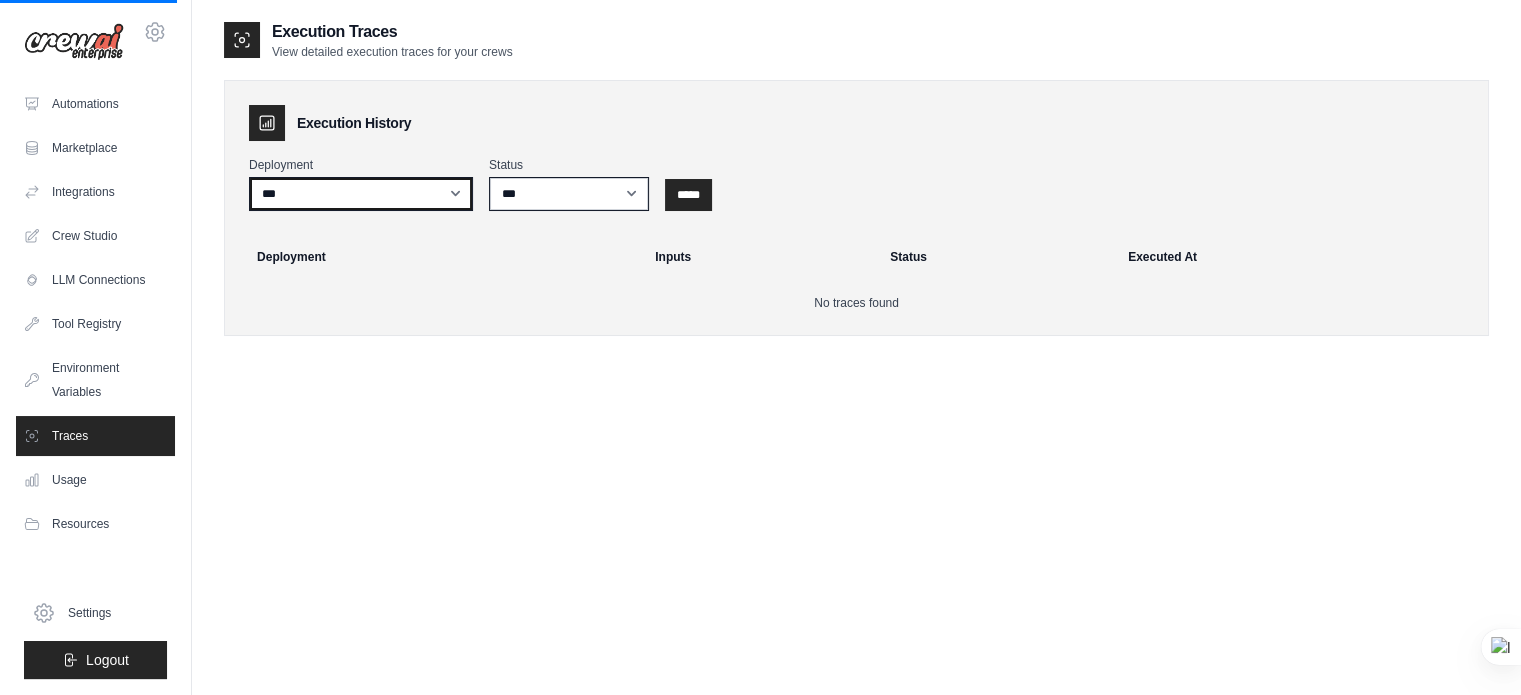 click on "***" at bounding box center [361, 194] 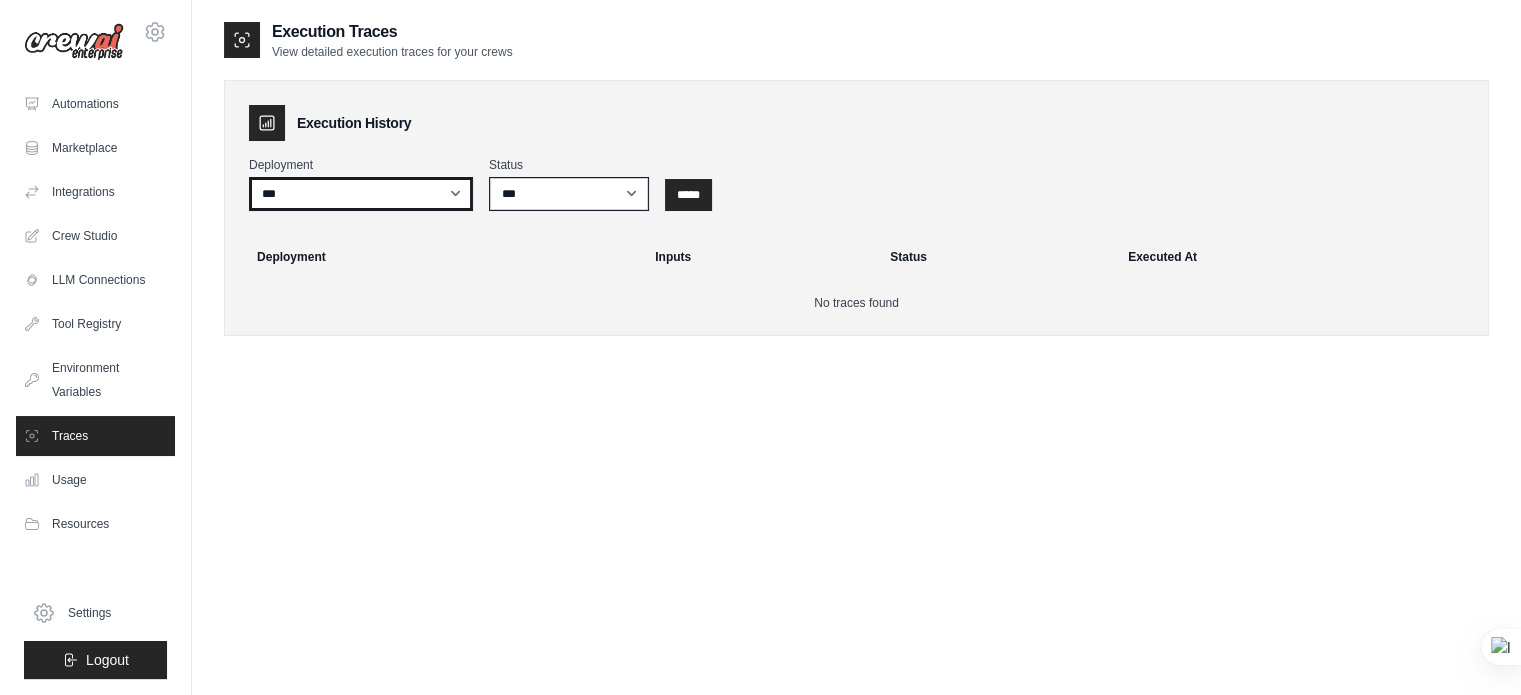 click on "***" at bounding box center [361, 194] 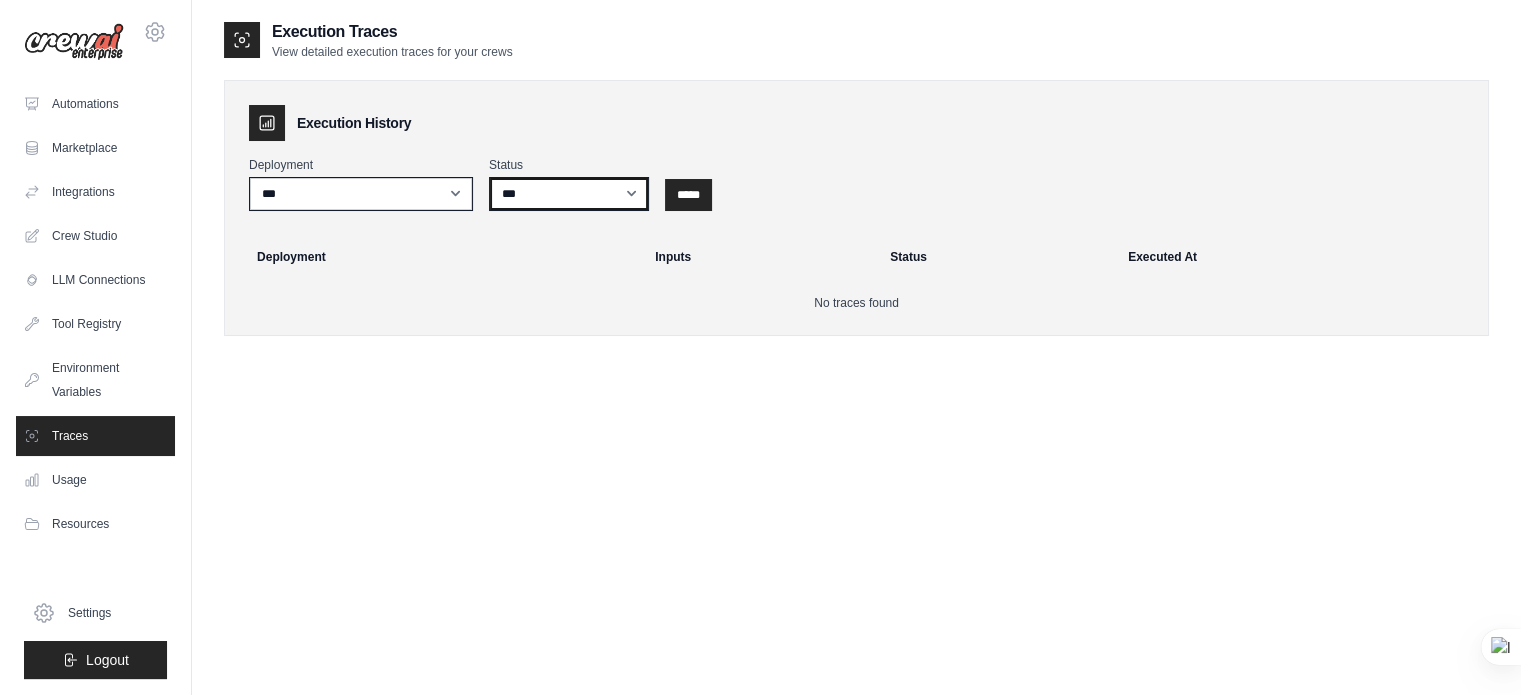 click on "***
*********
*******
*****" at bounding box center (569, 194) 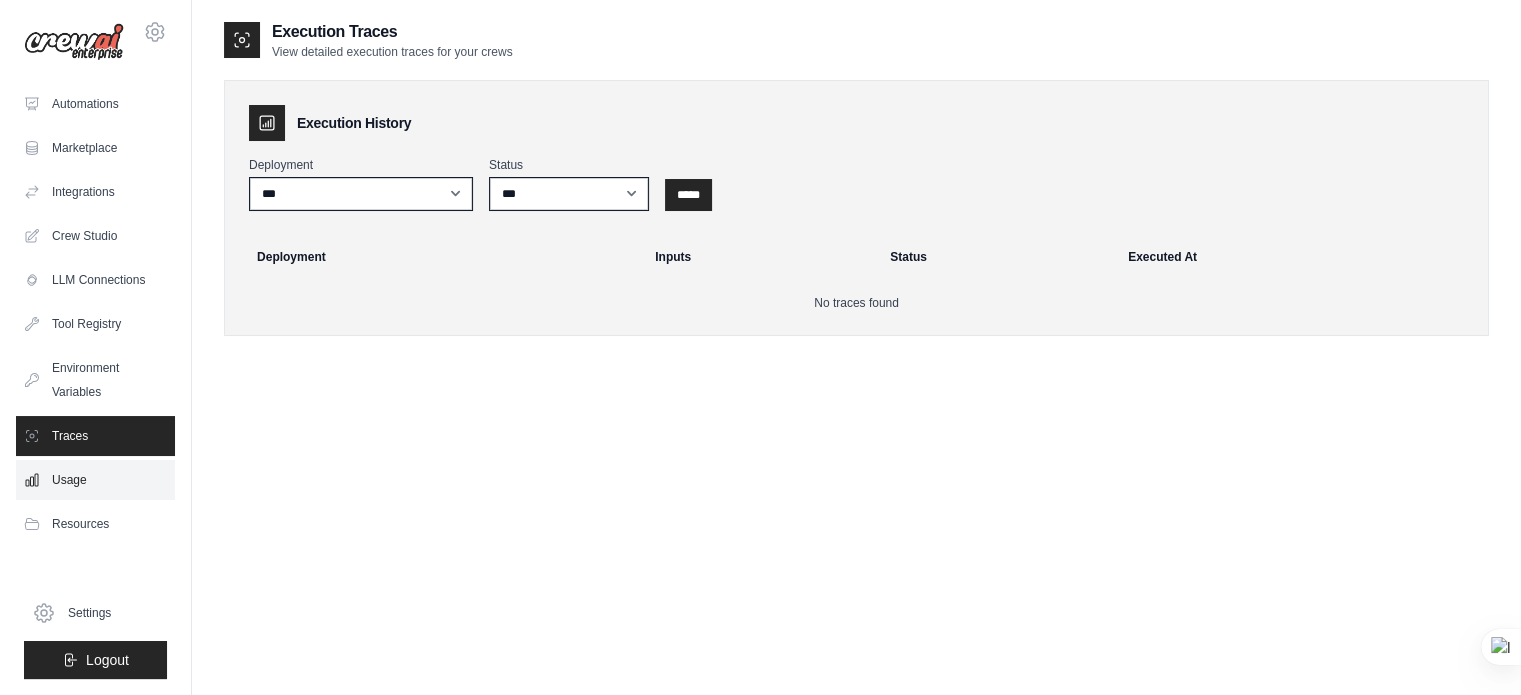 click on "Usage" at bounding box center (95, 480) 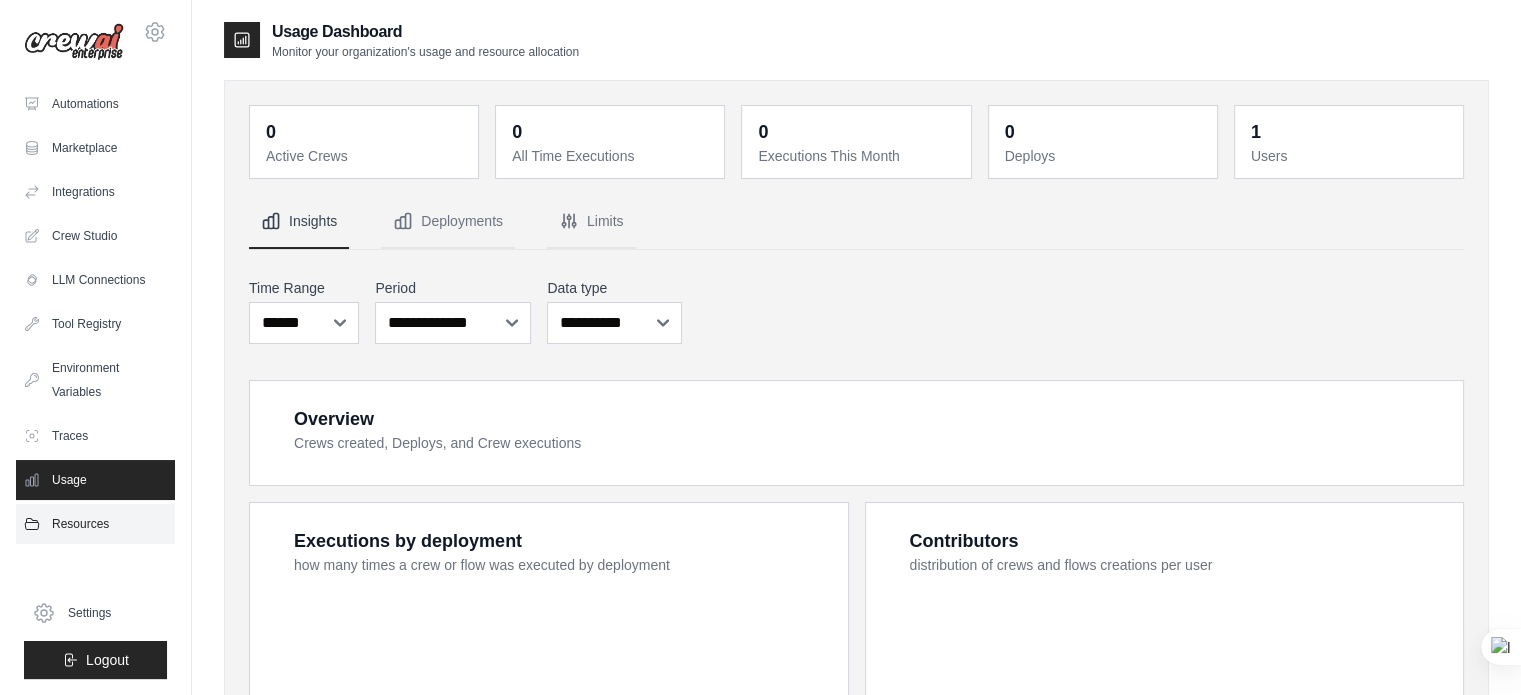 click on "Resources" at bounding box center [95, 524] 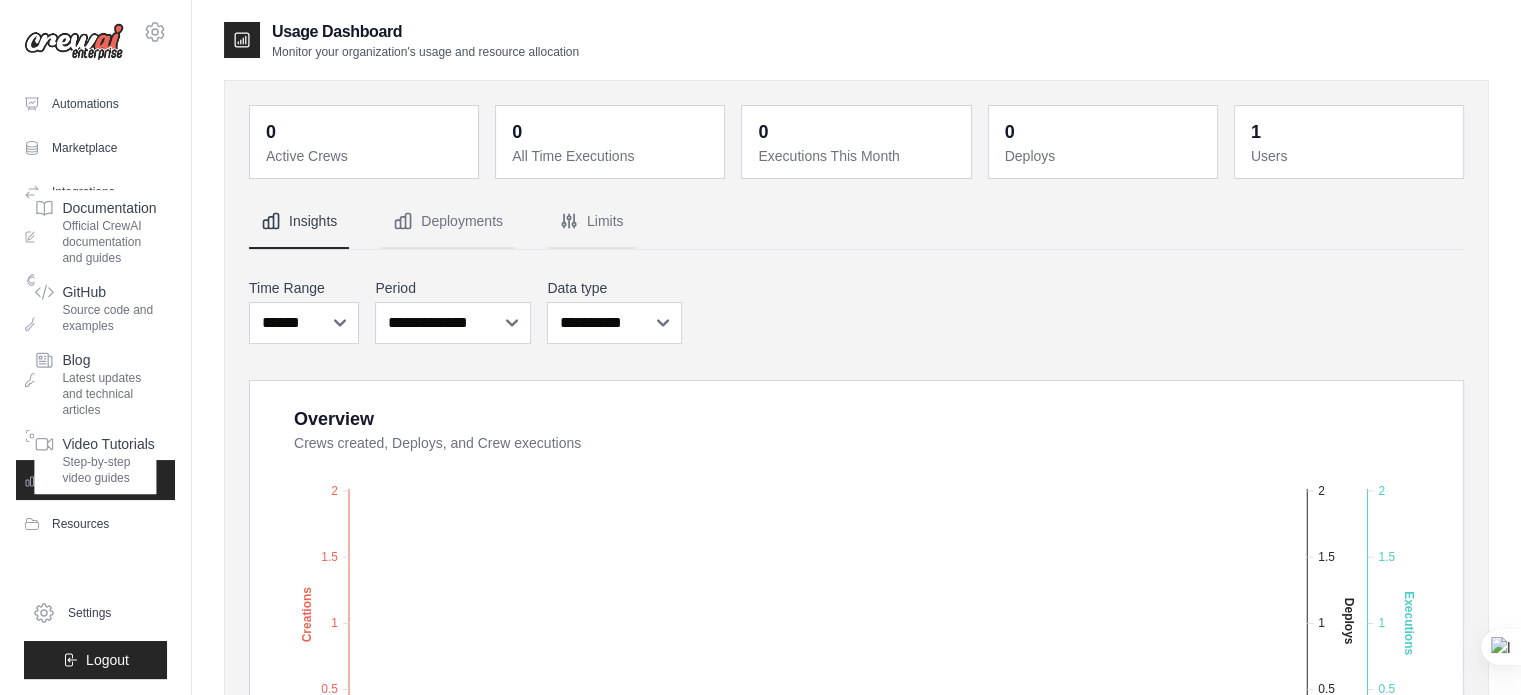 click on "0" at bounding box center [366, 132] 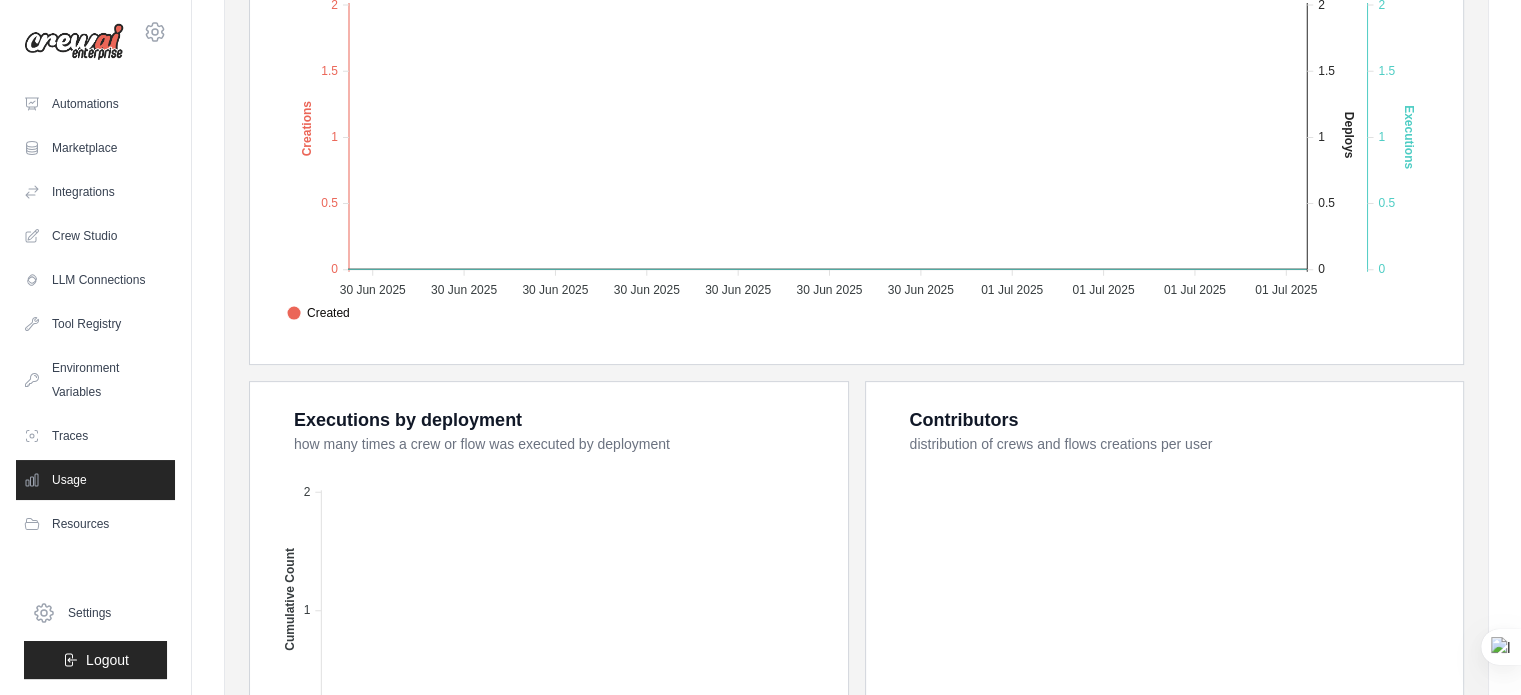 scroll, scrollTop: 10, scrollLeft: 0, axis: vertical 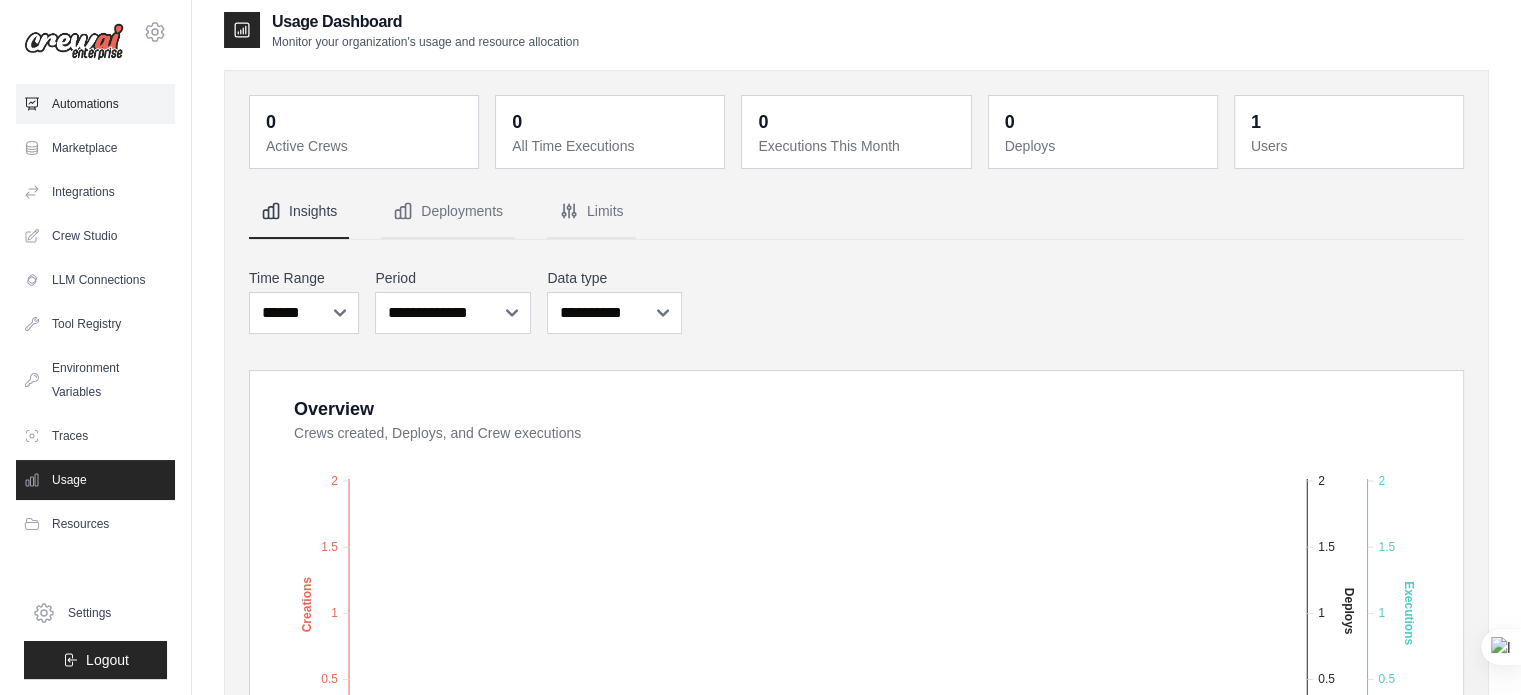 click on "Automations" at bounding box center (95, 104) 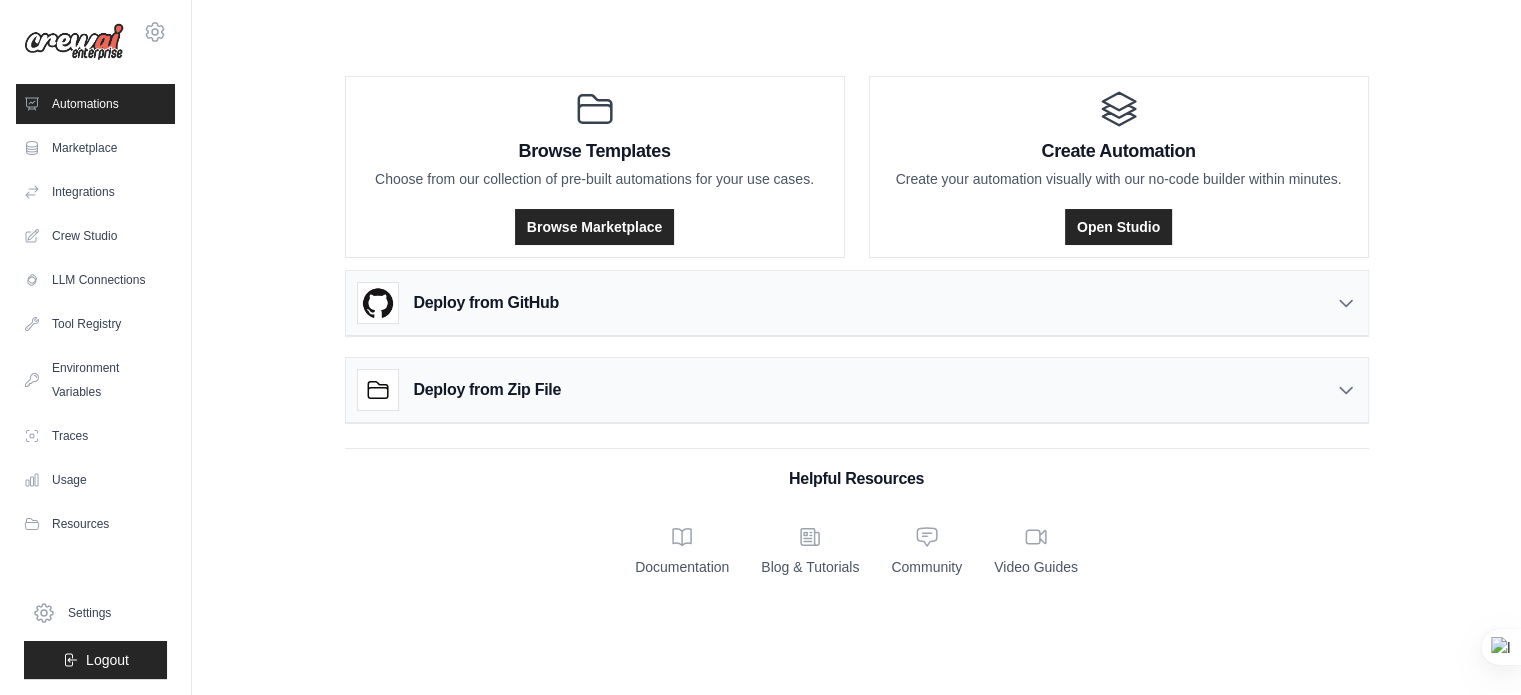 scroll, scrollTop: 0, scrollLeft: 0, axis: both 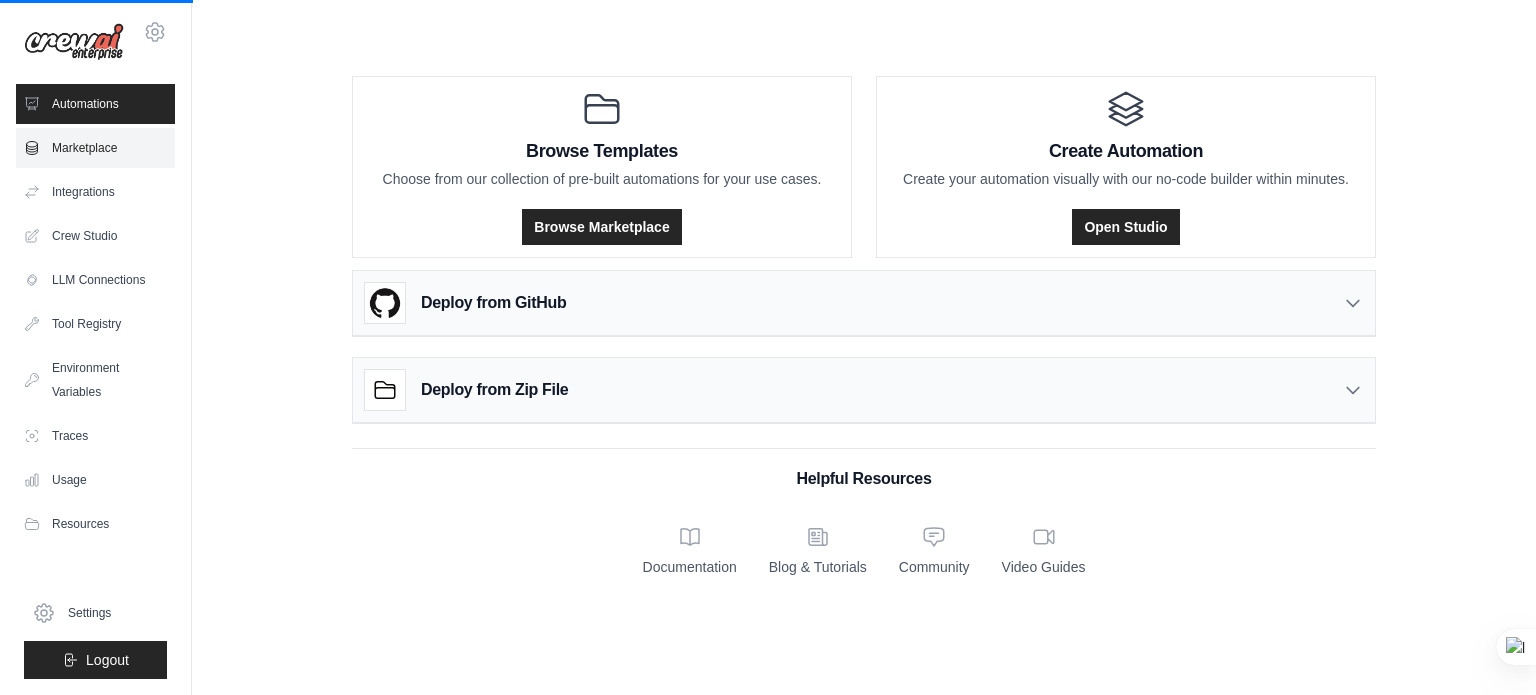 click on "Marketplace" at bounding box center [95, 148] 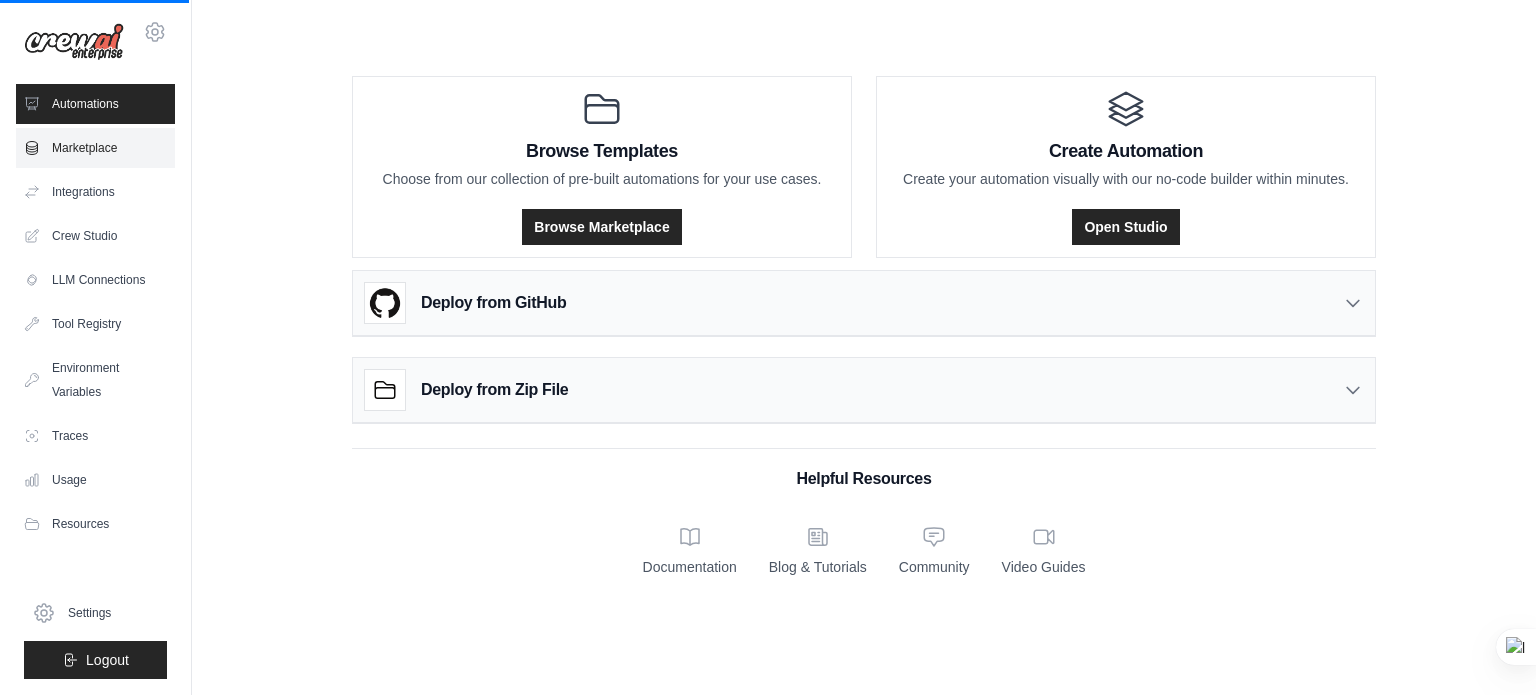 click on "Marketplace" at bounding box center (95, 148) 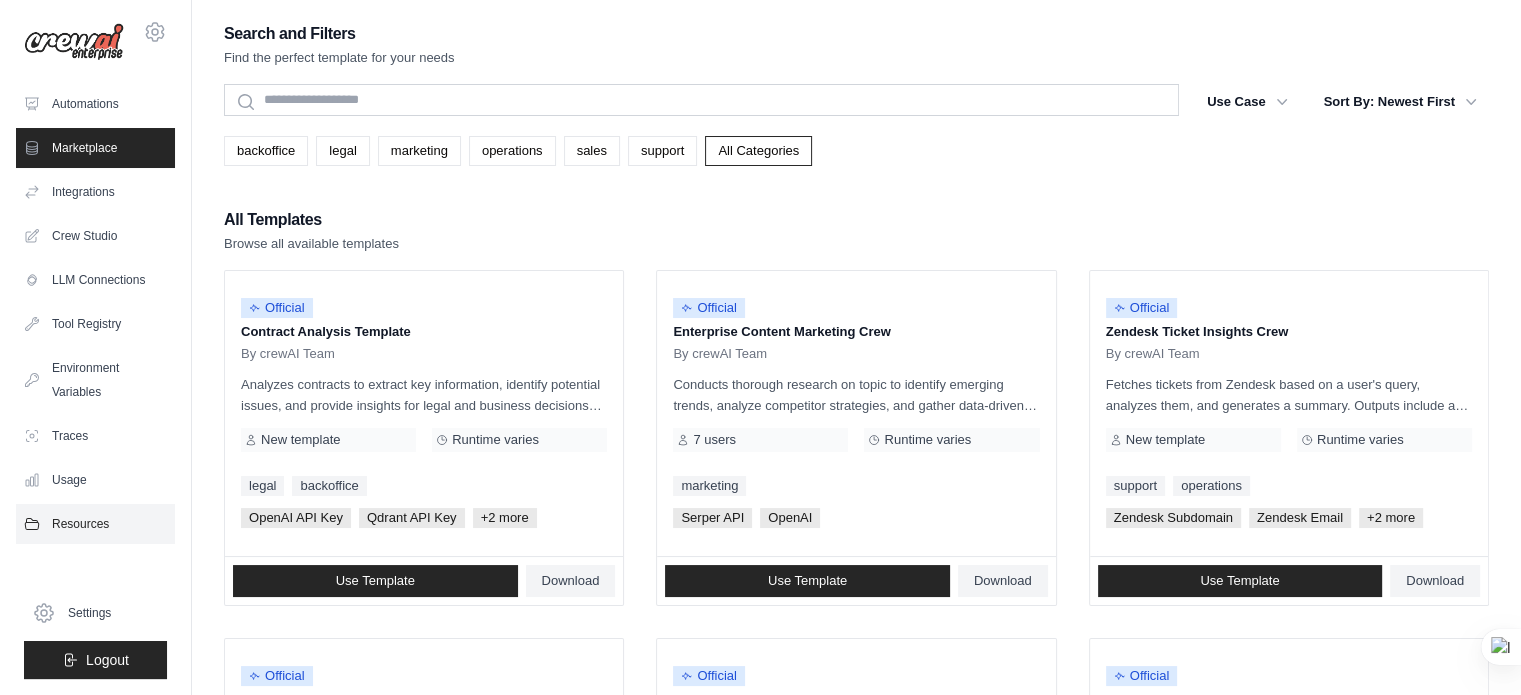 click on "Resources" at bounding box center [95, 524] 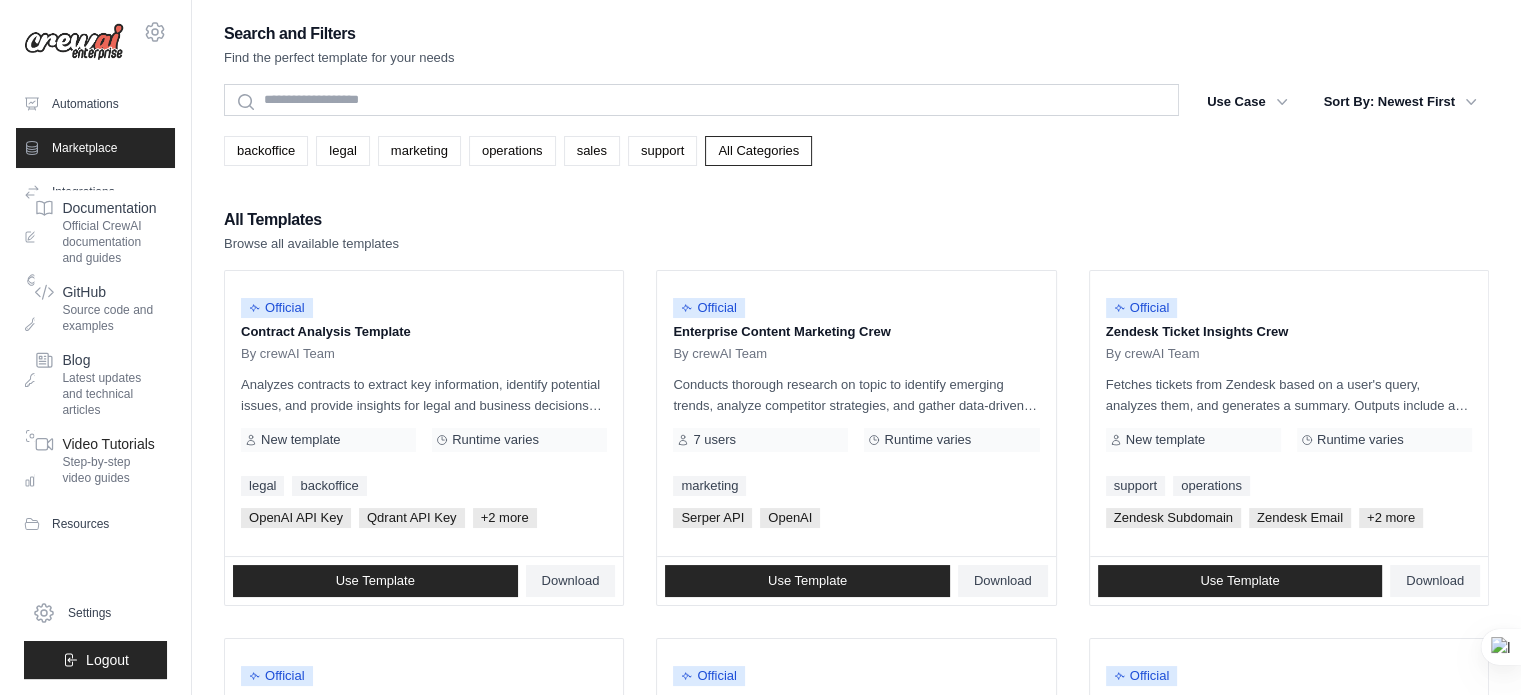 click on "Step-by-step video guides" at bounding box center [109, 470] 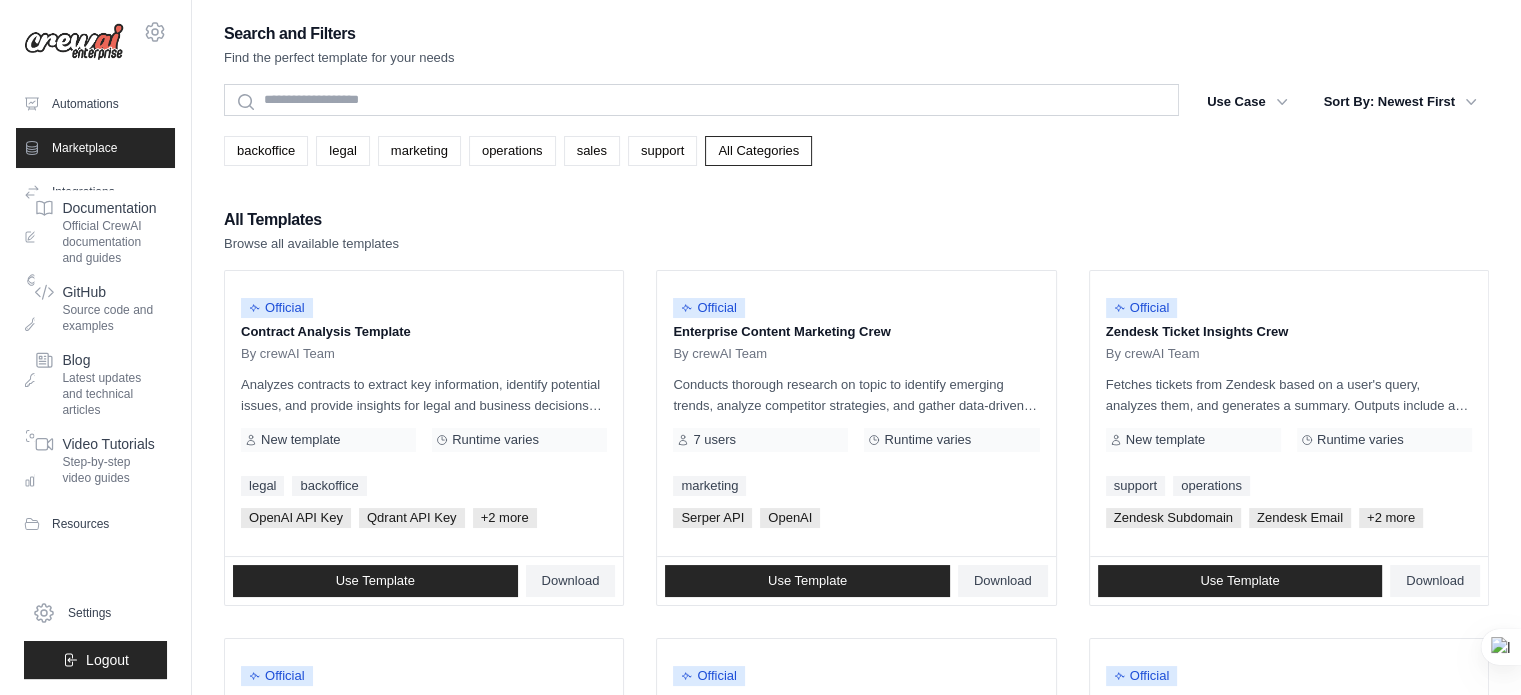 scroll, scrollTop: 0, scrollLeft: 0, axis: both 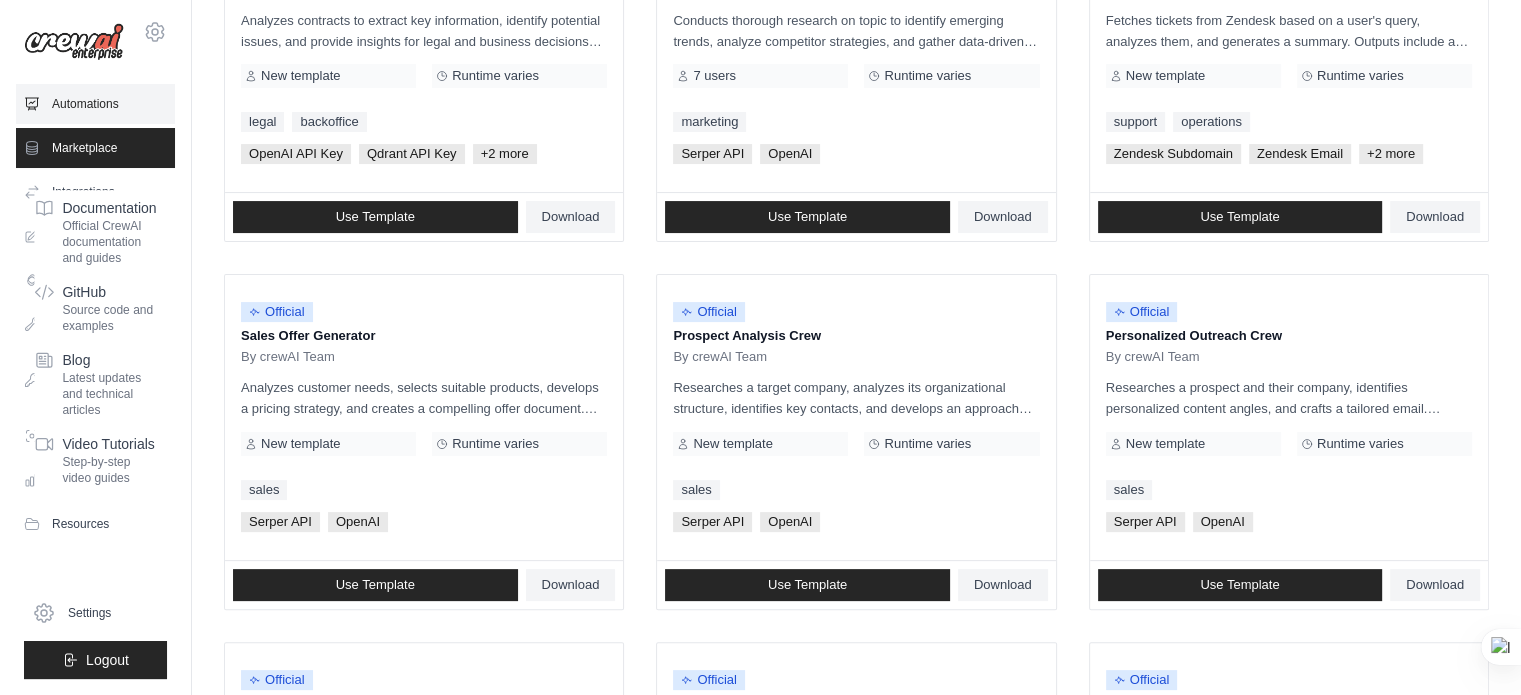 click on "Automations" at bounding box center (95, 104) 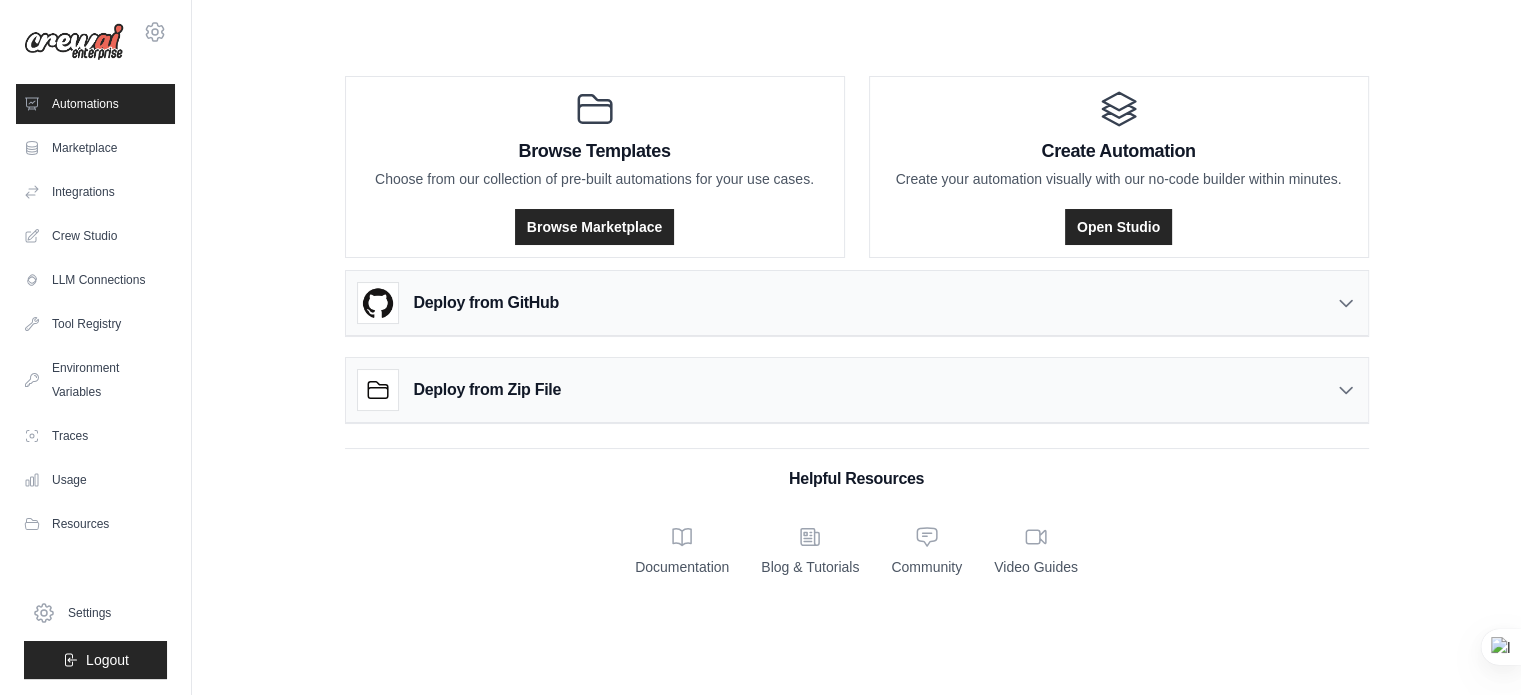 scroll, scrollTop: 0, scrollLeft: 0, axis: both 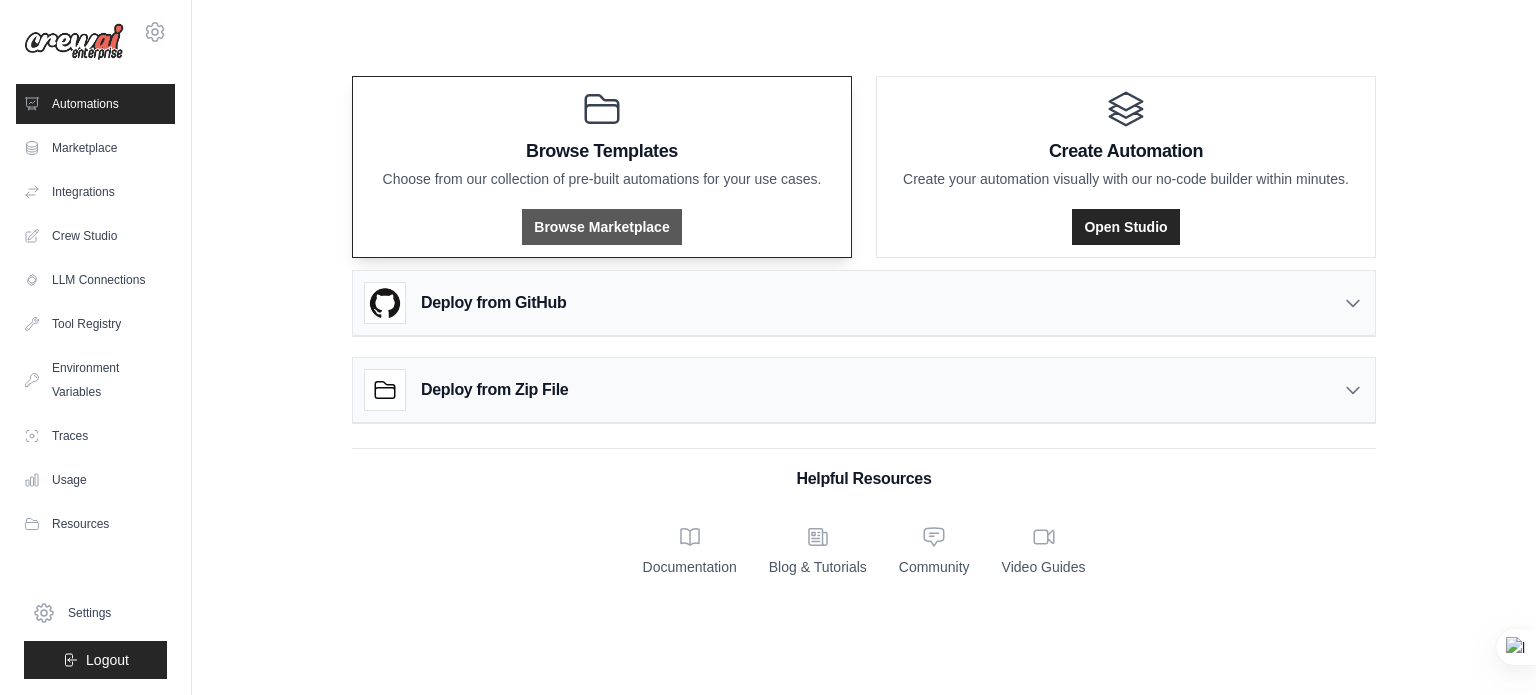click on "Browse Marketplace" at bounding box center [601, 227] 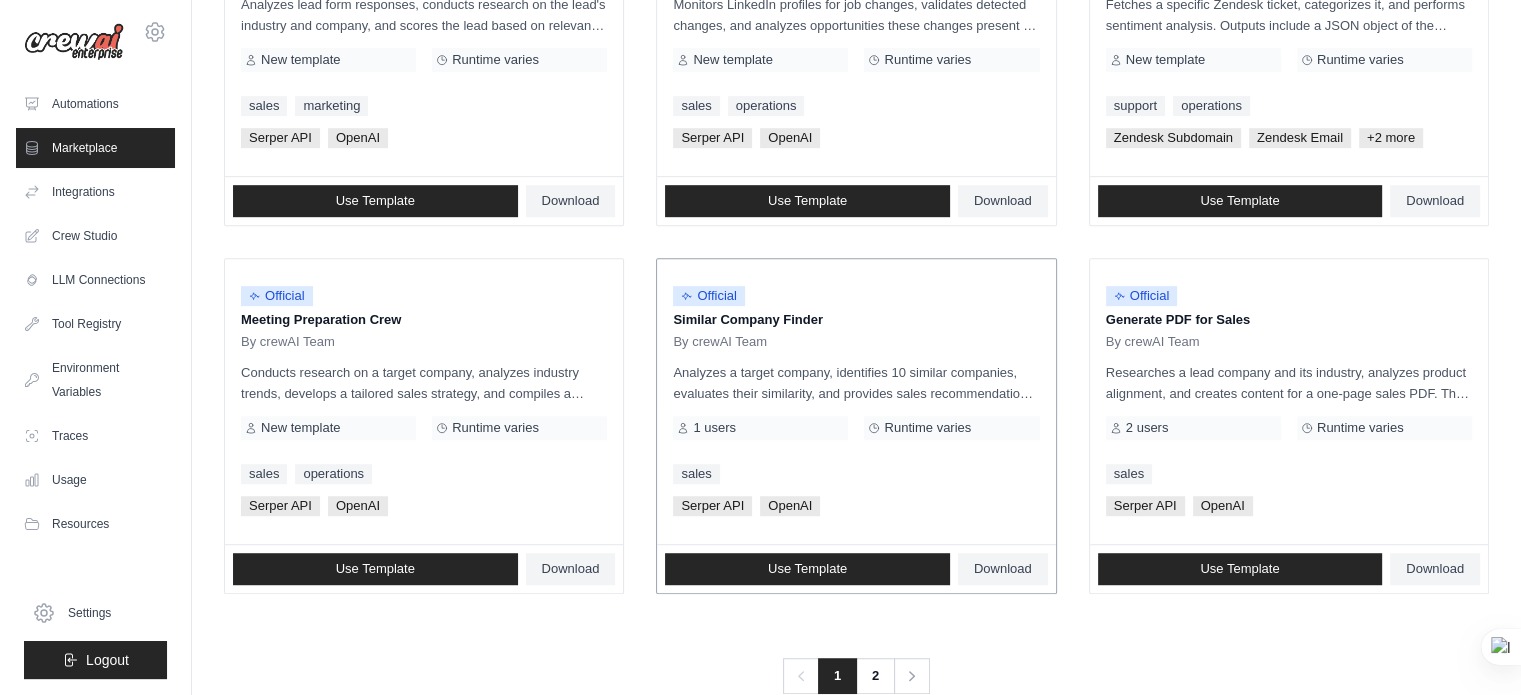 scroll, scrollTop: 1140, scrollLeft: 0, axis: vertical 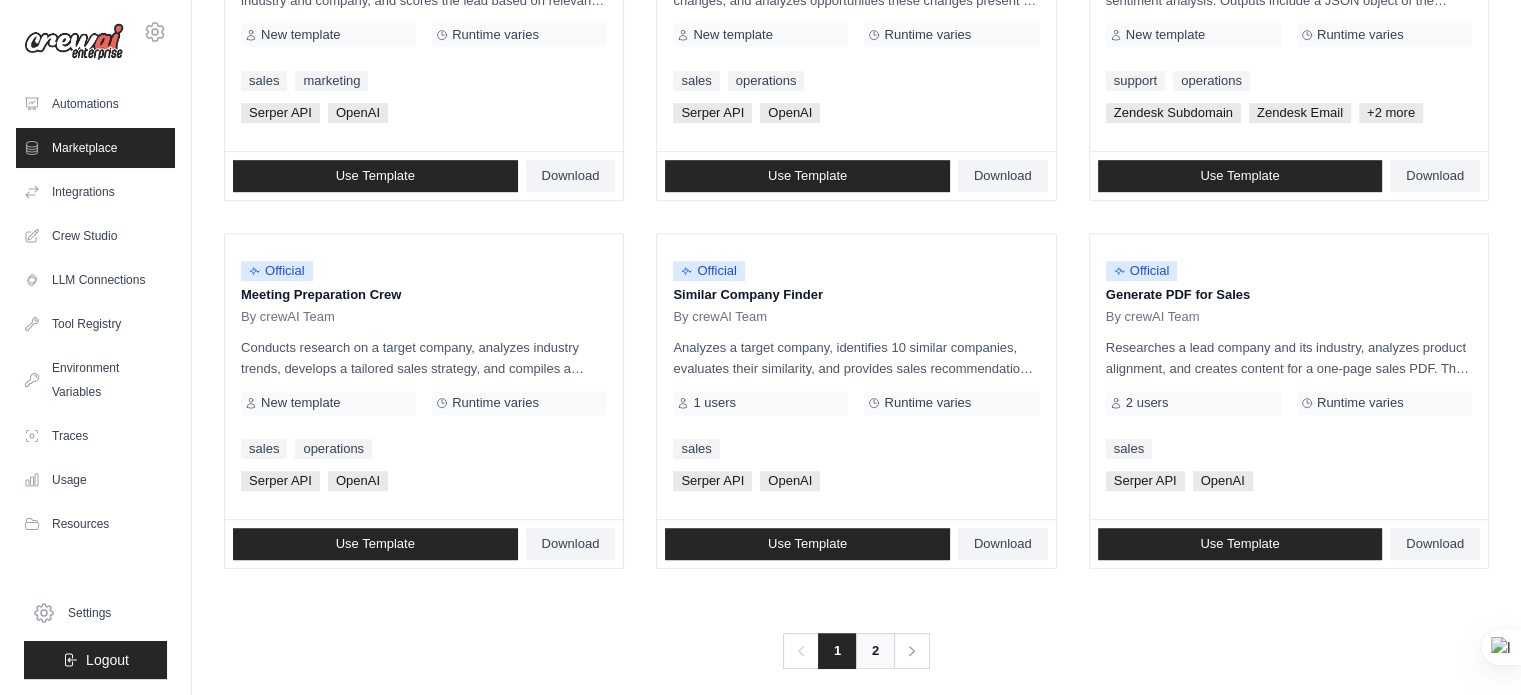 click on "2" at bounding box center [875, 651] 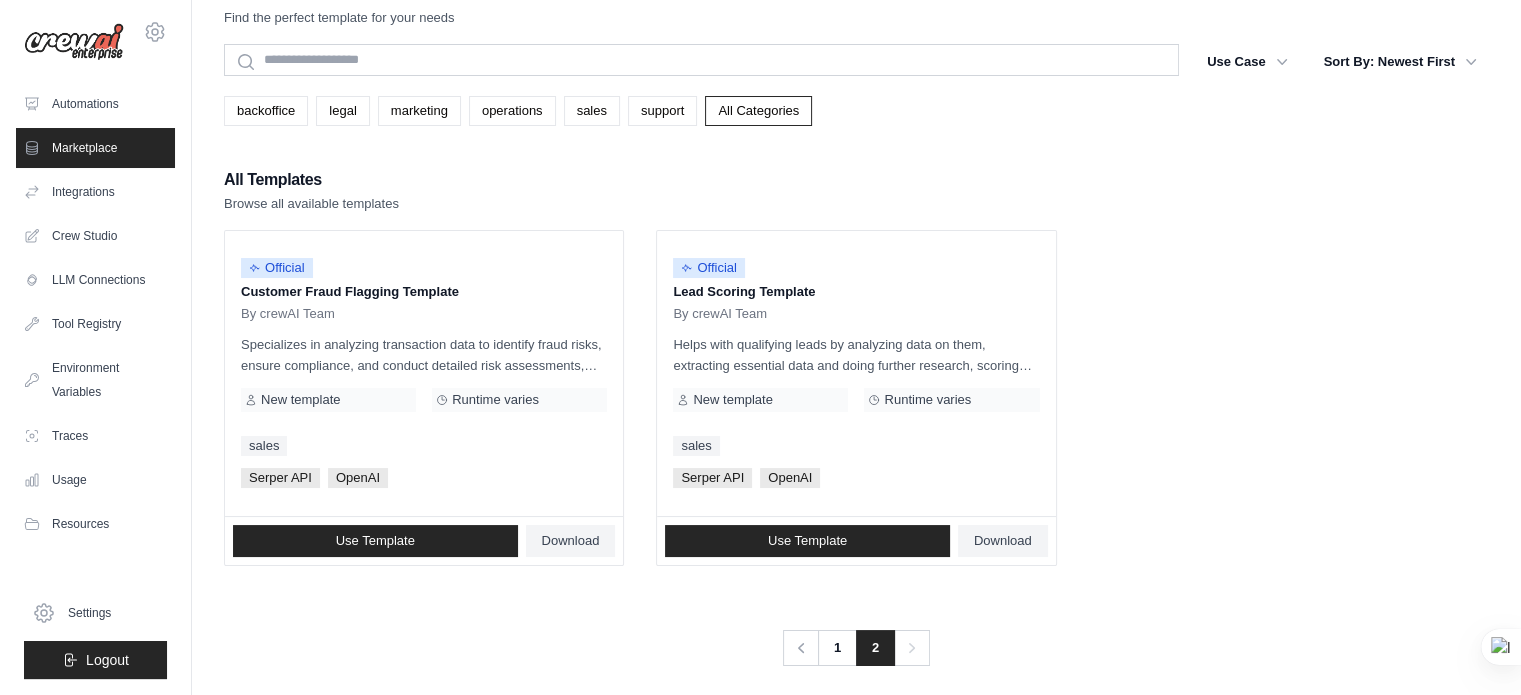 scroll, scrollTop: 0, scrollLeft: 0, axis: both 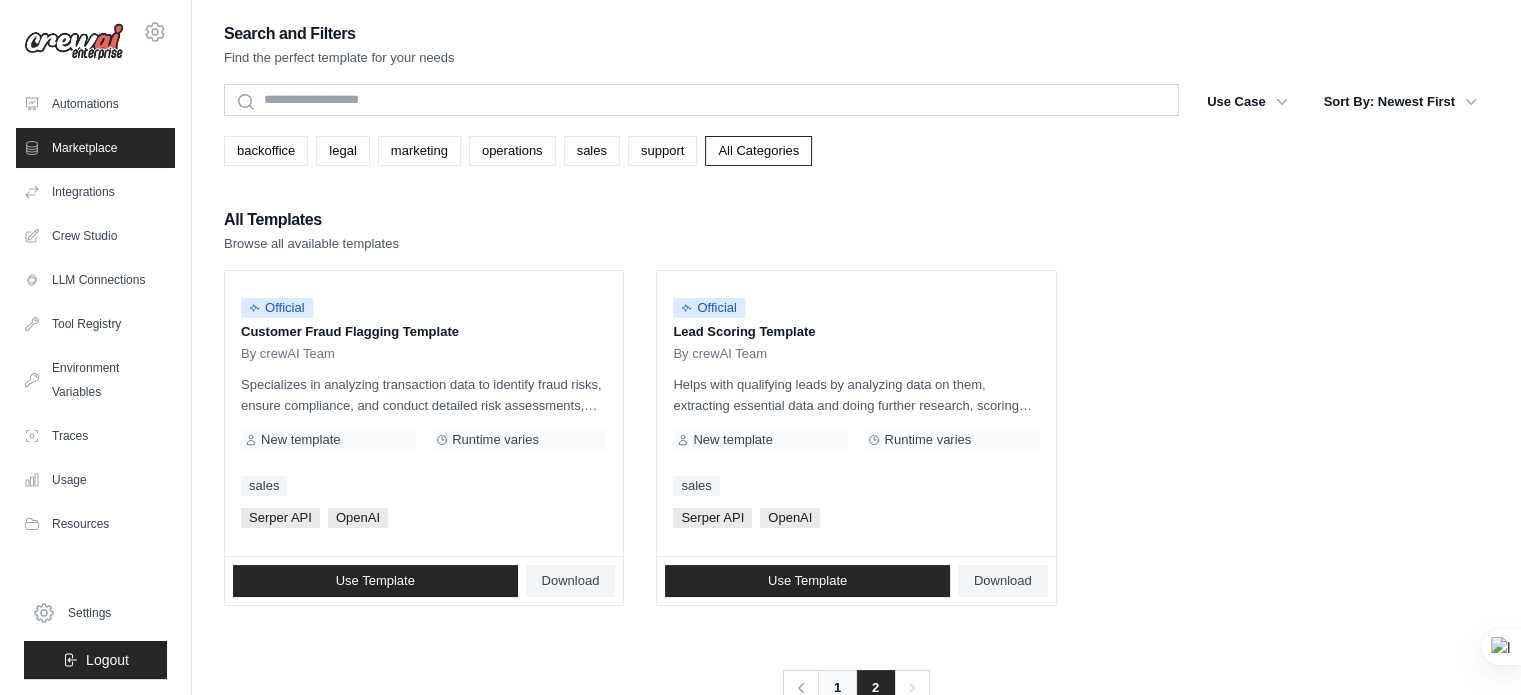 click on "1" at bounding box center (837, 688) 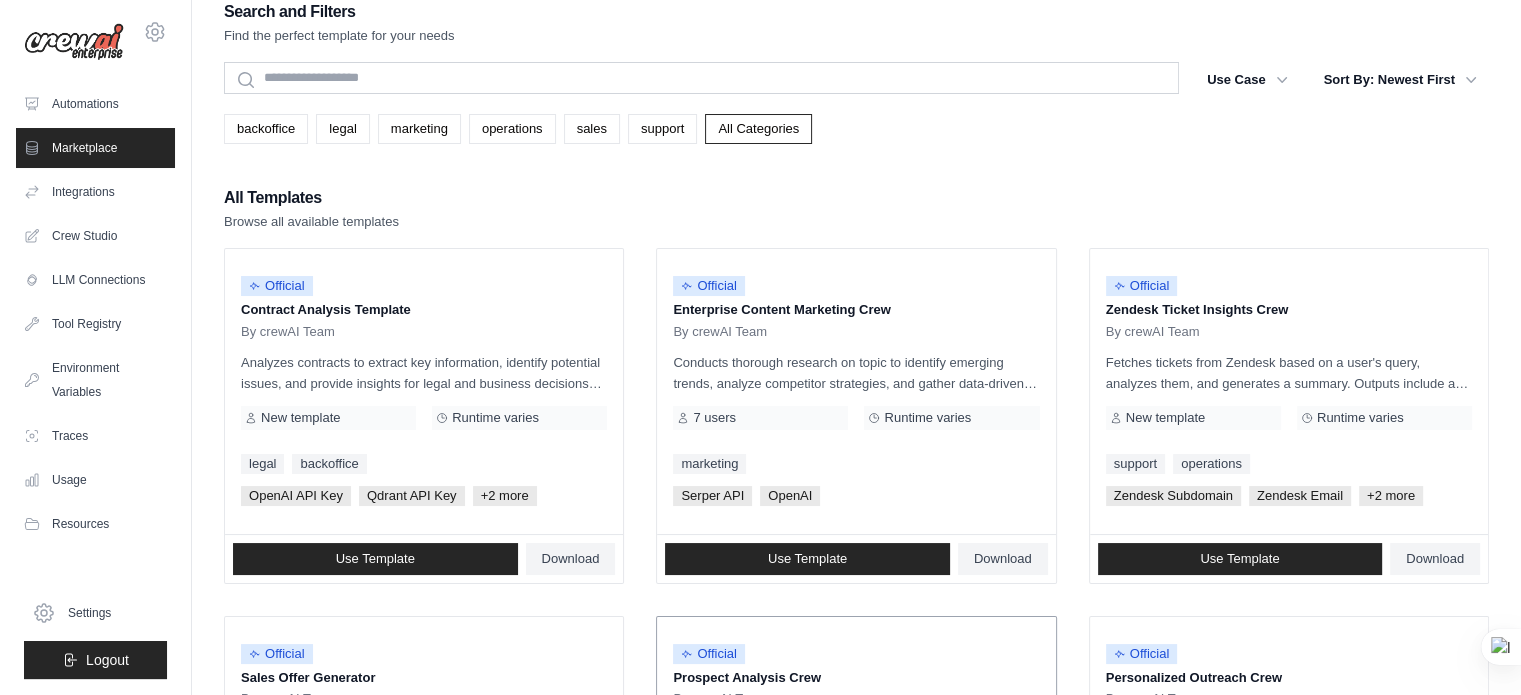scroll, scrollTop: 23, scrollLeft: 0, axis: vertical 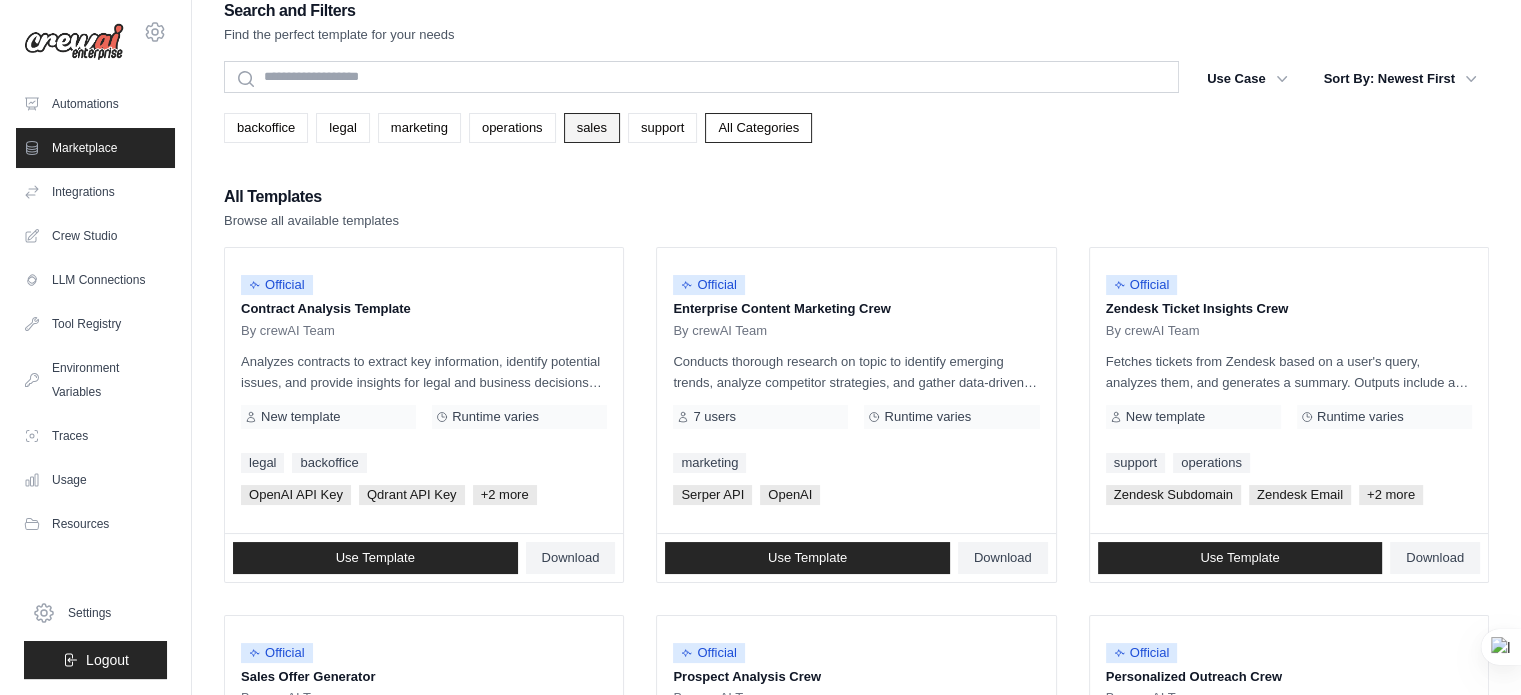 click on "sales" at bounding box center [592, 128] 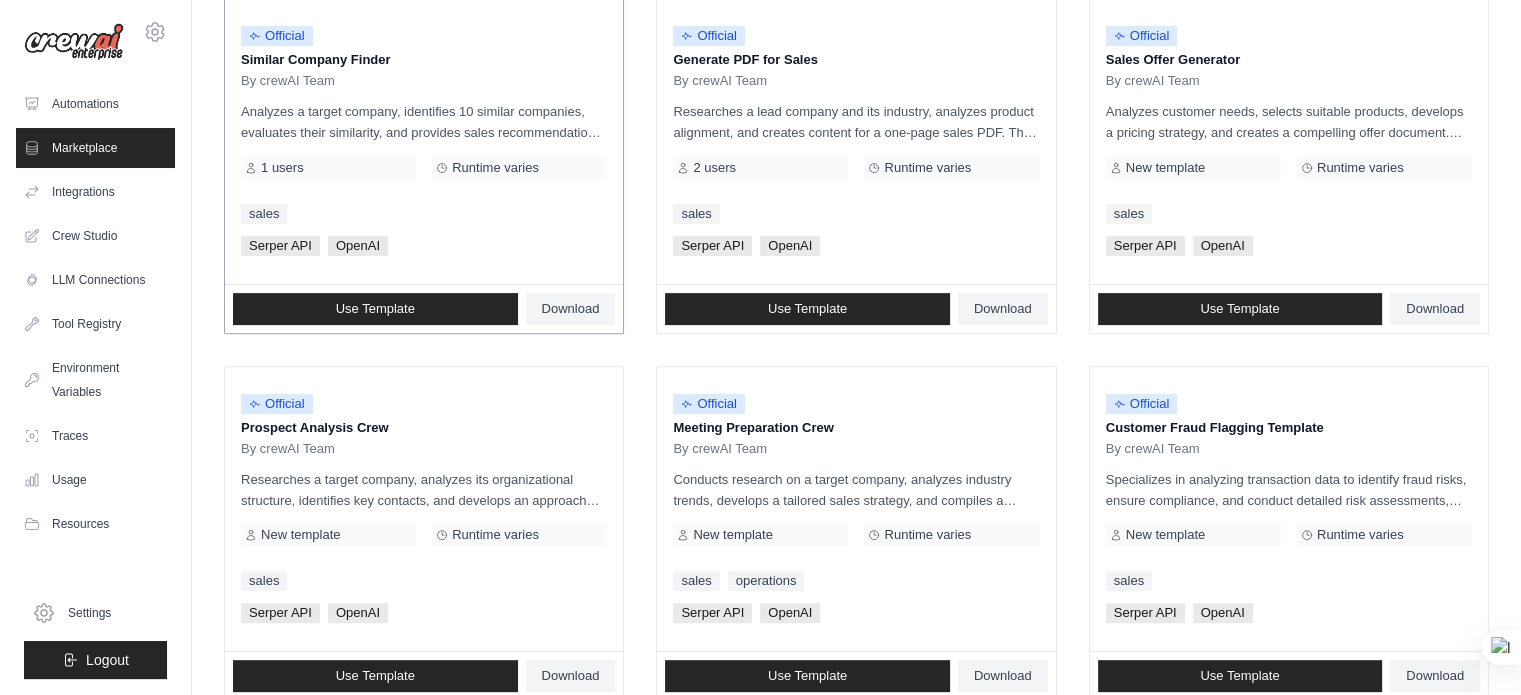 scroll, scrollTop: 644, scrollLeft: 0, axis: vertical 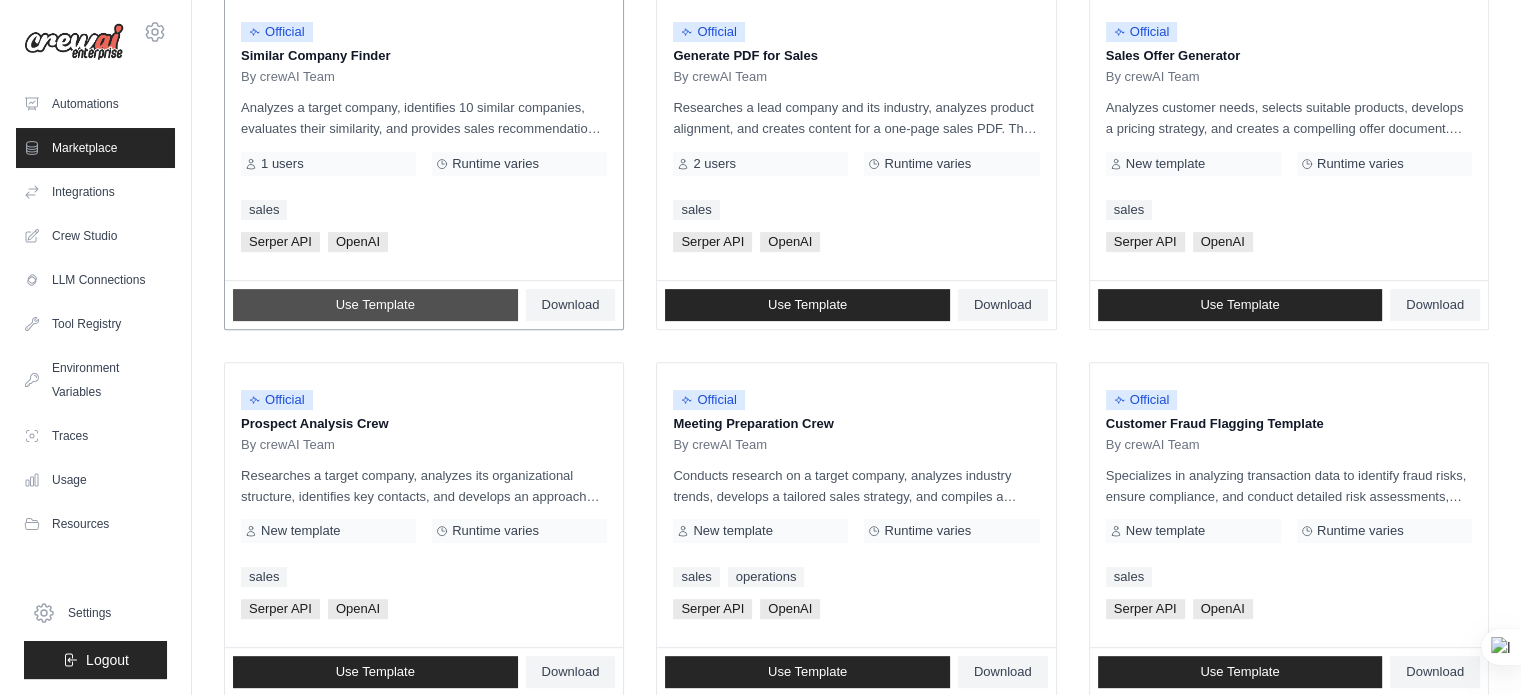 click on "Use Template" at bounding box center (375, 305) 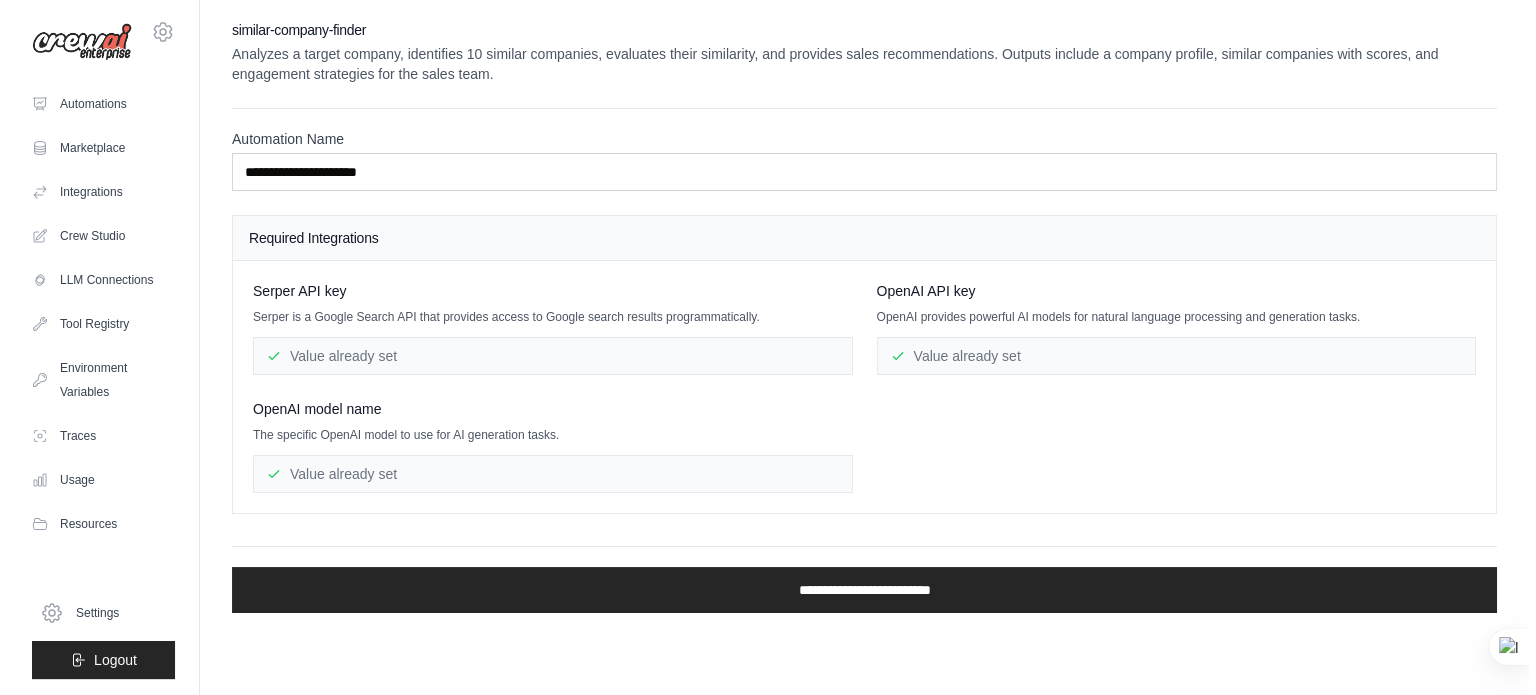 scroll, scrollTop: 0, scrollLeft: 0, axis: both 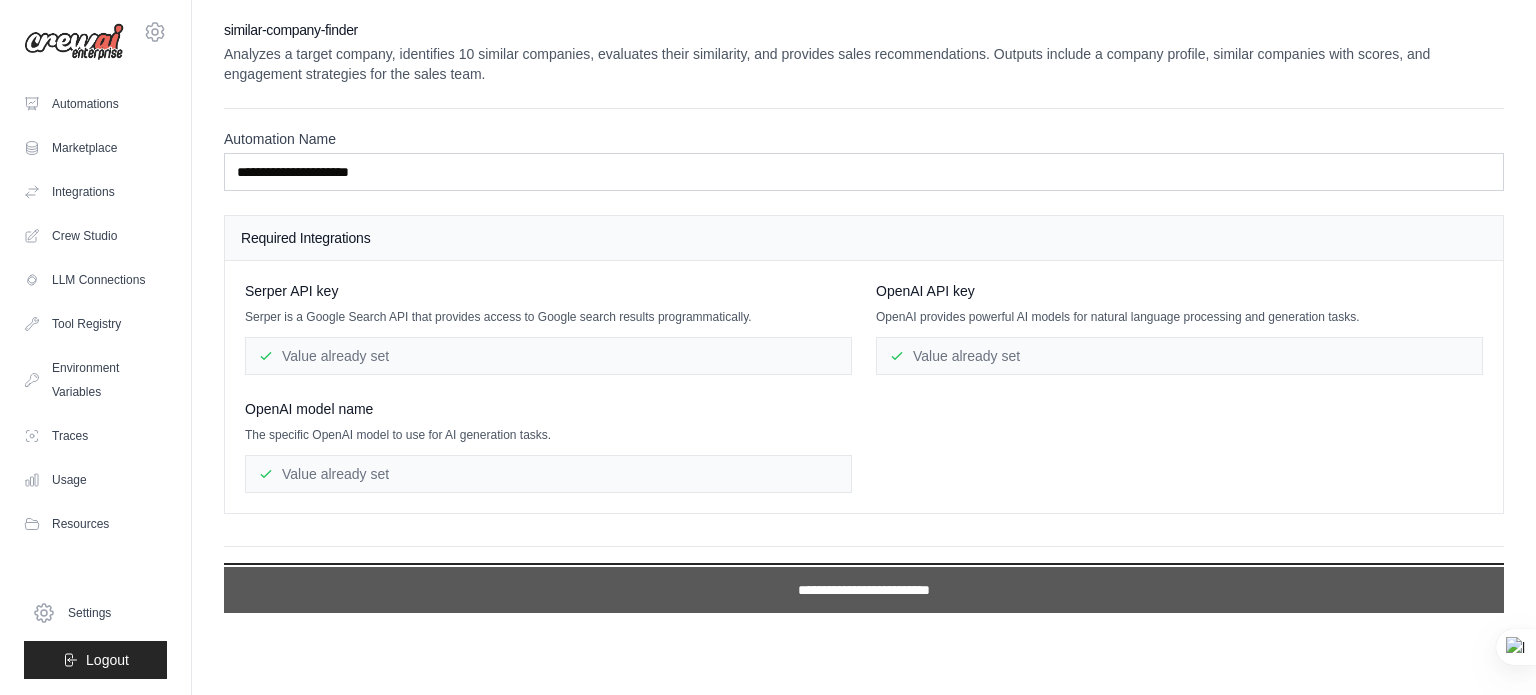 click on "**********" at bounding box center (864, 590) 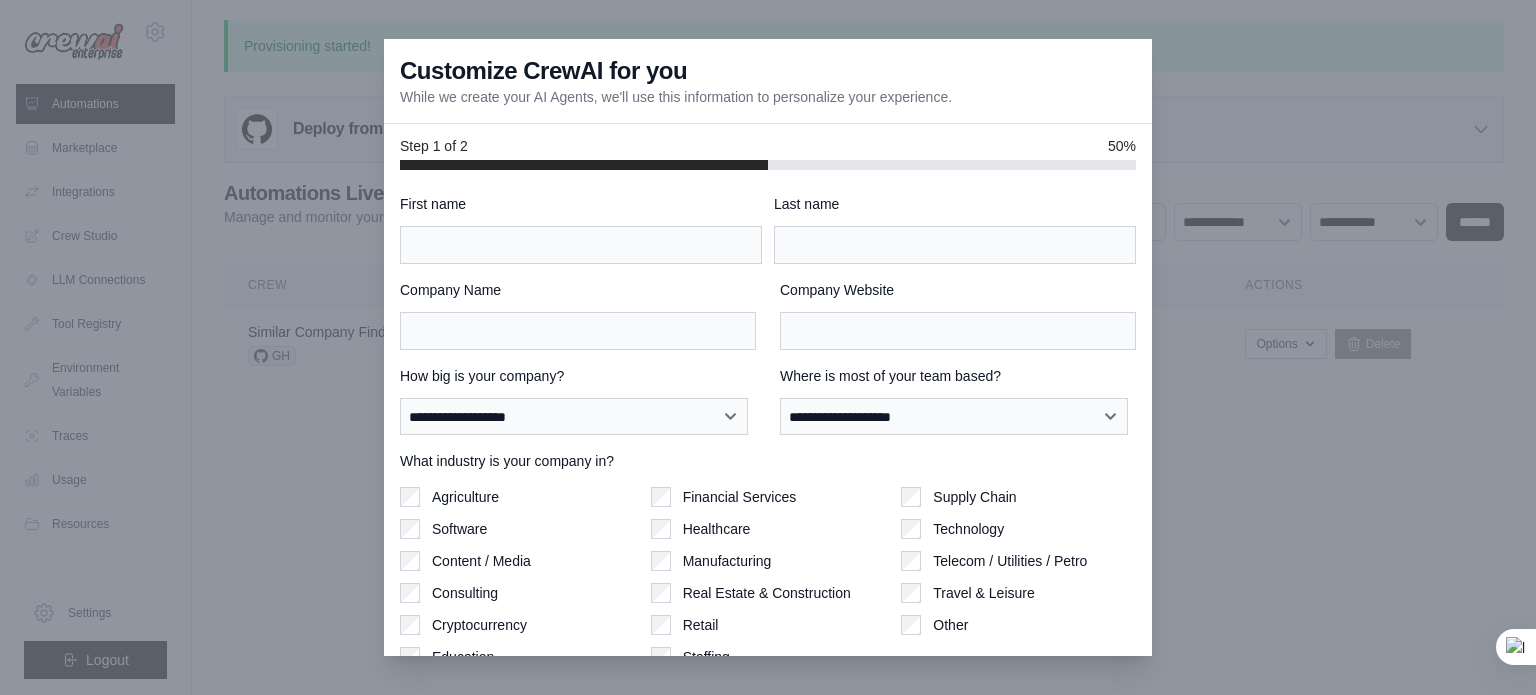 scroll, scrollTop: 86, scrollLeft: 0, axis: vertical 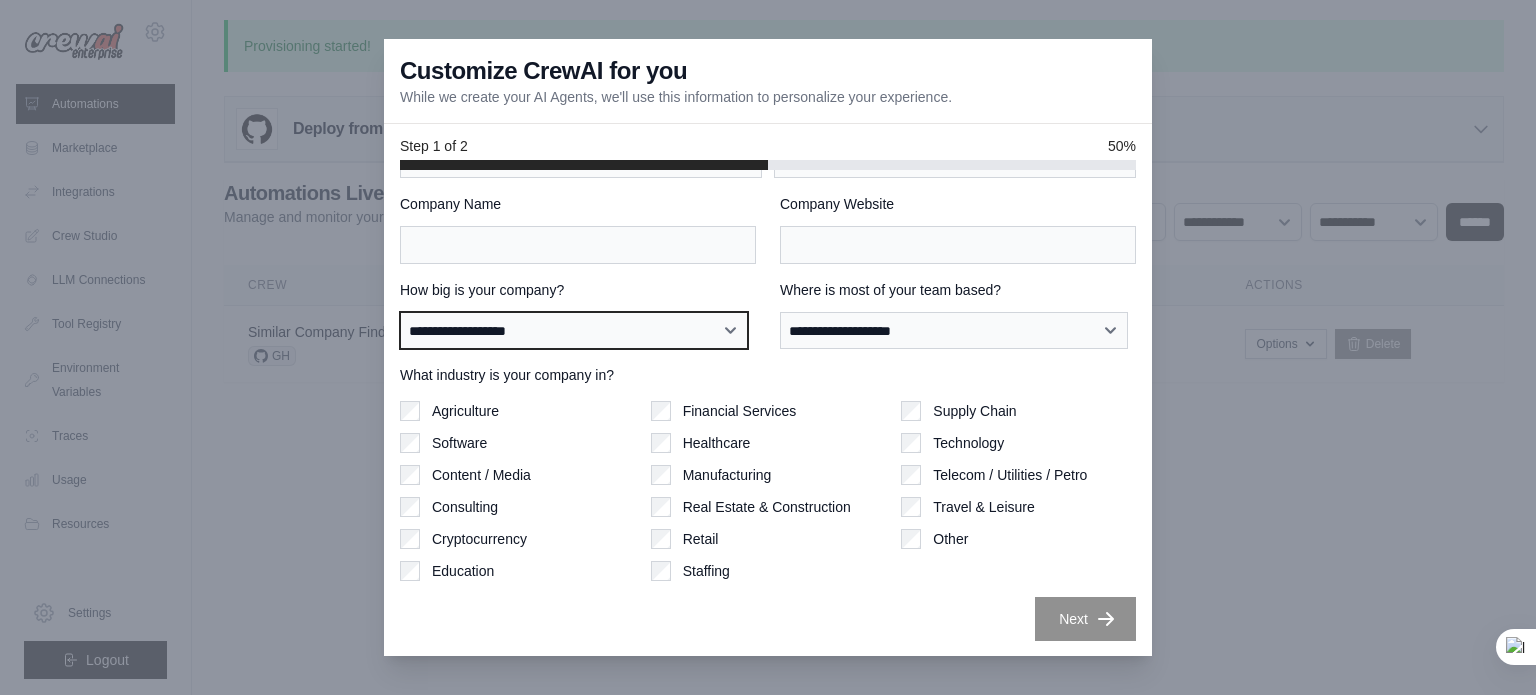 click on "**********" at bounding box center (574, 331) 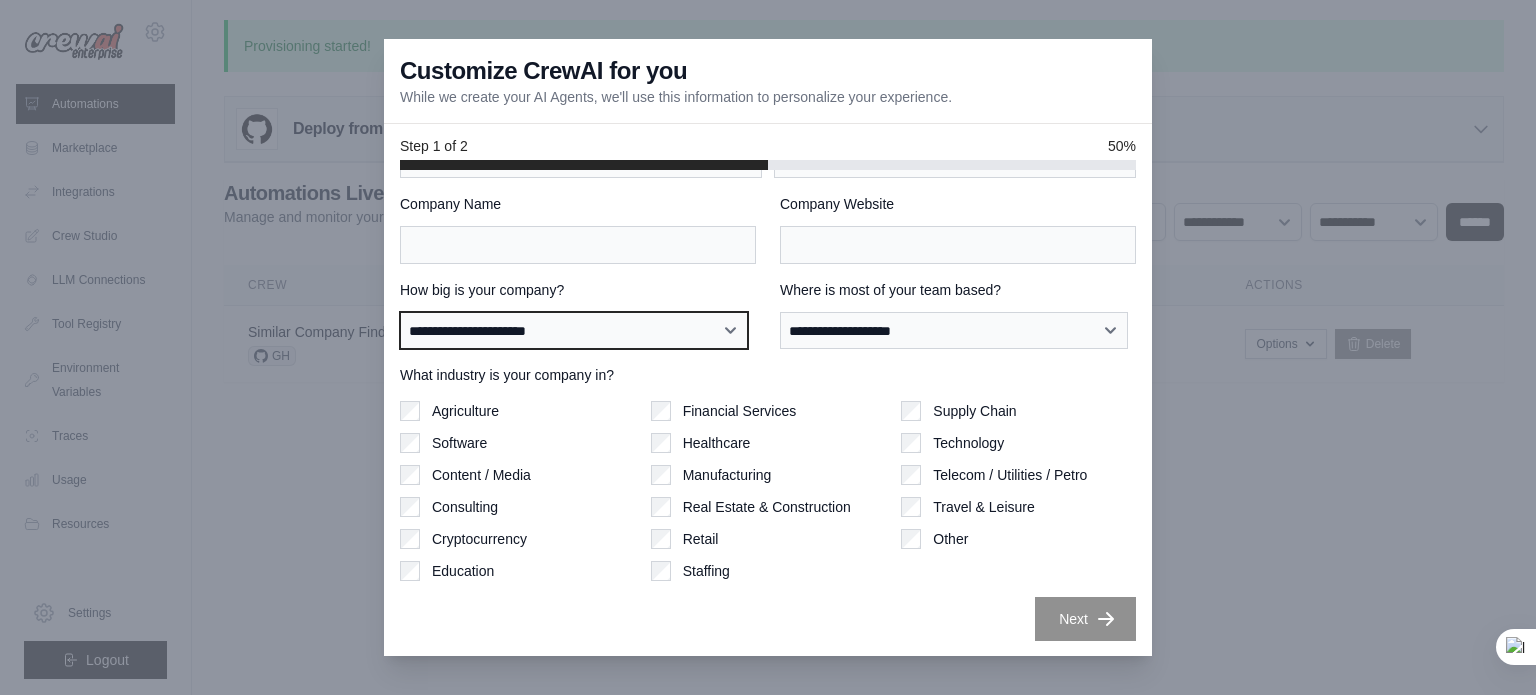 click on "**********" at bounding box center (574, 331) 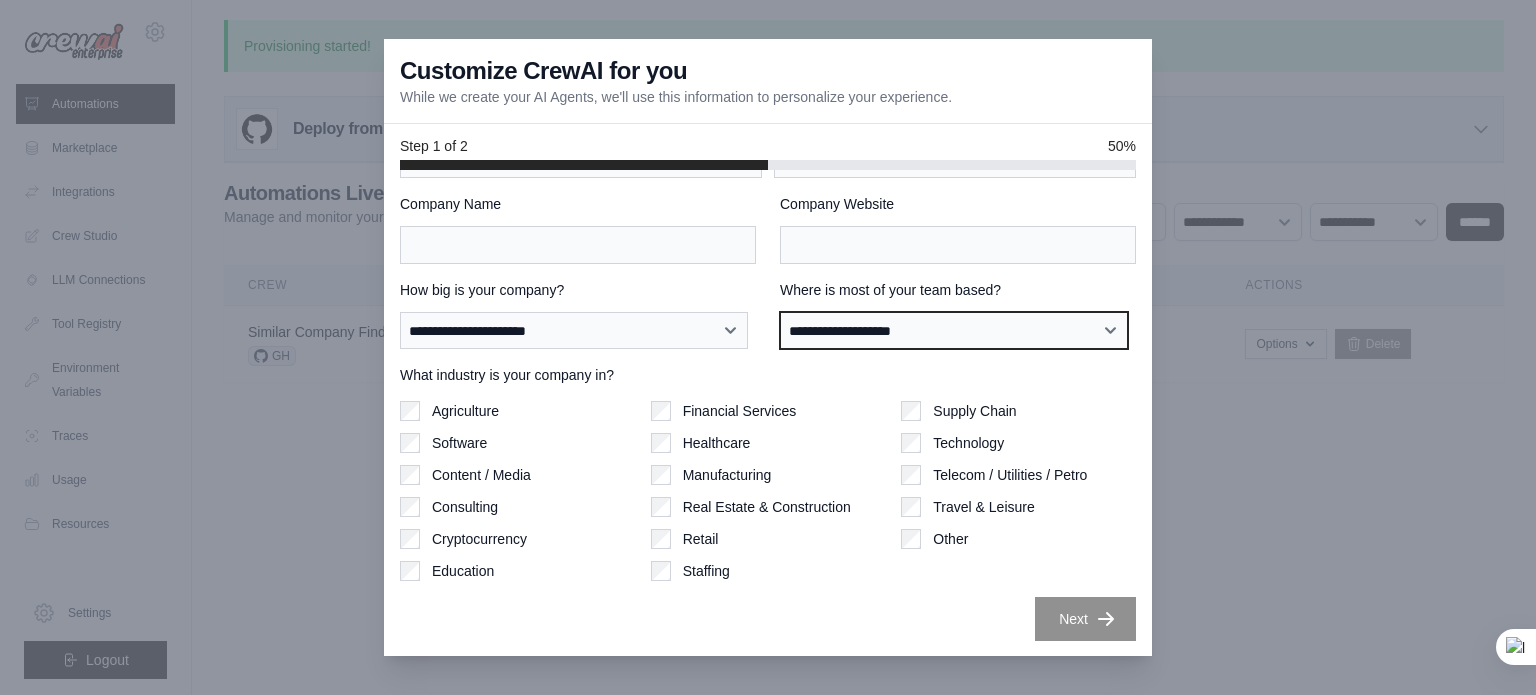 click on "**********" at bounding box center (954, 331) 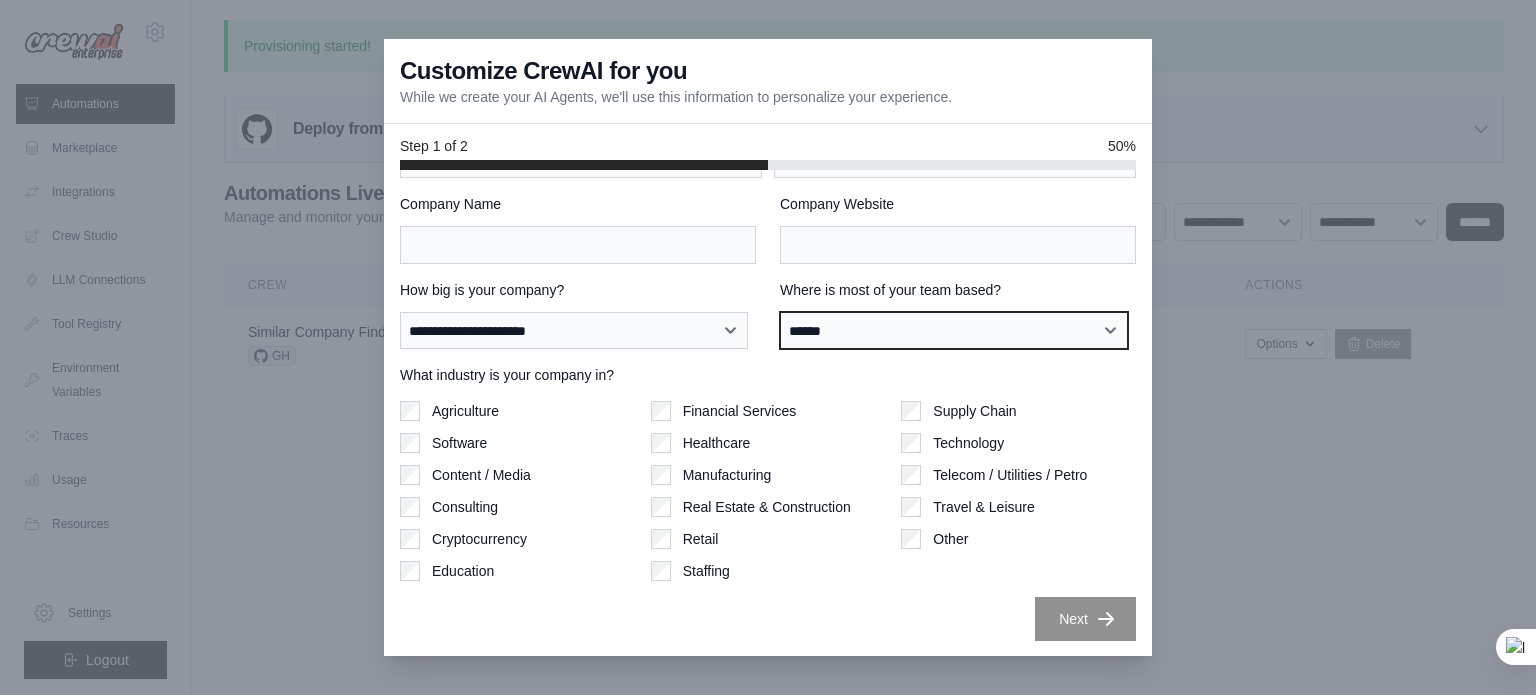 click on "**********" at bounding box center [954, 331] 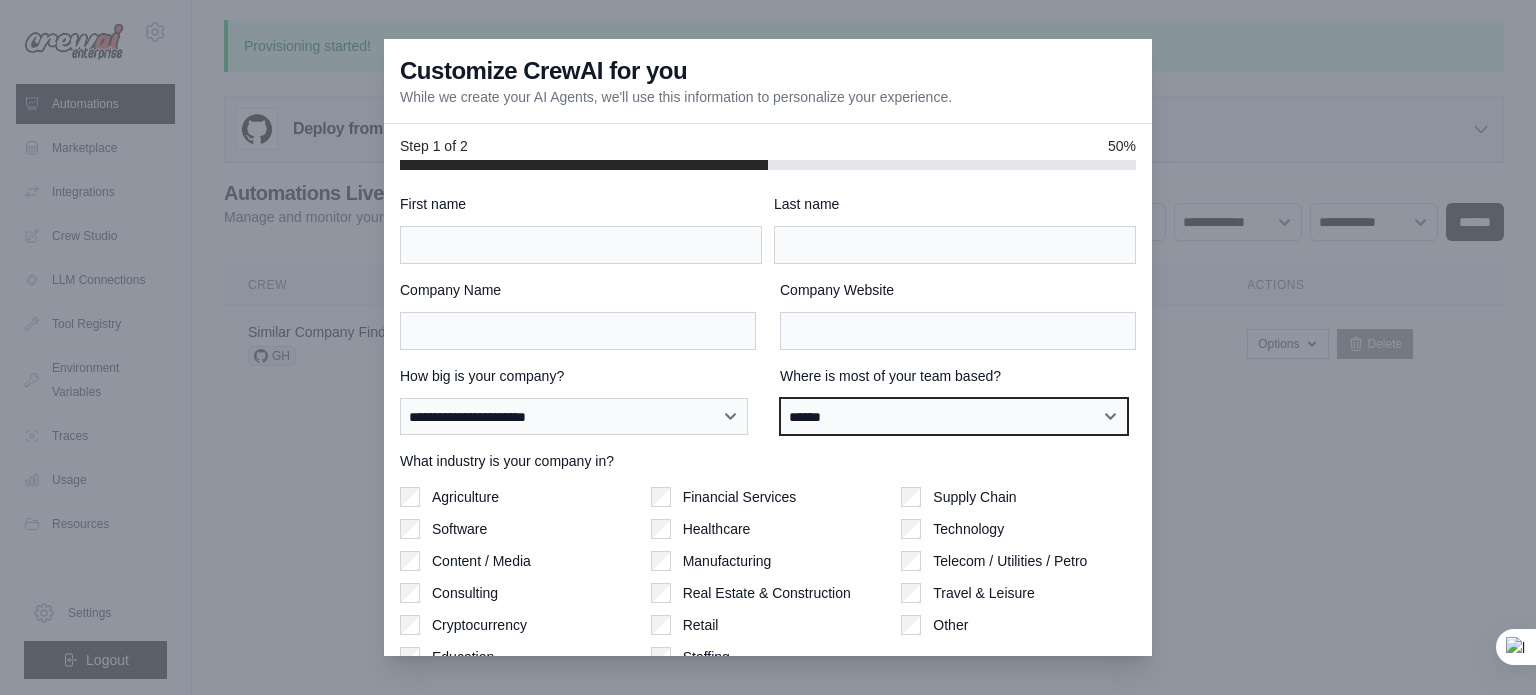 scroll, scrollTop: 86, scrollLeft: 0, axis: vertical 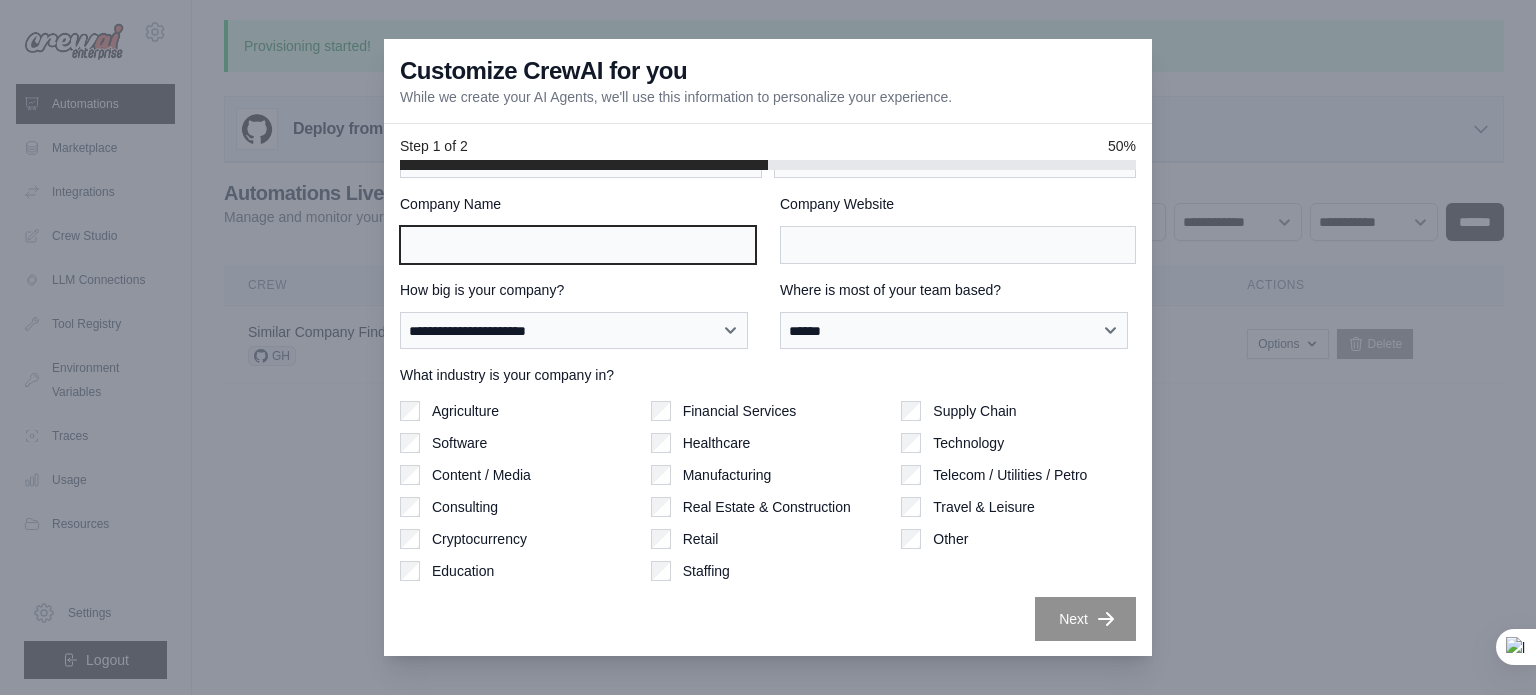 click on "Company Name" at bounding box center (578, 245) 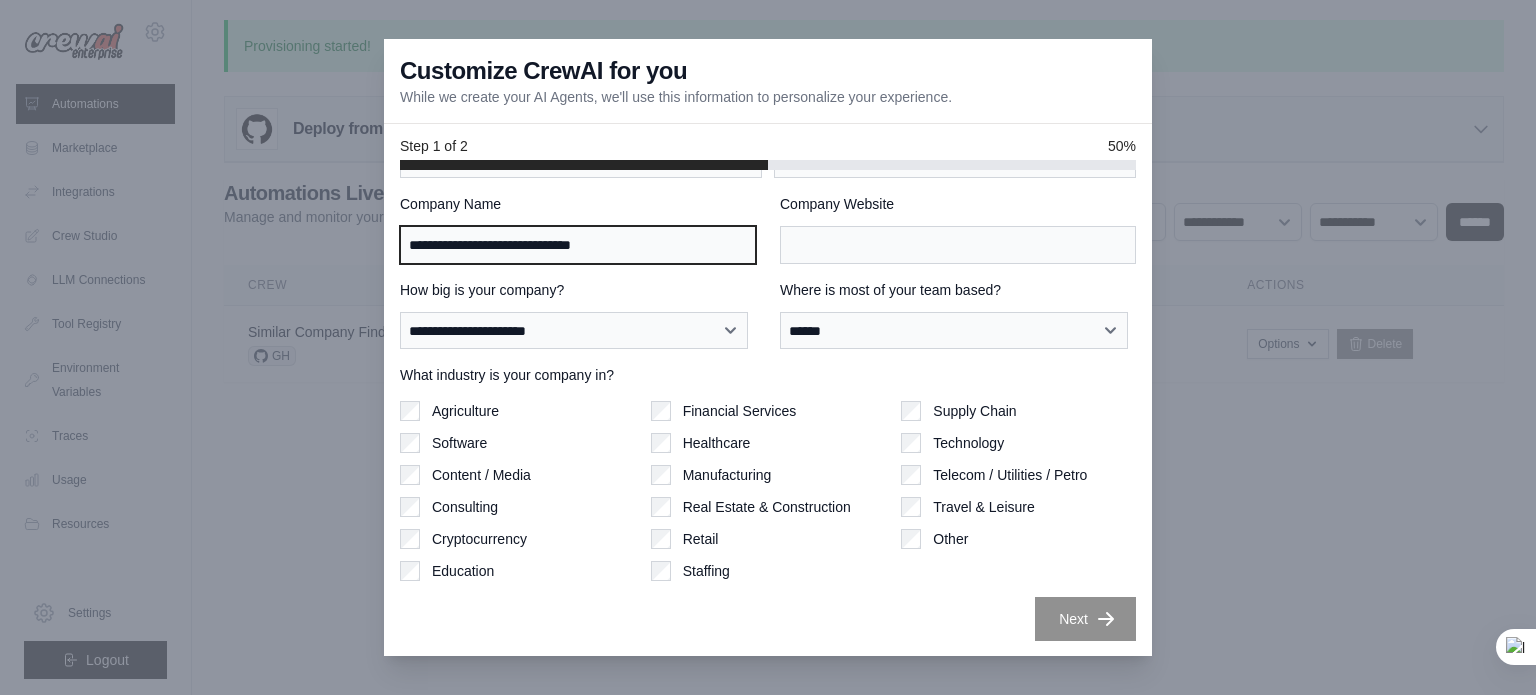 type on "**********" 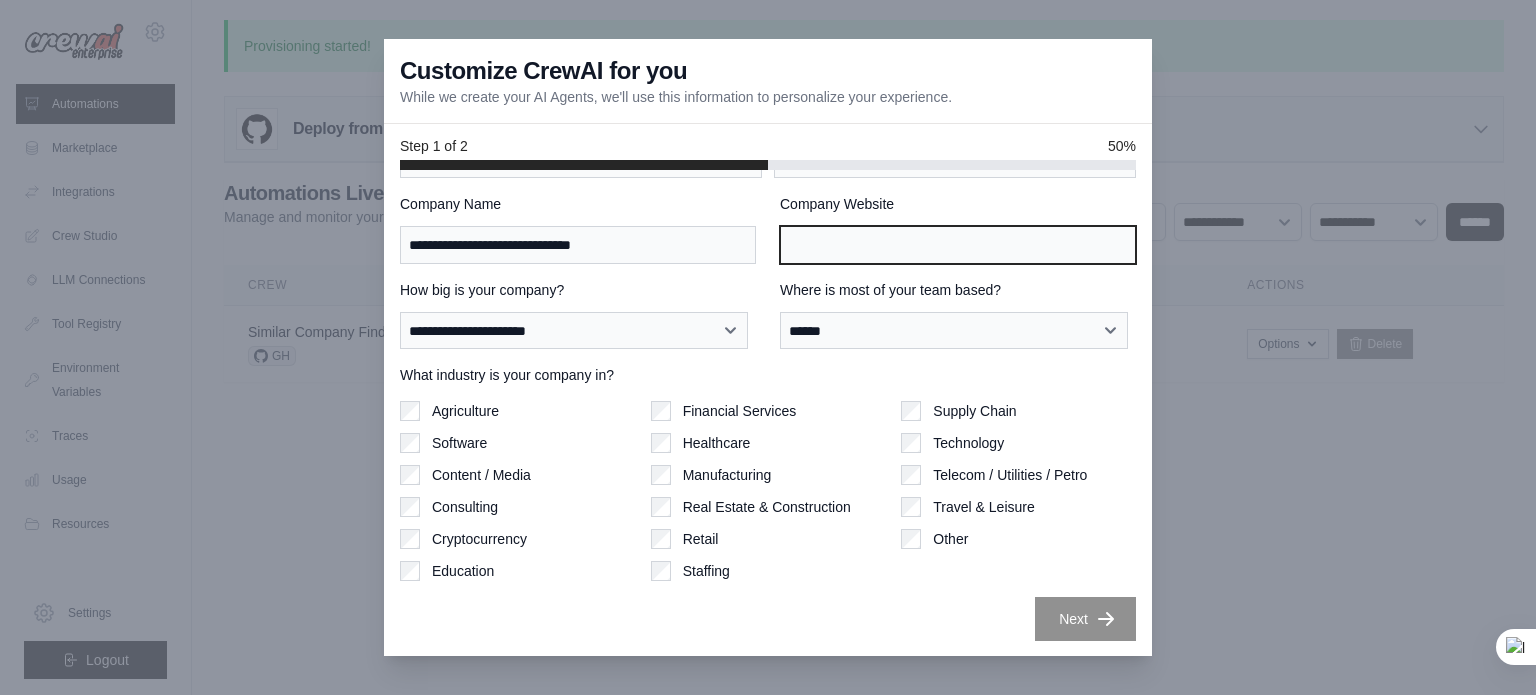 click on "Company Website" at bounding box center (958, 245) 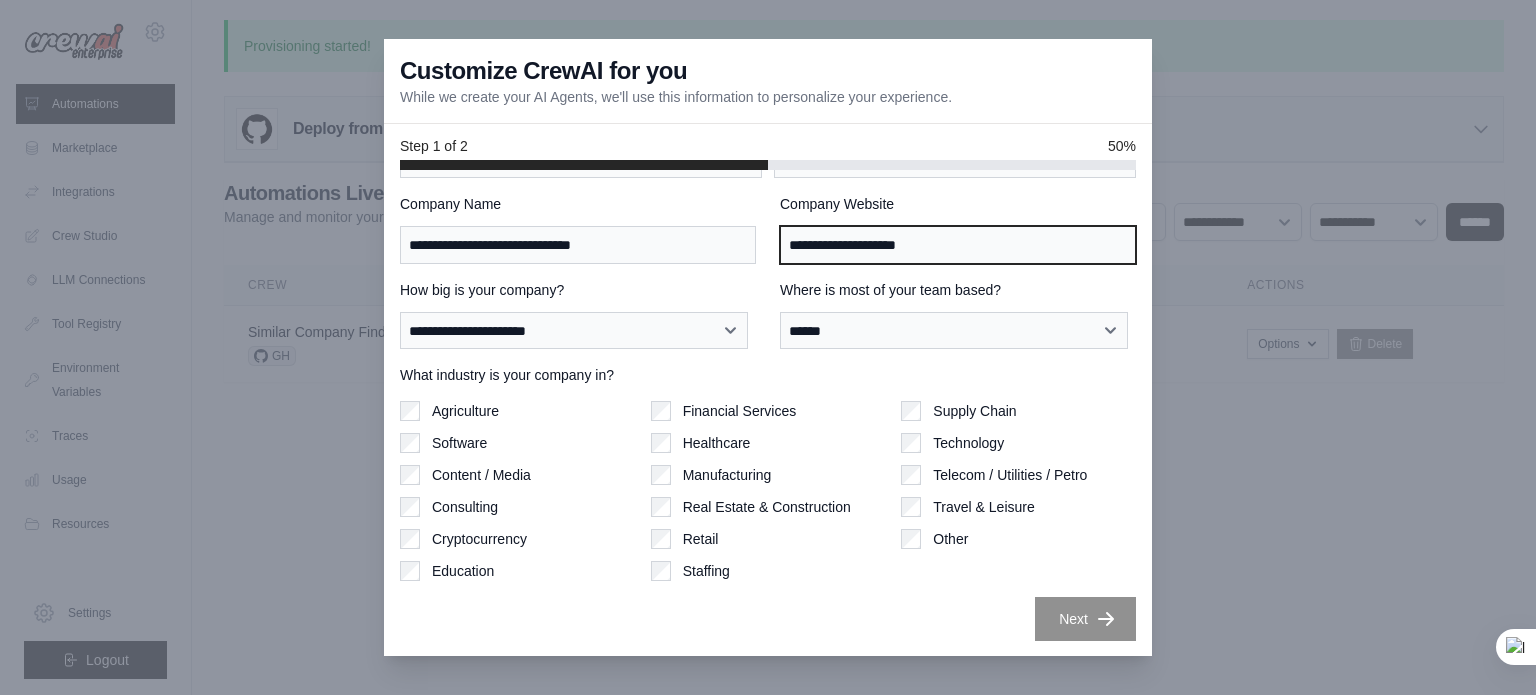 type on "**********" 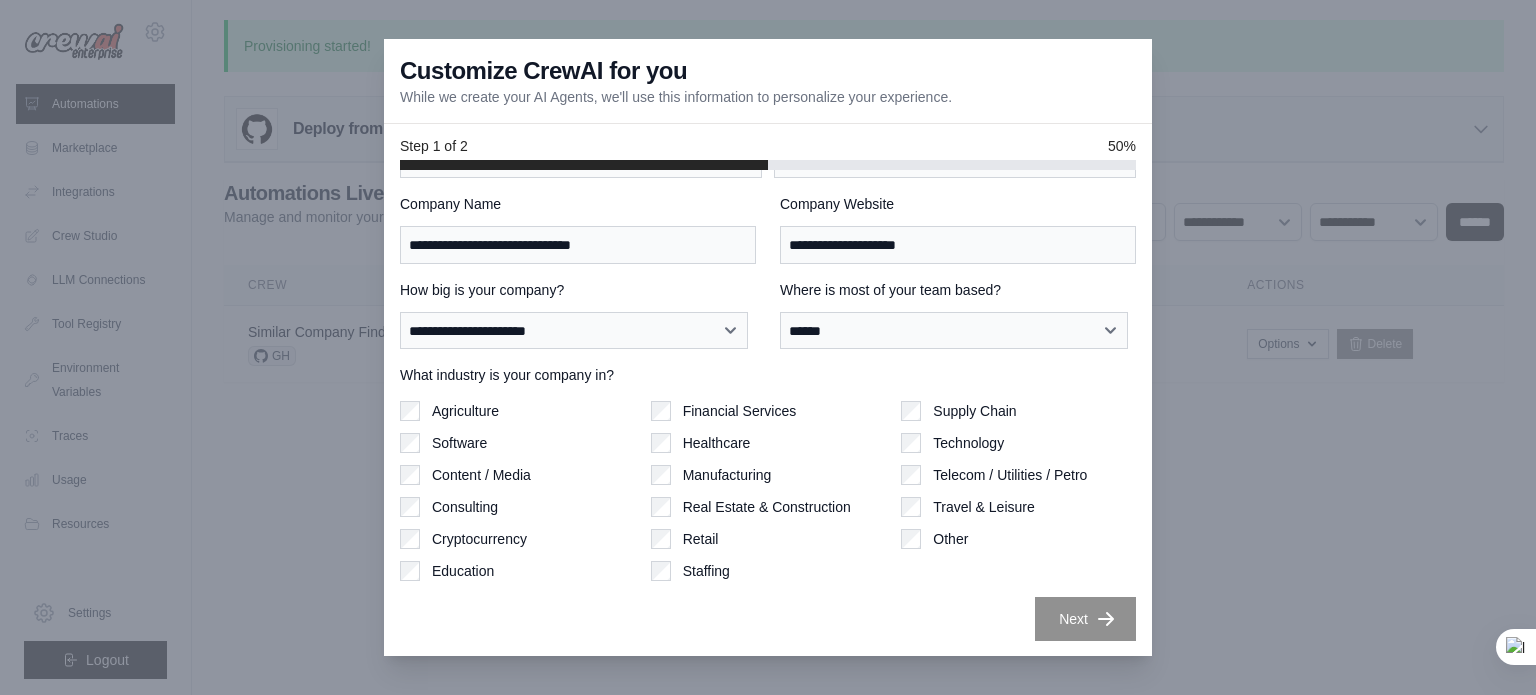 click on "**********" at bounding box center (768, 375) 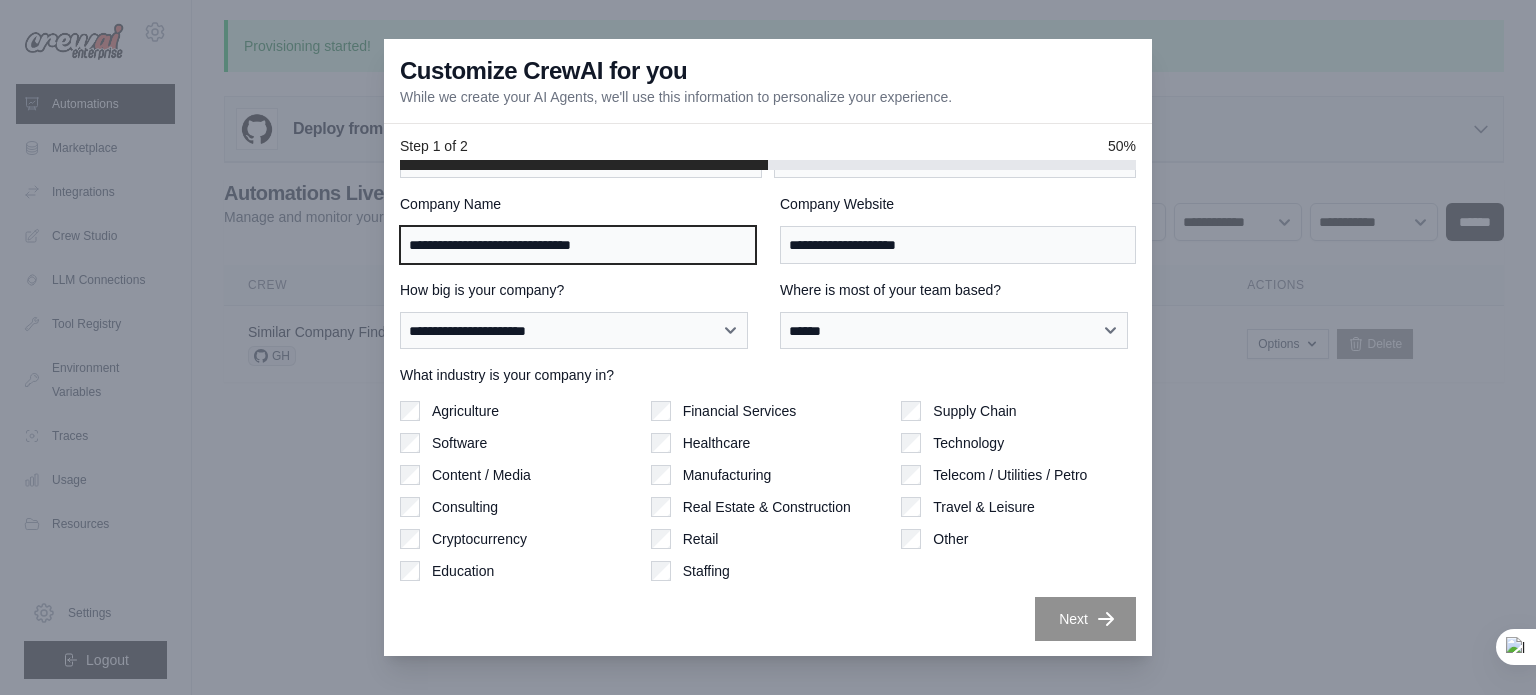 click on "**********" at bounding box center [578, 245] 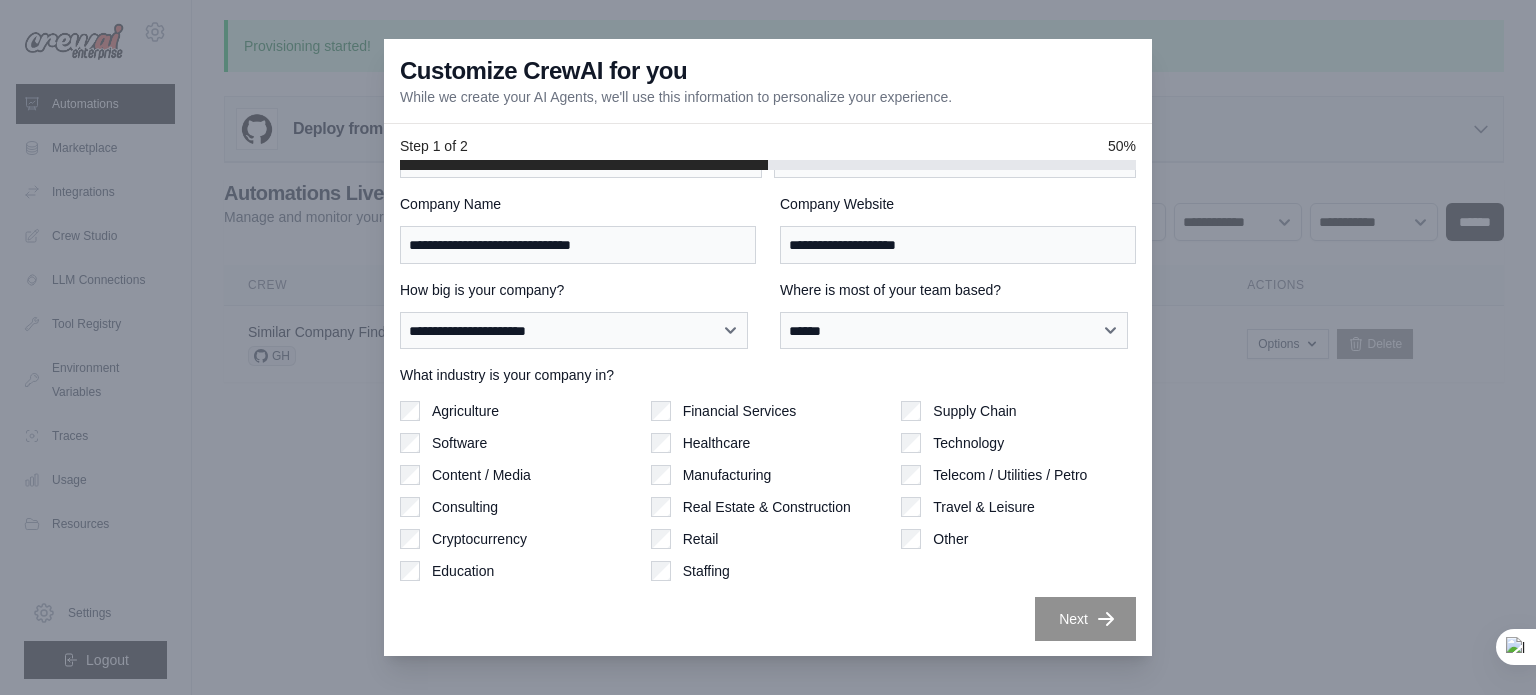click on "What industry is your company in?" at bounding box center [768, 375] 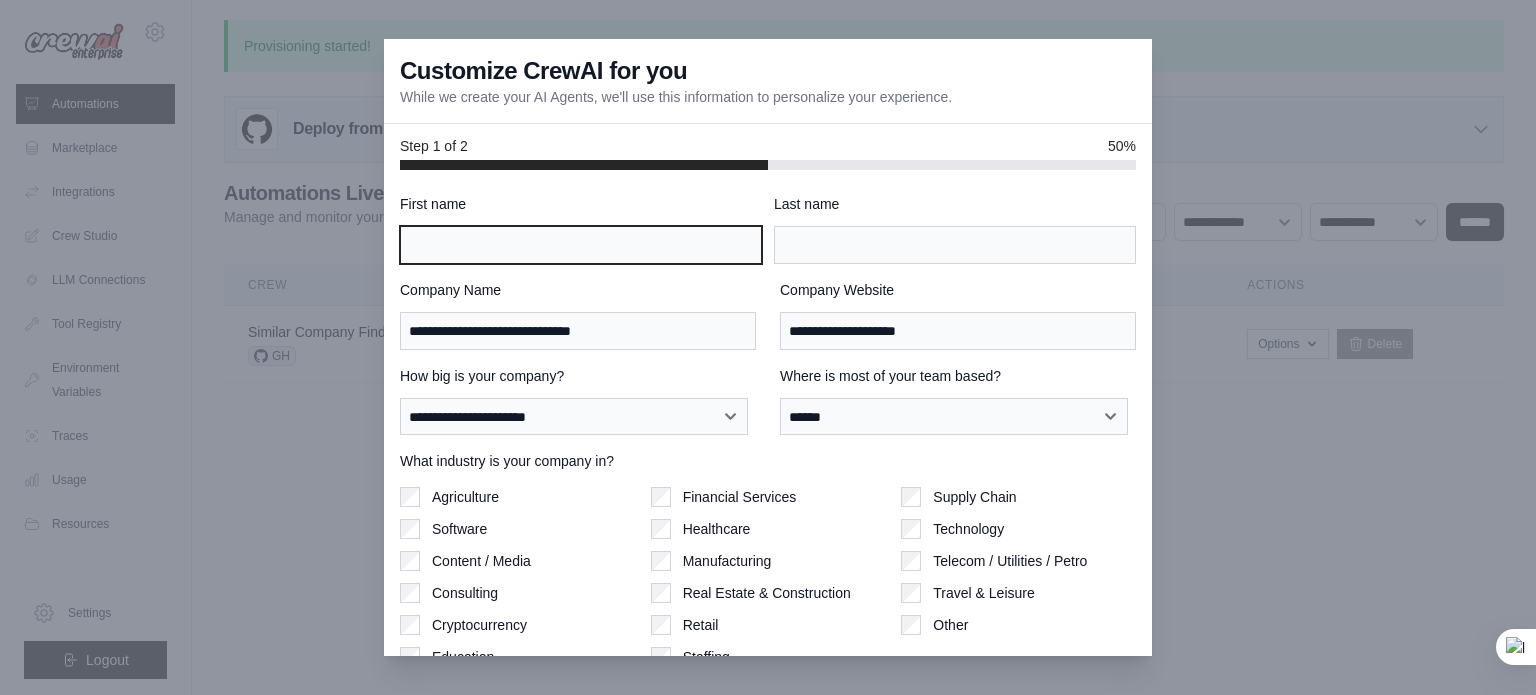 click on "First name" at bounding box center (581, 245) 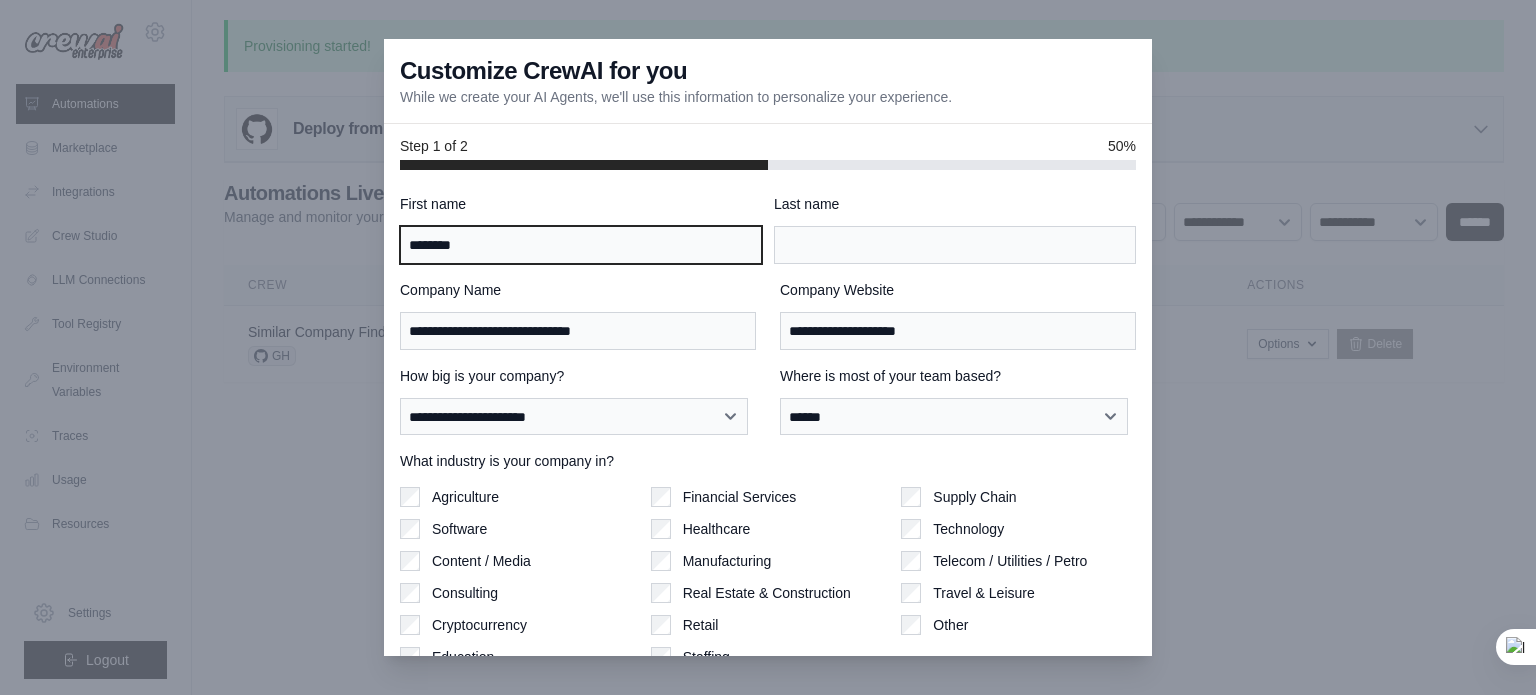 type on "********" 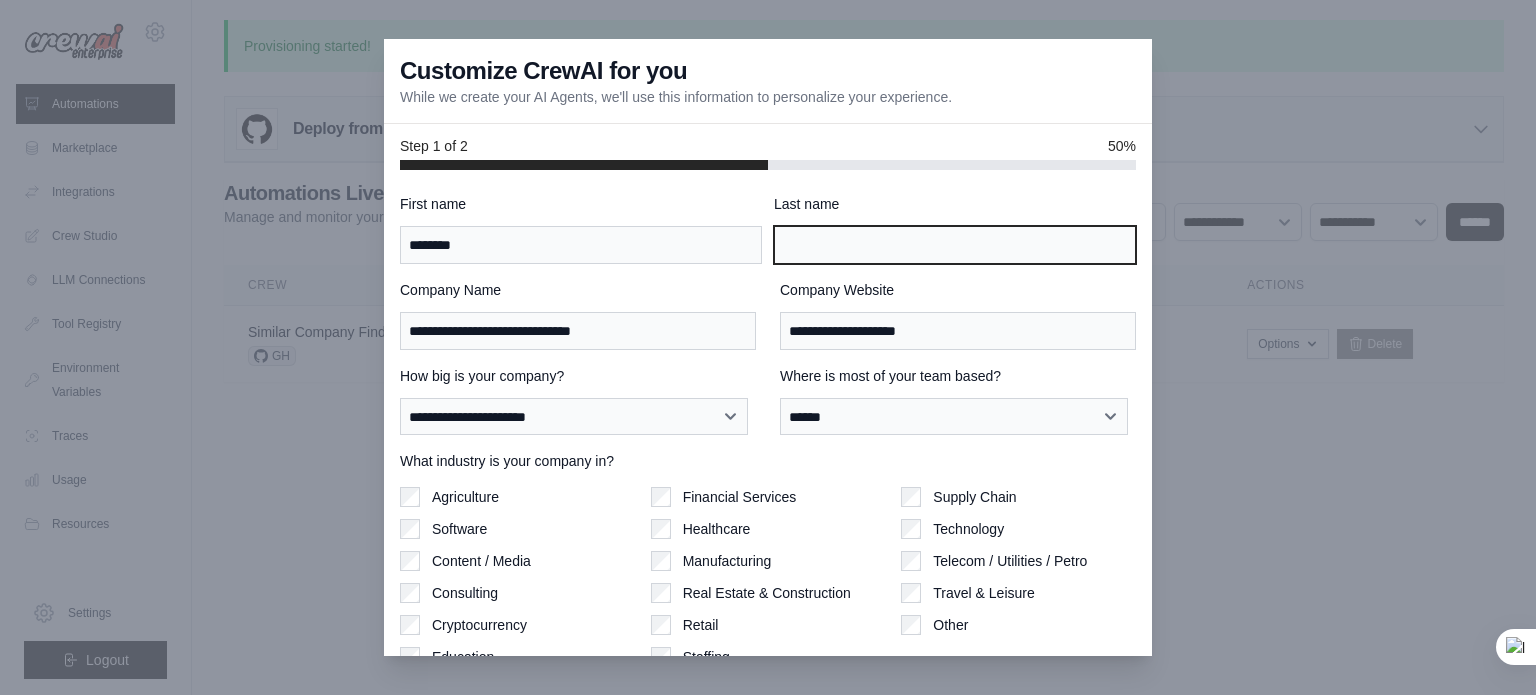 click on "Last name" at bounding box center [955, 245] 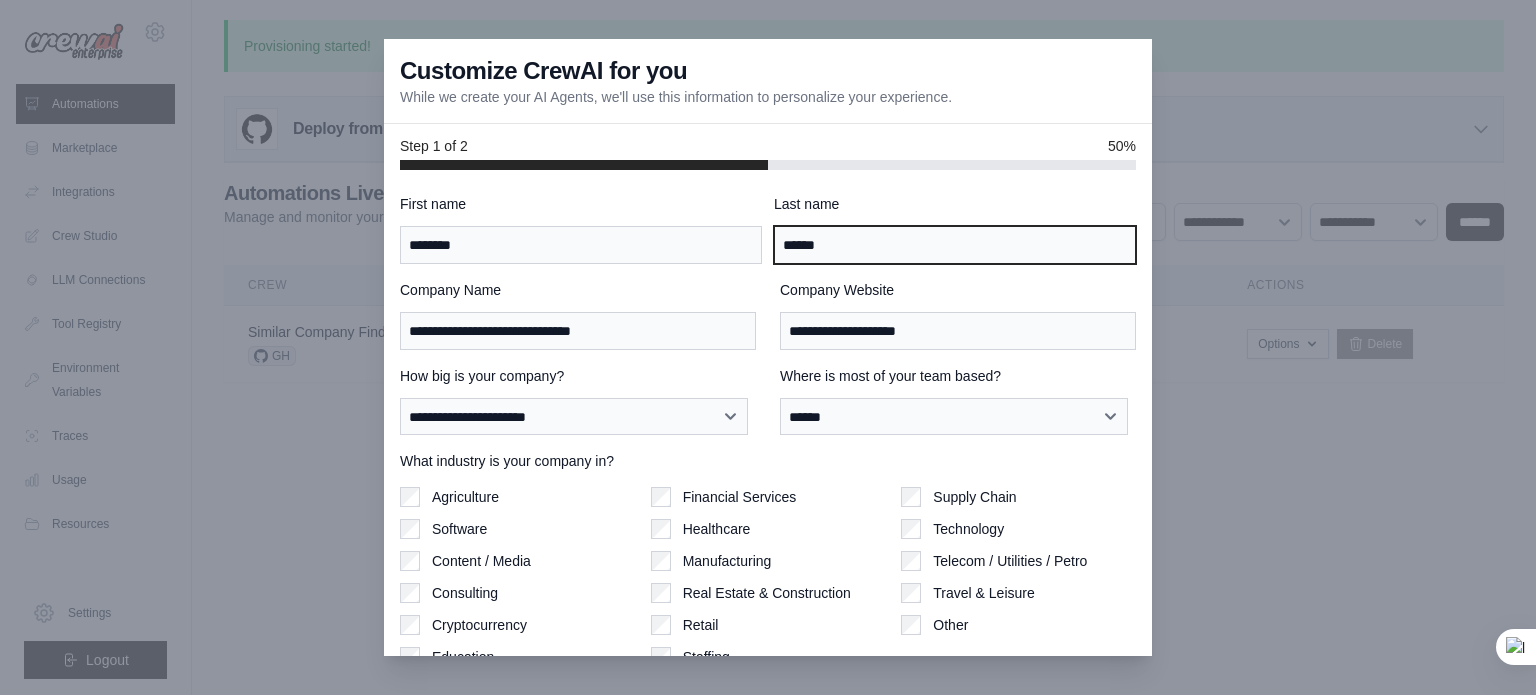 scroll, scrollTop: 86, scrollLeft: 0, axis: vertical 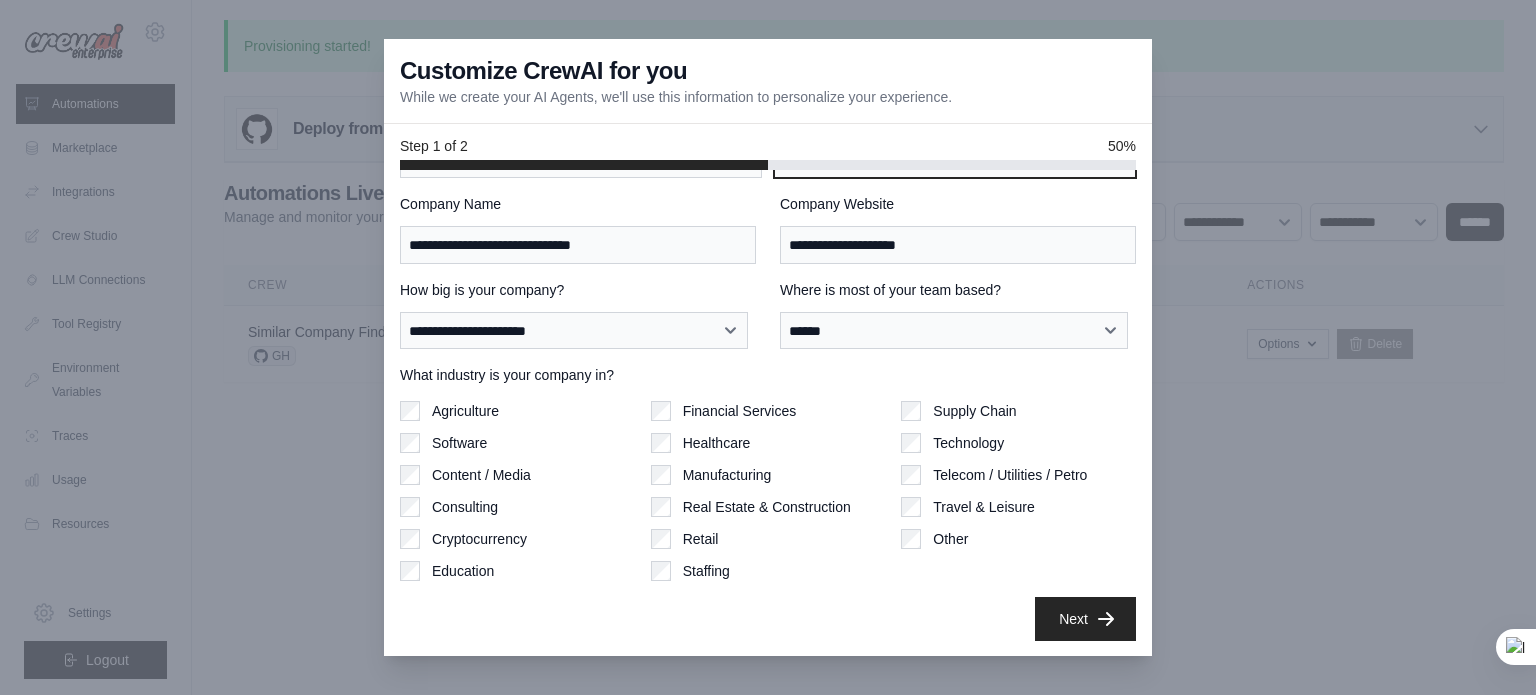 type on "******" 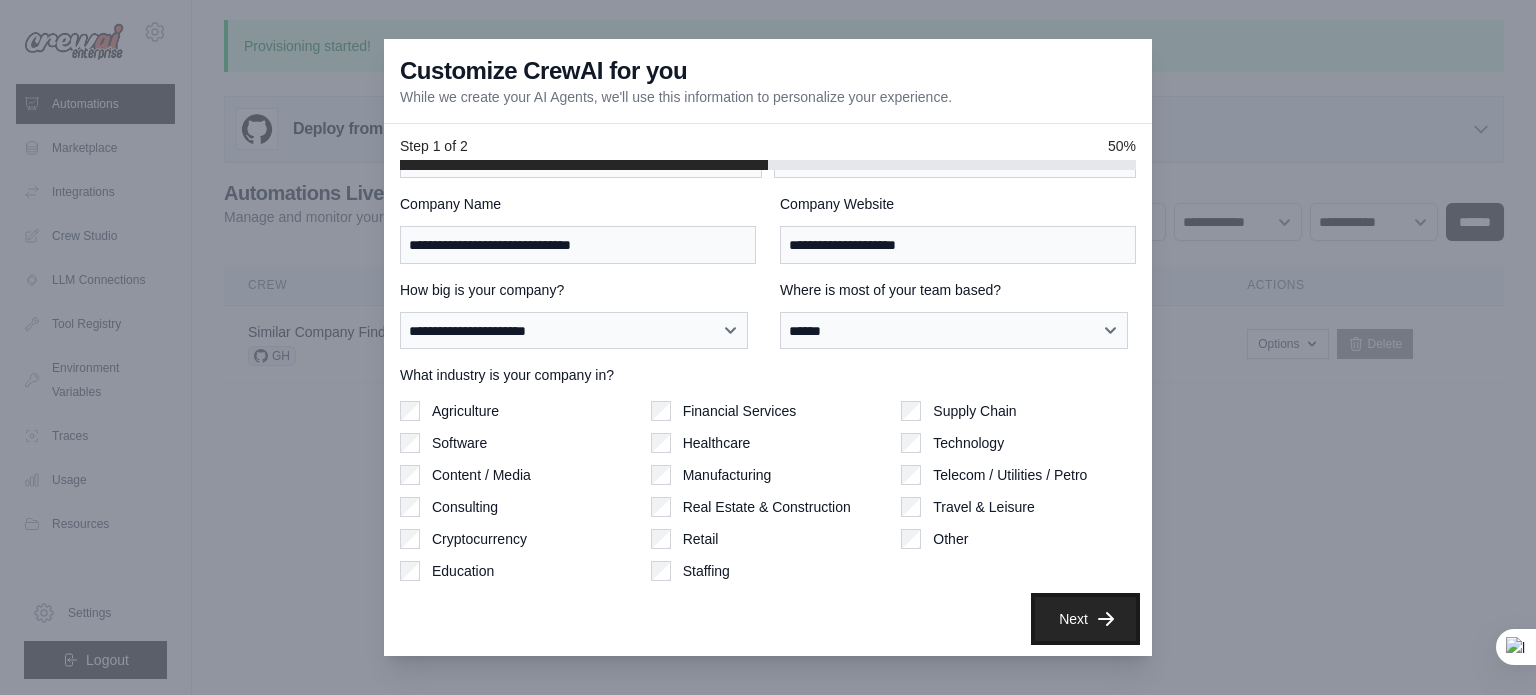 click on "Next" at bounding box center (1085, 619) 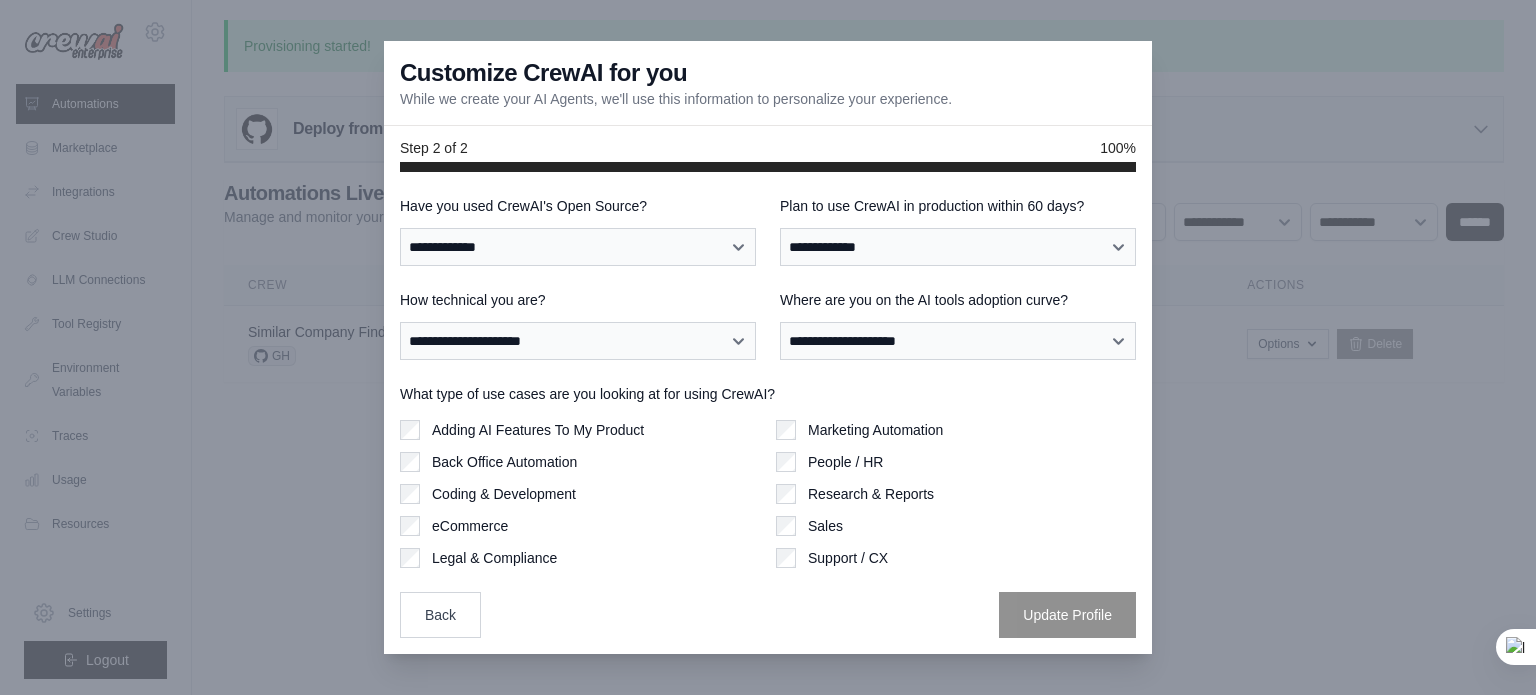 scroll, scrollTop: 0, scrollLeft: 0, axis: both 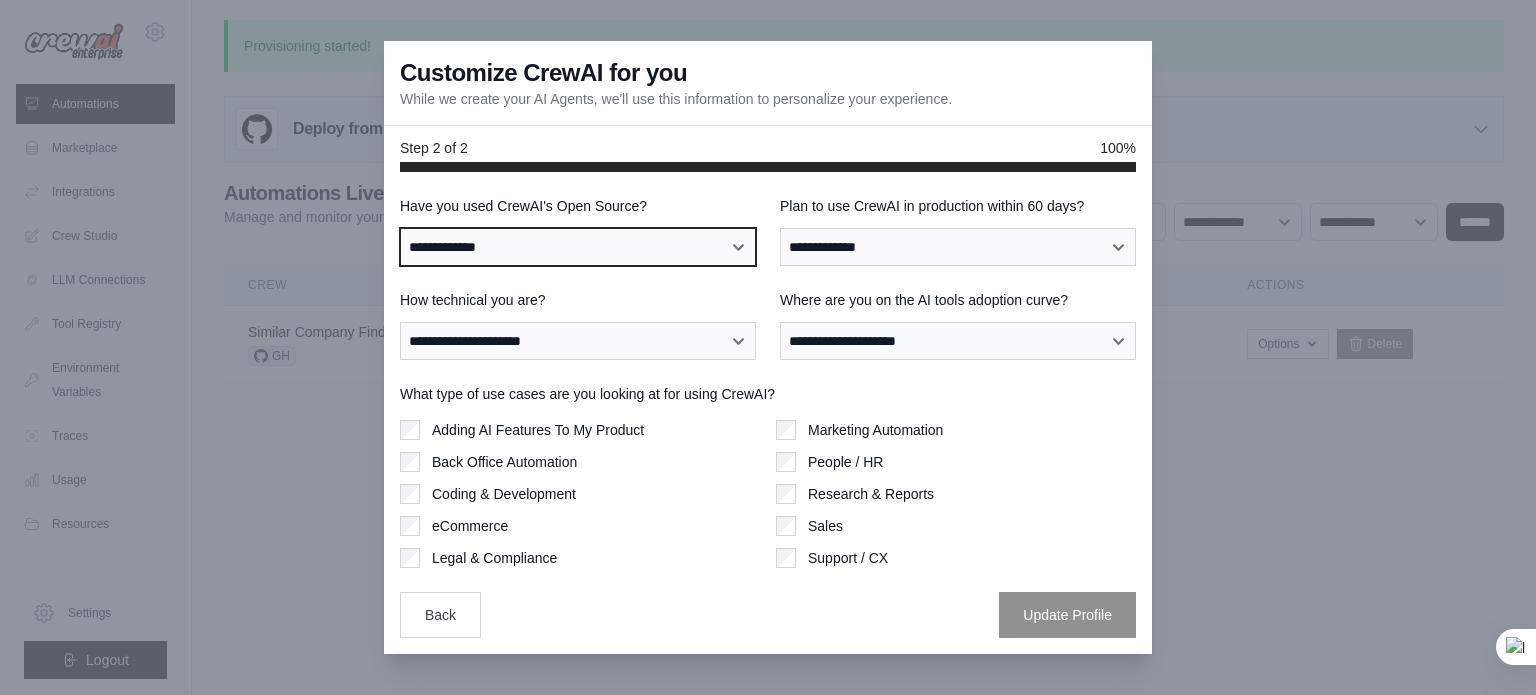 click on "**********" at bounding box center [578, 247] 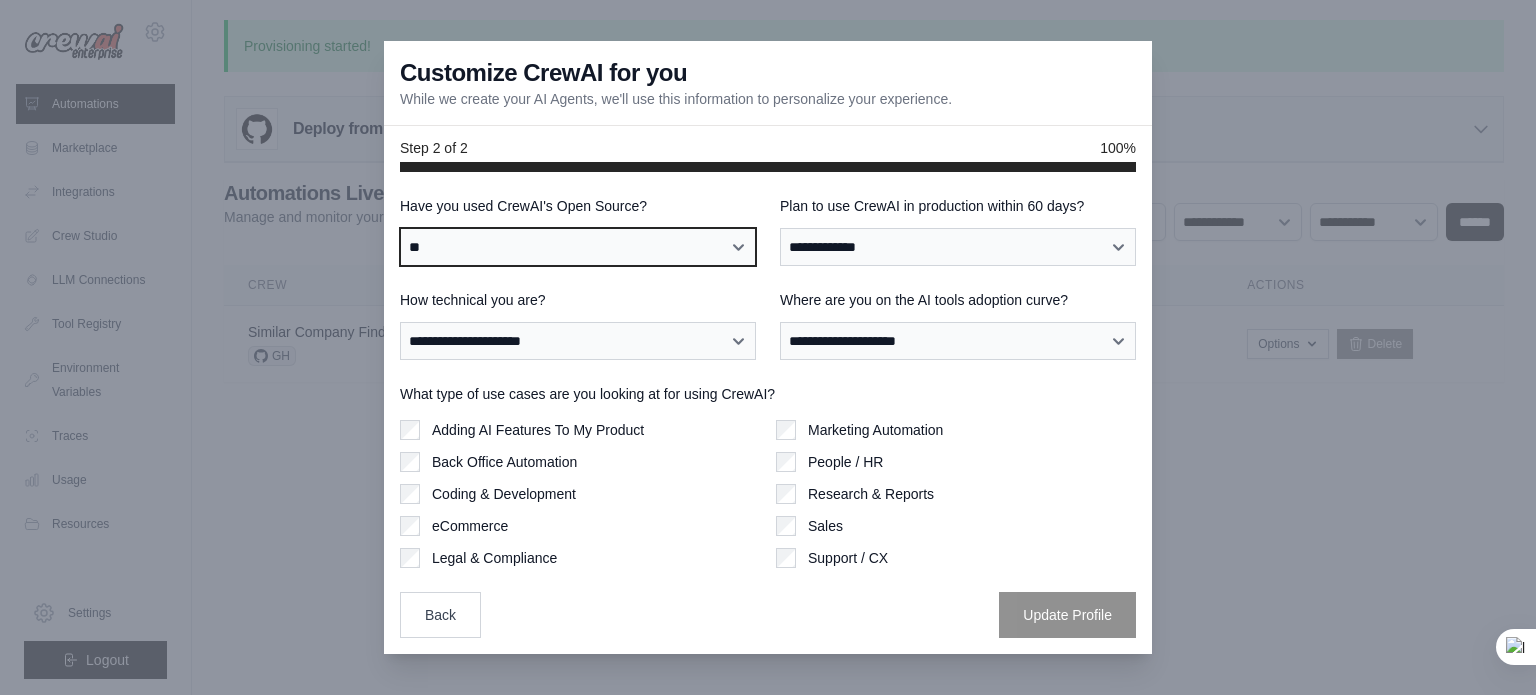 click on "**********" at bounding box center (578, 247) 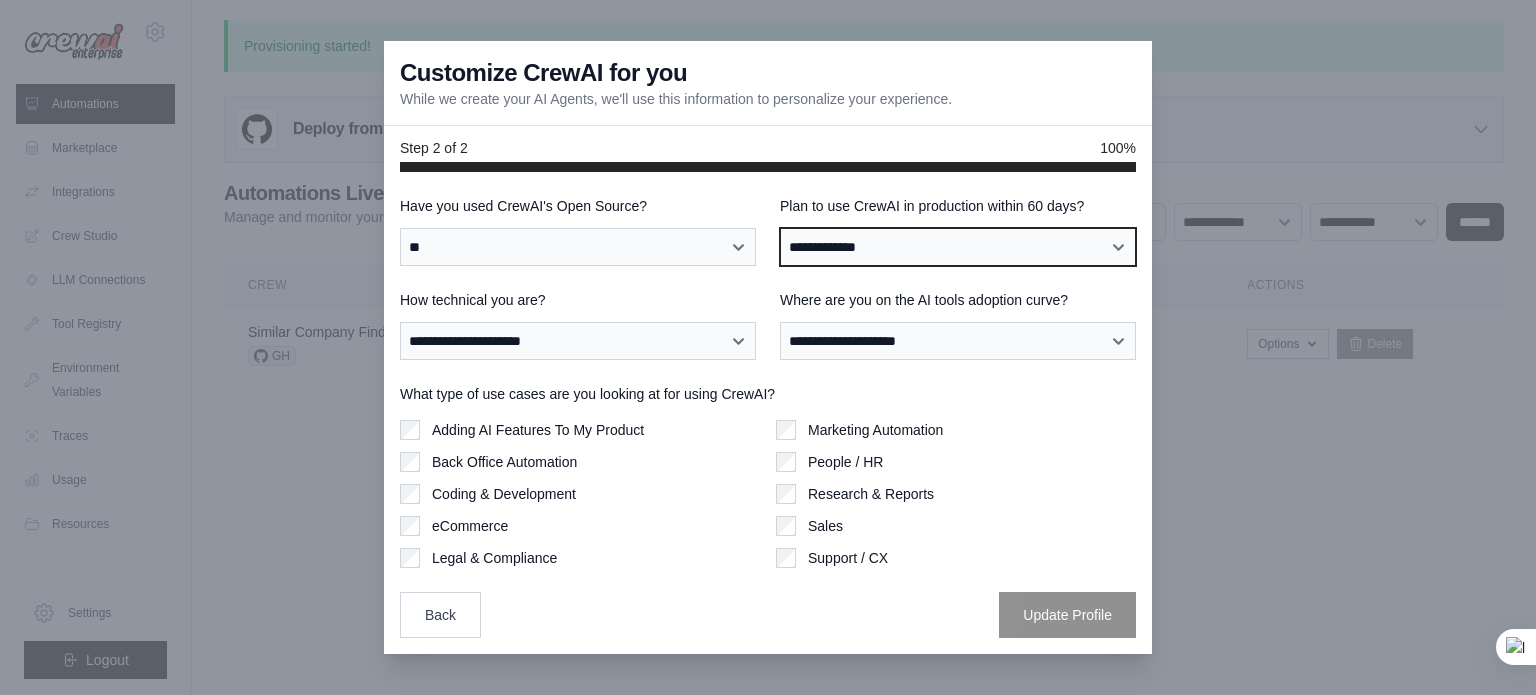click on "**********" at bounding box center (958, 247) 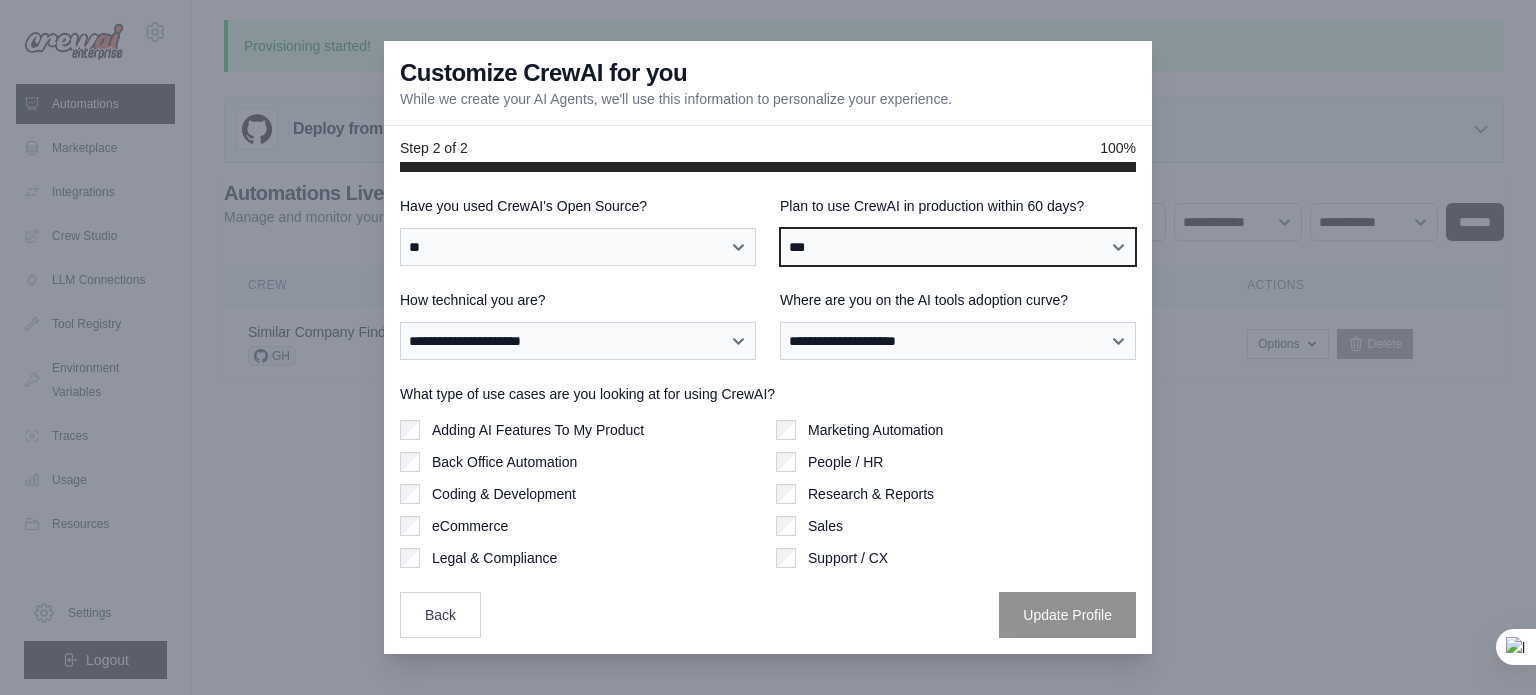 click on "**********" at bounding box center [958, 247] 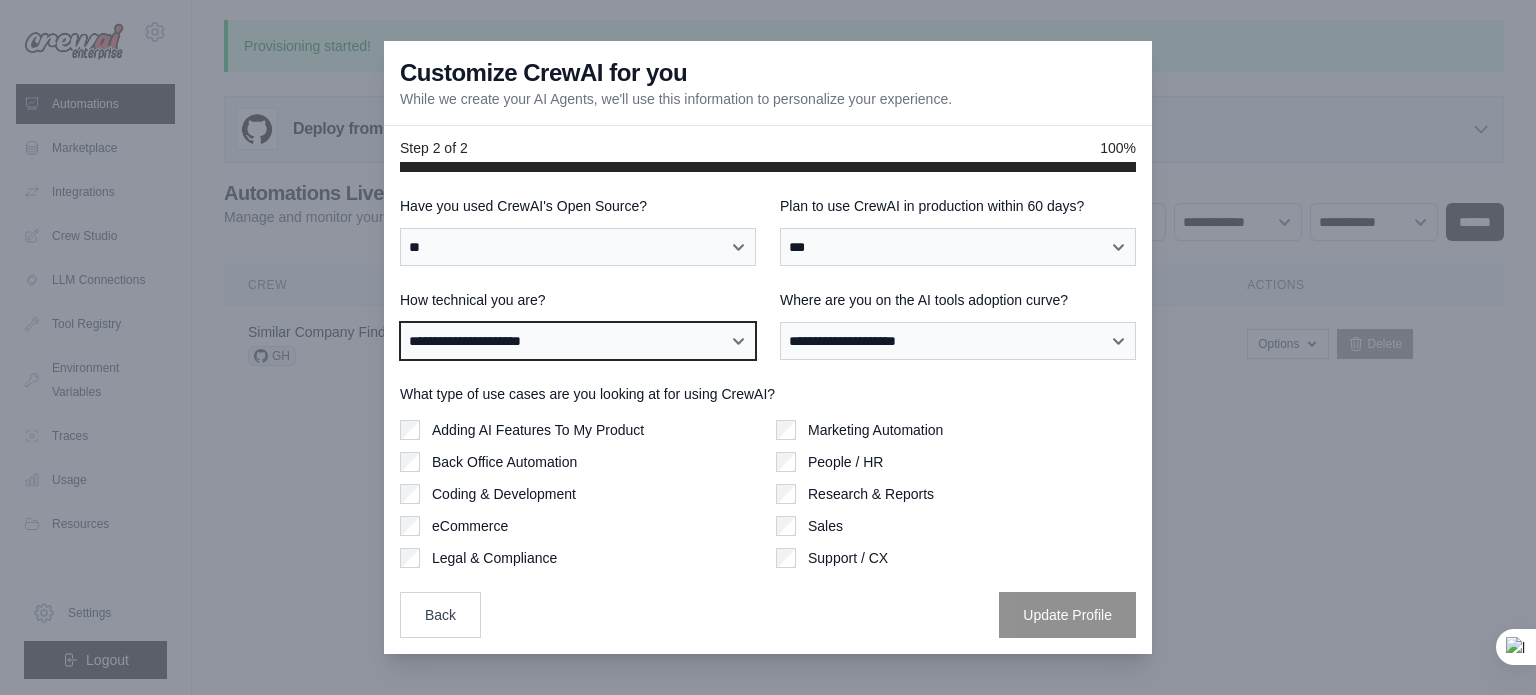 click on "**********" at bounding box center (578, 341) 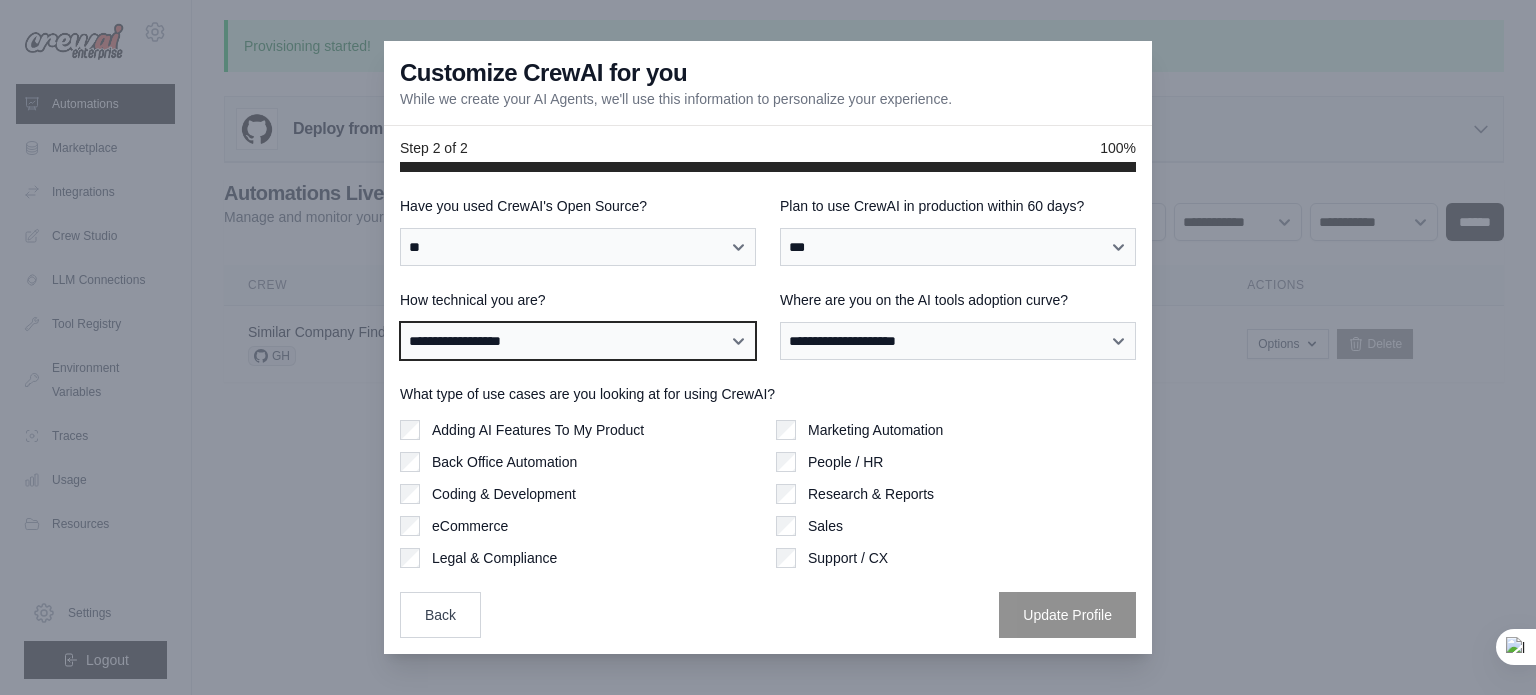 click on "**********" at bounding box center [578, 341] 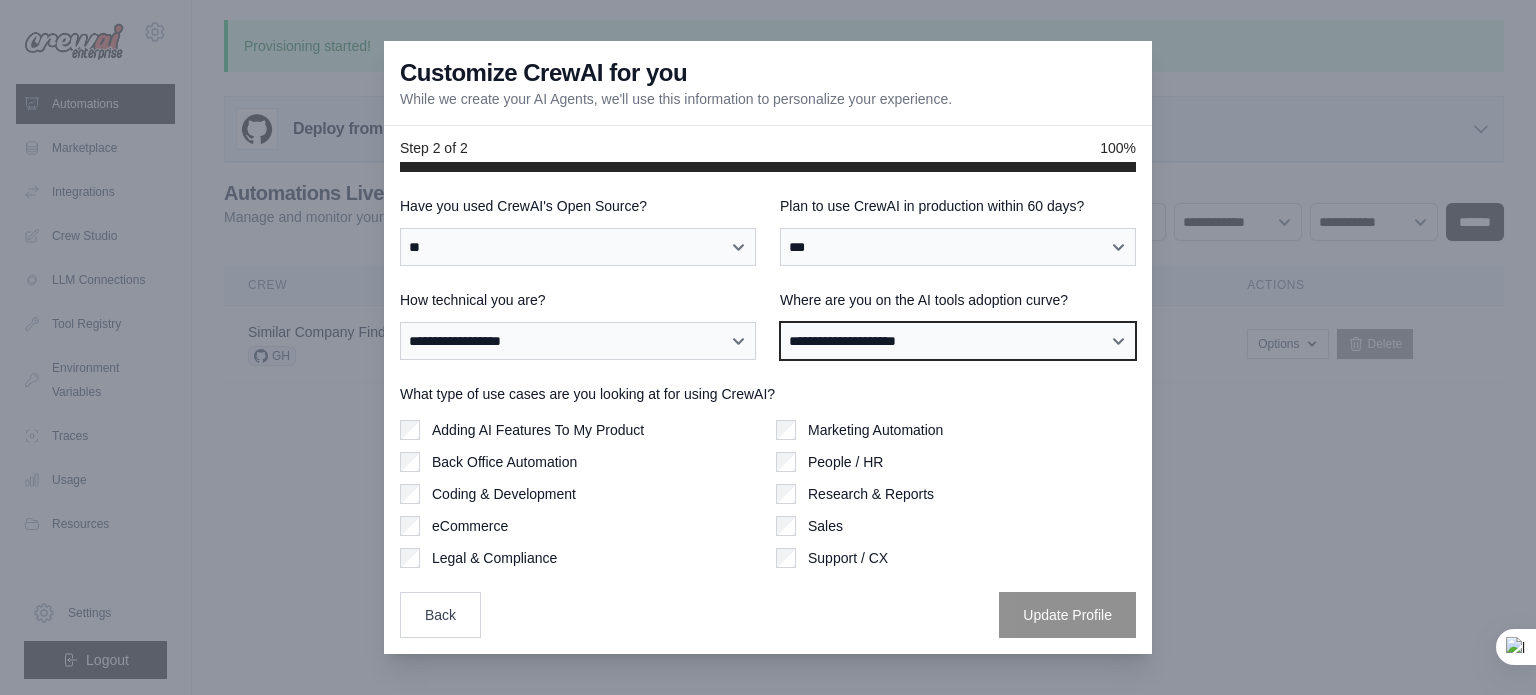 click on "**********" at bounding box center [958, 341] 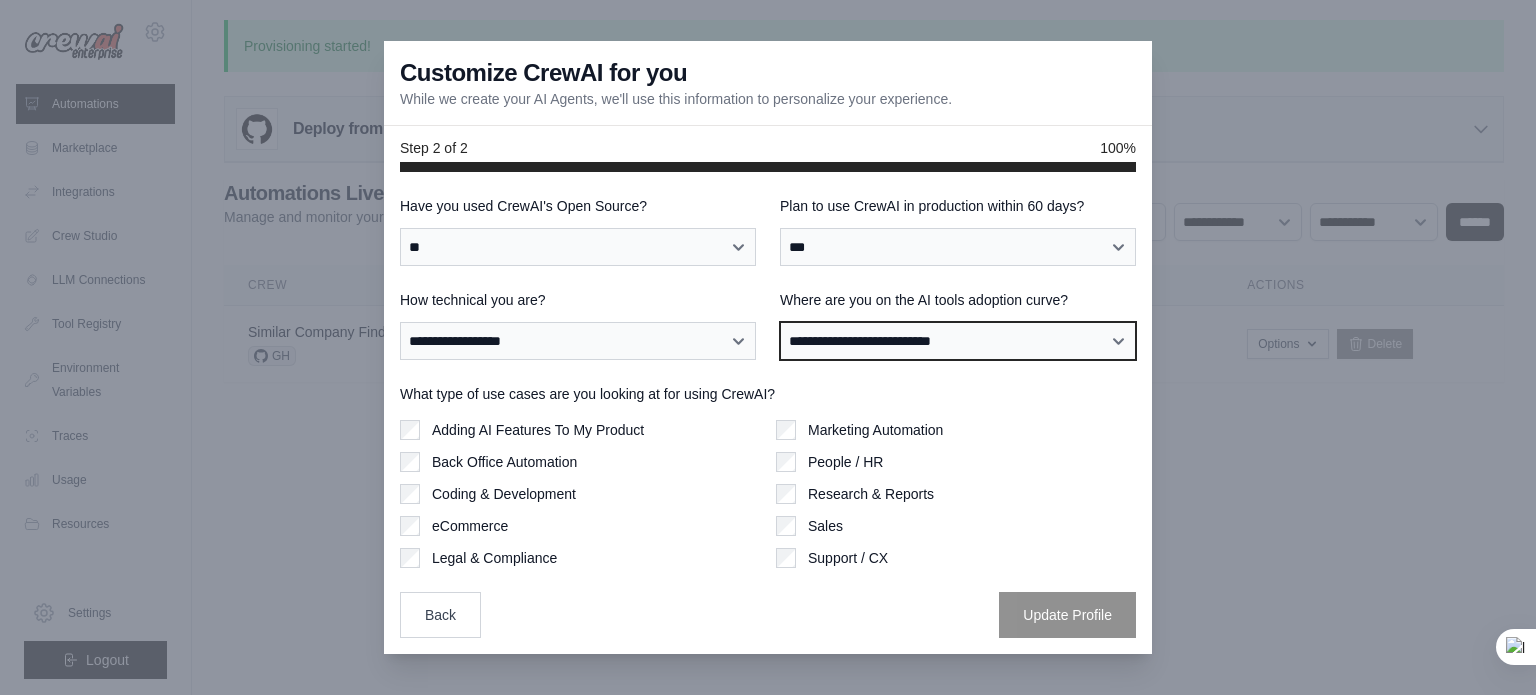 click on "**********" at bounding box center (958, 341) 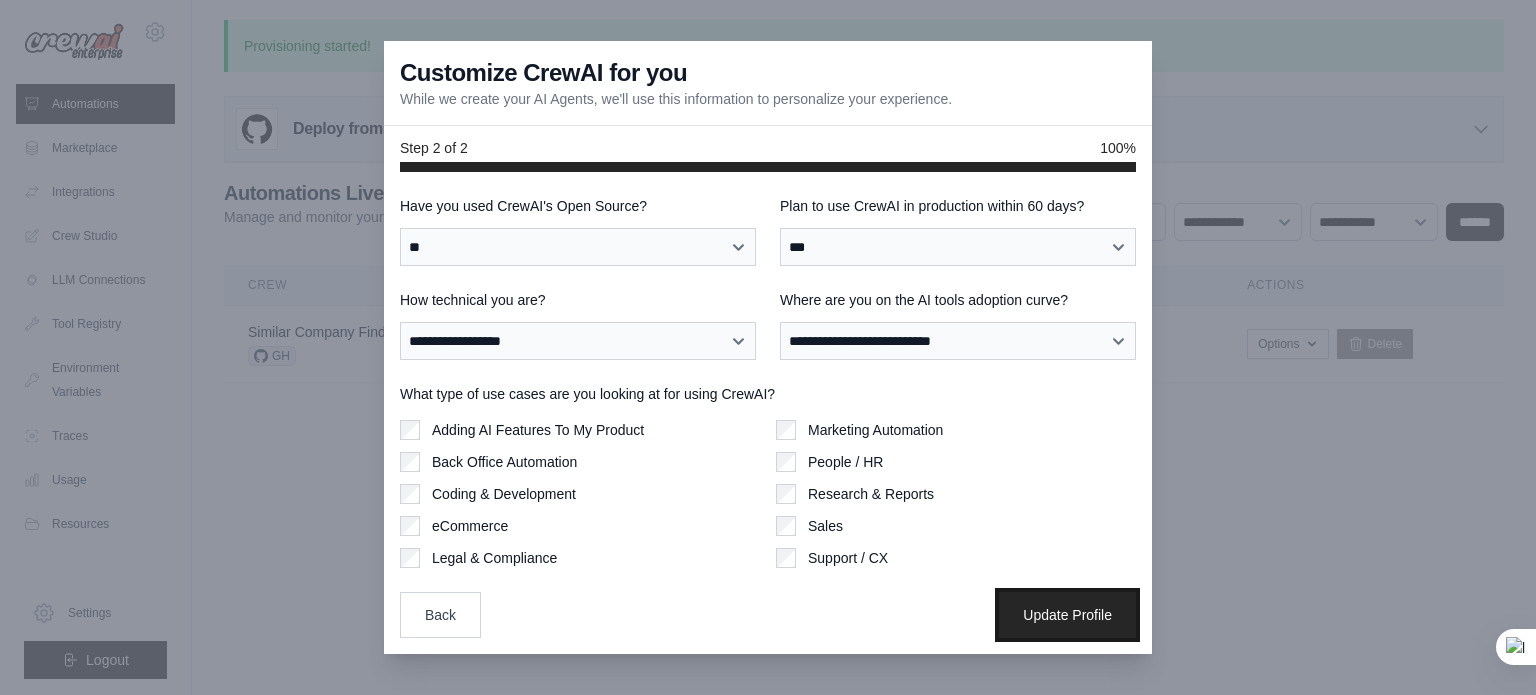 click on "Update Profile" at bounding box center [1067, 615] 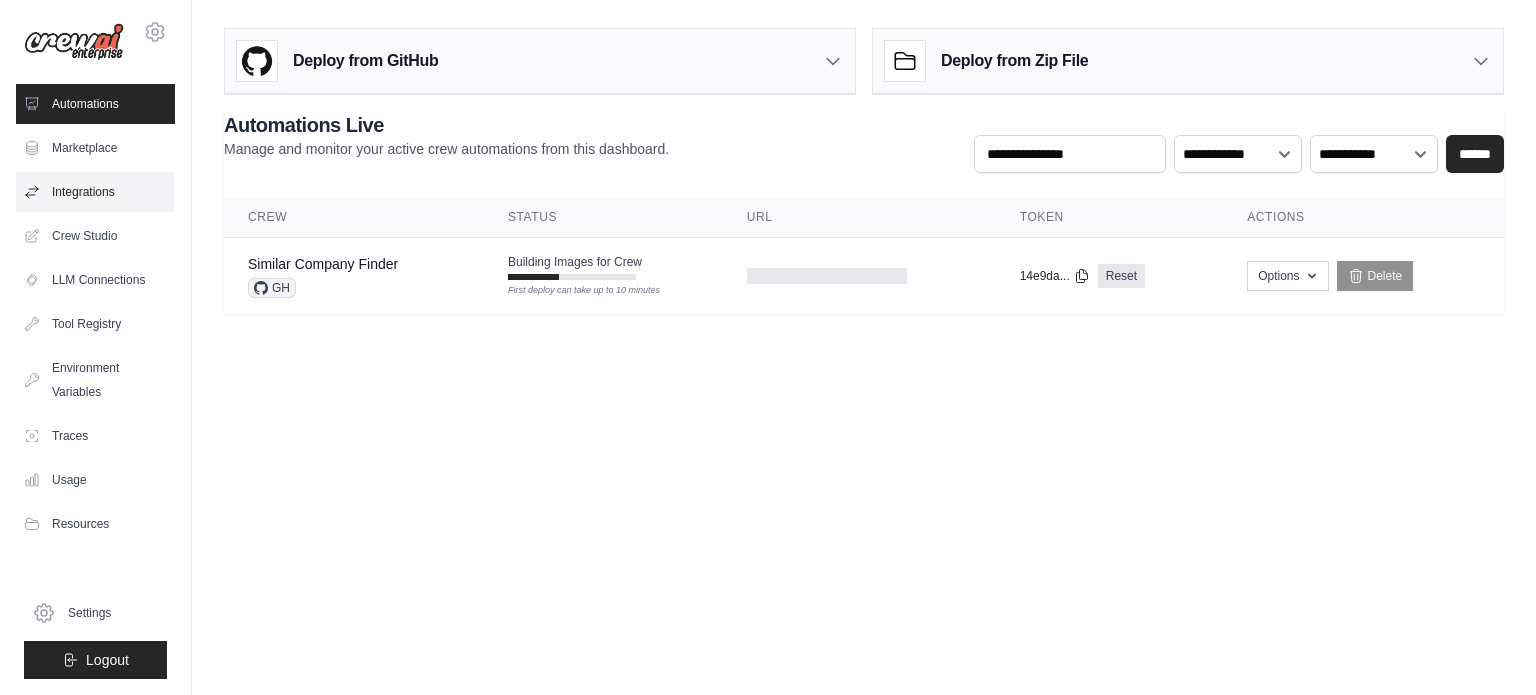 scroll, scrollTop: 0, scrollLeft: 0, axis: both 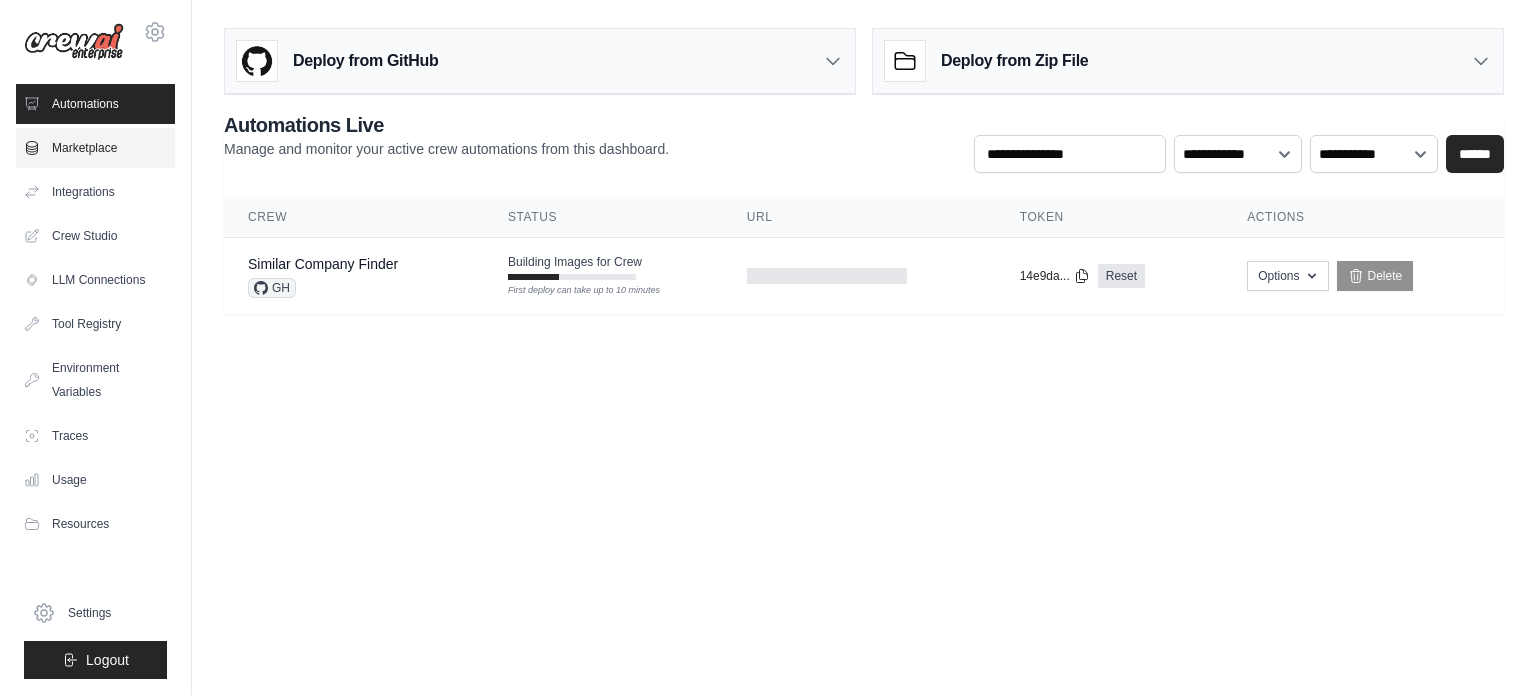 click on "Marketplace" at bounding box center (95, 148) 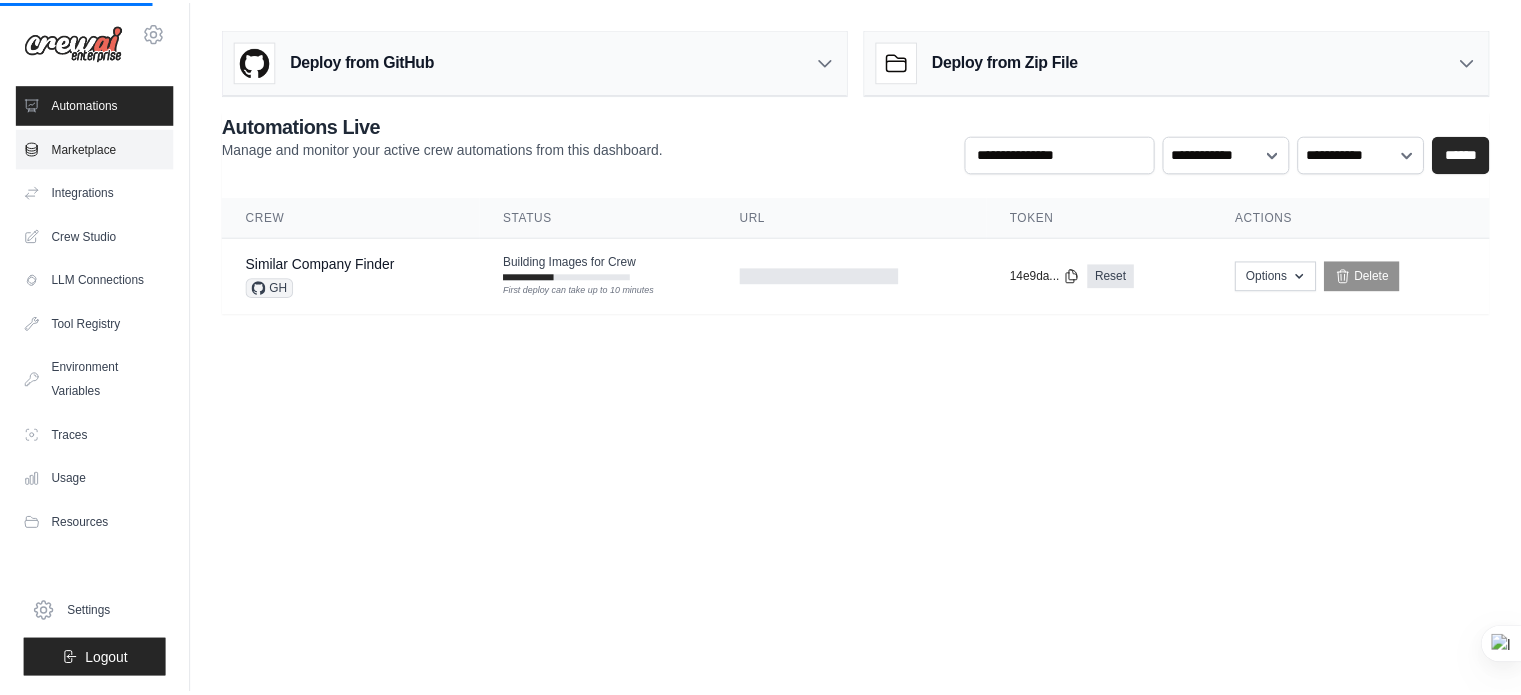 scroll, scrollTop: 0, scrollLeft: 0, axis: both 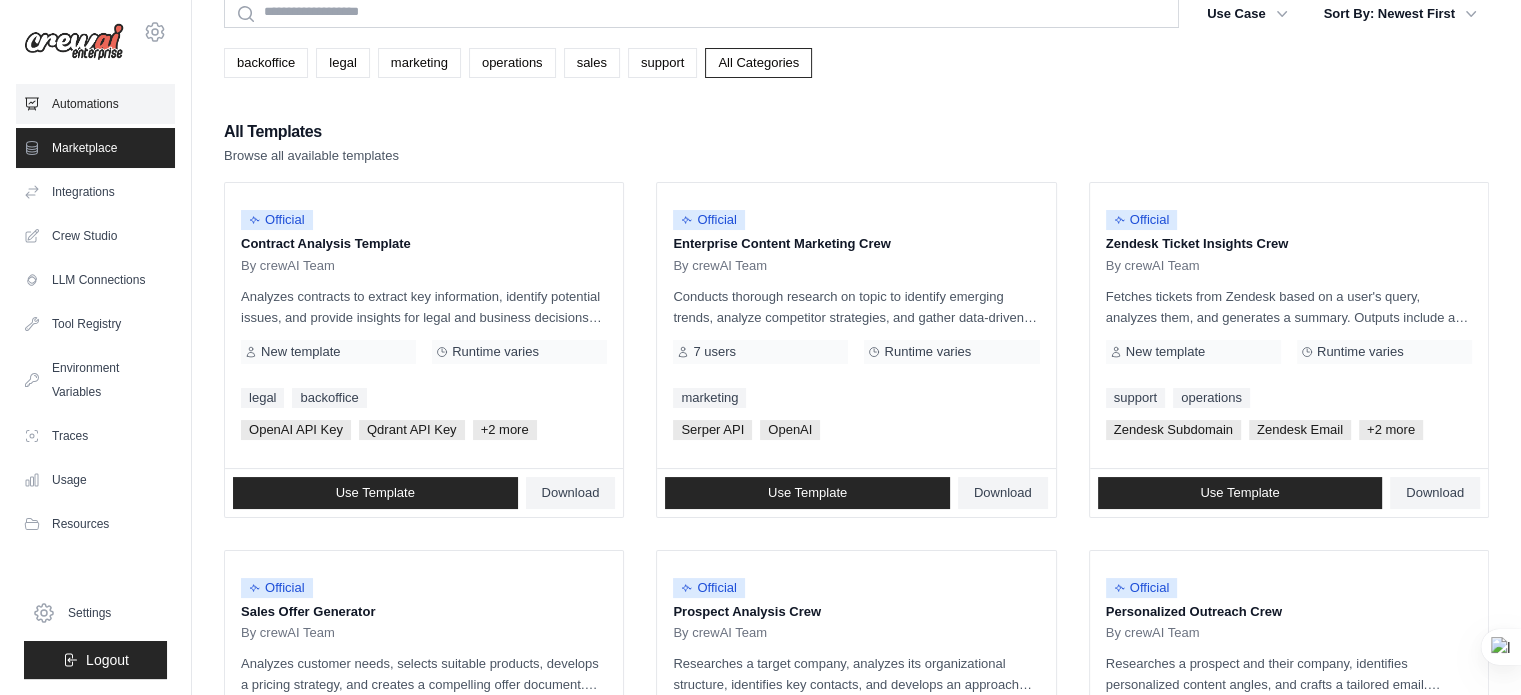 click on "Automations" at bounding box center [95, 104] 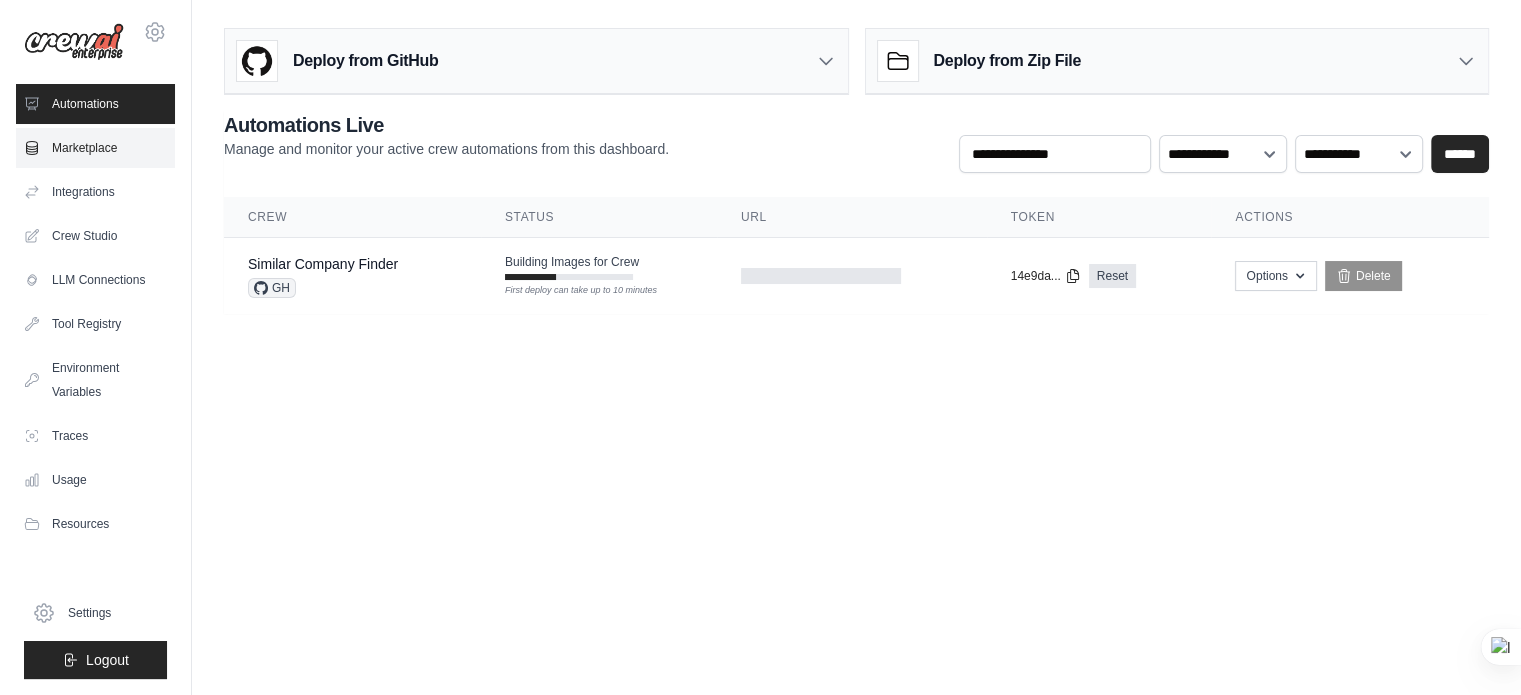 scroll, scrollTop: 0, scrollLeft: 0, axis: both 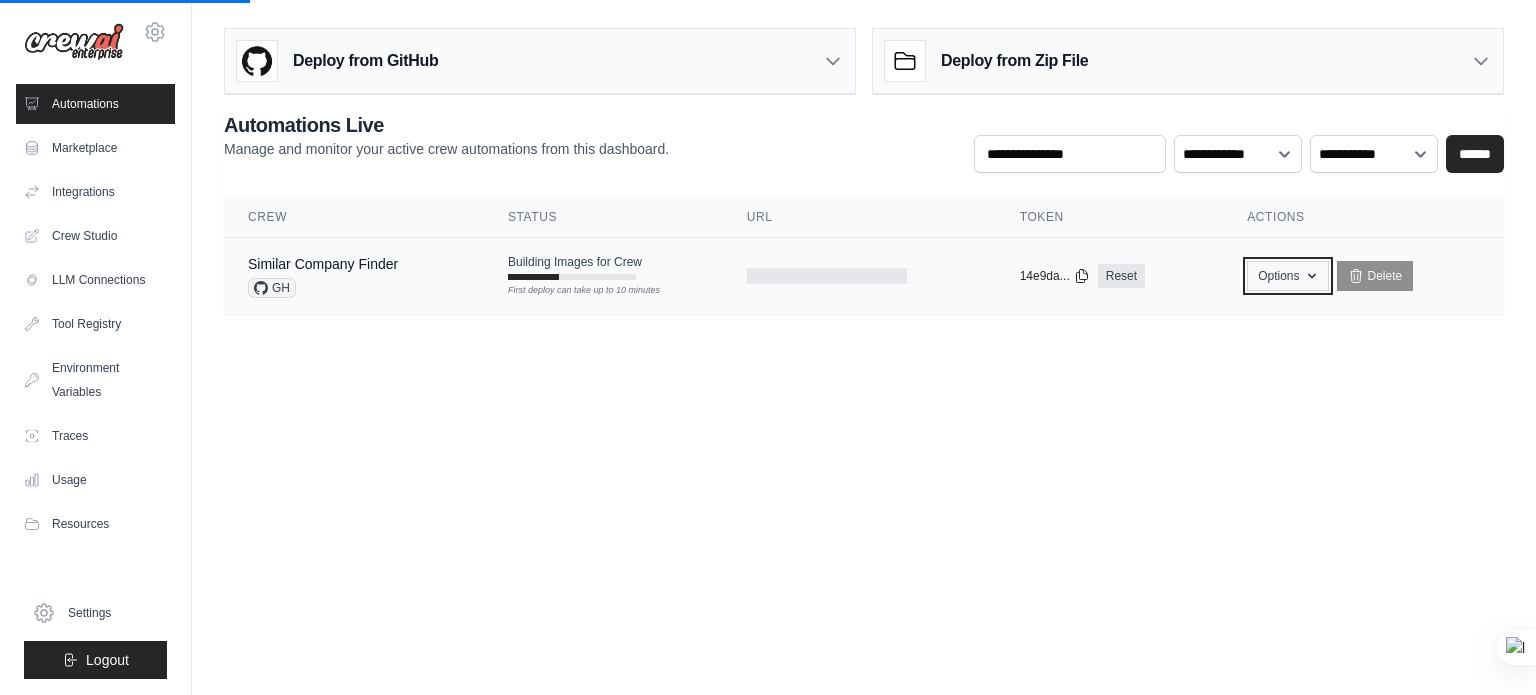click 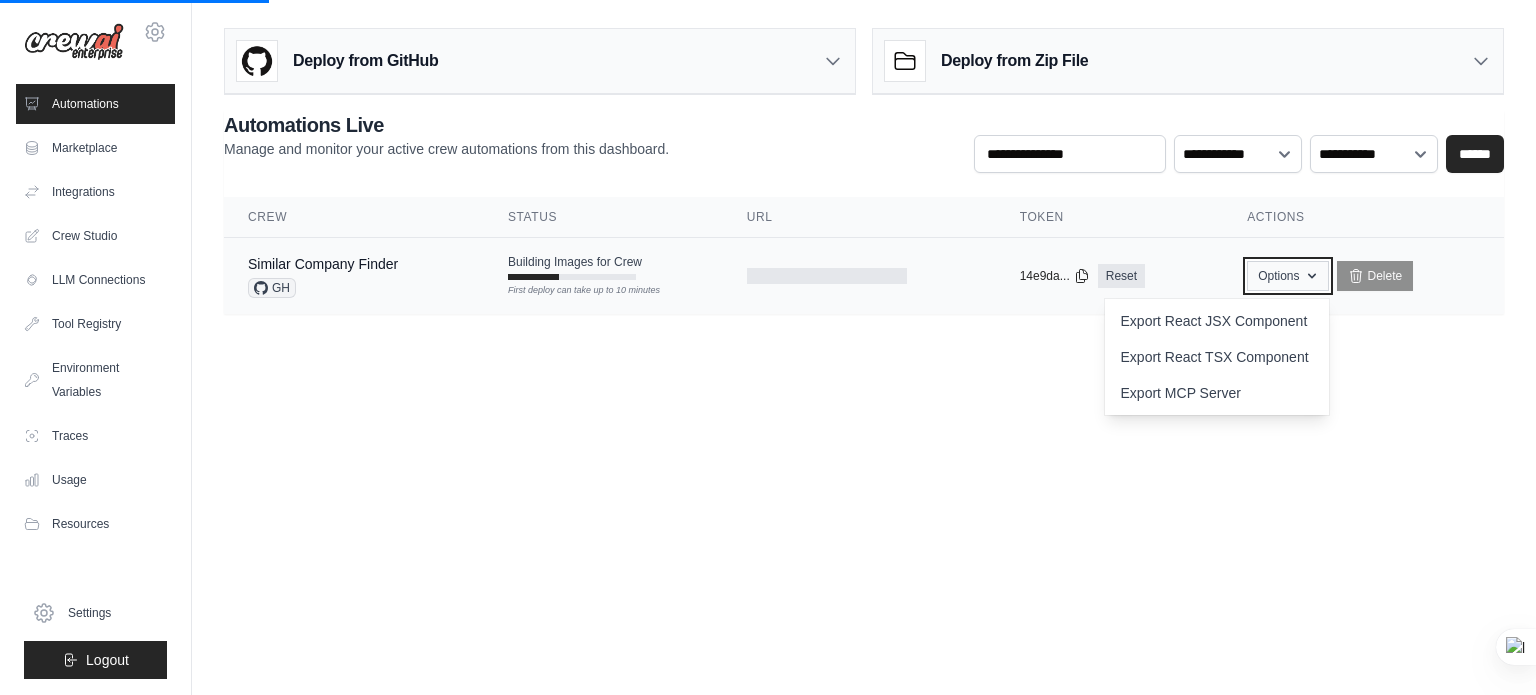 click 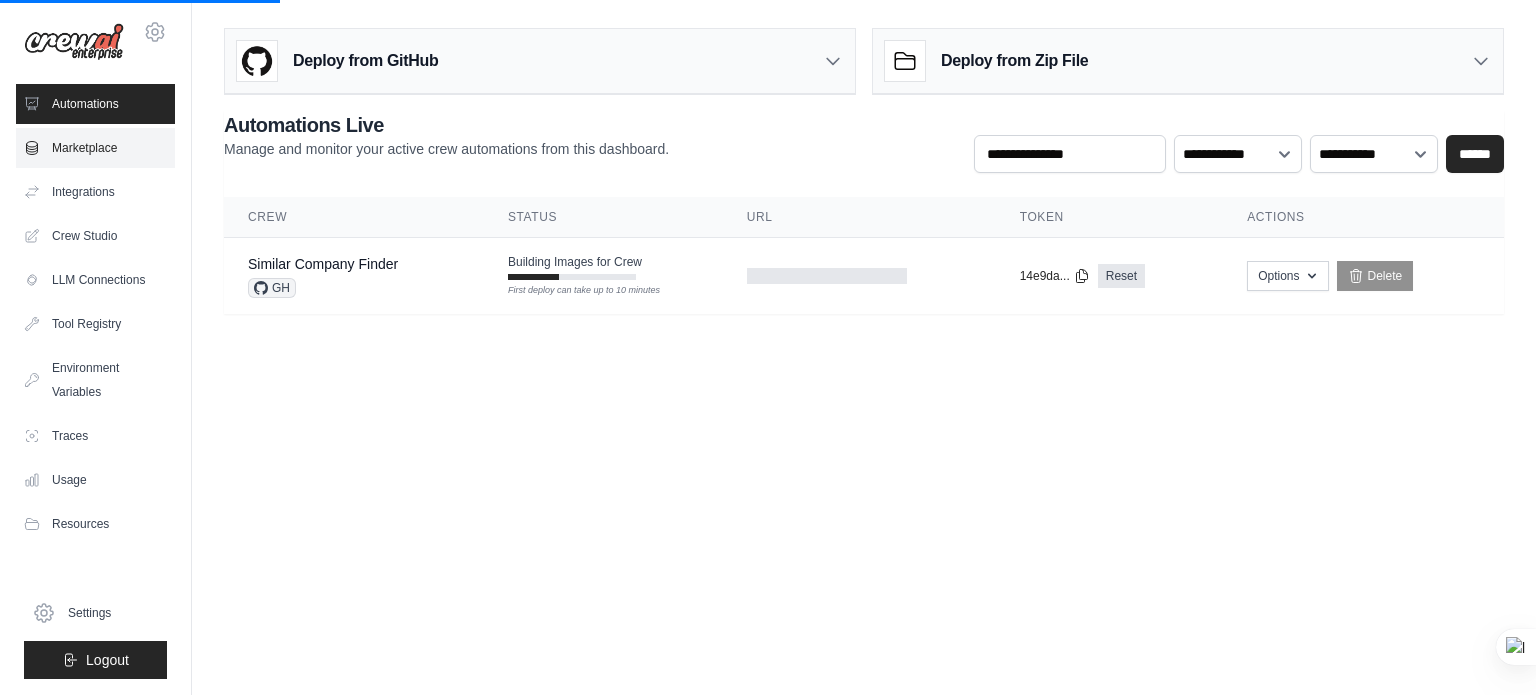 click on "Marketplace" at bounding box center [95, 148] 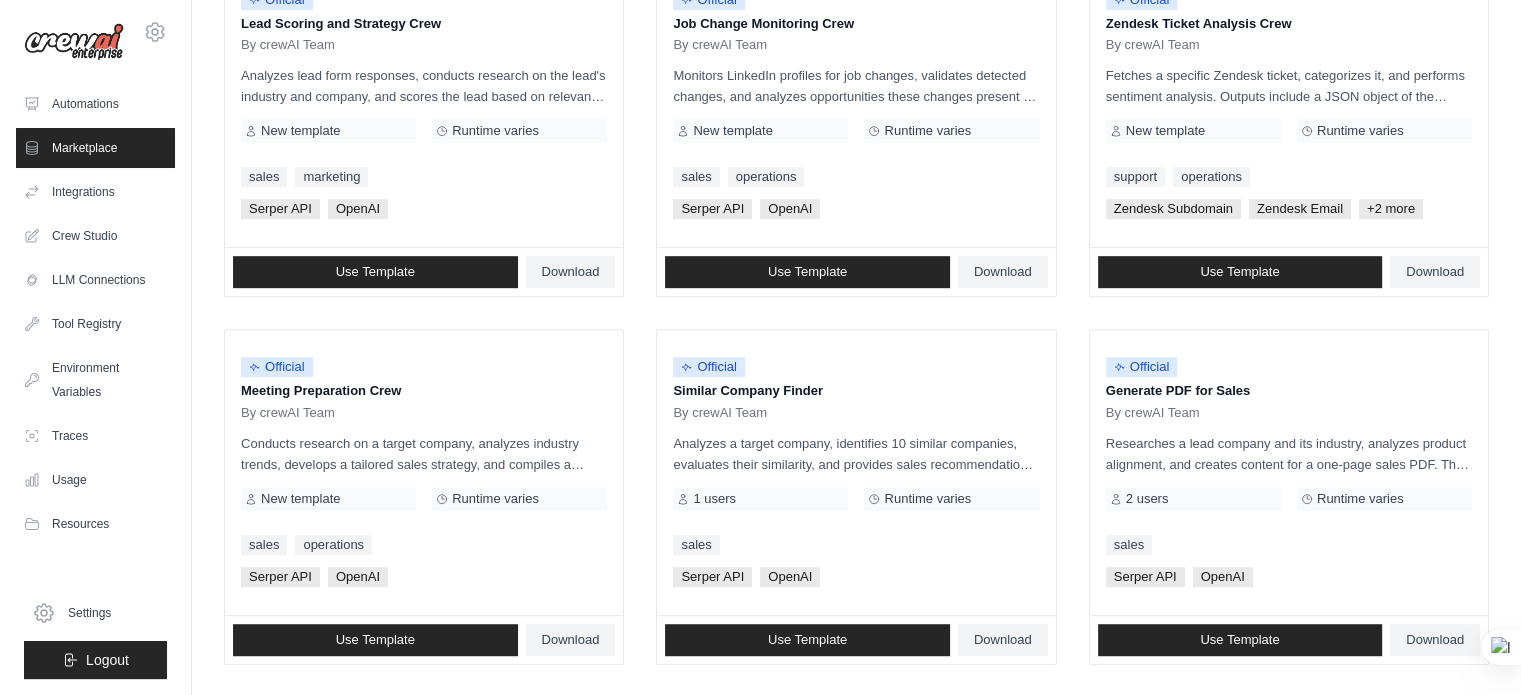 scroll, scrollTop: 1038, scrollLeft: 0, axis: vertical 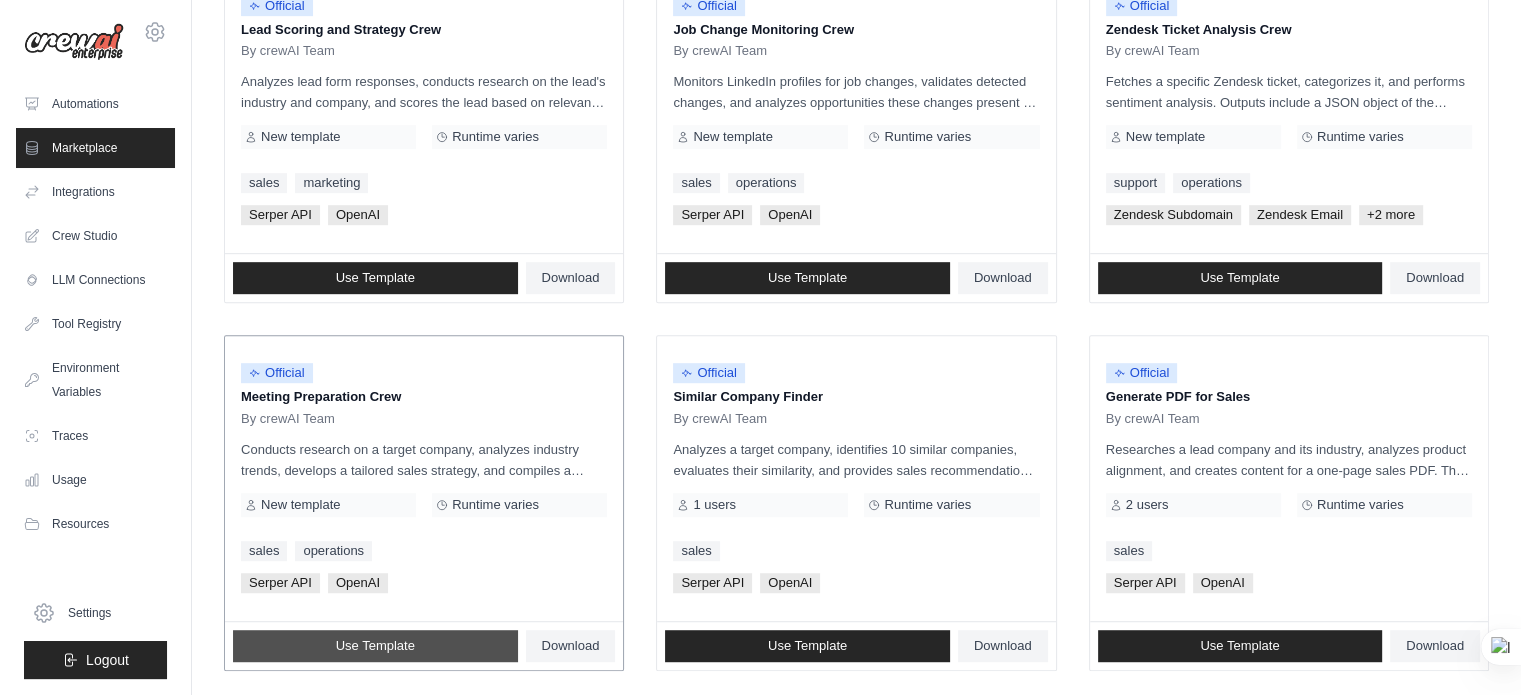 click on "Use Template" at bounding box center [375, 646] 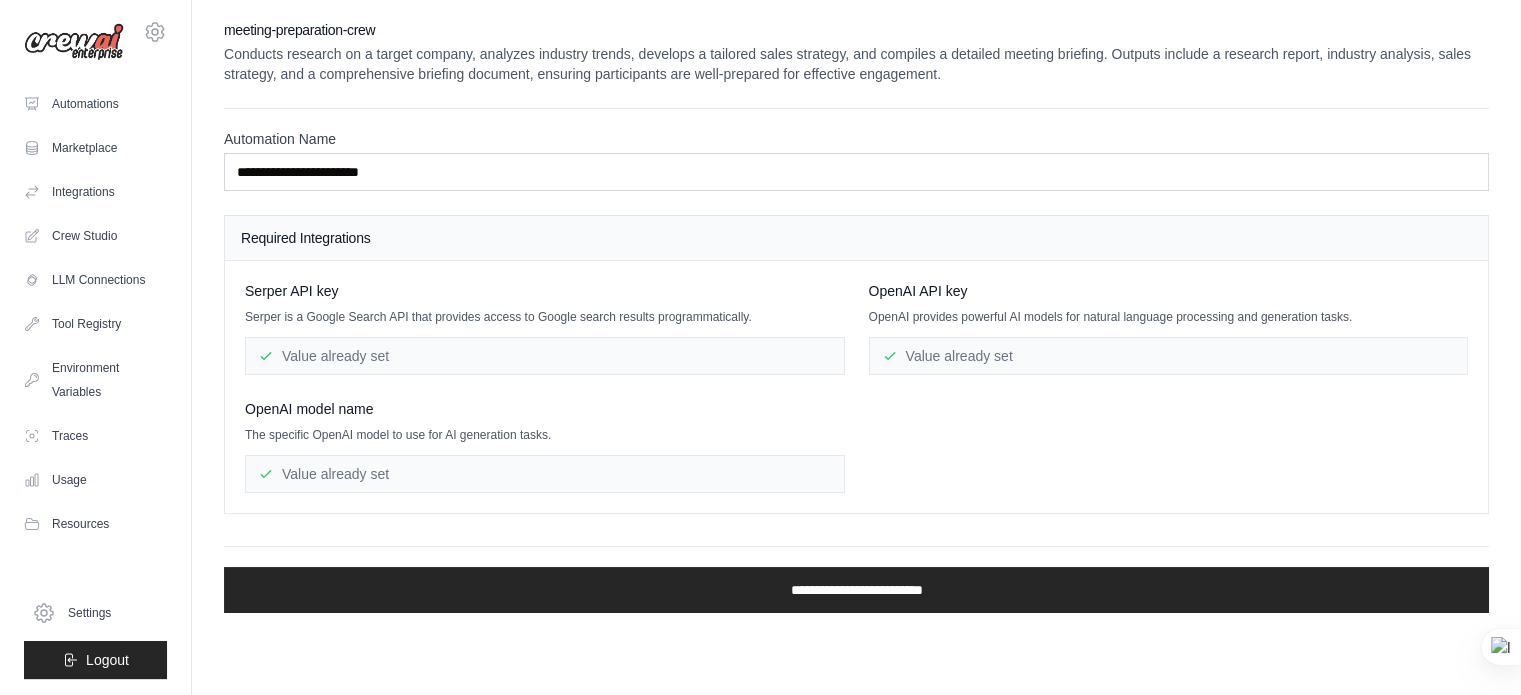 scroll, scrollTop: 0, scrollLeft: 0, axis: both 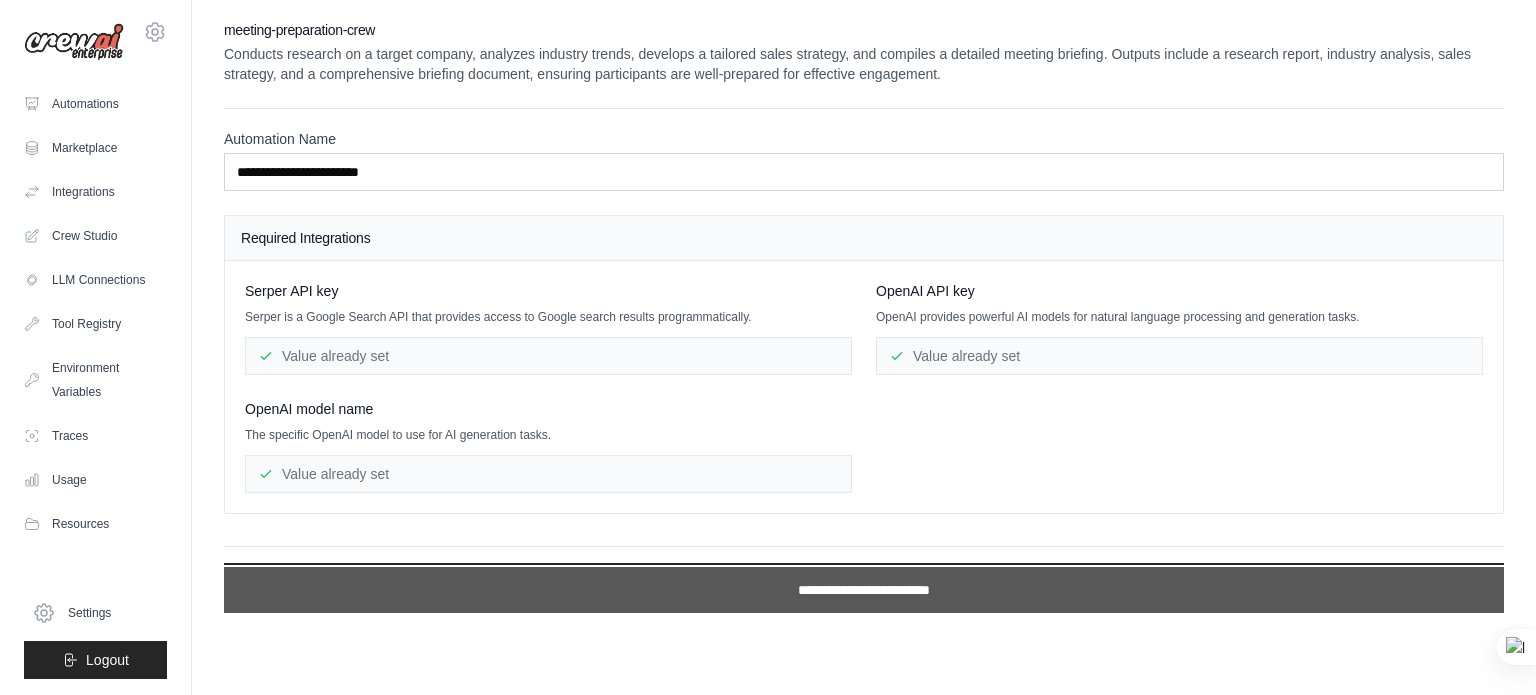 click on "**********" at bounding box center [864, 590] 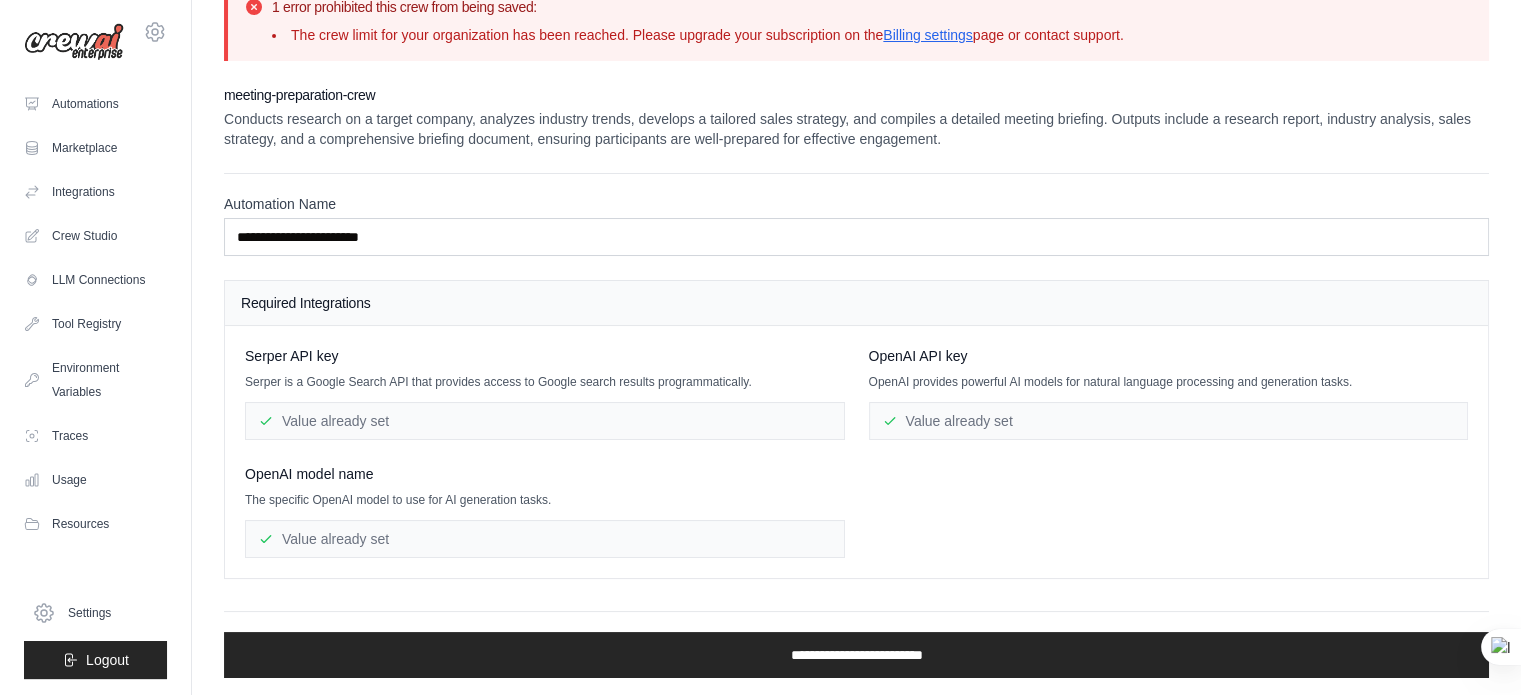 scroll, scrollTop: 0, scrollLeft: 0, axis: both 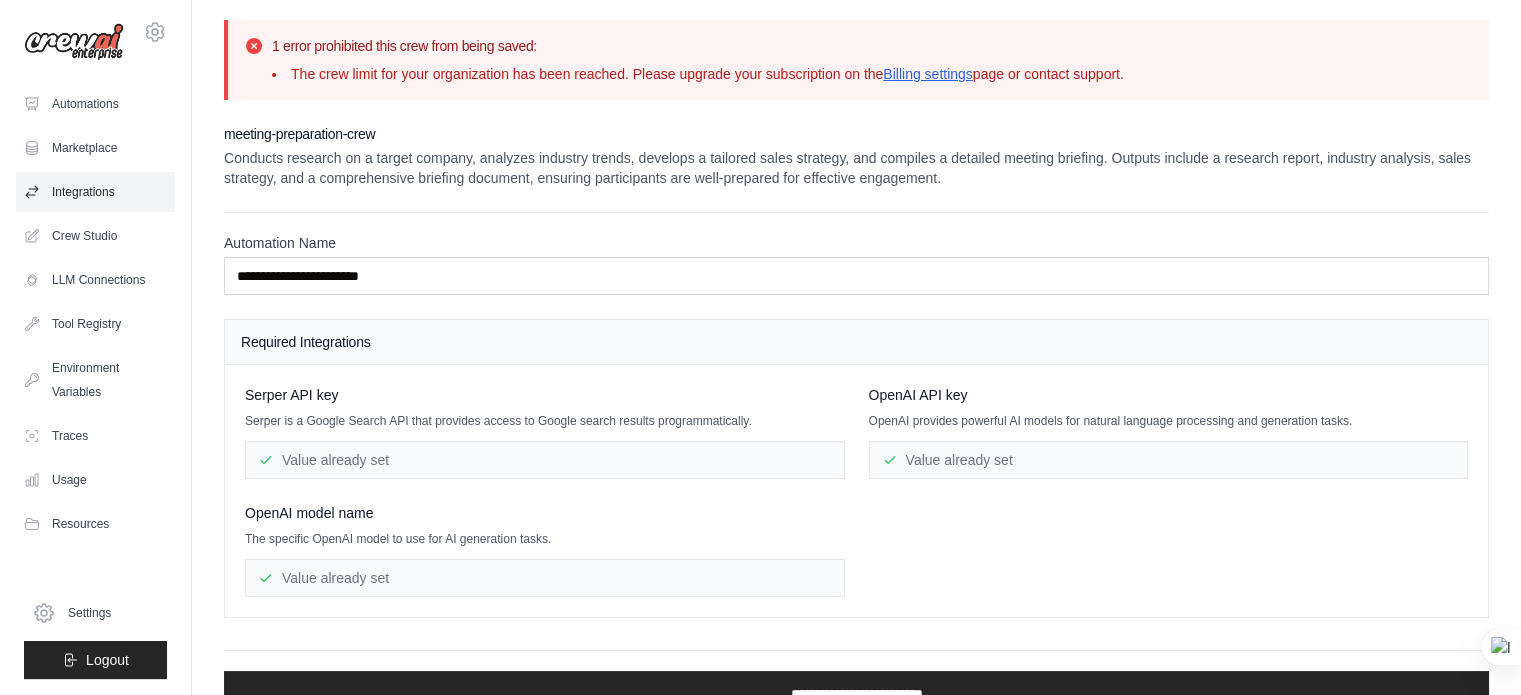 click on "Integrations" at bounding box center [95, 192] 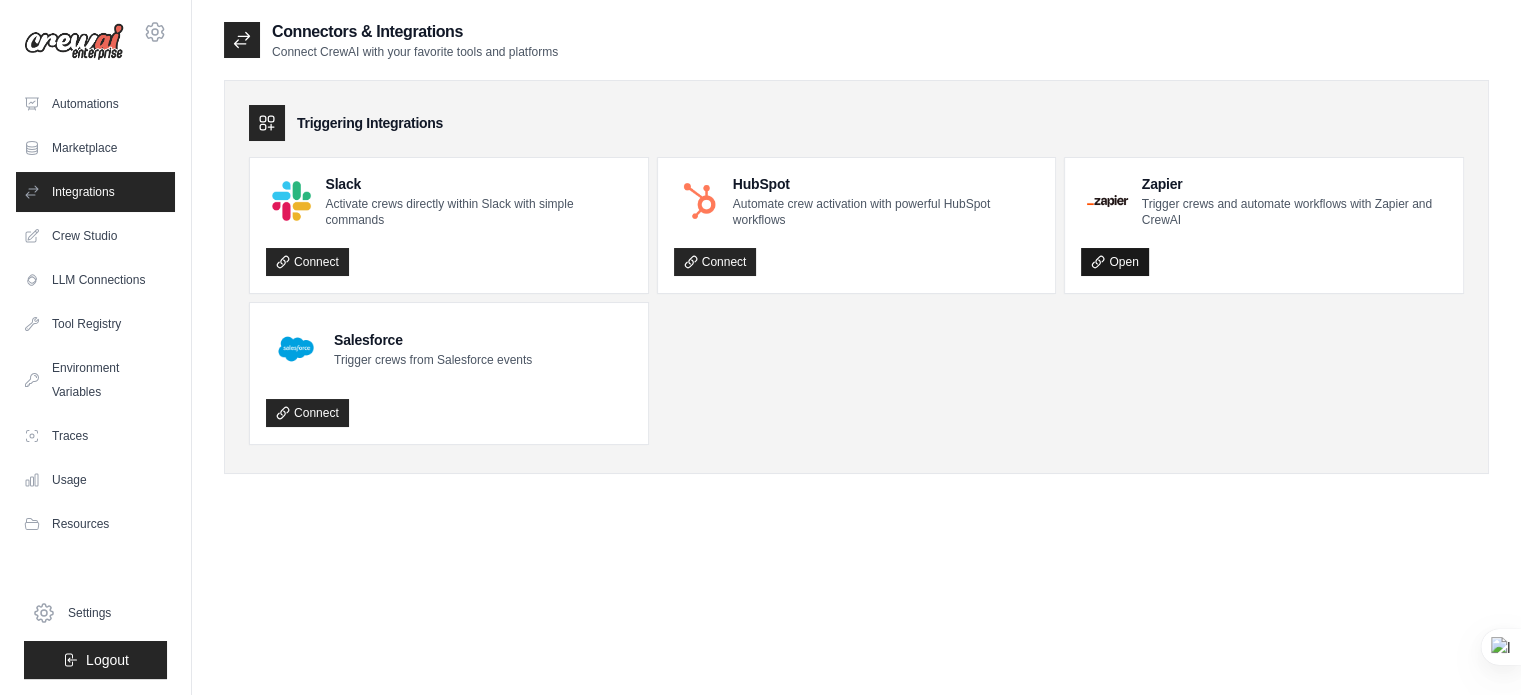 click on "Open" at bounding box center (1114, 262) 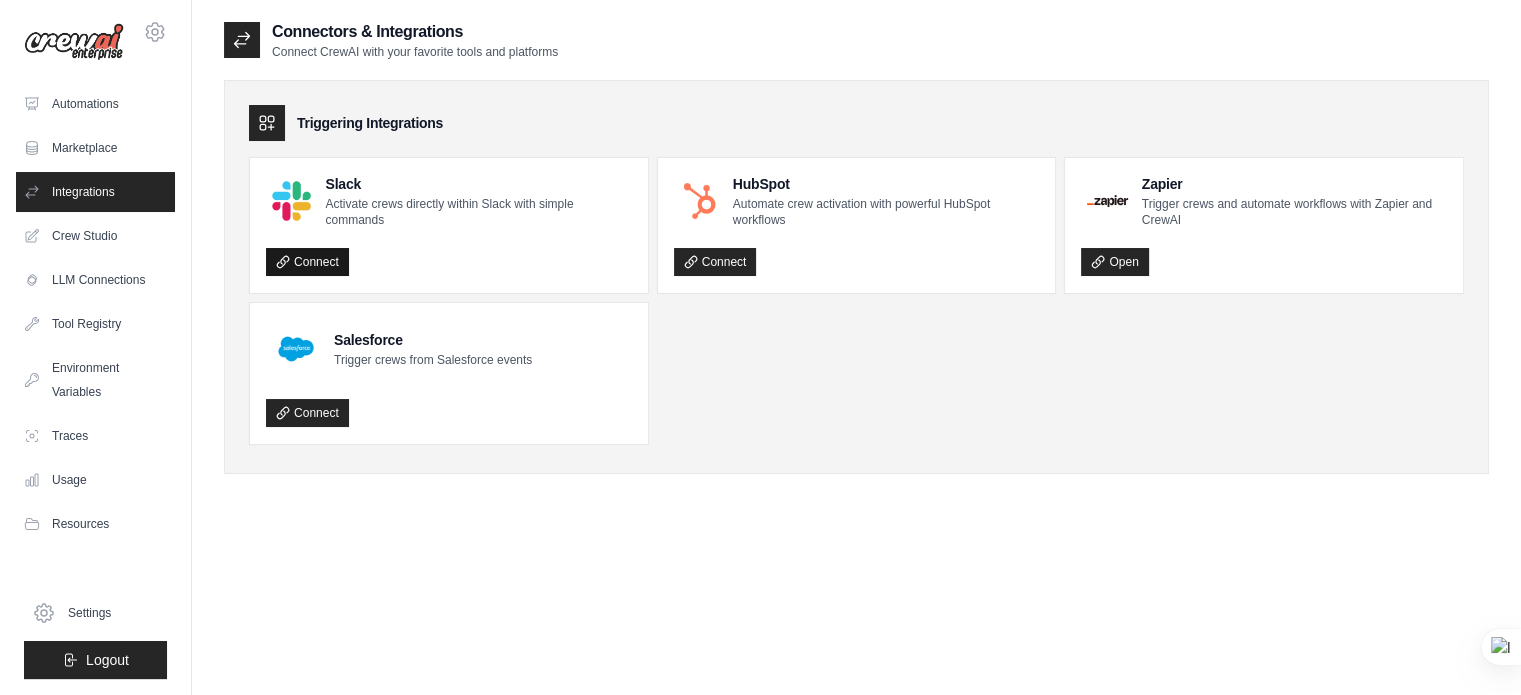 click on "Connect" at bounding box center [307, 262] 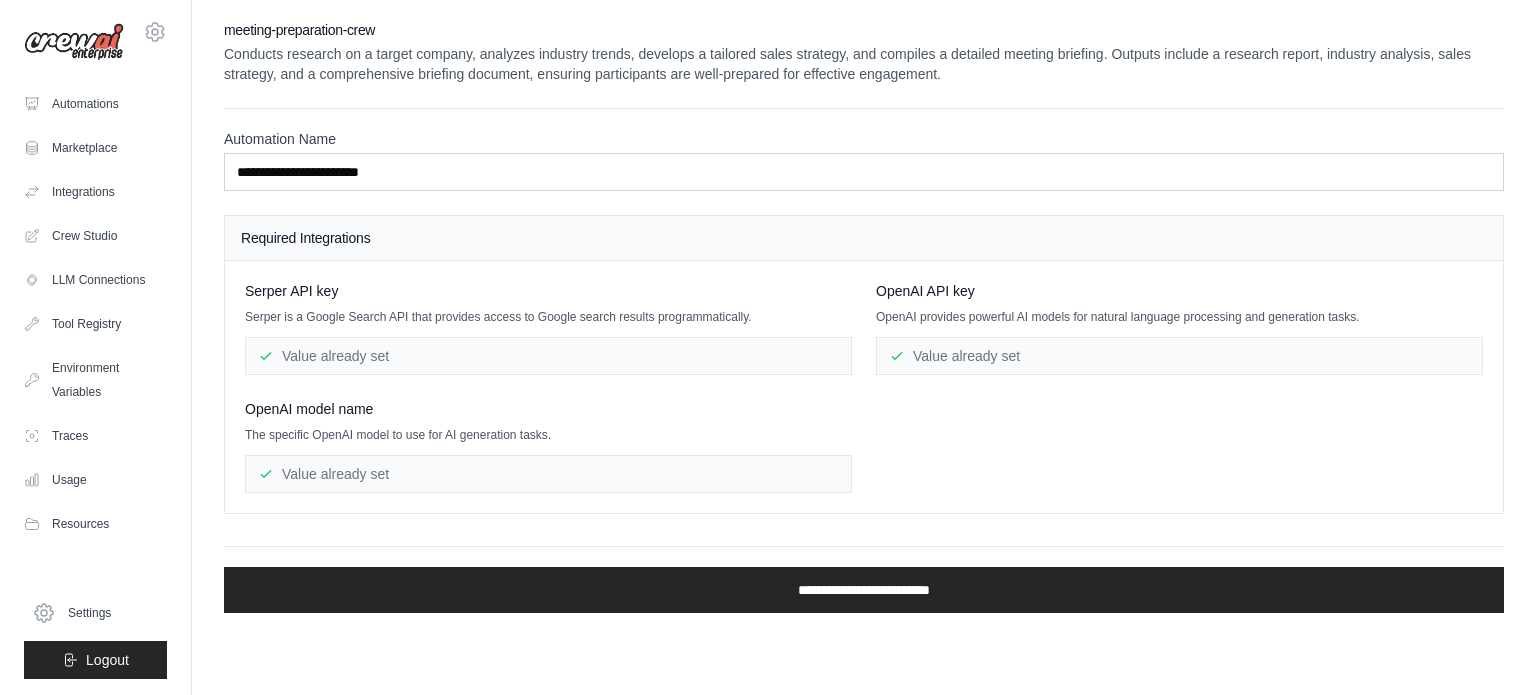 scroll, scrollTop: 0, scrollLeft: 0, axis: both 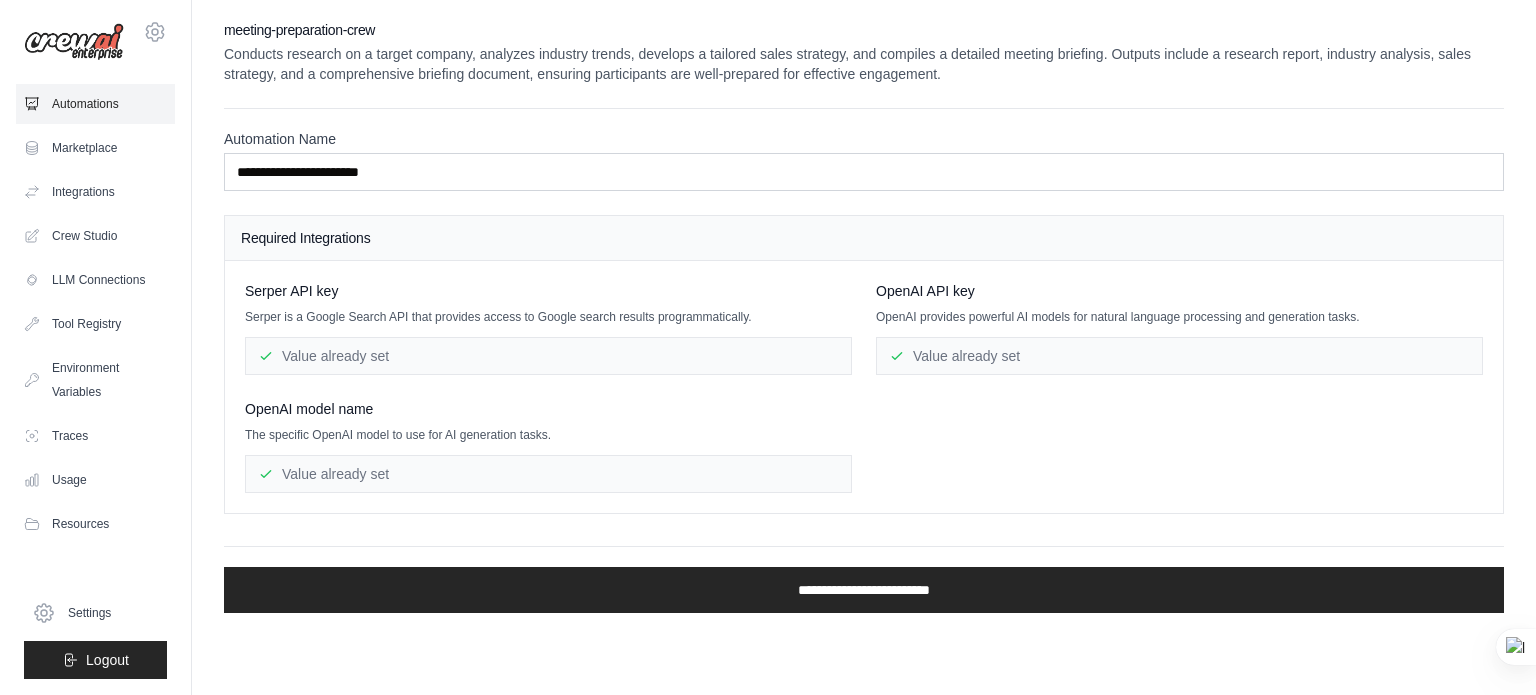 click on "Automations" at bounding box center (95, 104) 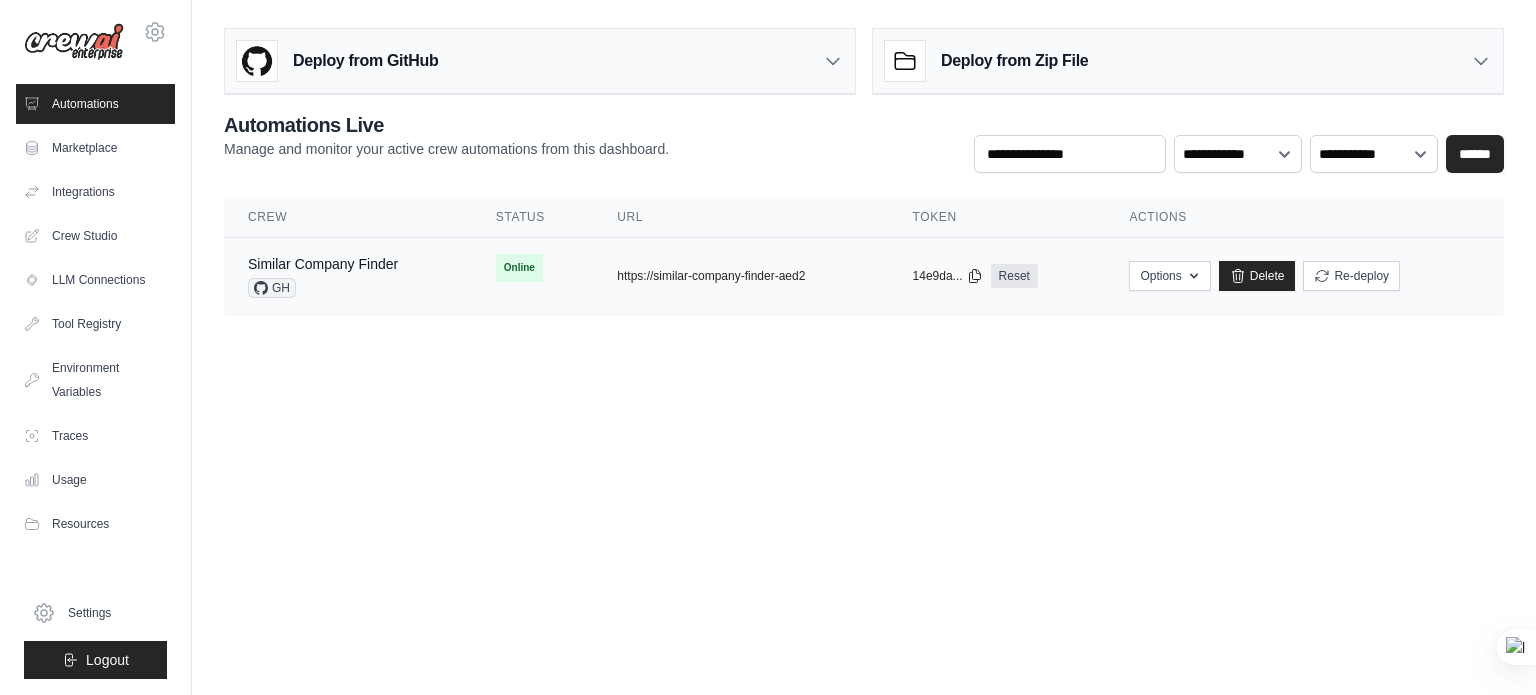 click on "Similar Company Finder
GH" at bounding box center [348, 276] 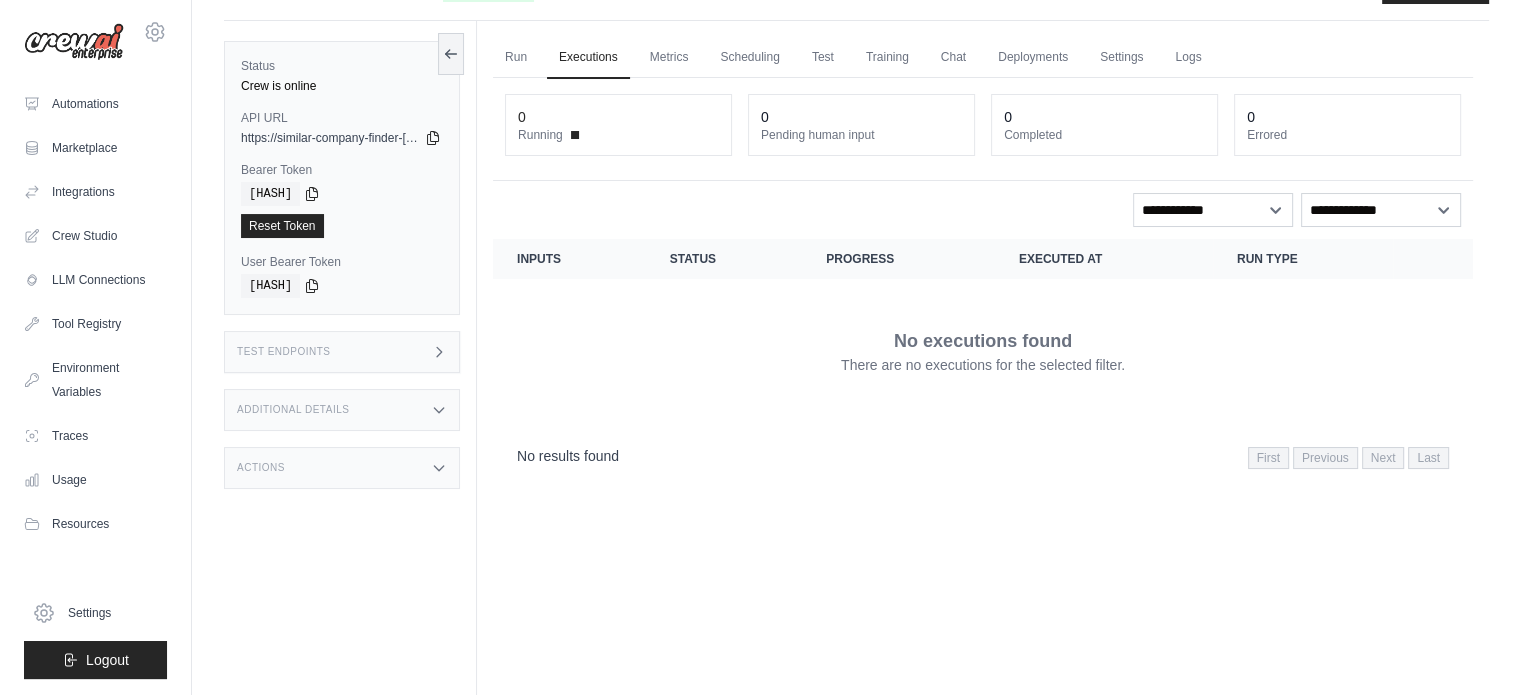 scroll, scrollTop: 44, scrollLeft: 0, axis: vertical 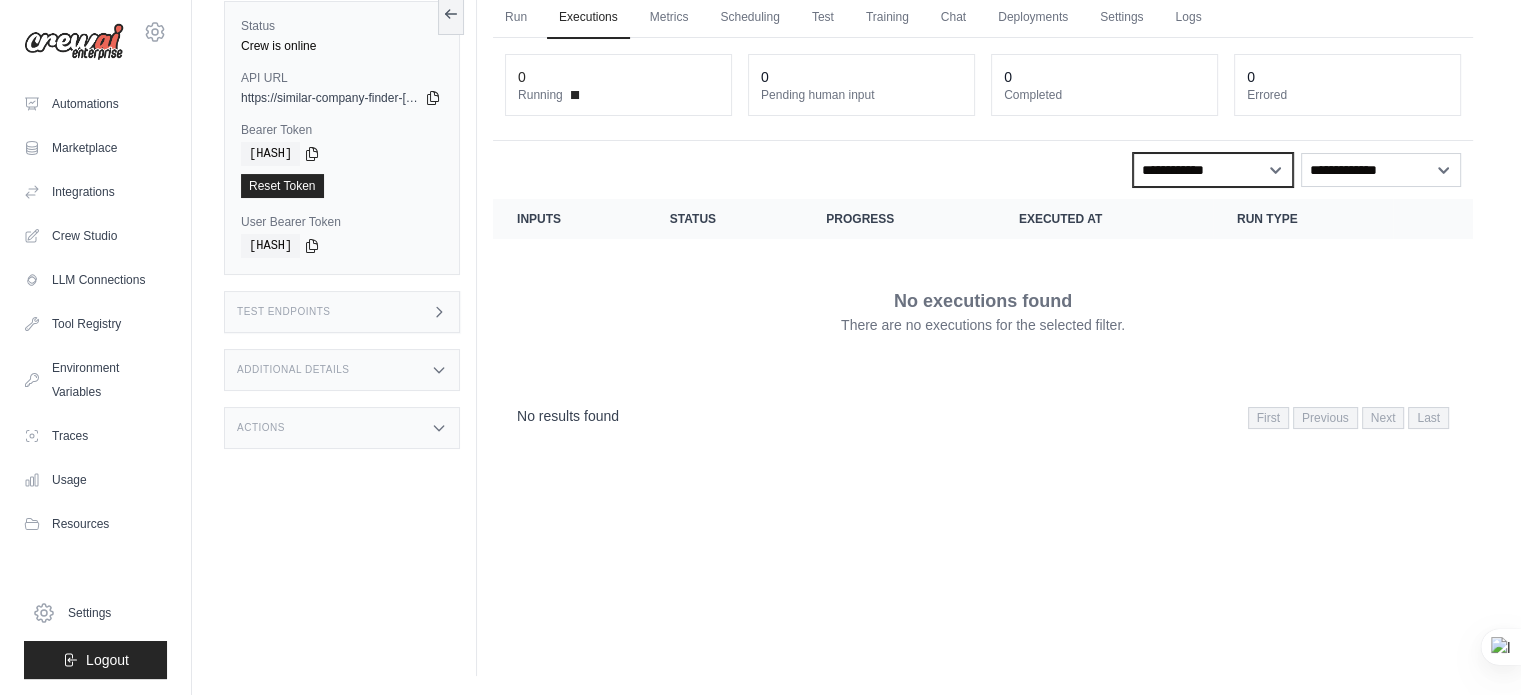 click on "**********" at bounding box center [1213, 170] 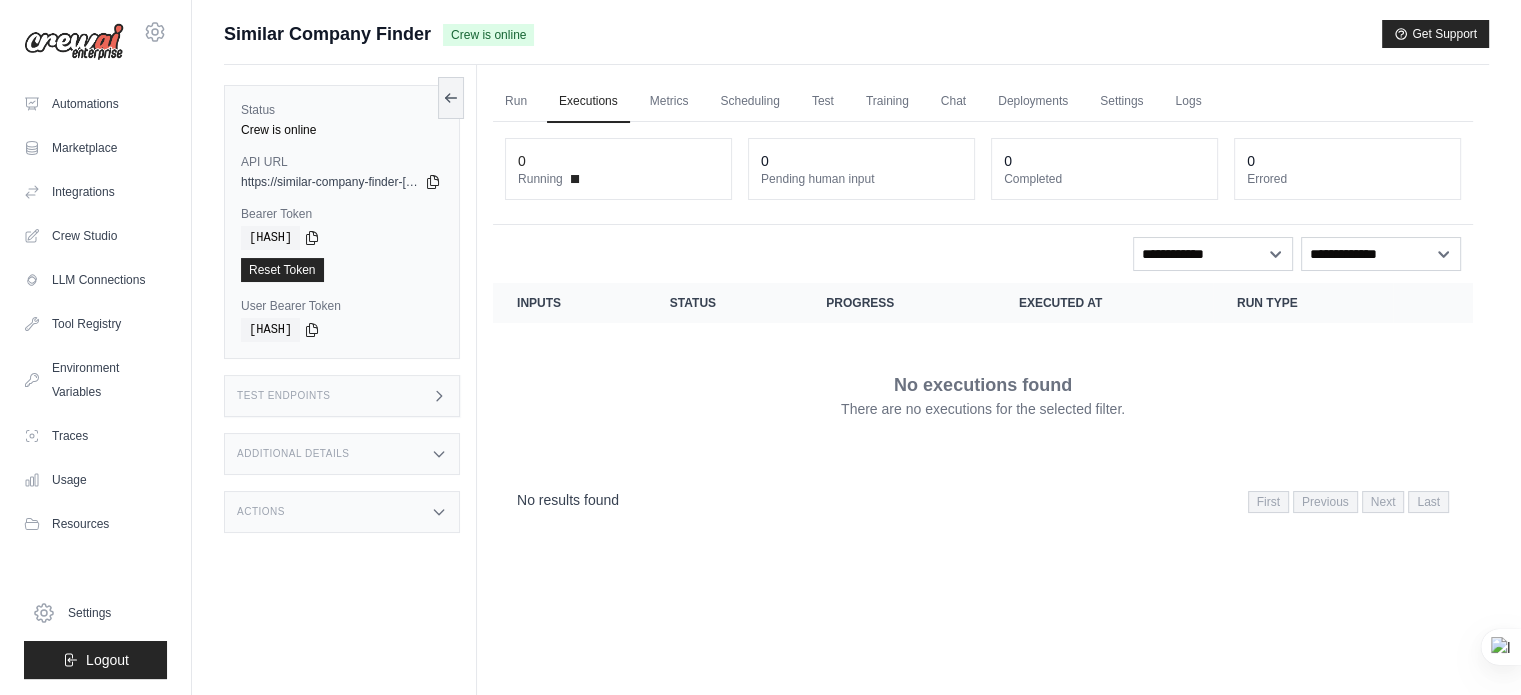click on "Test Endpoints" at bounding box center (284, 396) 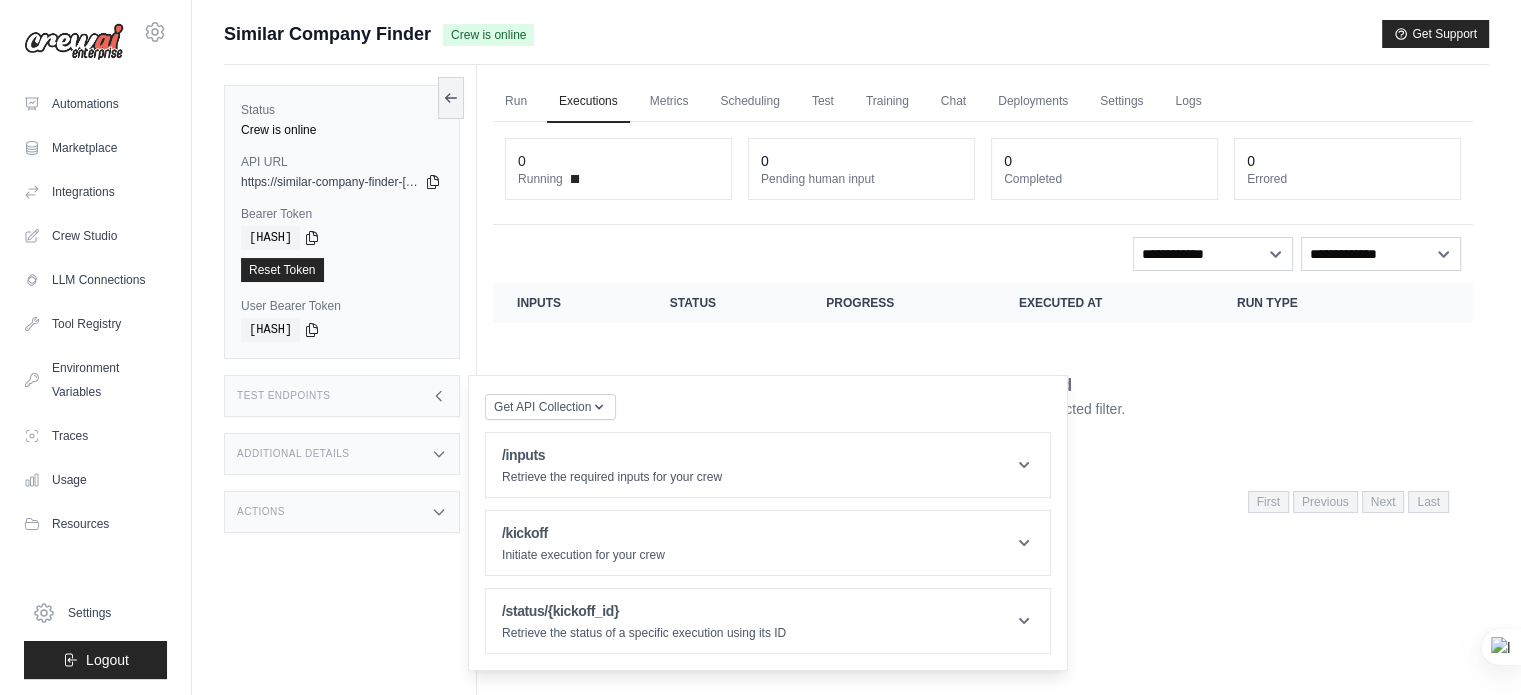 click on "Test Endpoints" at bounding box center [284, 396] 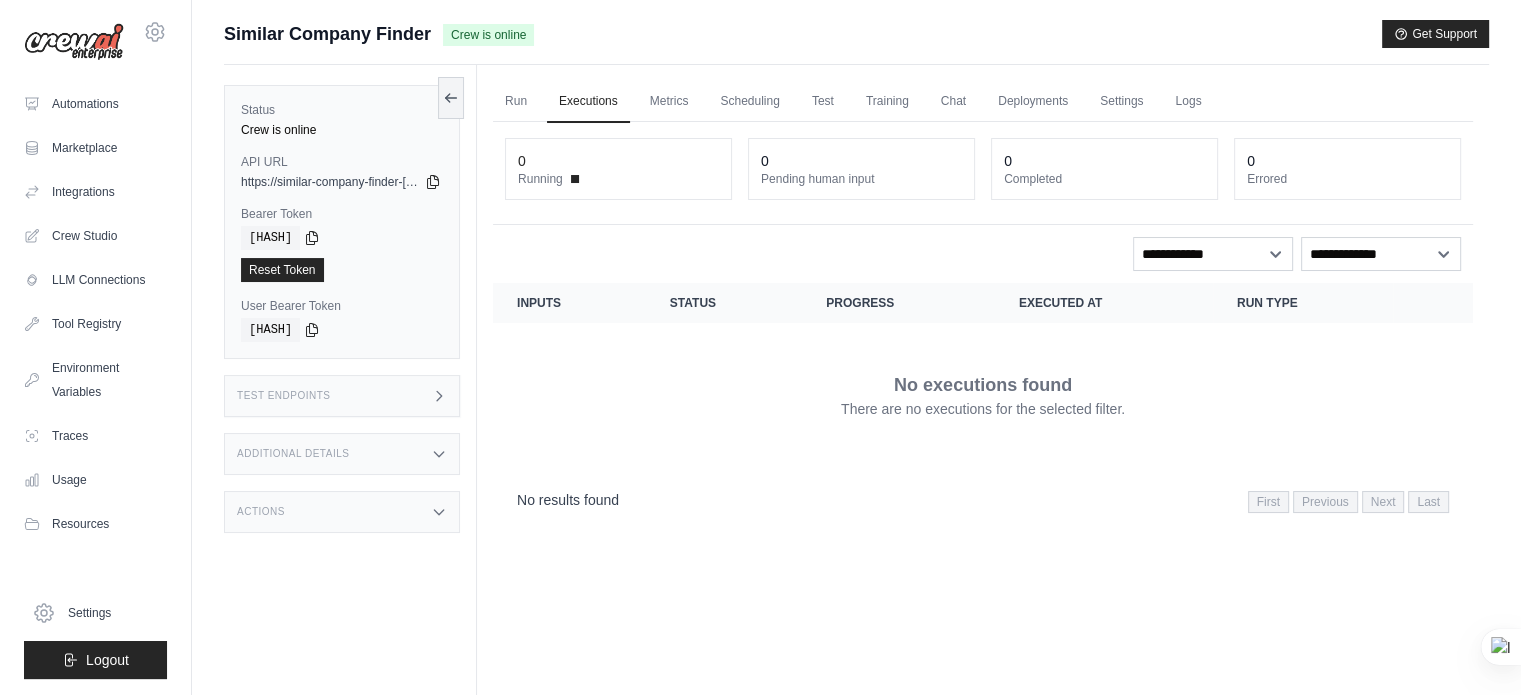 click on "Additional Details" at bounding box center (342, 454) 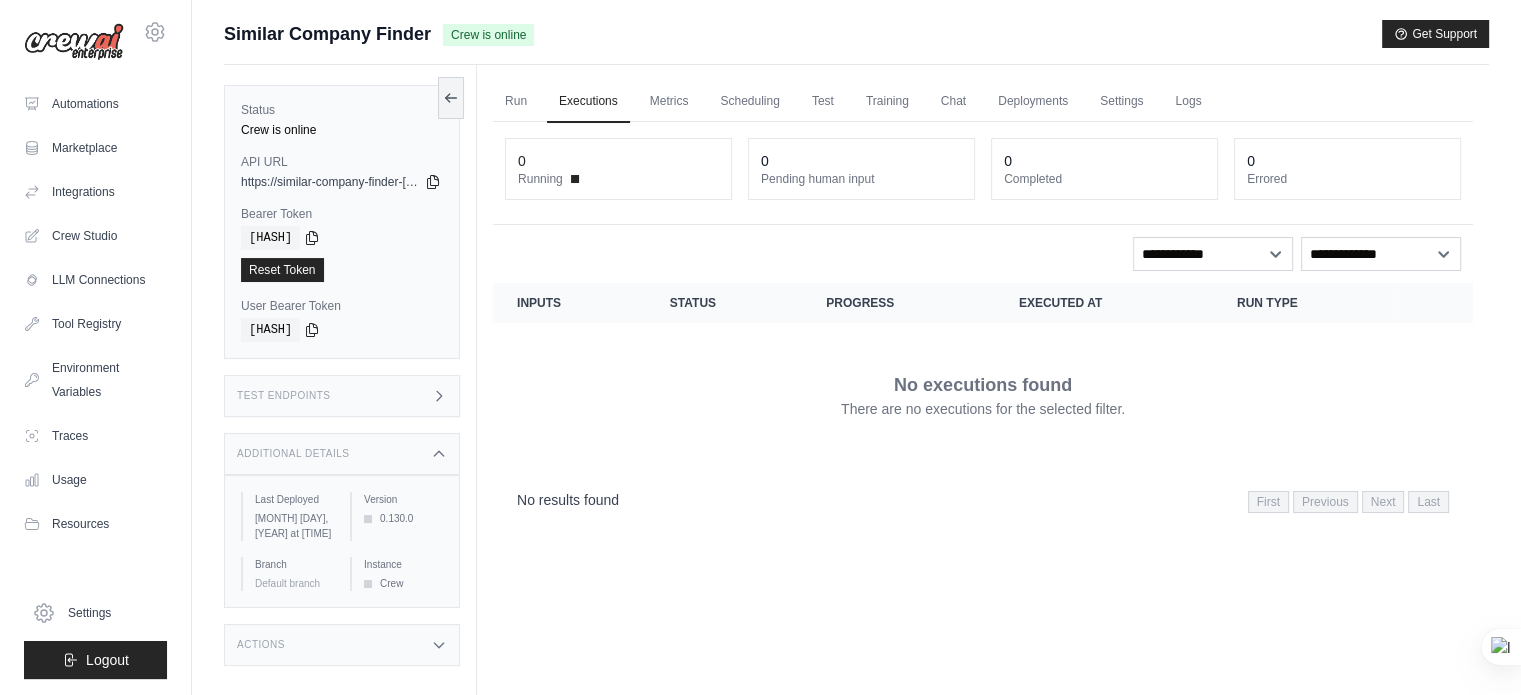 click on "Additional Details" at bounding box center (342, 454) 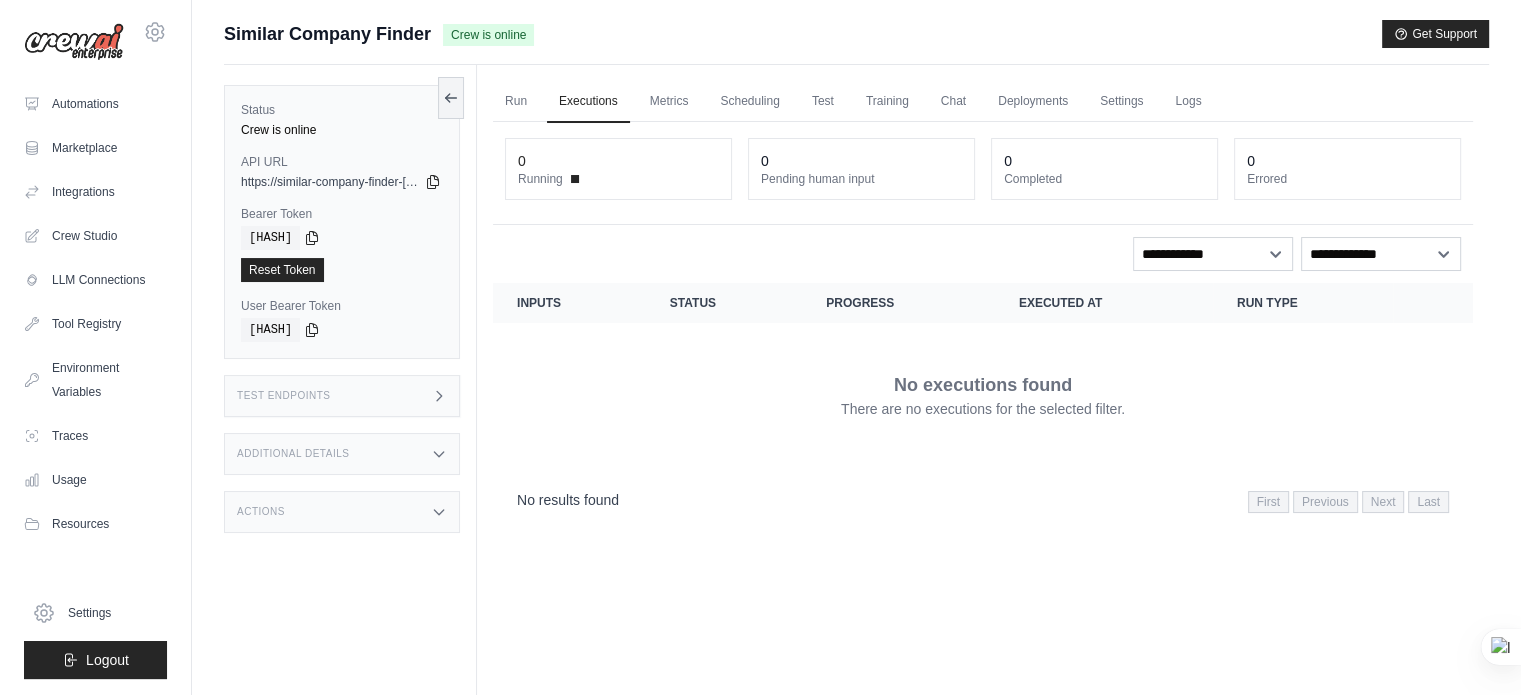 click on "Actions" at bounding box center (342, 512) 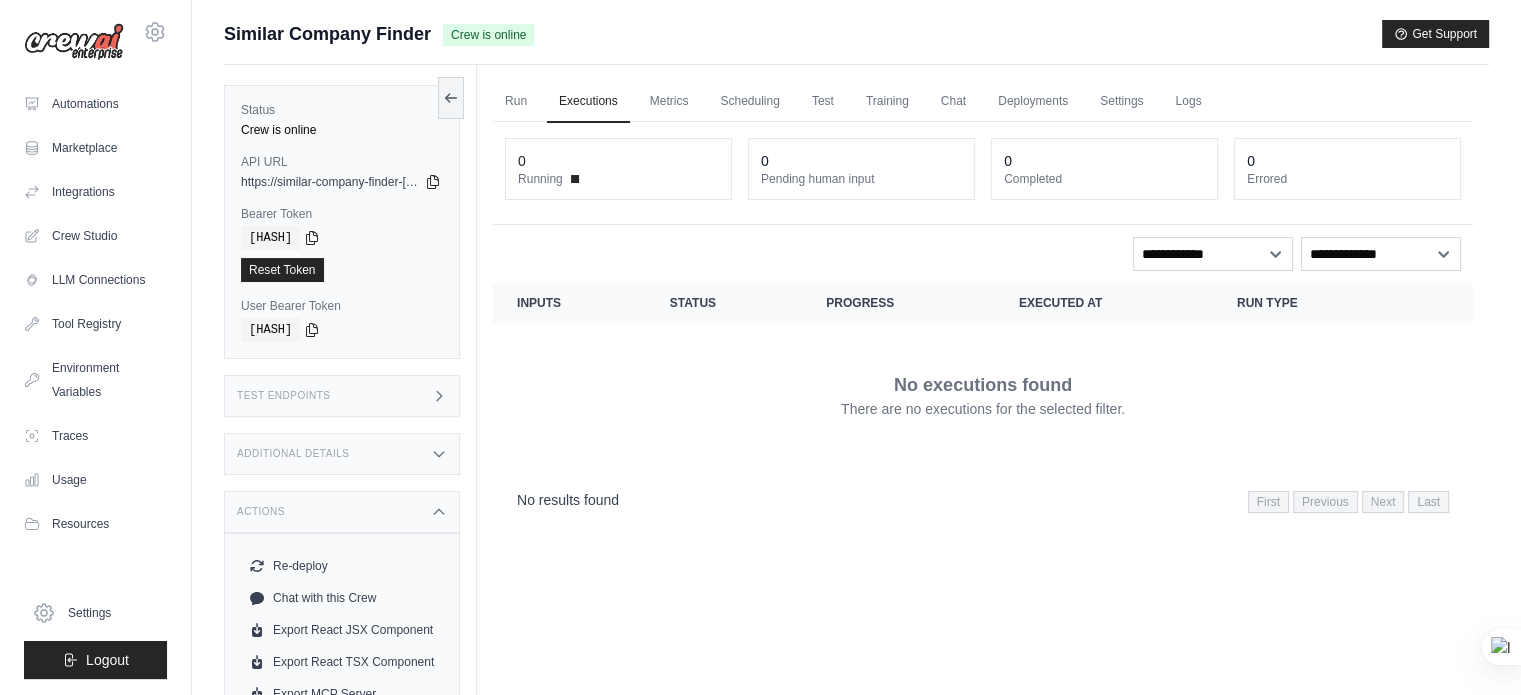 scroll, scrollTop: 84, scrollLeft: 0, axis: vertical 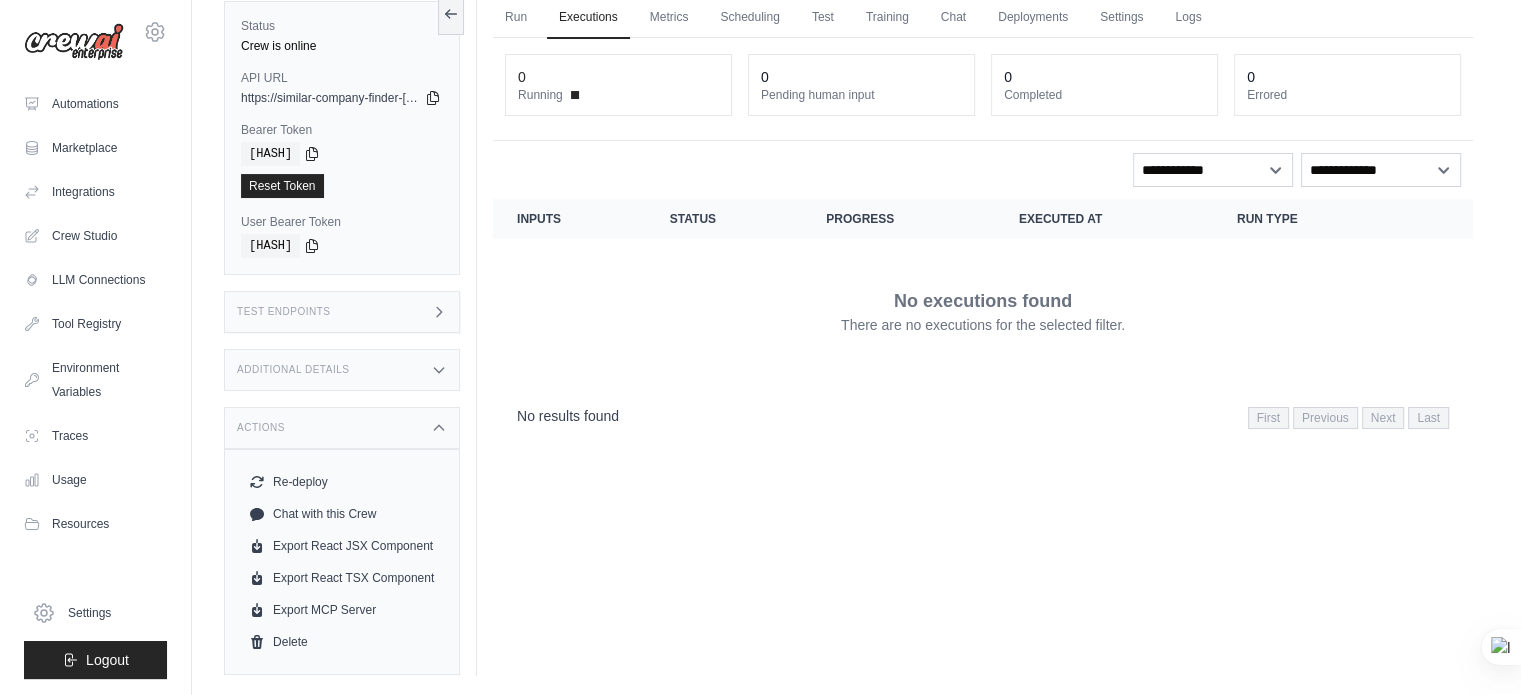 click on "Actions" at bounding box center (342, 428) 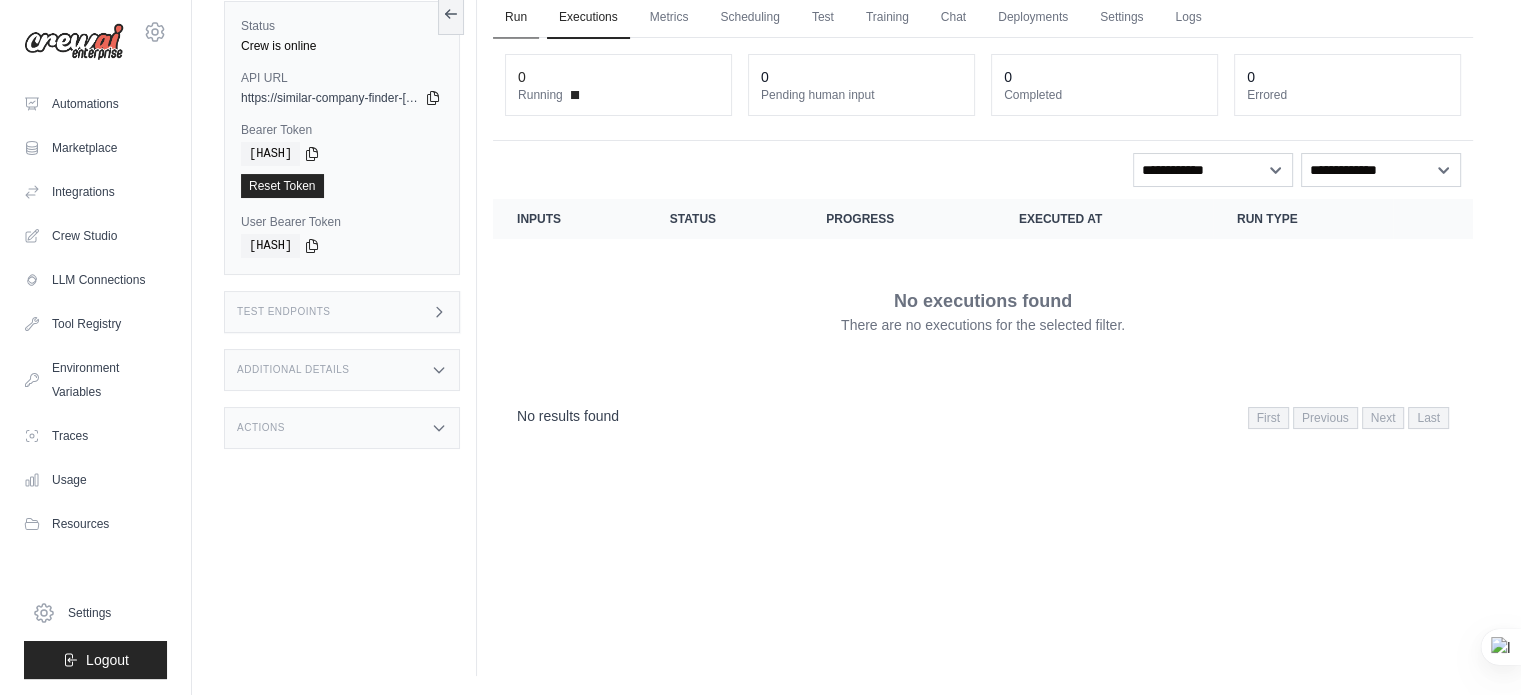click on "Run" at bounding box center [516, 18] 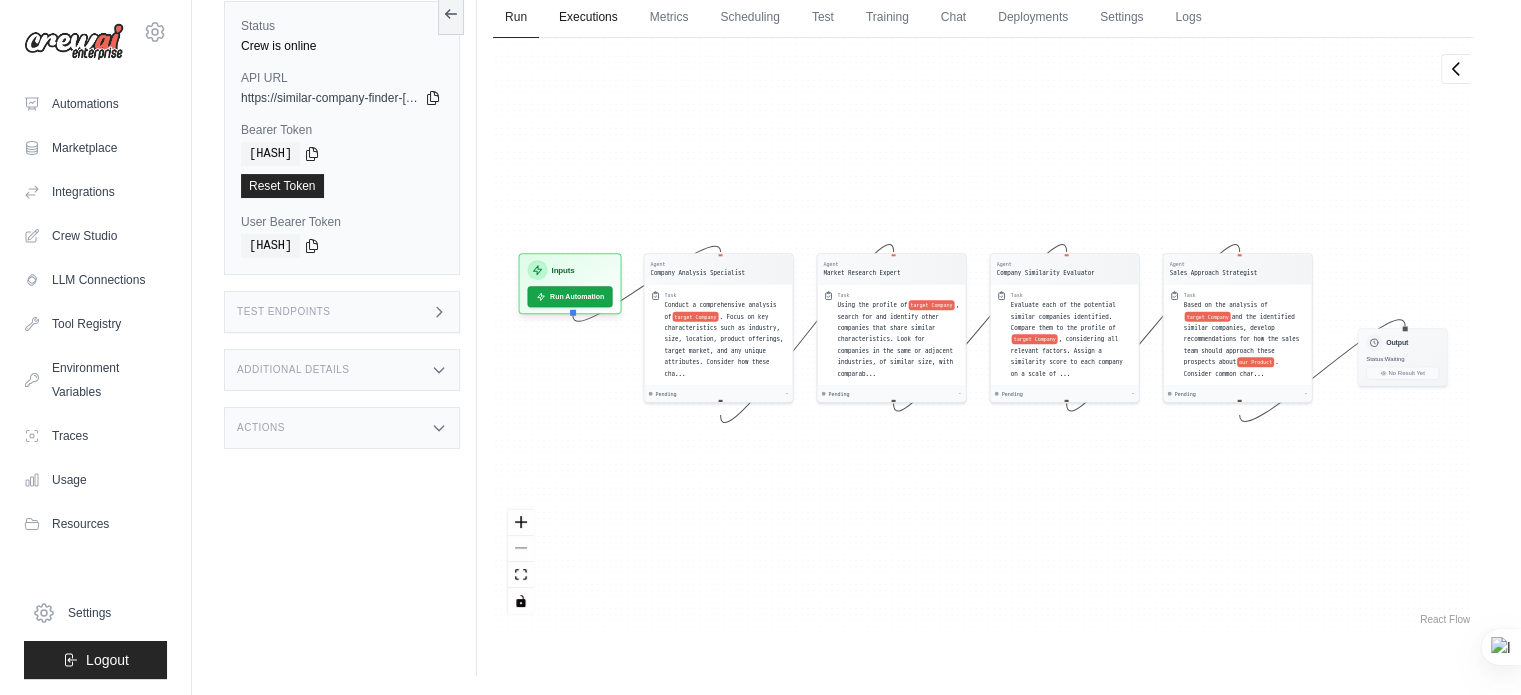 click on "Executions" at bounding box center (588, 18) 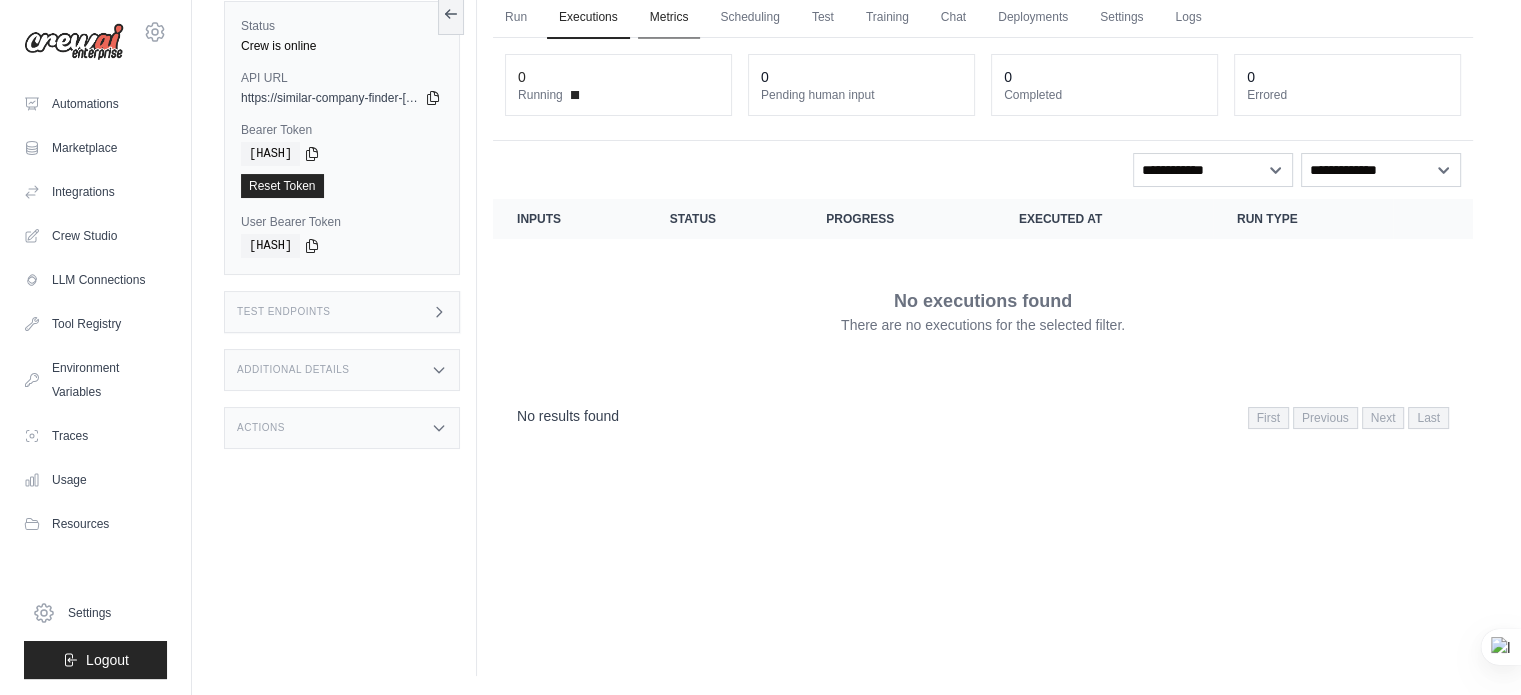click on "Metrics" at bounding box center (669, 18) 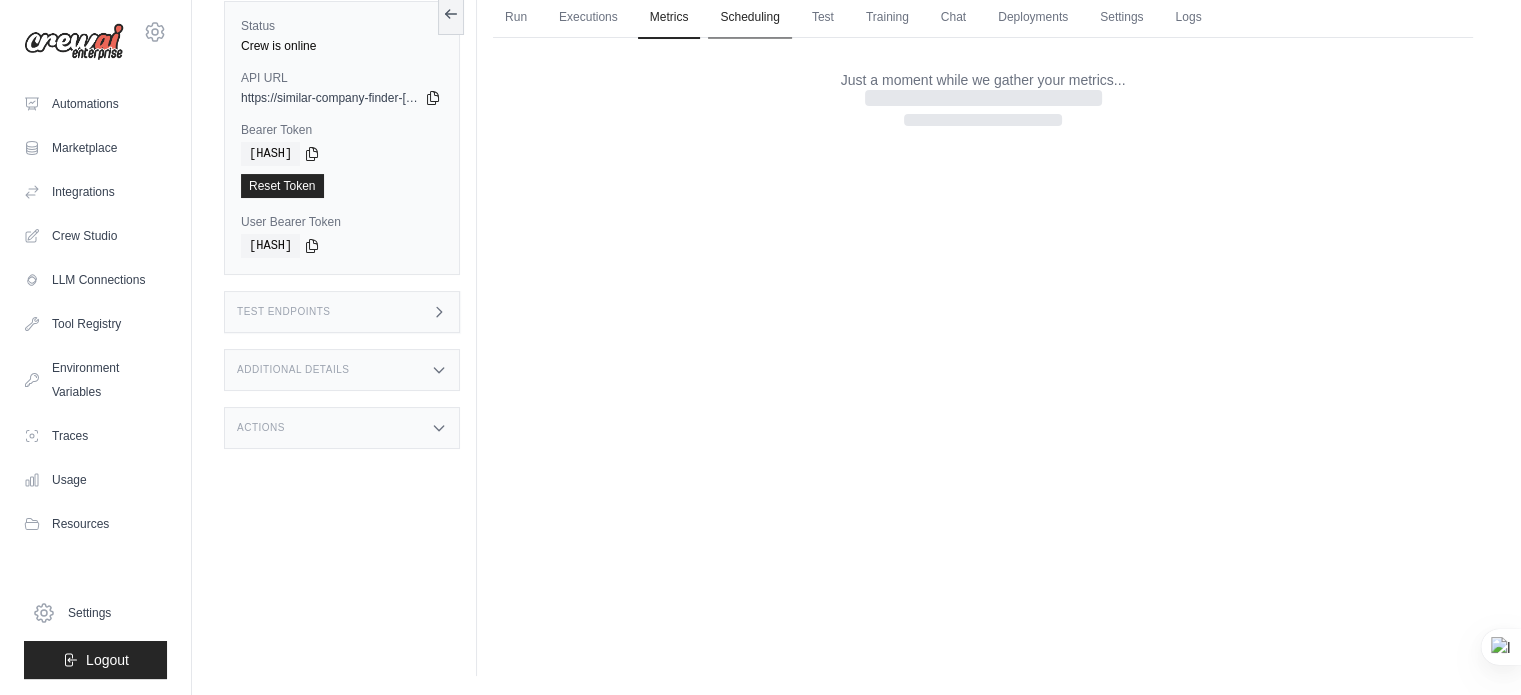 click on "Scheduling" at bounding box center [749, 18] 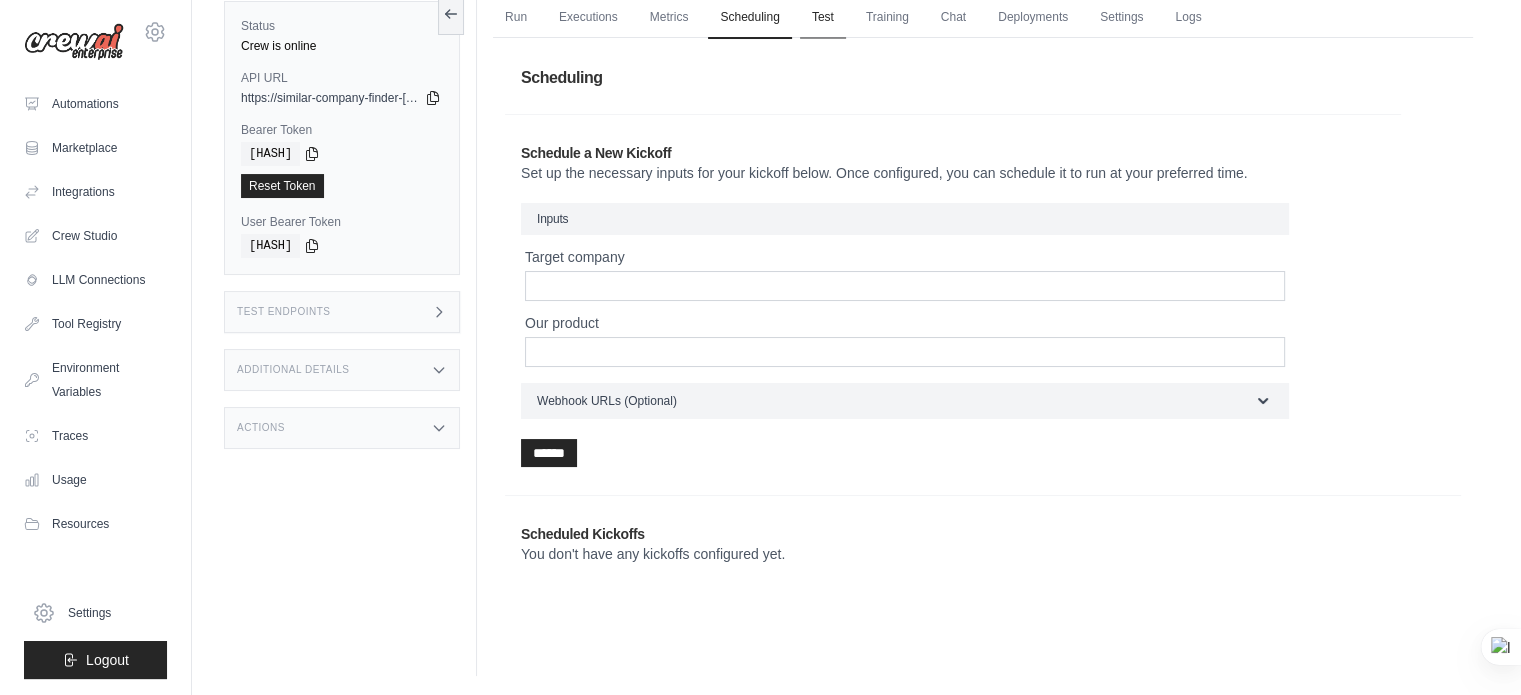 click on "Test" at bounding box center [823, 18] 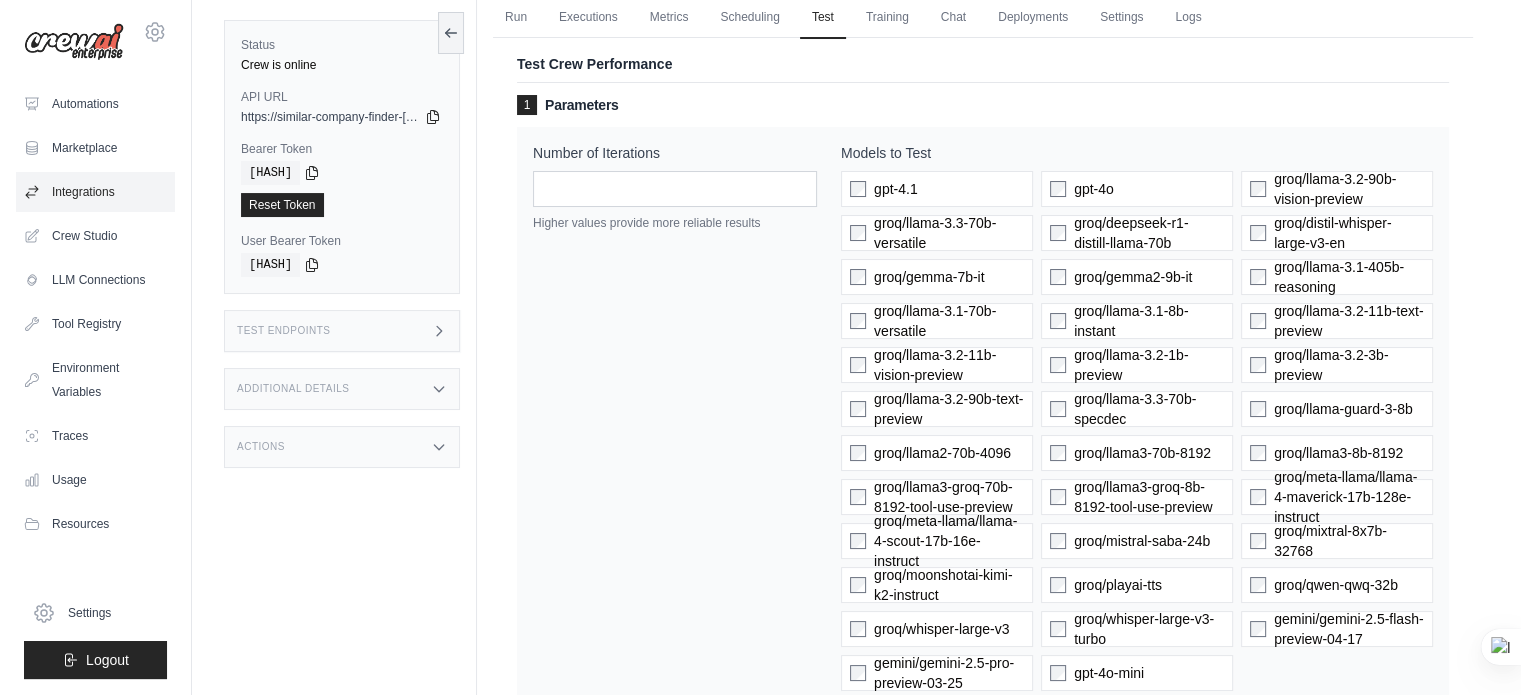 click on "Integrations" at bounding box center [95, 192] 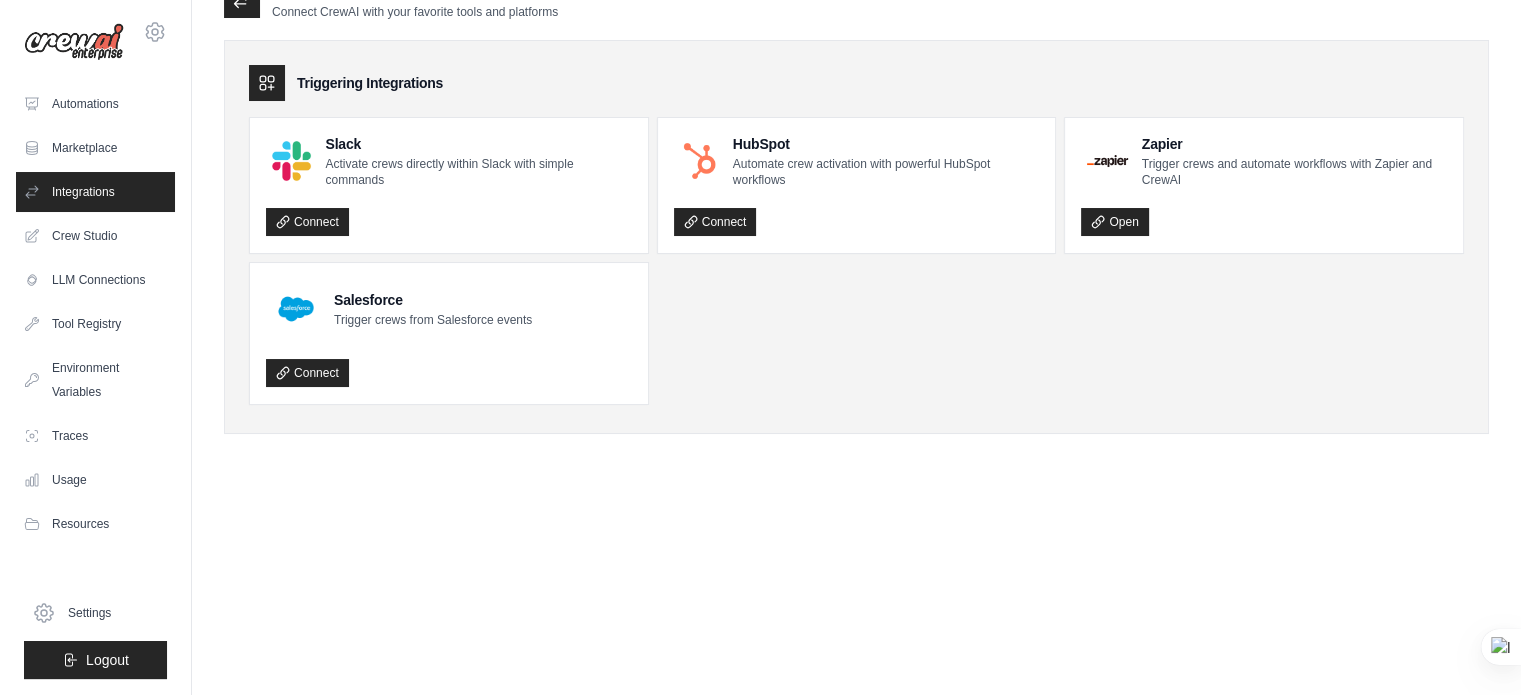 scroll, scrollTop: 0, scrollLeft: 0, axis: both 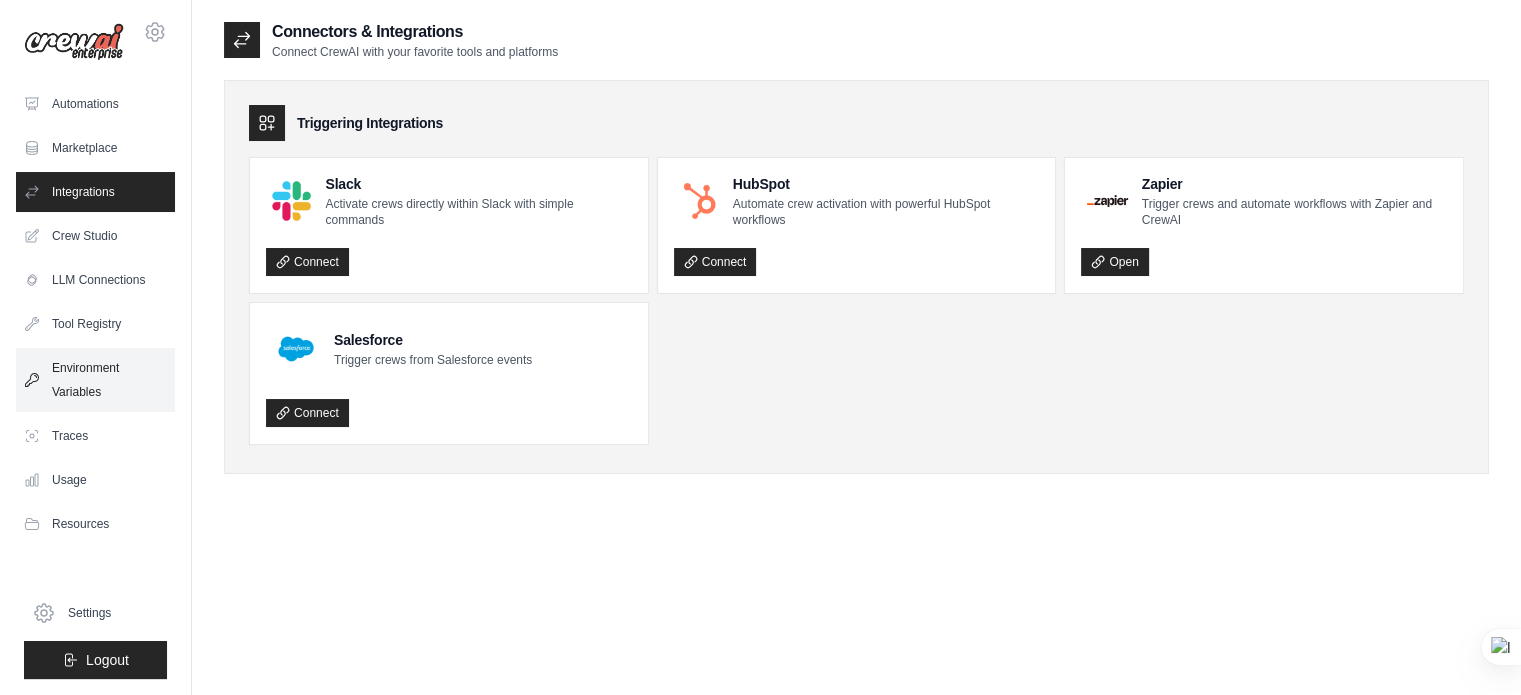 click on "Environment Variables" at bounding box center (95, 380) 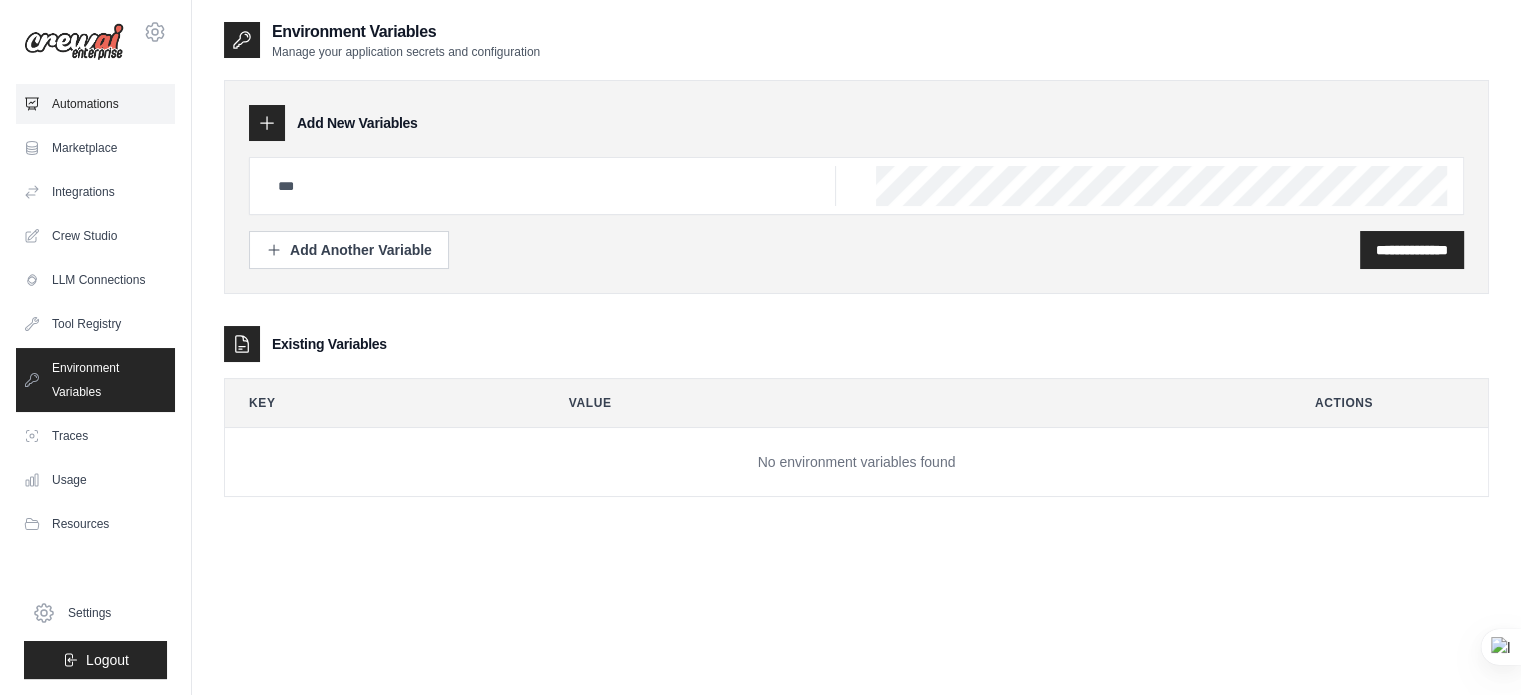 click on "Automations" at bounding box center (95, 104) 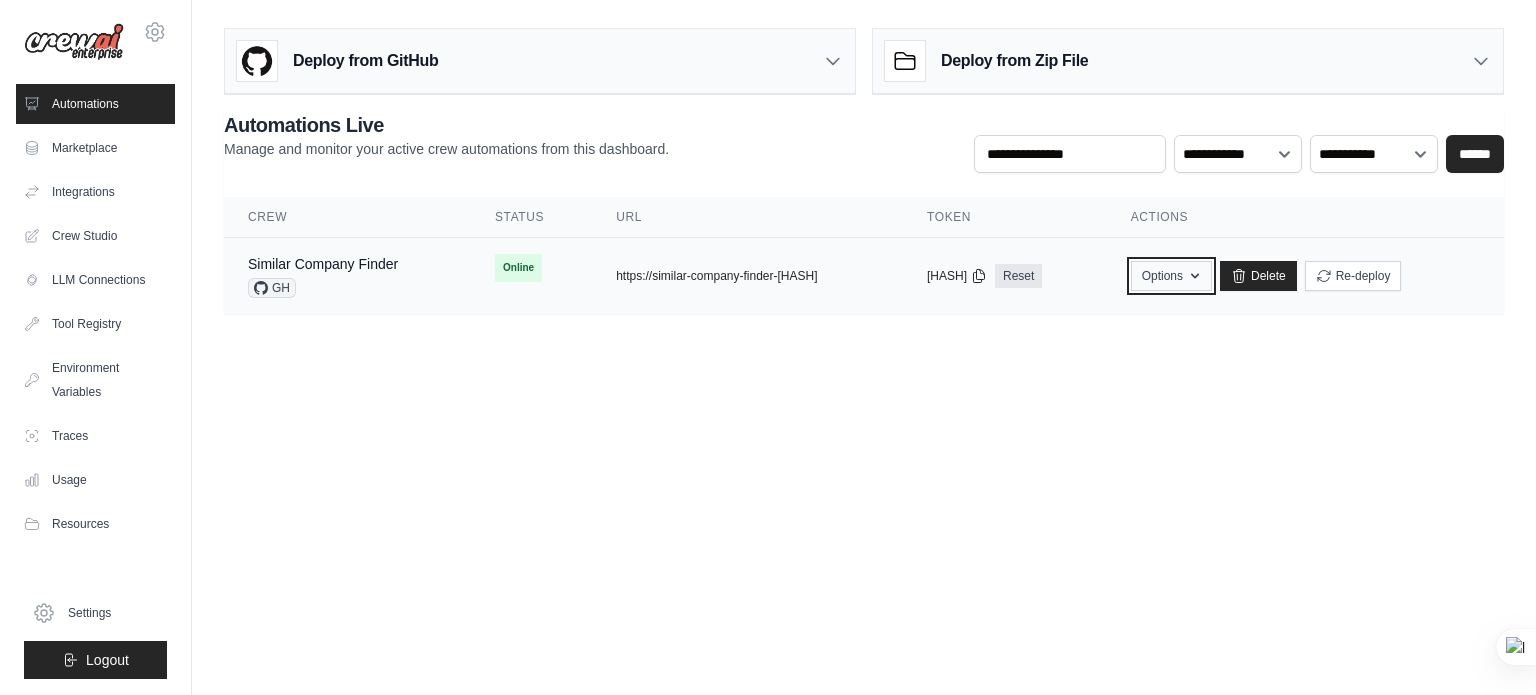 click on "Options" at bounding box center (1171, 276) 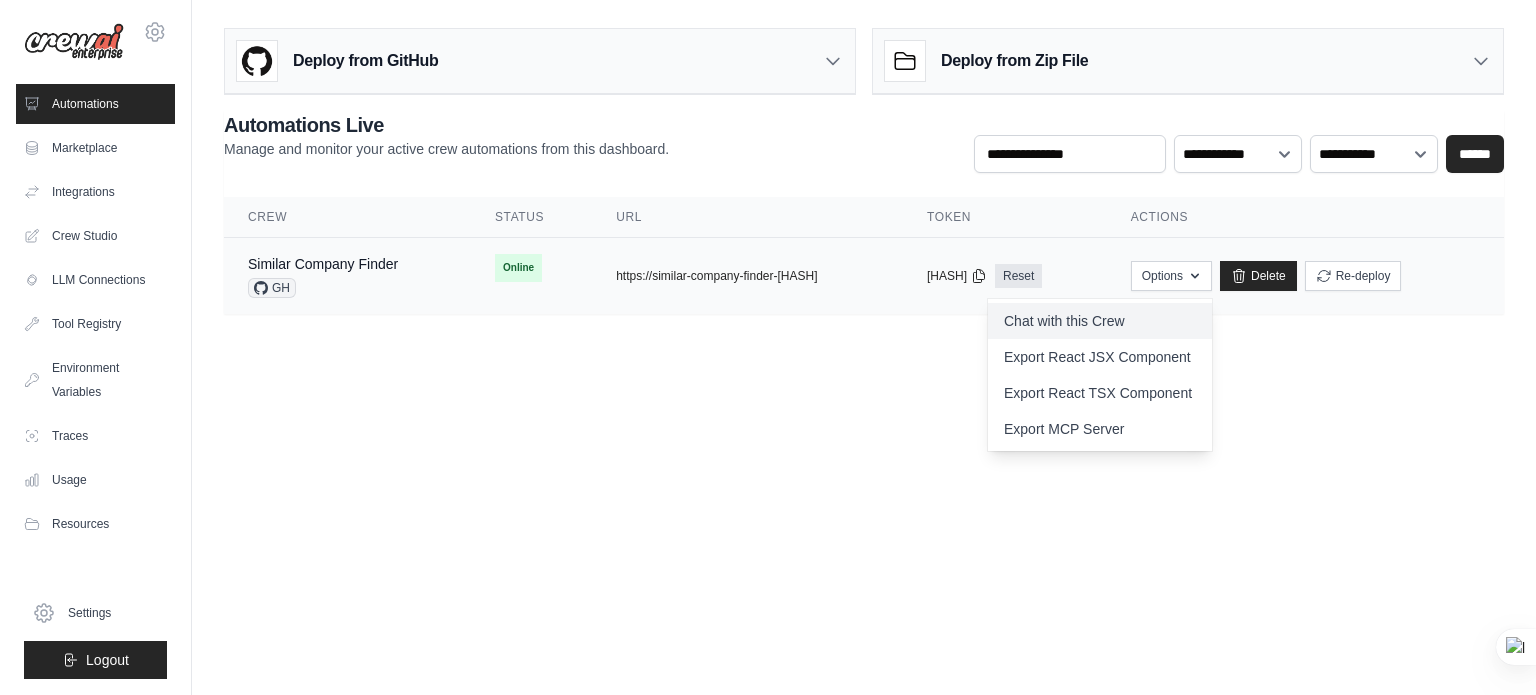 click on "Chat with this
Crew" at bounding box center [1100, 321] 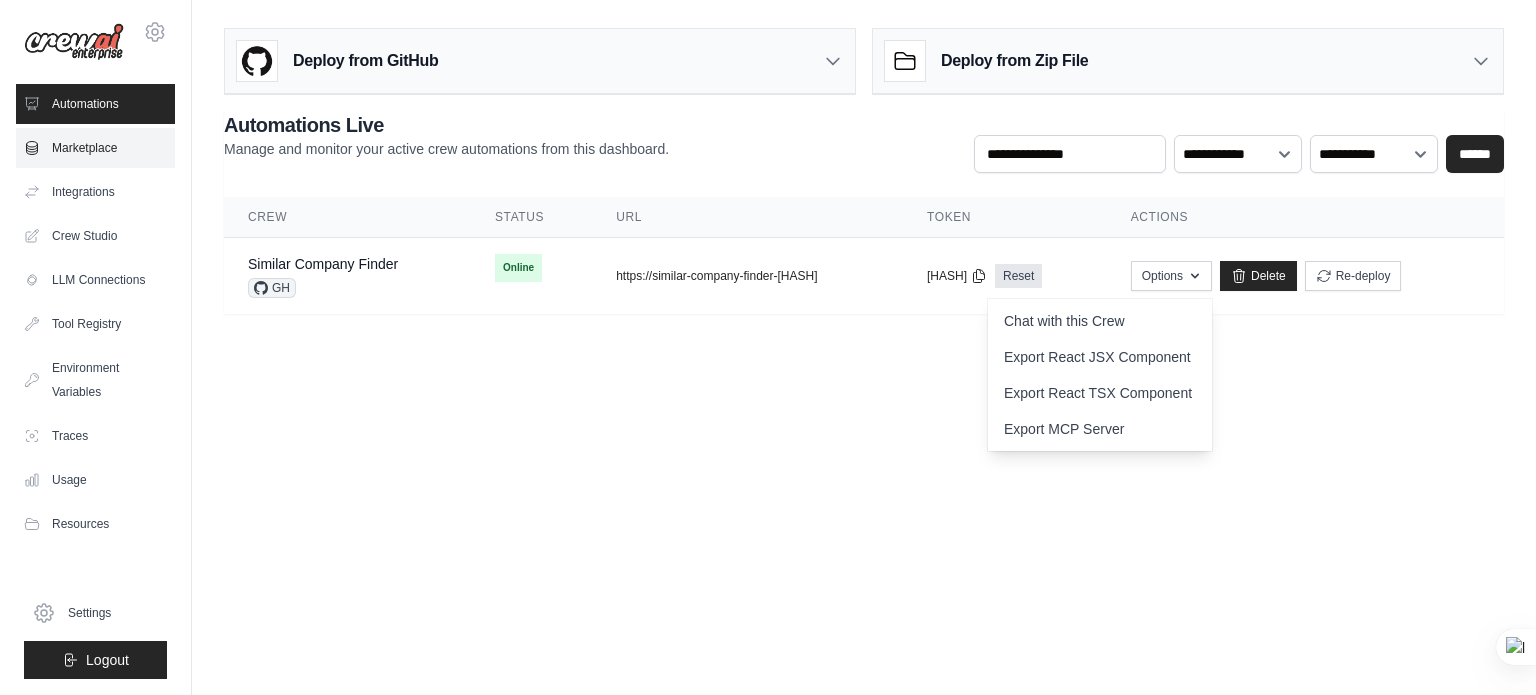 click on "Marketplace" at bounding box center (95, 148) 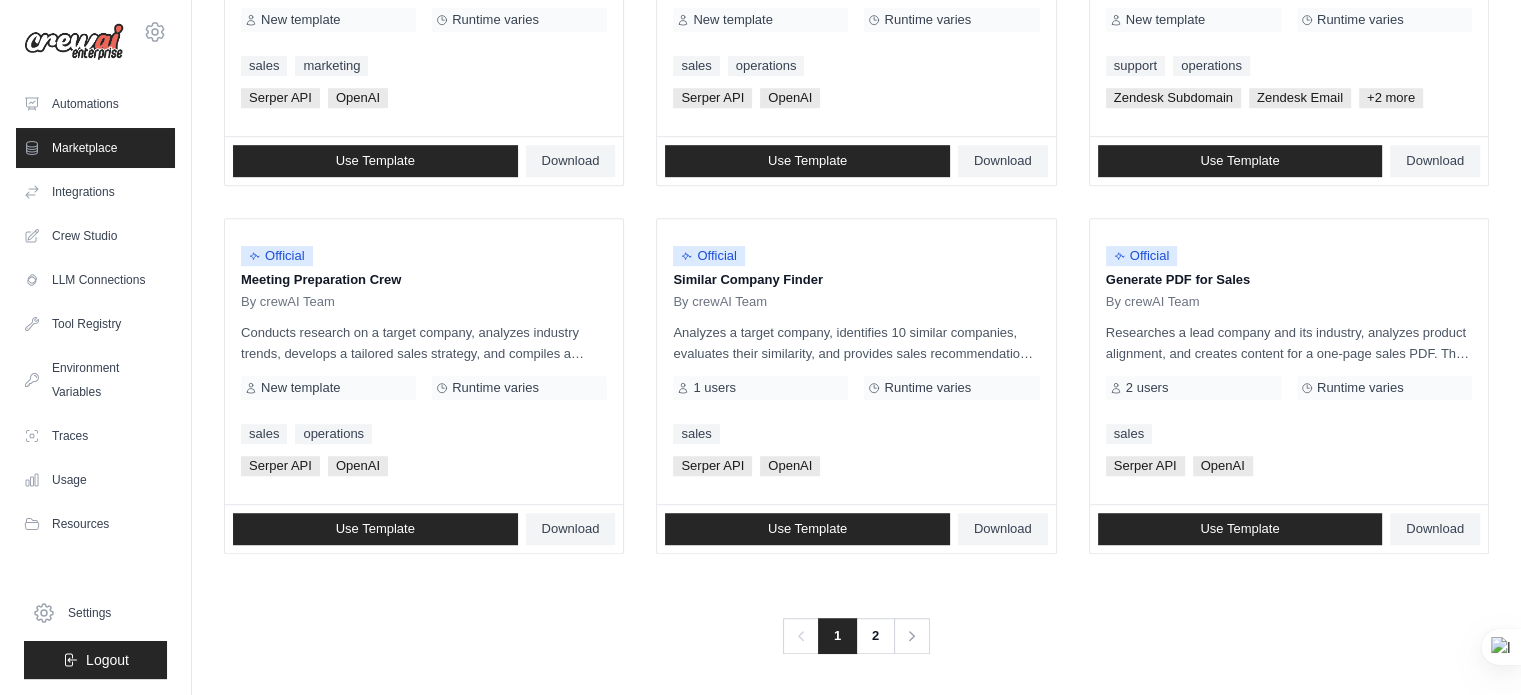 scroll, scrollTop: 0, scrollLeft: 0, axis: both 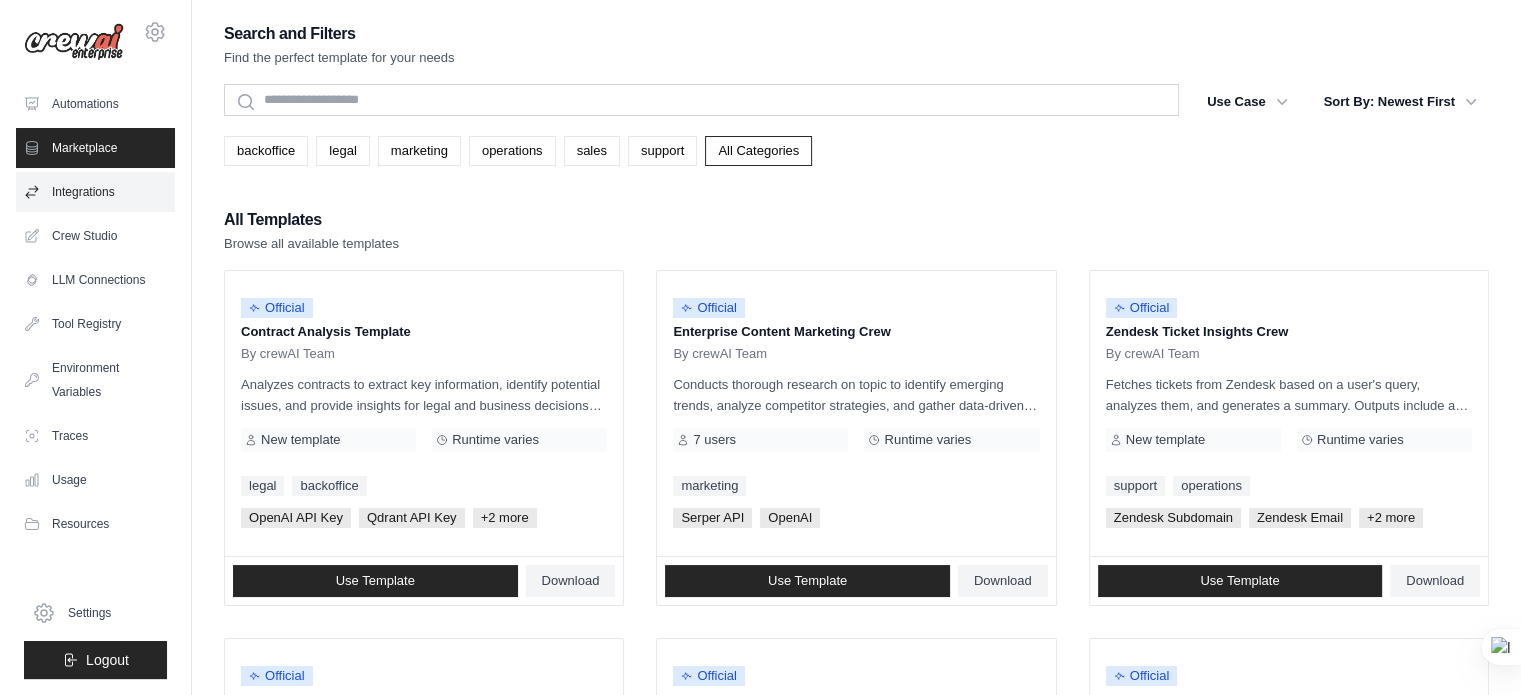 click on "Integrations" at bounding box center [95, 192] 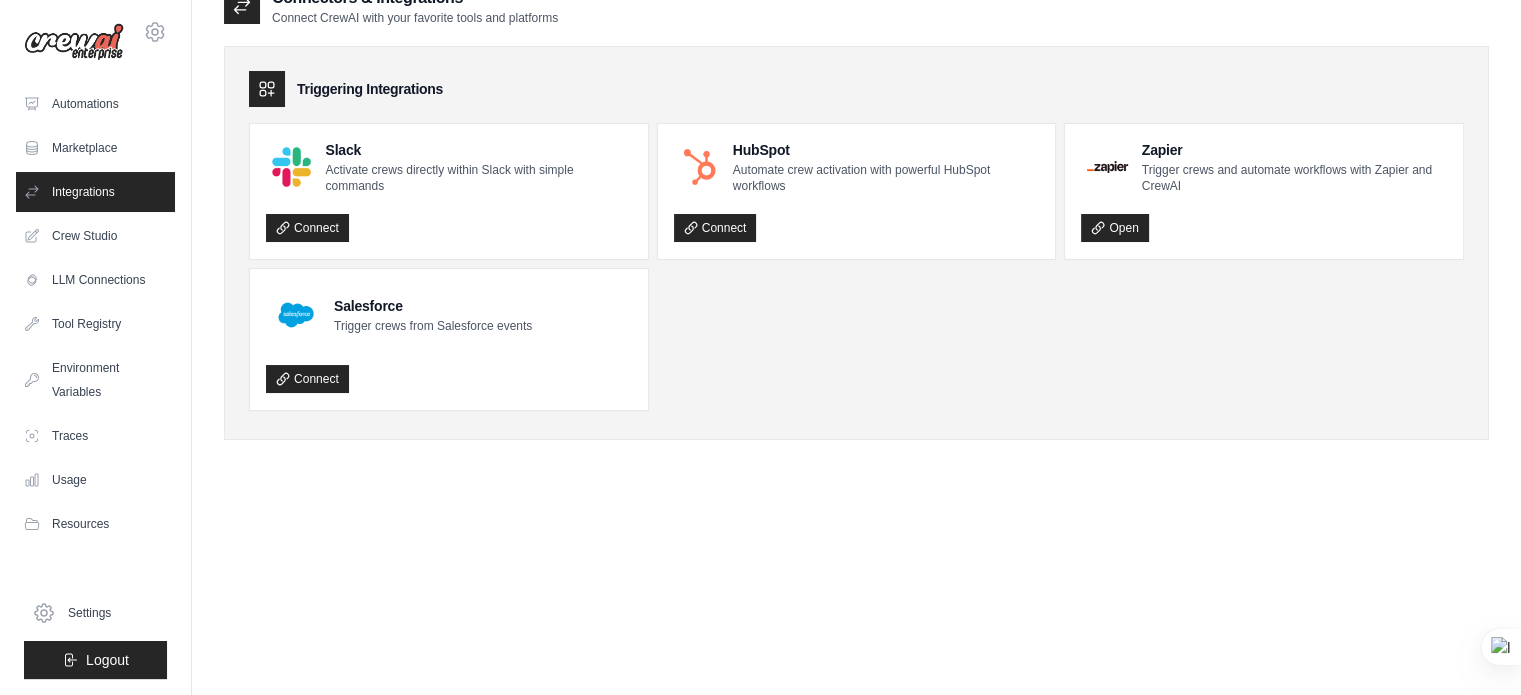 scroll, scrollTop: 0, scrollLeft: 0, axis: both 